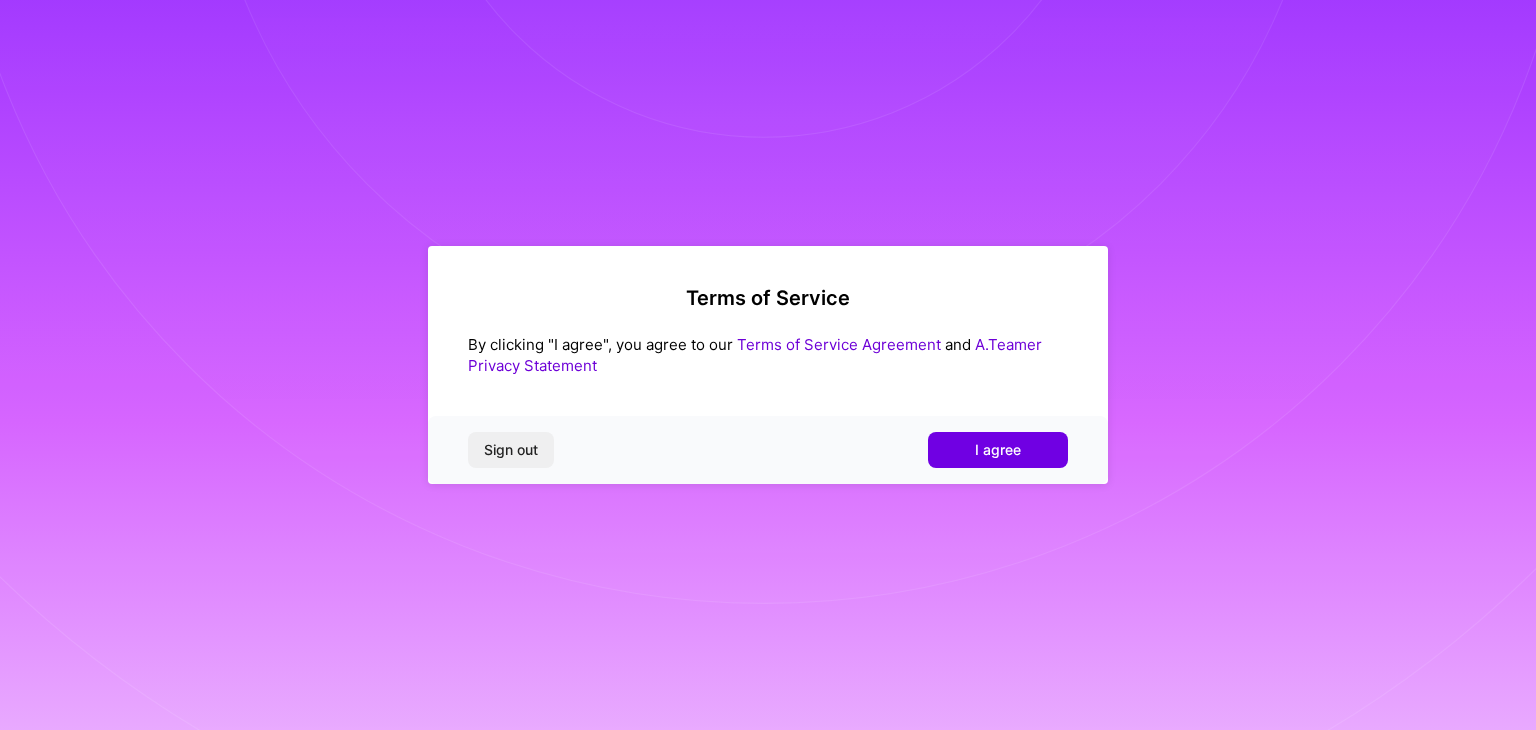 scroll, scrollTop: 0, scrollLeft: 0, axis: both 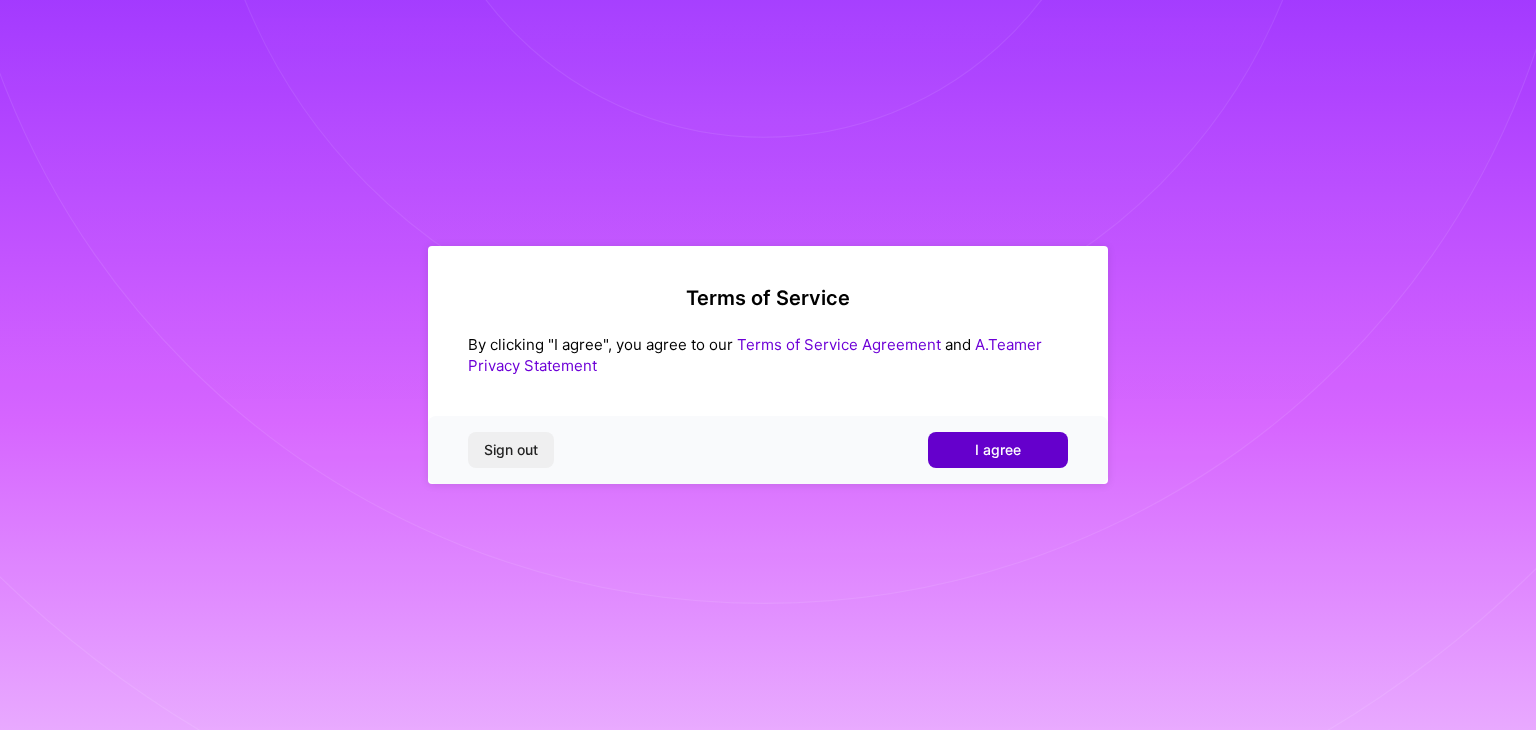 click on "I agree" at bounding box center (998, 450) 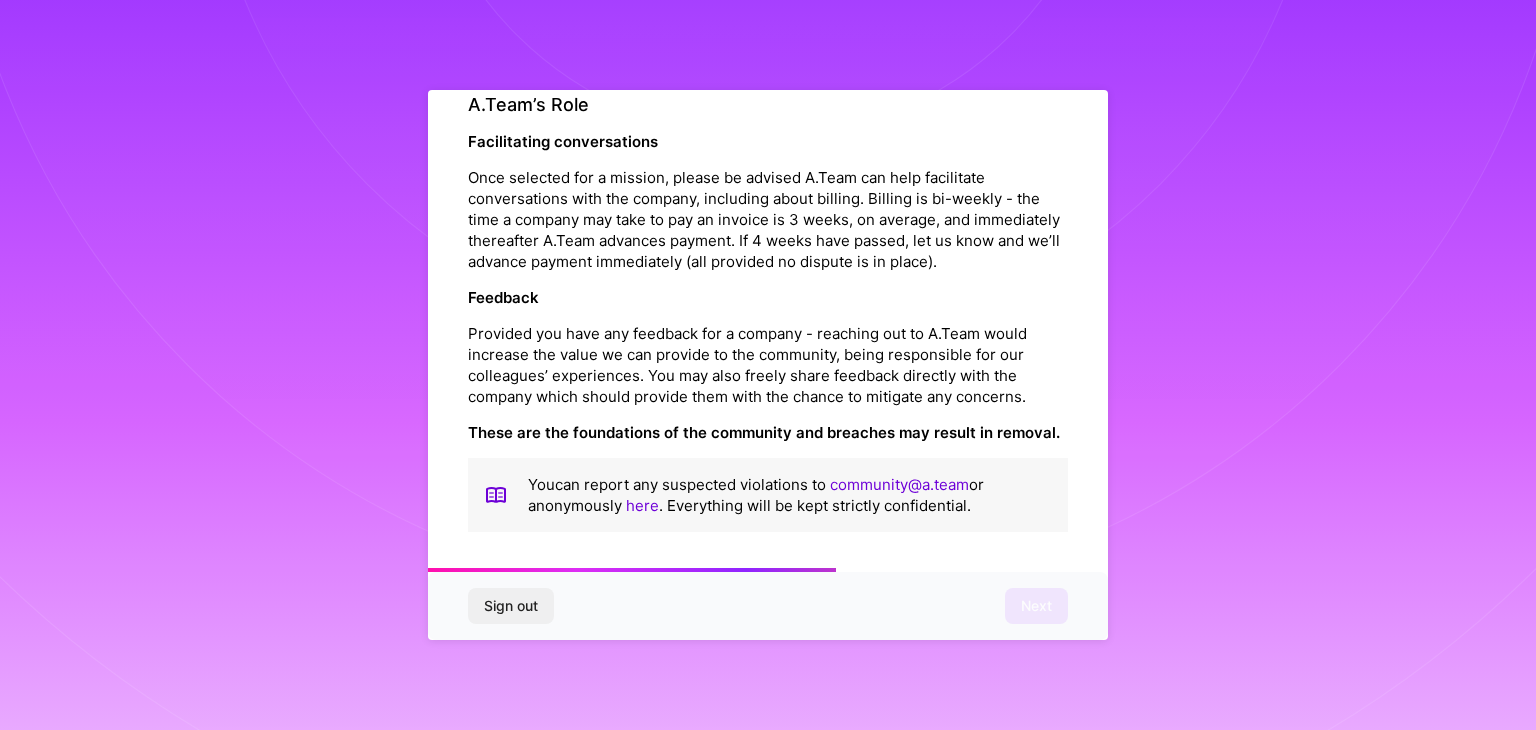 scroll, scrollTop: 2284, scrollLeft: 0, axis: vertical 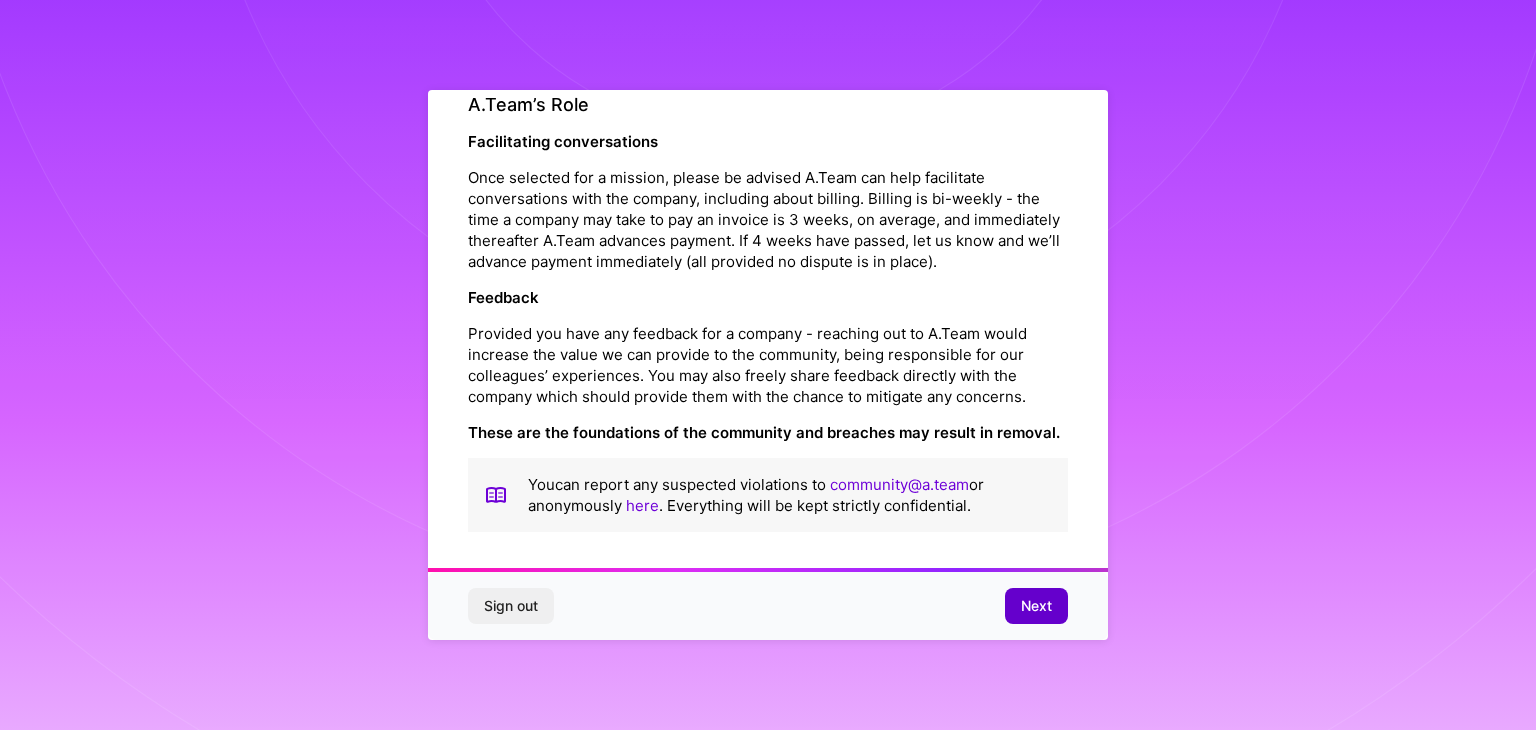 click on "Next" at bounding box center (1036, 606) 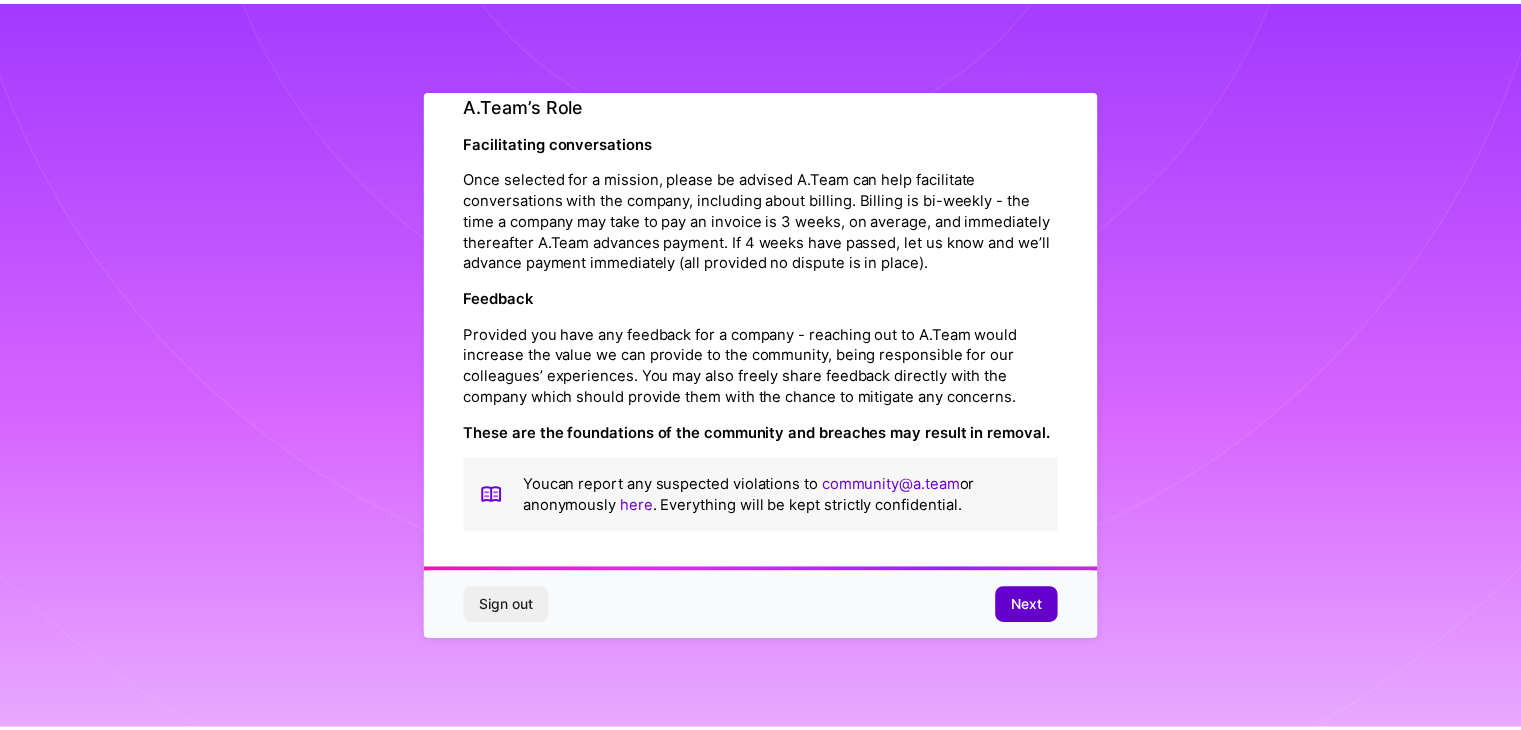 scroll, scrollTop: 0, scrollLeft: 0, axis: both 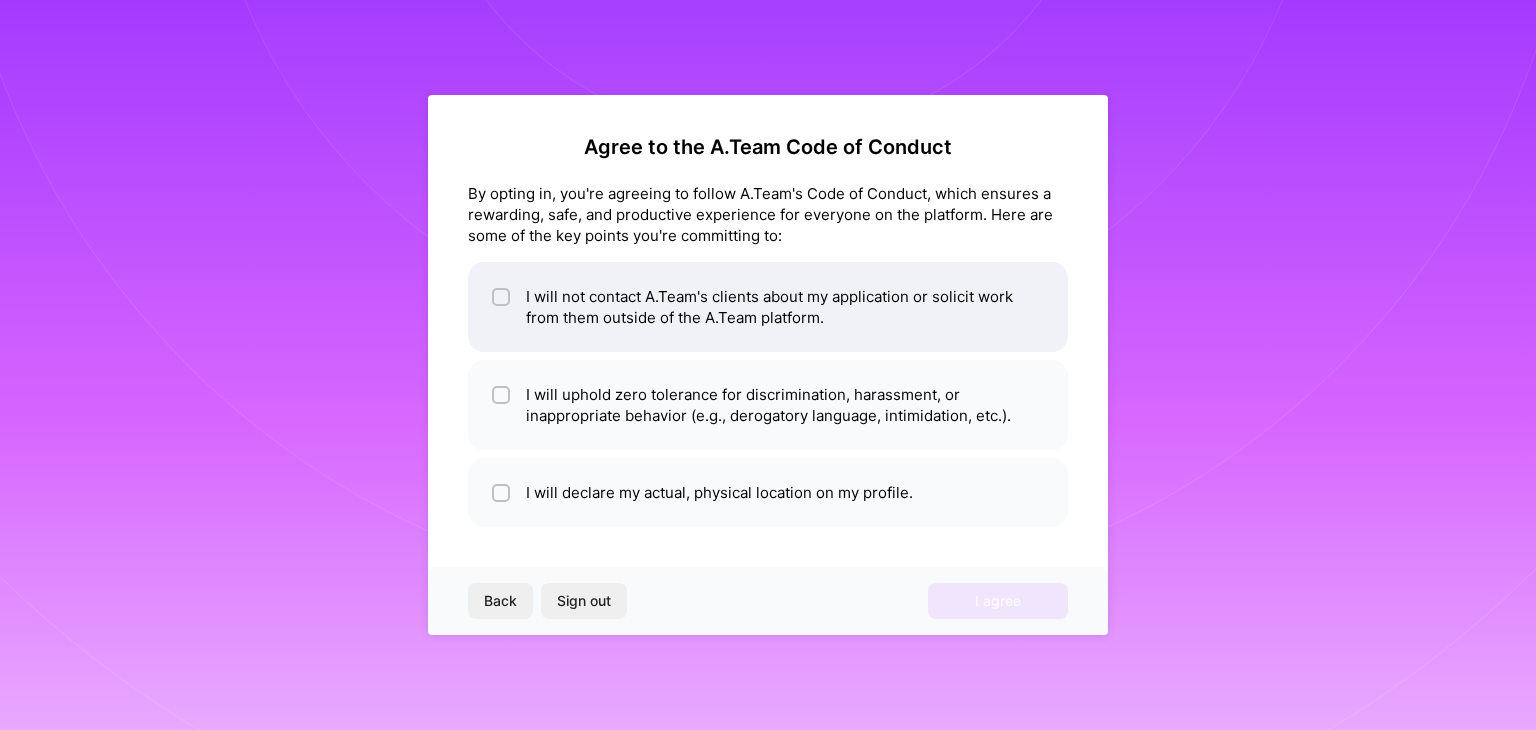 click on "I will not contact A.Team's clients about my application or solicit work from them outside of the A.Team platform." at bounding box center (768, 307) 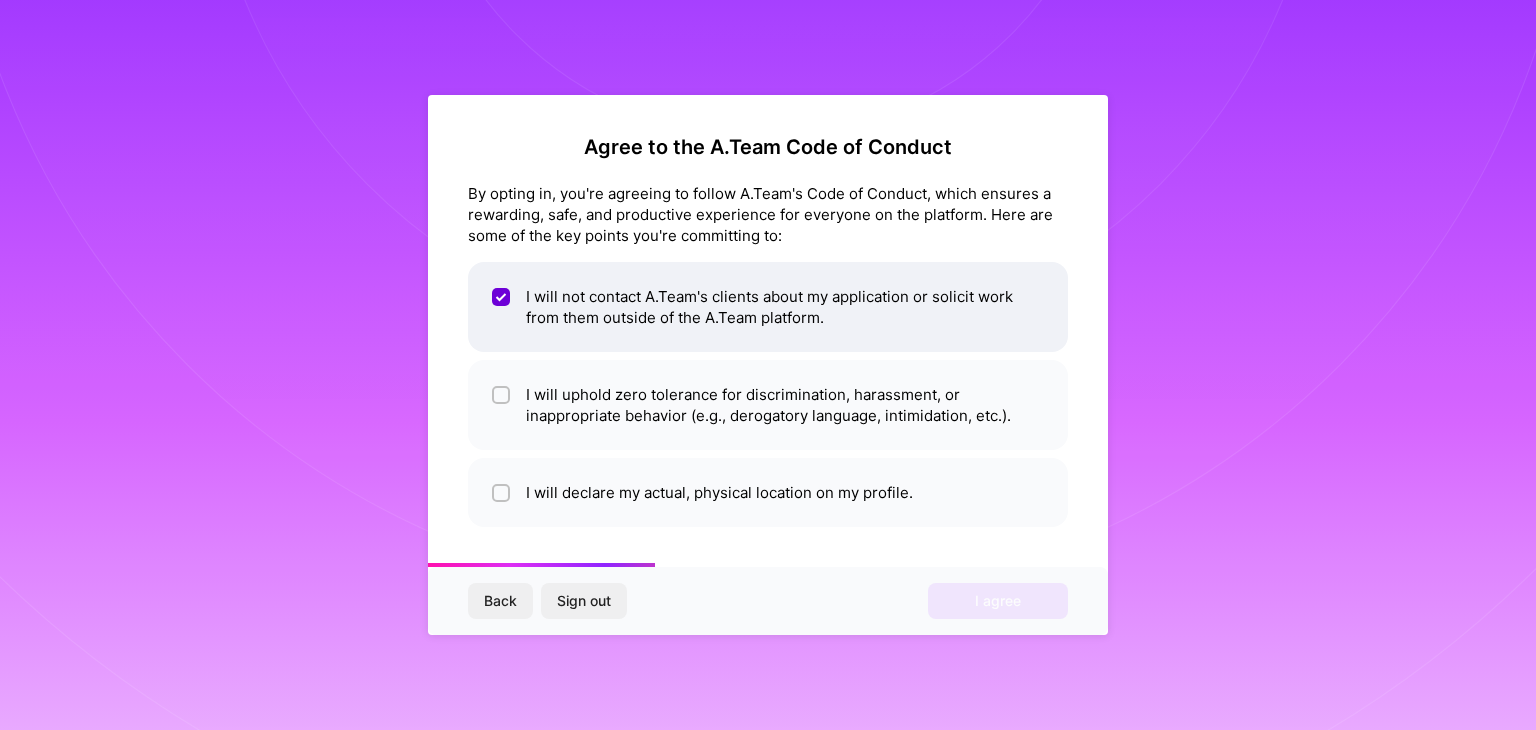 type 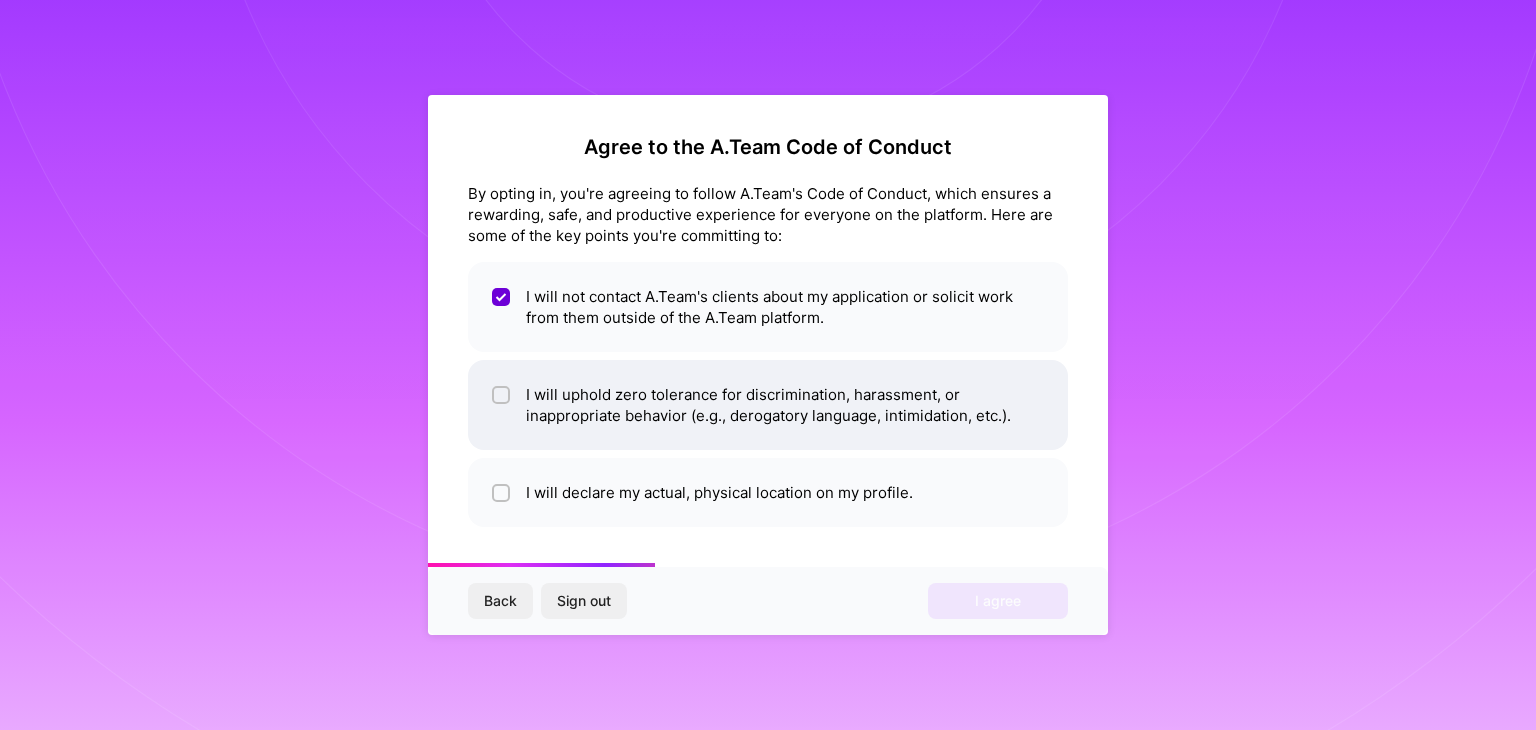 click on "I will uphold zero tolerance for discrimination, harassment, or inappropriate behavior (e.g., derogatory language, intimidation, etc.)." at bounding box center [768, 405] 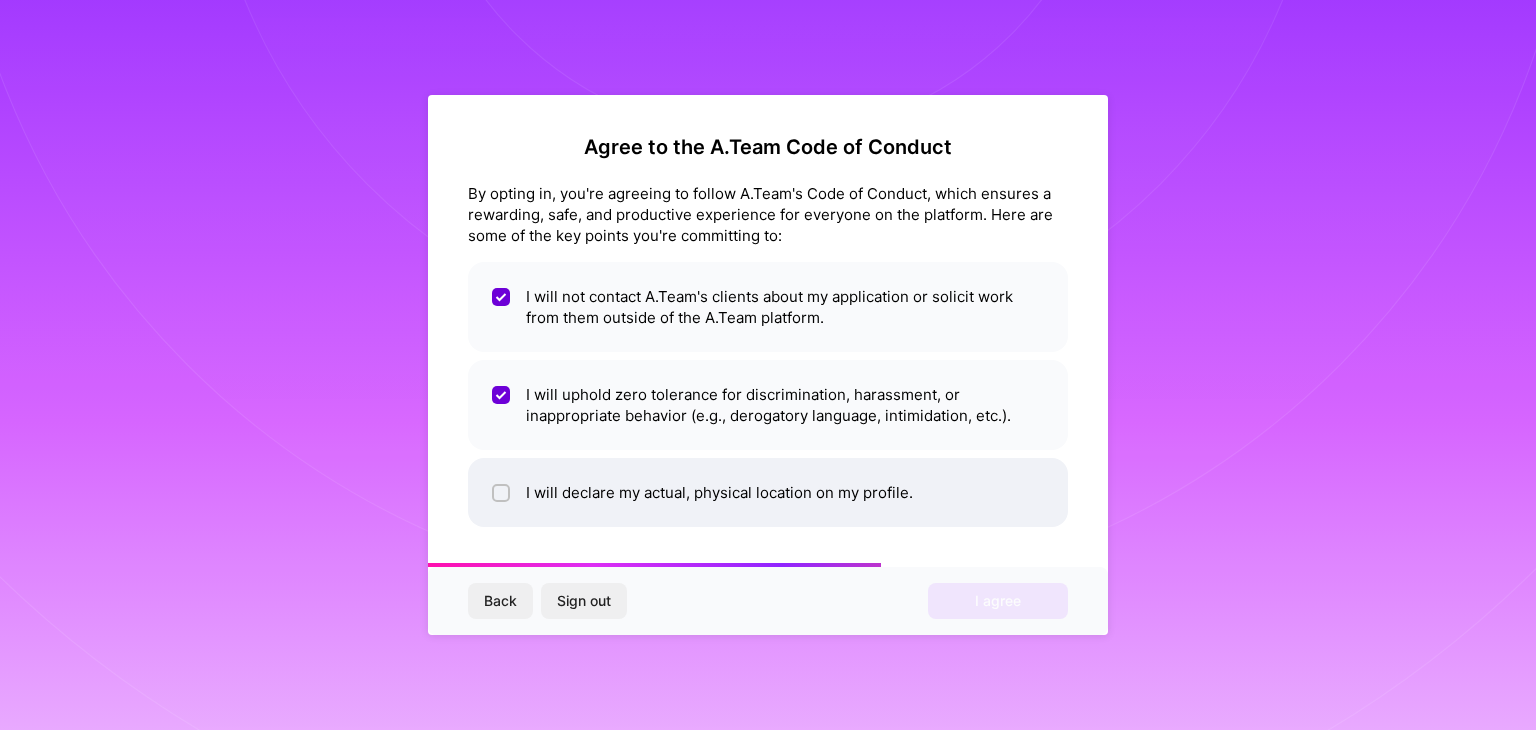 click on "I will declare my actual, physical location on my profile." at bounding box center [768, 492] 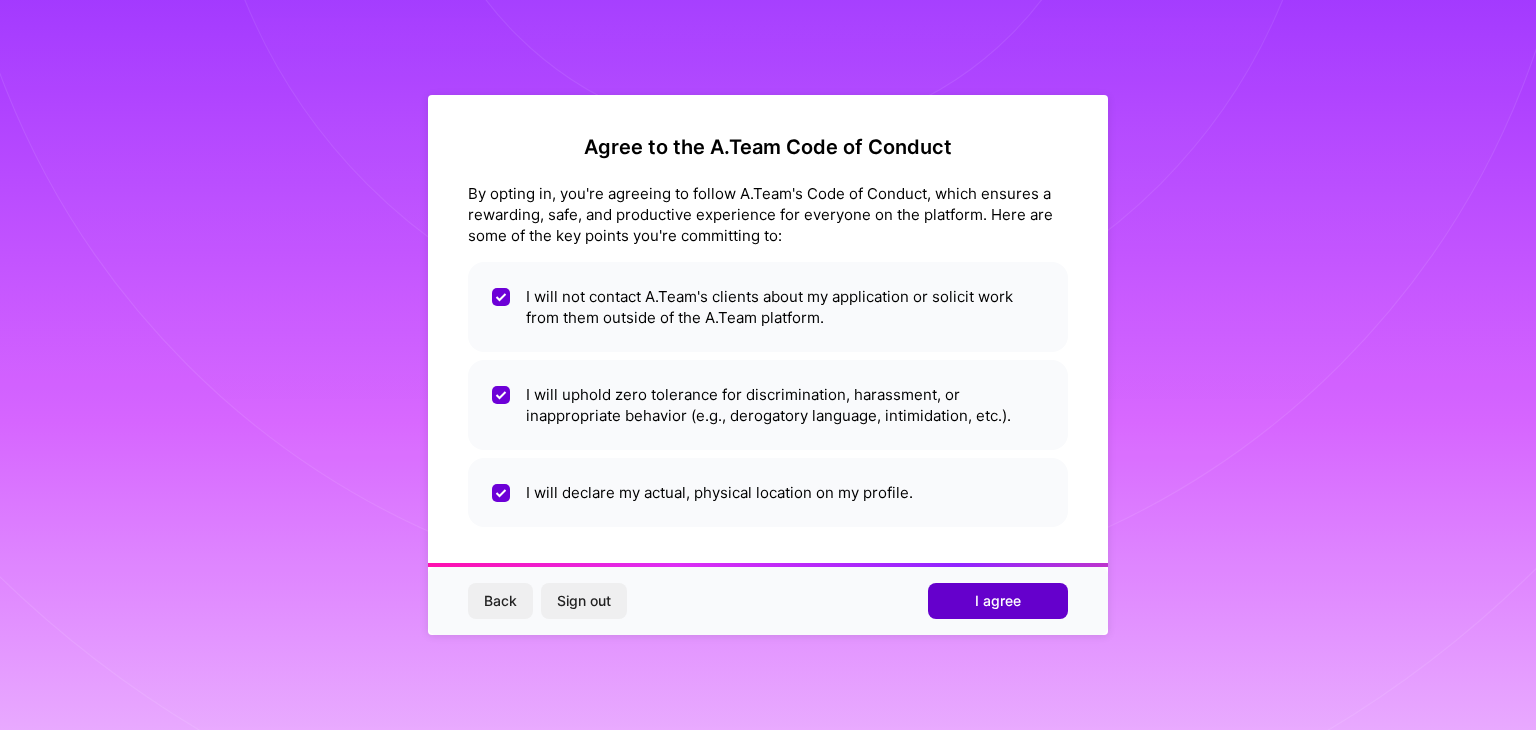 click on "I agree" at bounding box center (998, 601) 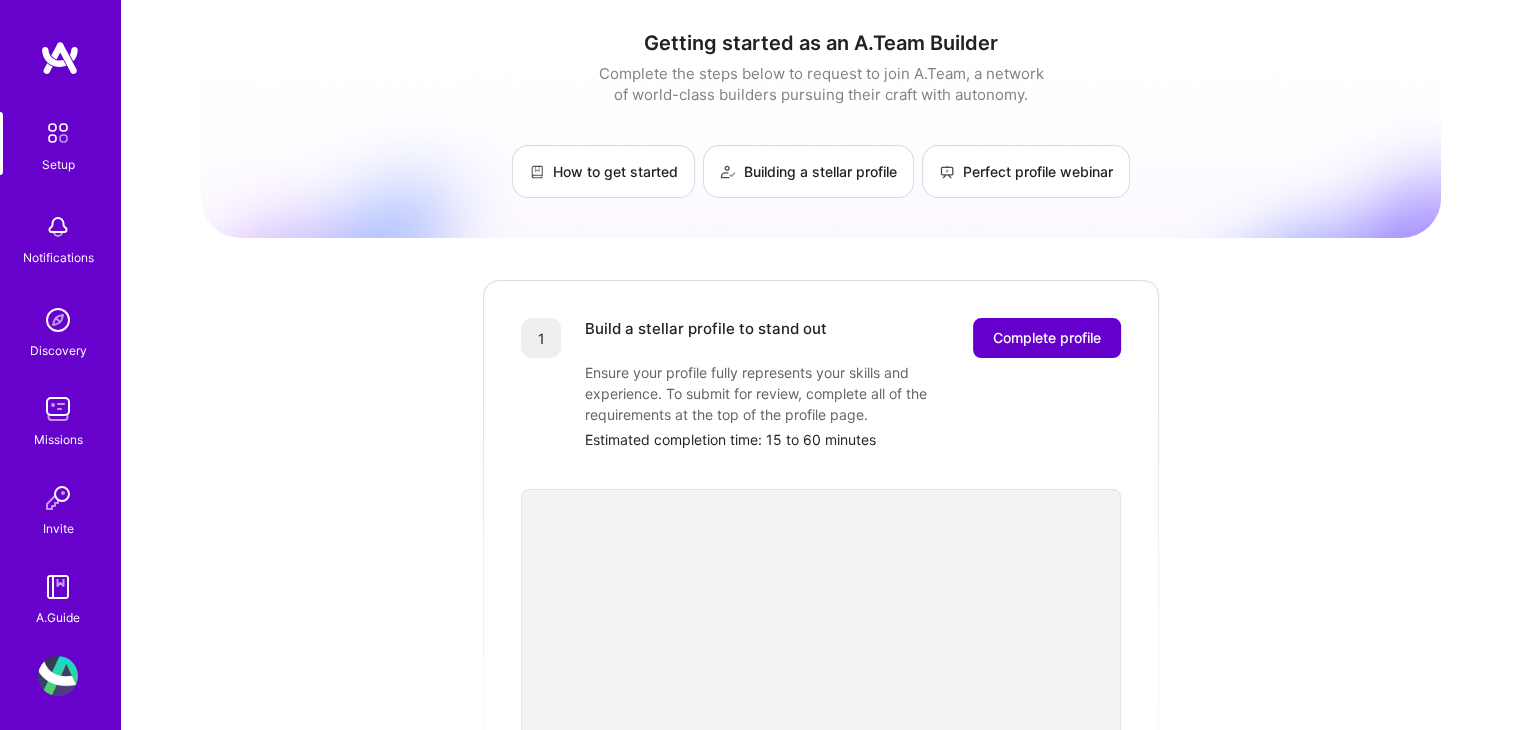 click on "Complete profile" at bounding box center (1047, 338) 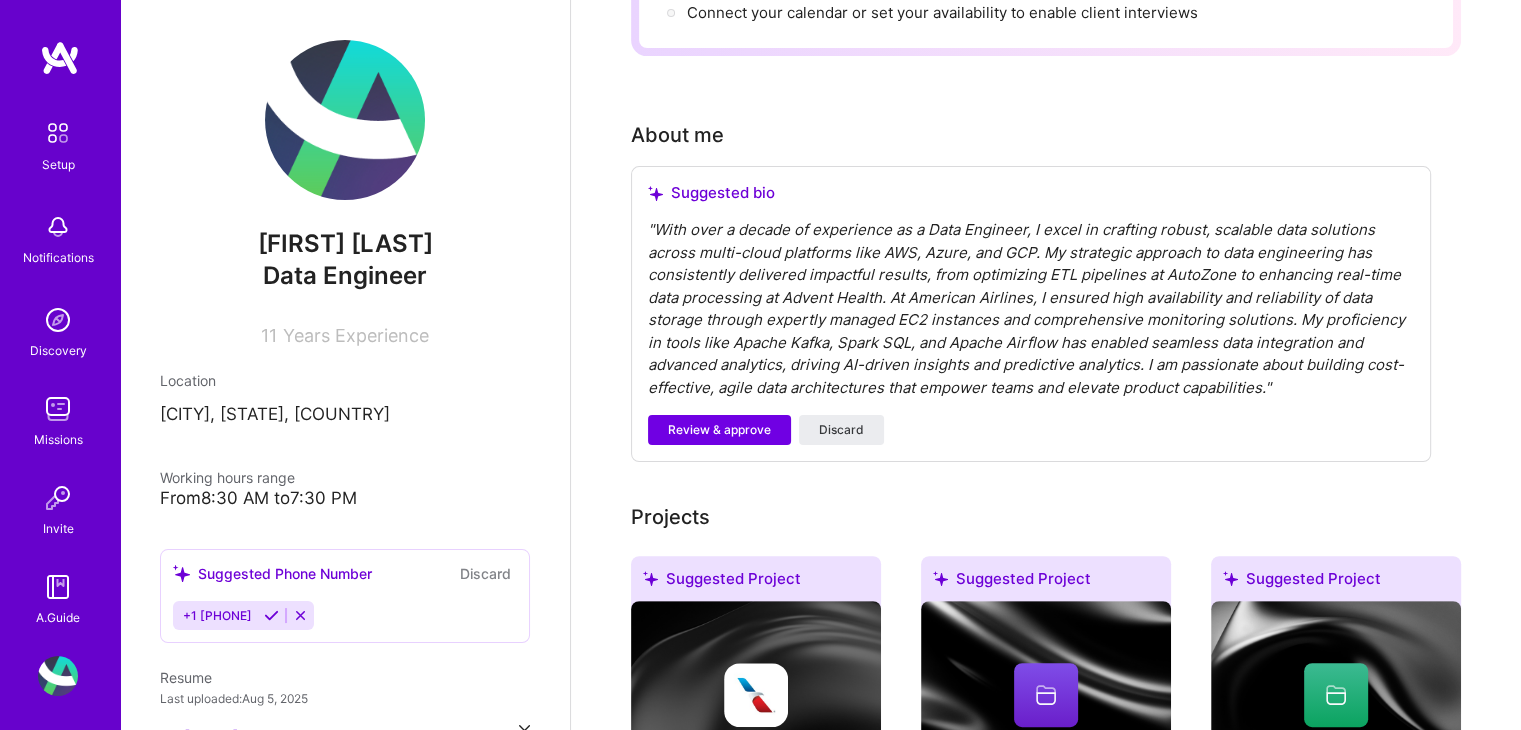 scroll, scrollTop: 456, scrollLeft: 0, axis: vertical 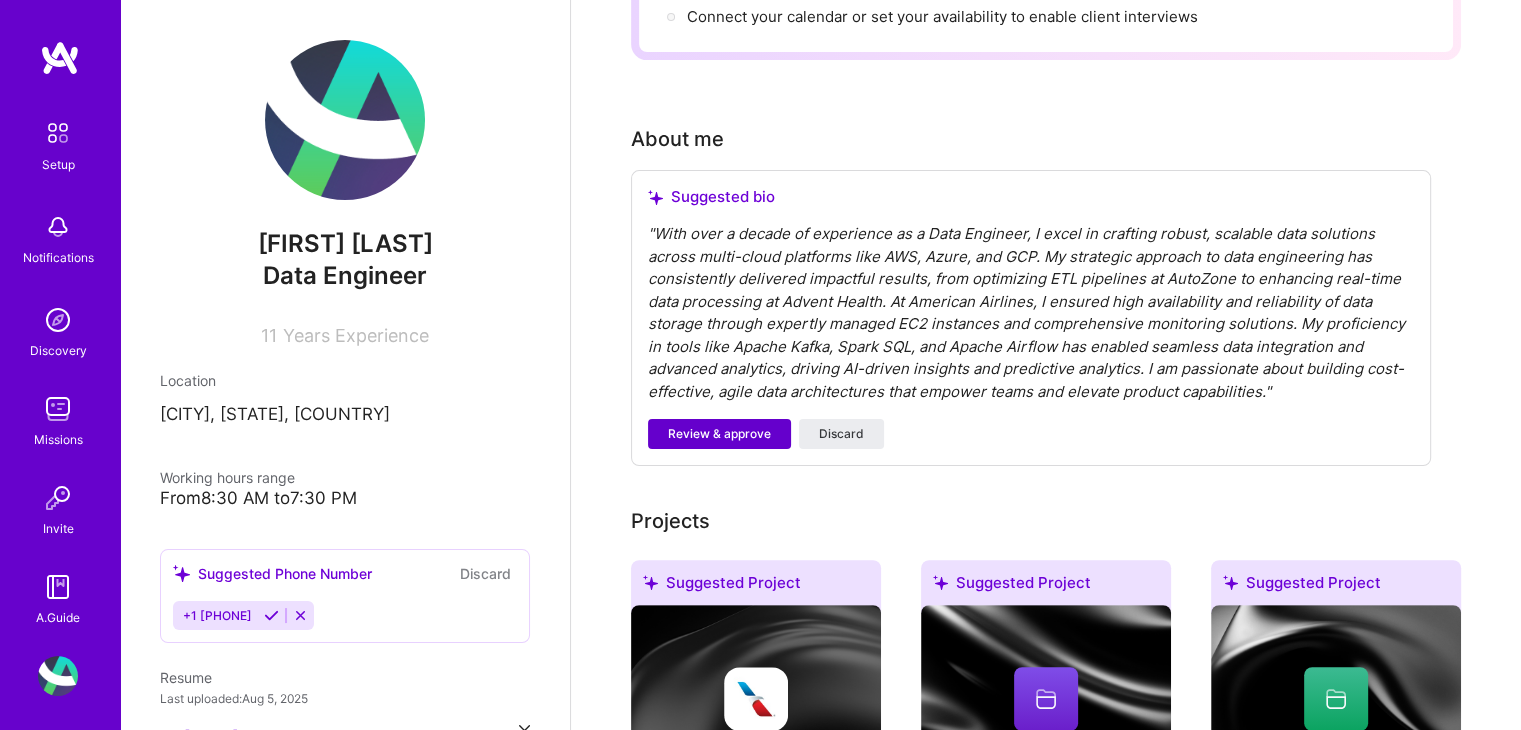 click on "Review & approve" at bounding box center (719, 434) 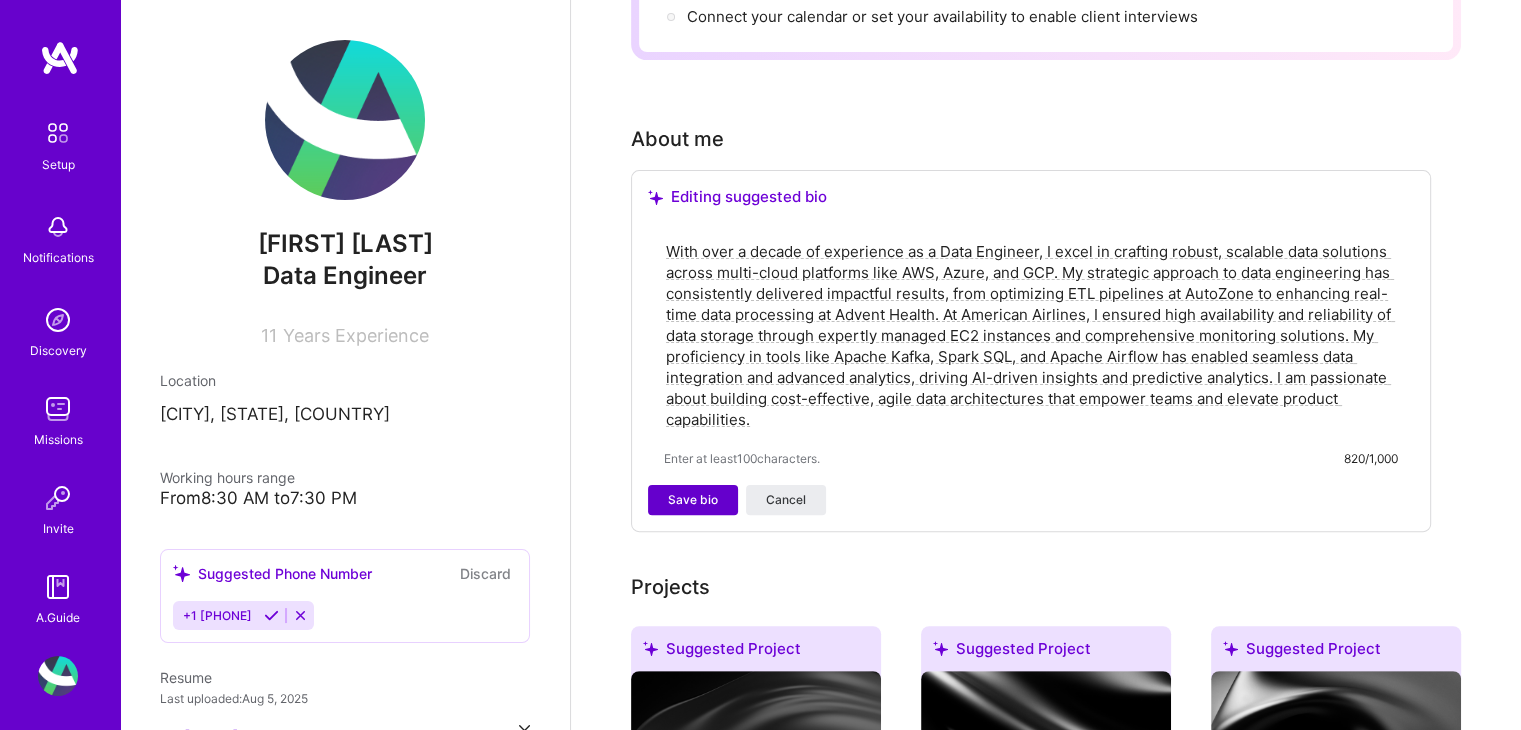 click on "Save bio" at bounding box center [693, 500] 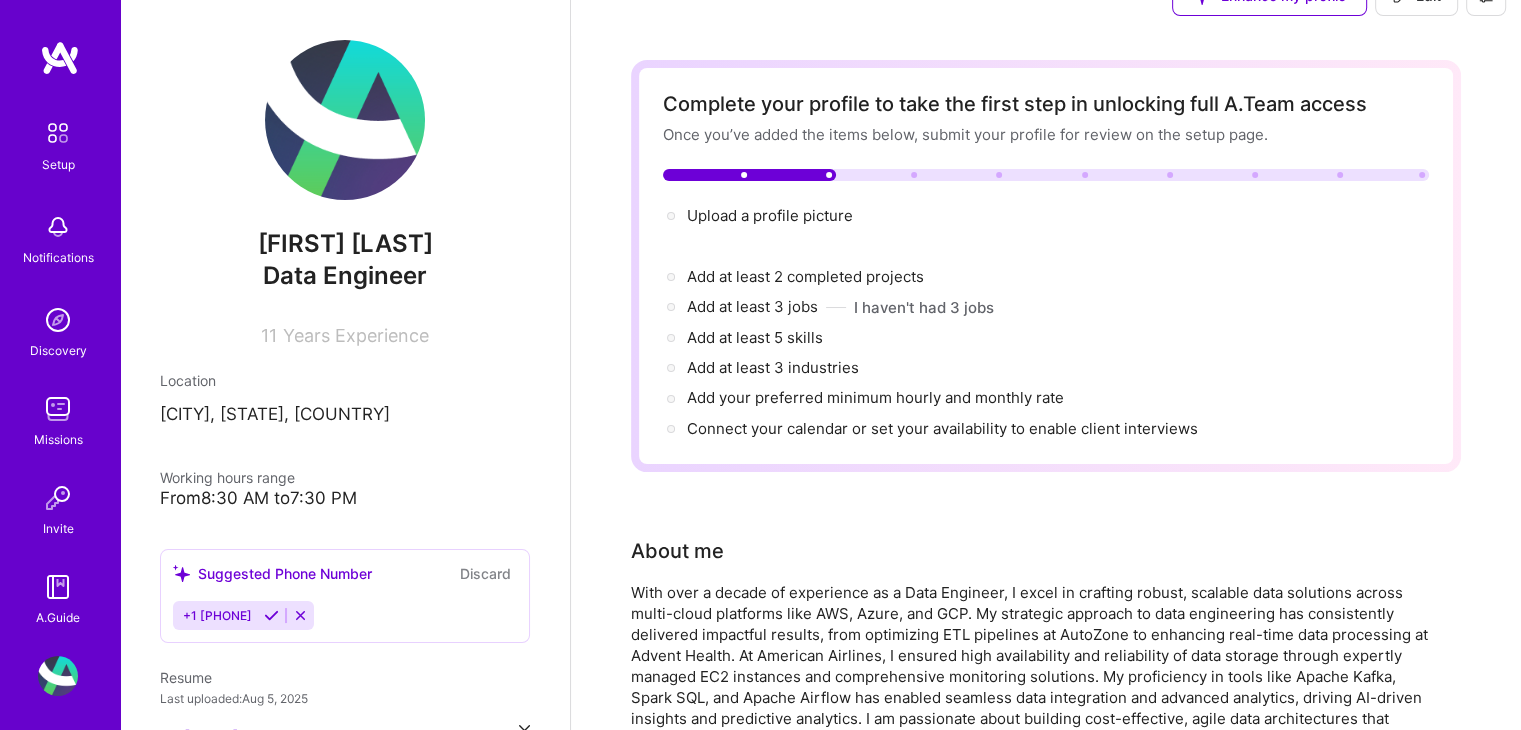 scroll, scrollTop: 44, scrollLeft: 0, axis: vertical 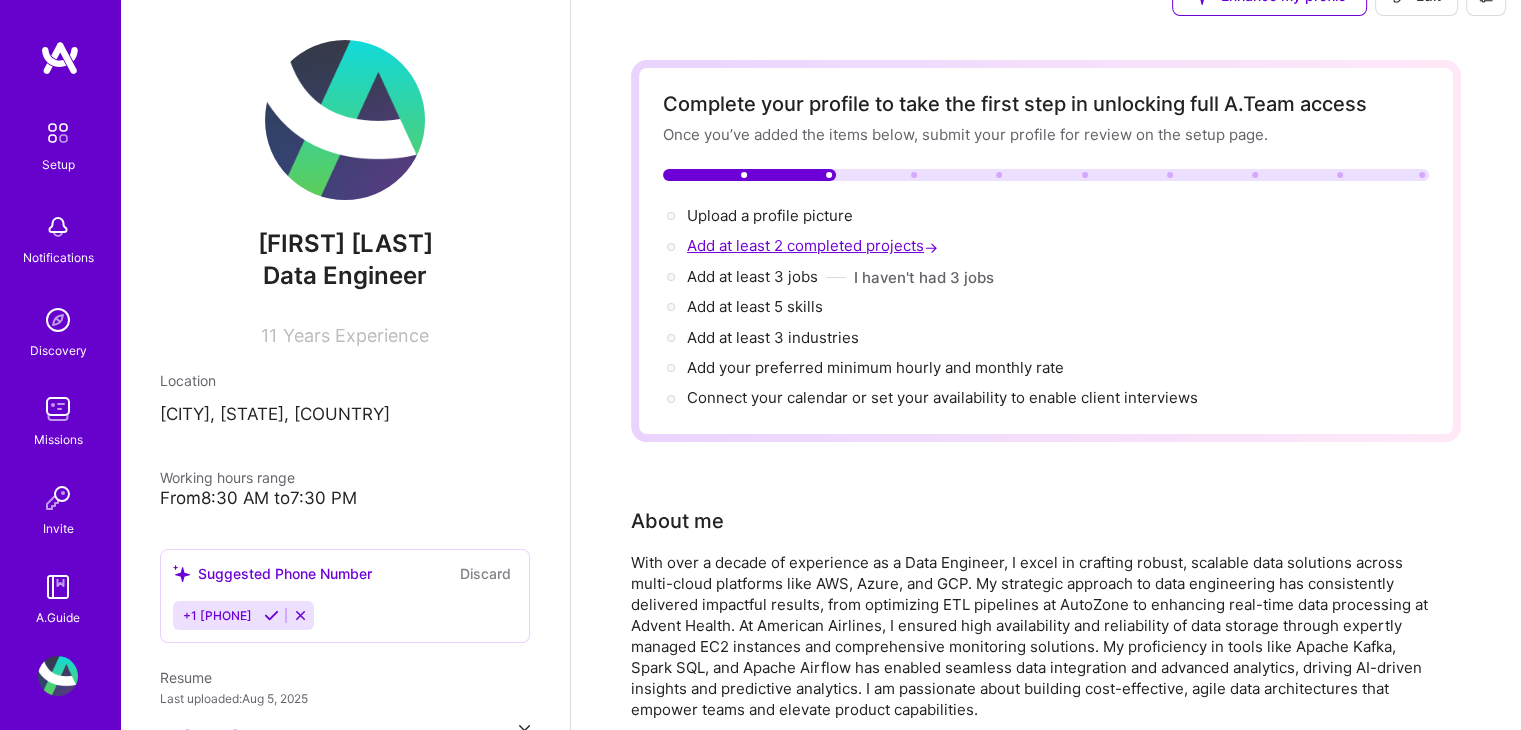 click on "Add at least 2 completed projects  →" at bounding box center [814, 245] 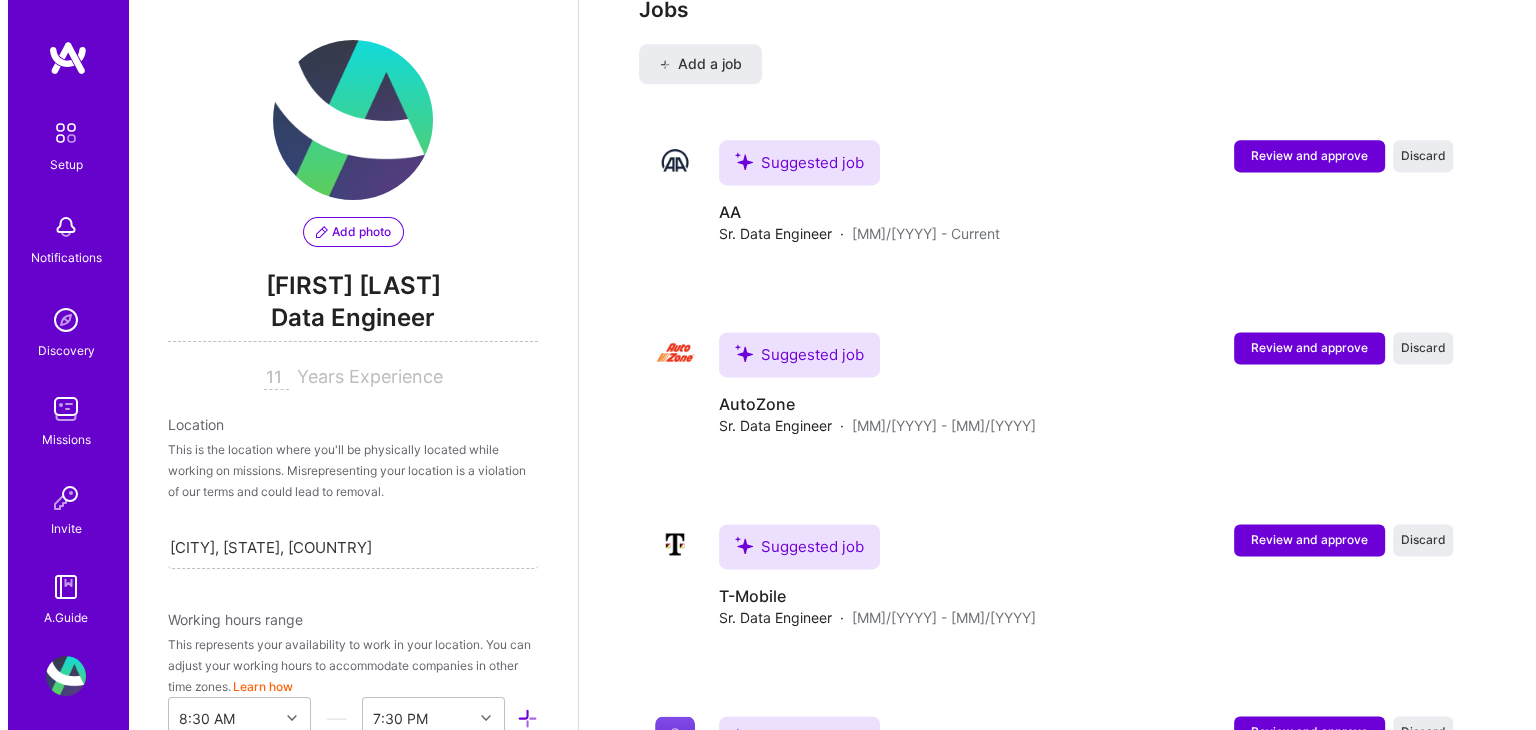 scroll, scrollTop: 2696, scrollLeft: 0, axis: vertical 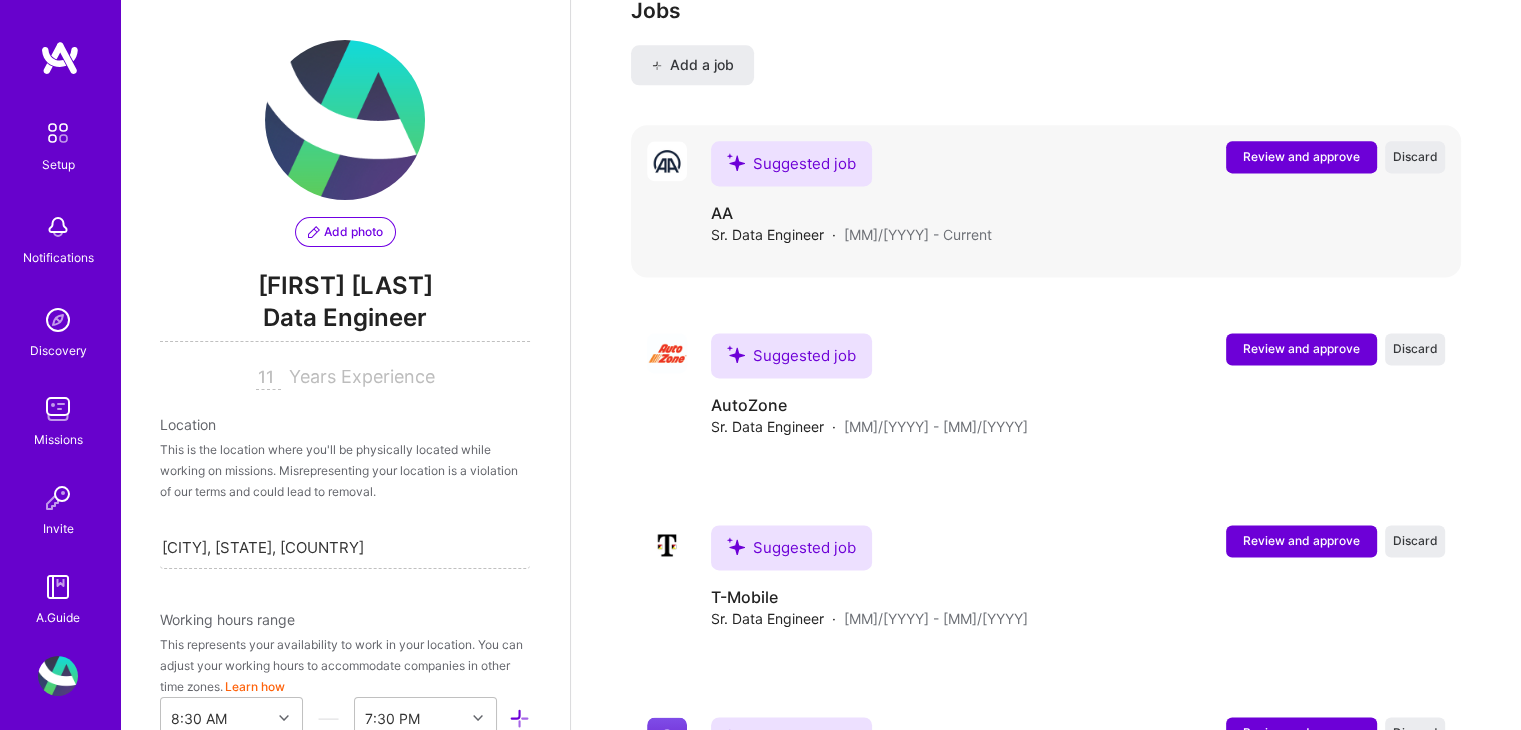 click on "Review and approve" at bounding box center [1301, 156] 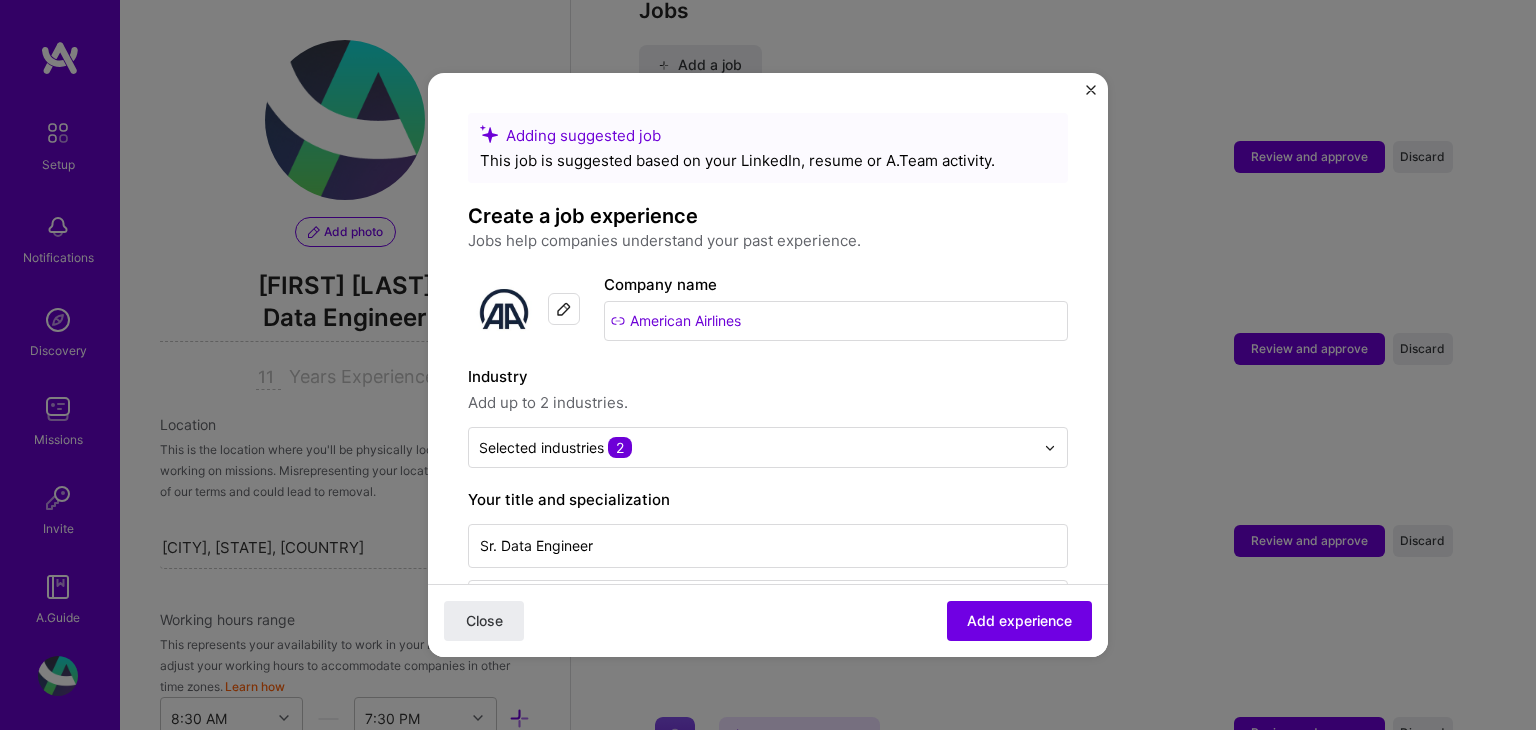 scroll, scrollTop: 27, scrollLeft: 0, axis: vertical 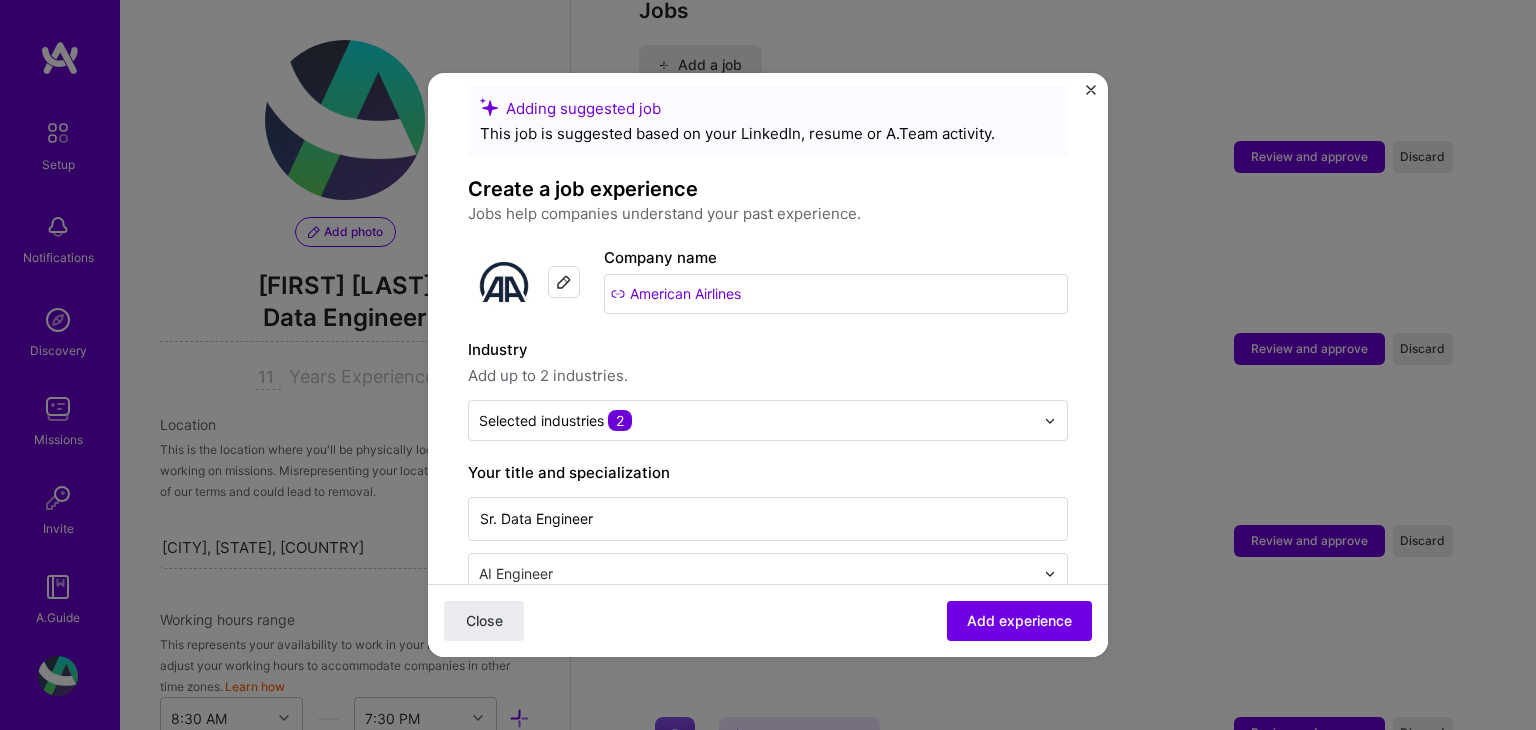 click at bounding box center [564, 282] 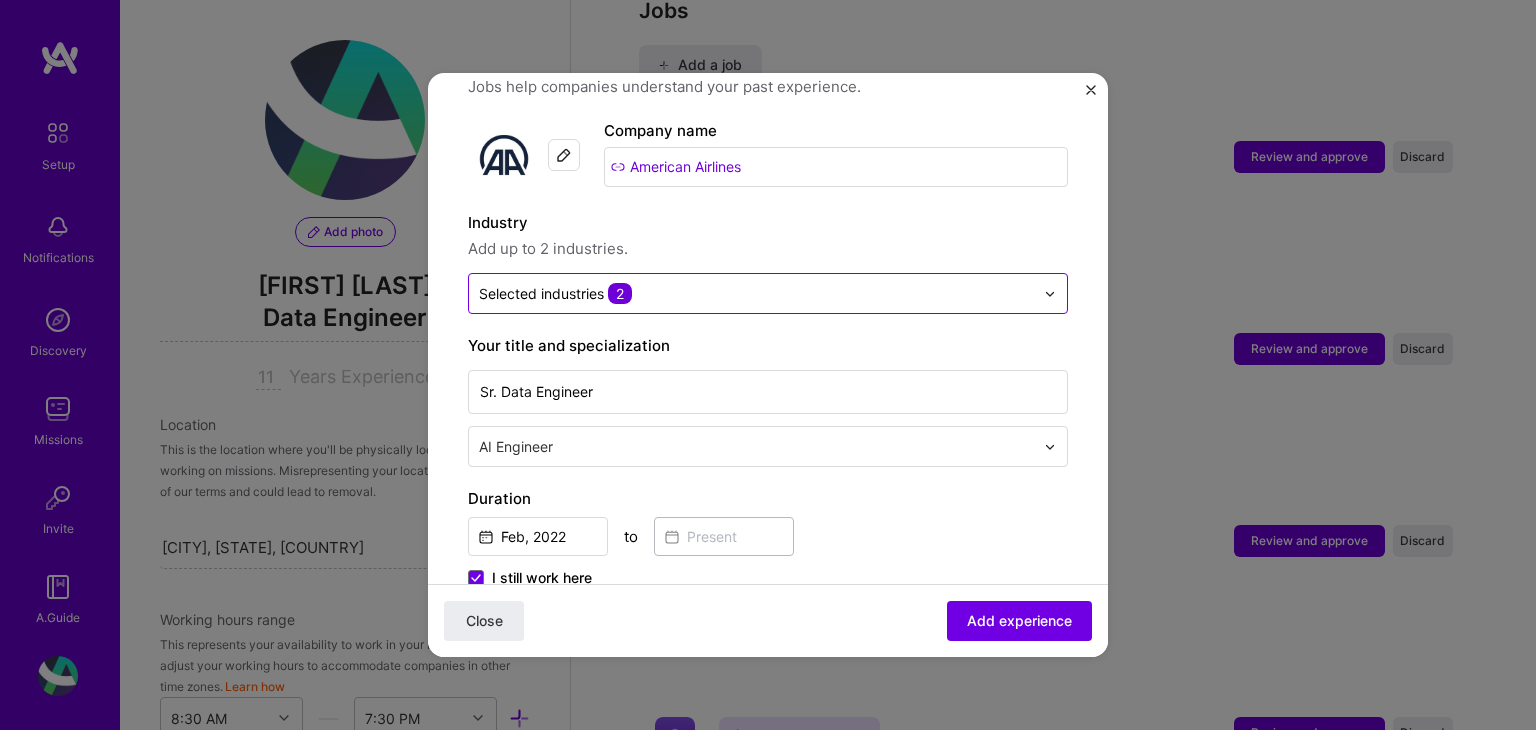 scroll, scrollTop: 164, scrollLeft: 0, axis: vertical 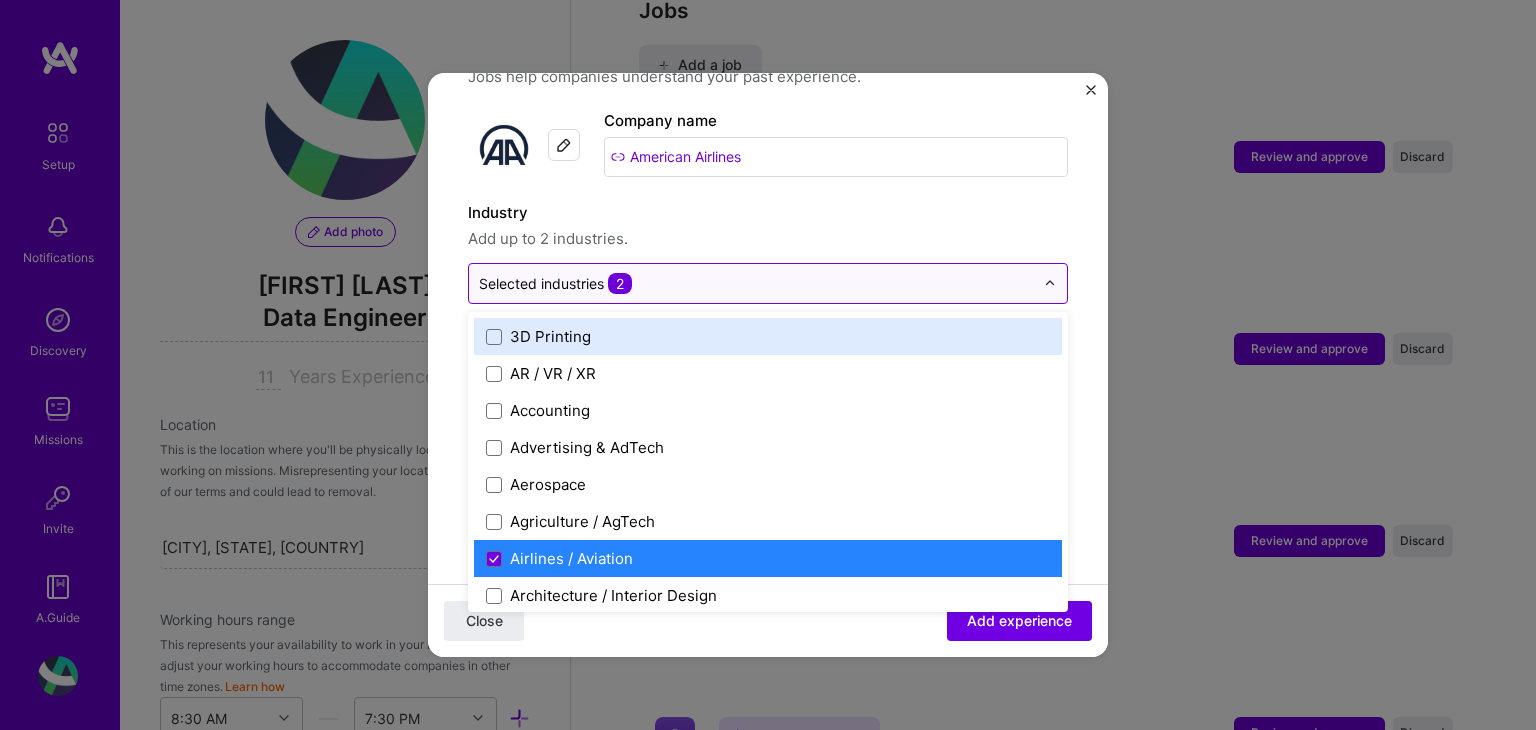 click at bounding box center (756, 283) 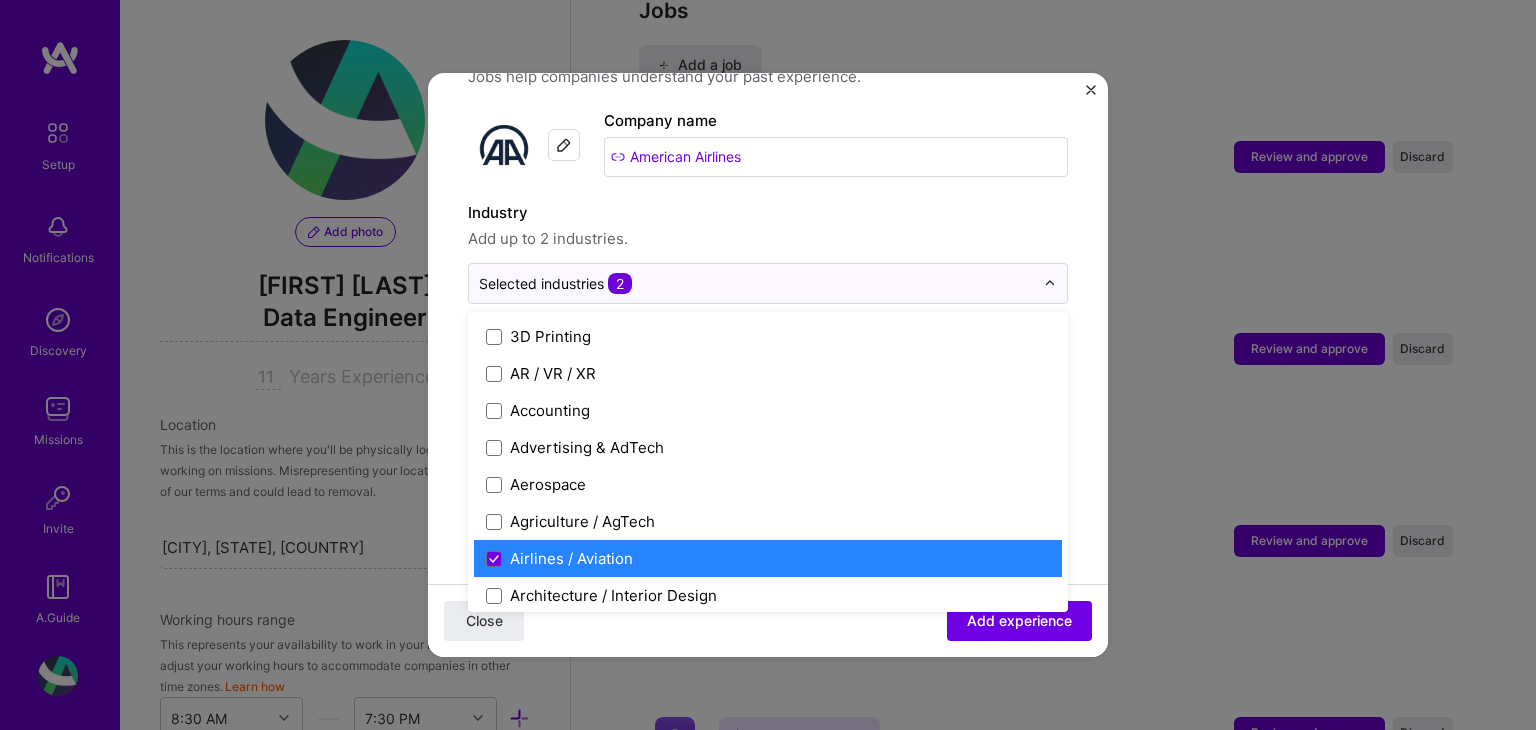 click on "Airlines / Aviation" at bounding box center [768, 558] 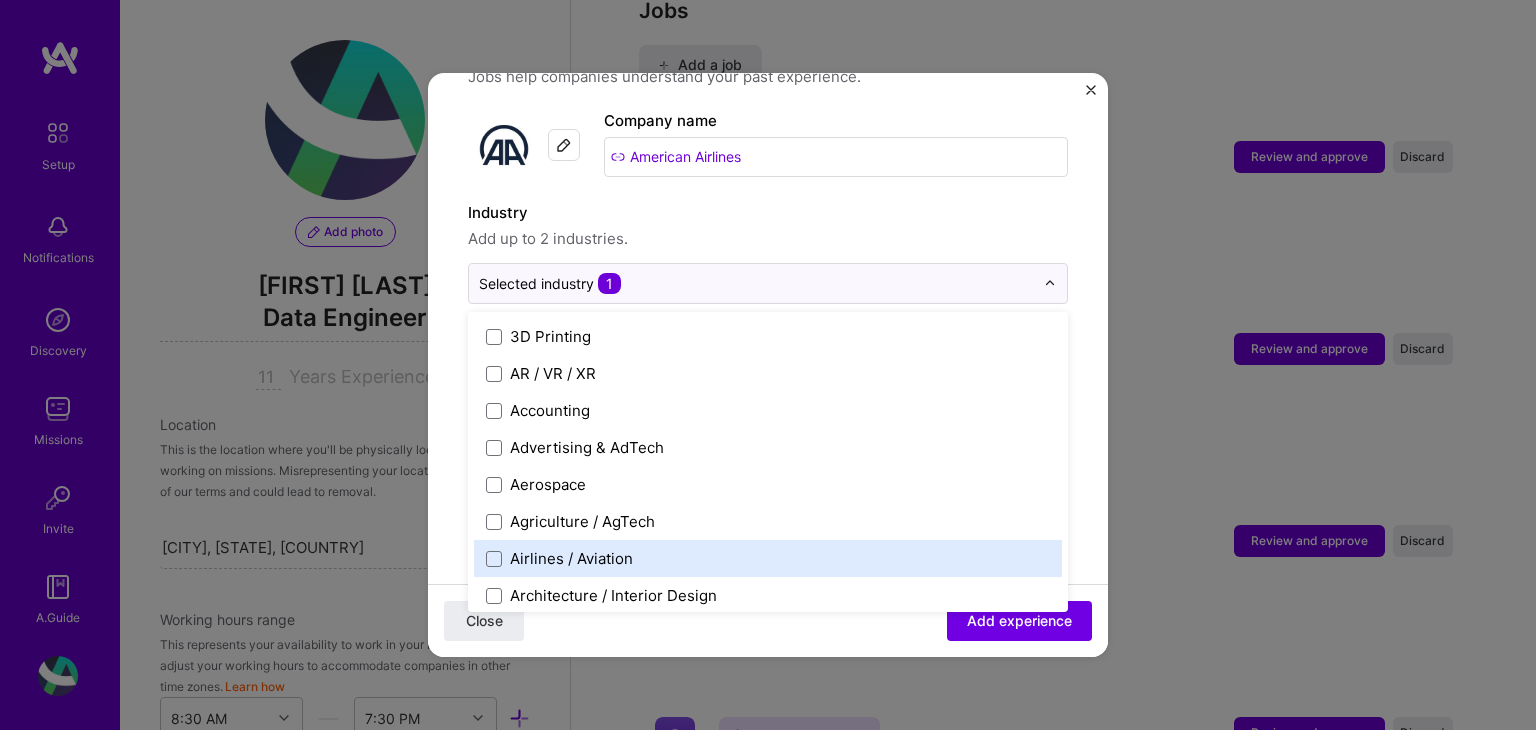 click on "Airlines / Aviation" at bounding box center (768, 558) 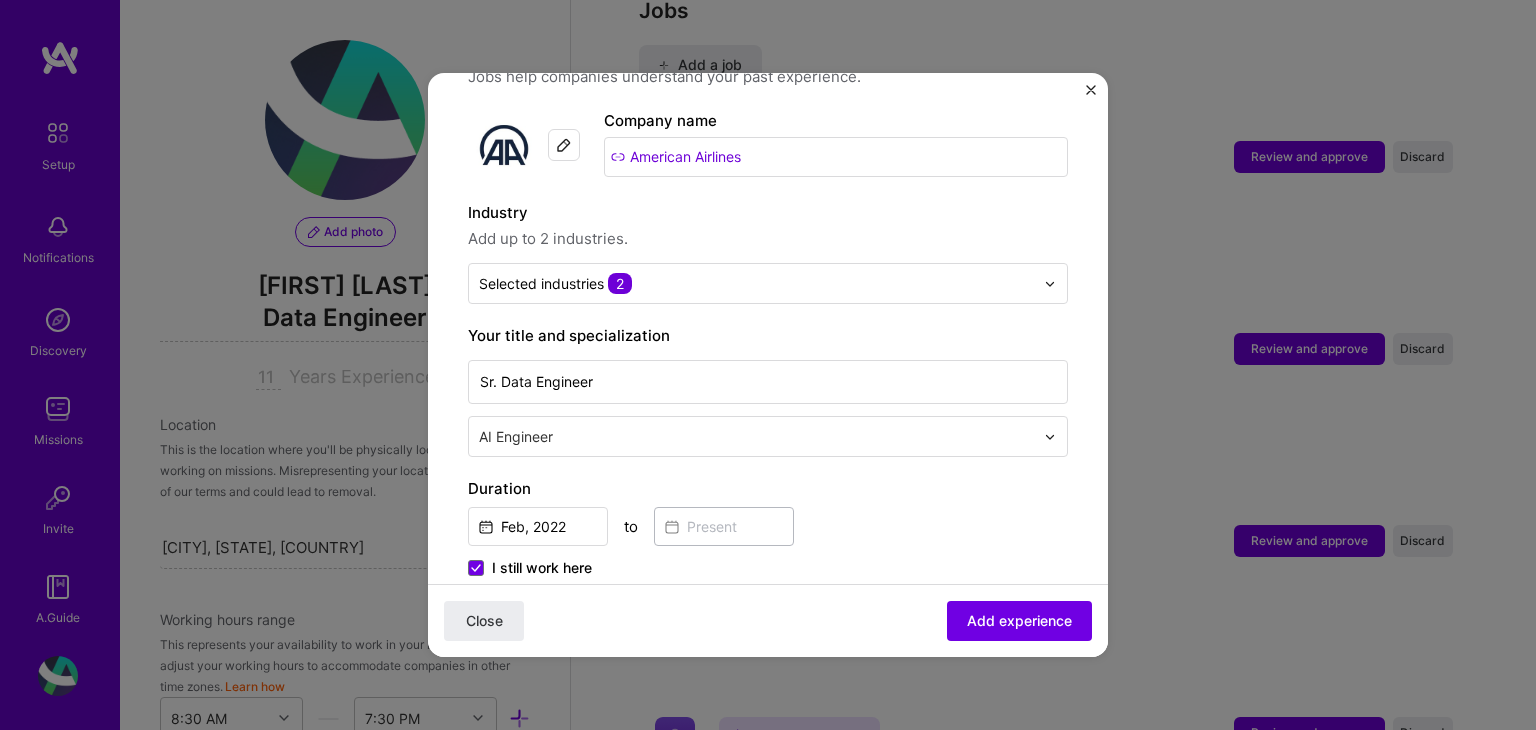 click on "Adding suggested job This job is suggested based on your LinkedIn, resume or A.Team activity. Create a job experience Jobs help companies understand your past experience. Company logo Company name American Airlines
Industry Add up to 2 industries. Selected industries 2 Your title and specialization Sr. Data Engineer AI Engineer Duration [MONTH], [YEAR]
to
I still work here Skills used — Add up to 12 skills Any new skills will be added to your profile. Enter skills... 1 AWS 1 2 3 4 5 Description 100 characters minimum 473 / 2,000  characters Did this role require you to manage team members? (Optional) Yes, I managed 0 team members. Were you involved from inception to launch (0 - >  1)? (Optional) Zero to one is creation and development of a unique product from the ground up. I was involved in zero to one with this project Related projects (Optional) Connect a project you worked on at this position. Select projects Close Add experience" at bounding box center [768, 365] 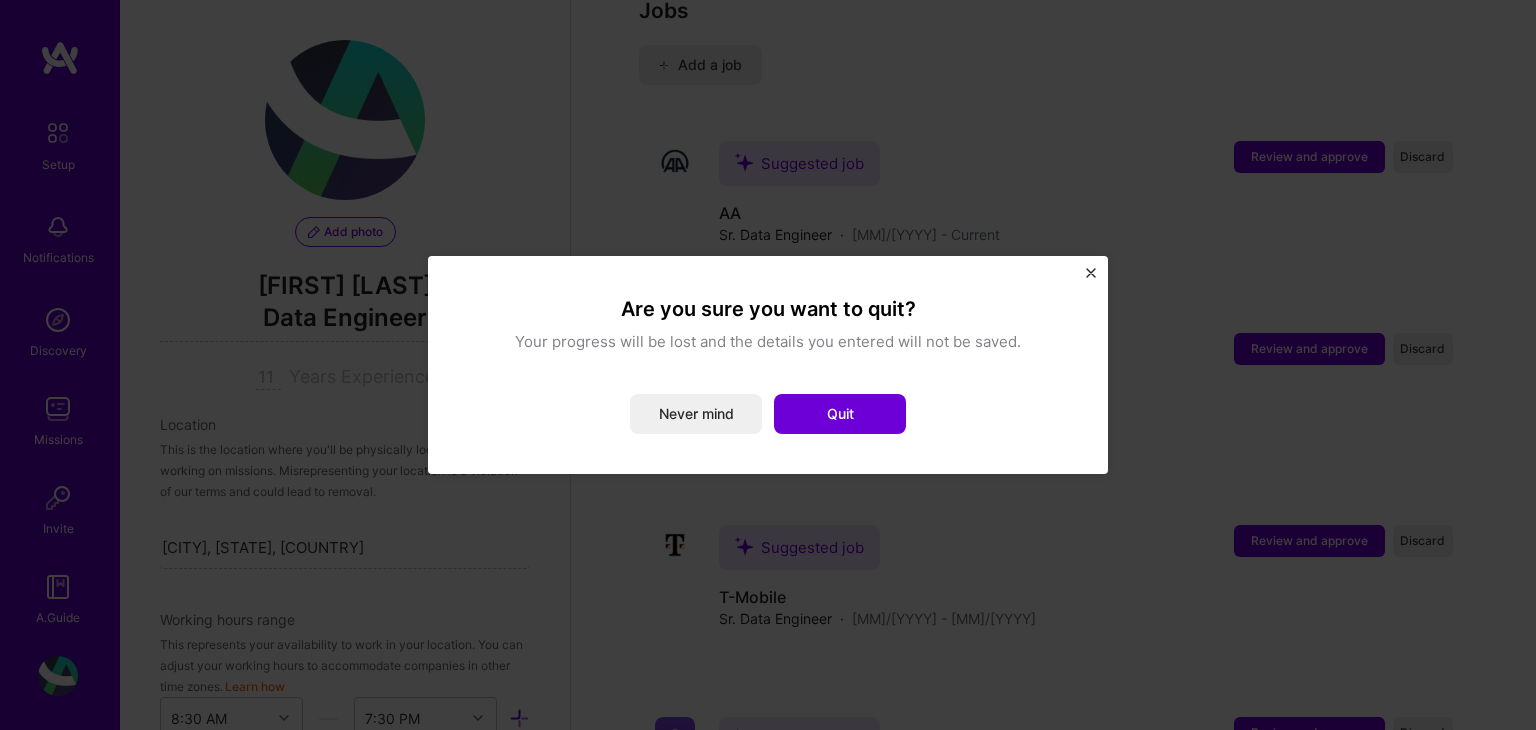 click on "Are you sure you want to quit? Your progress will be lost and the details you entered will not be saved. Never mind Quit" at bounding box center (768, 365) 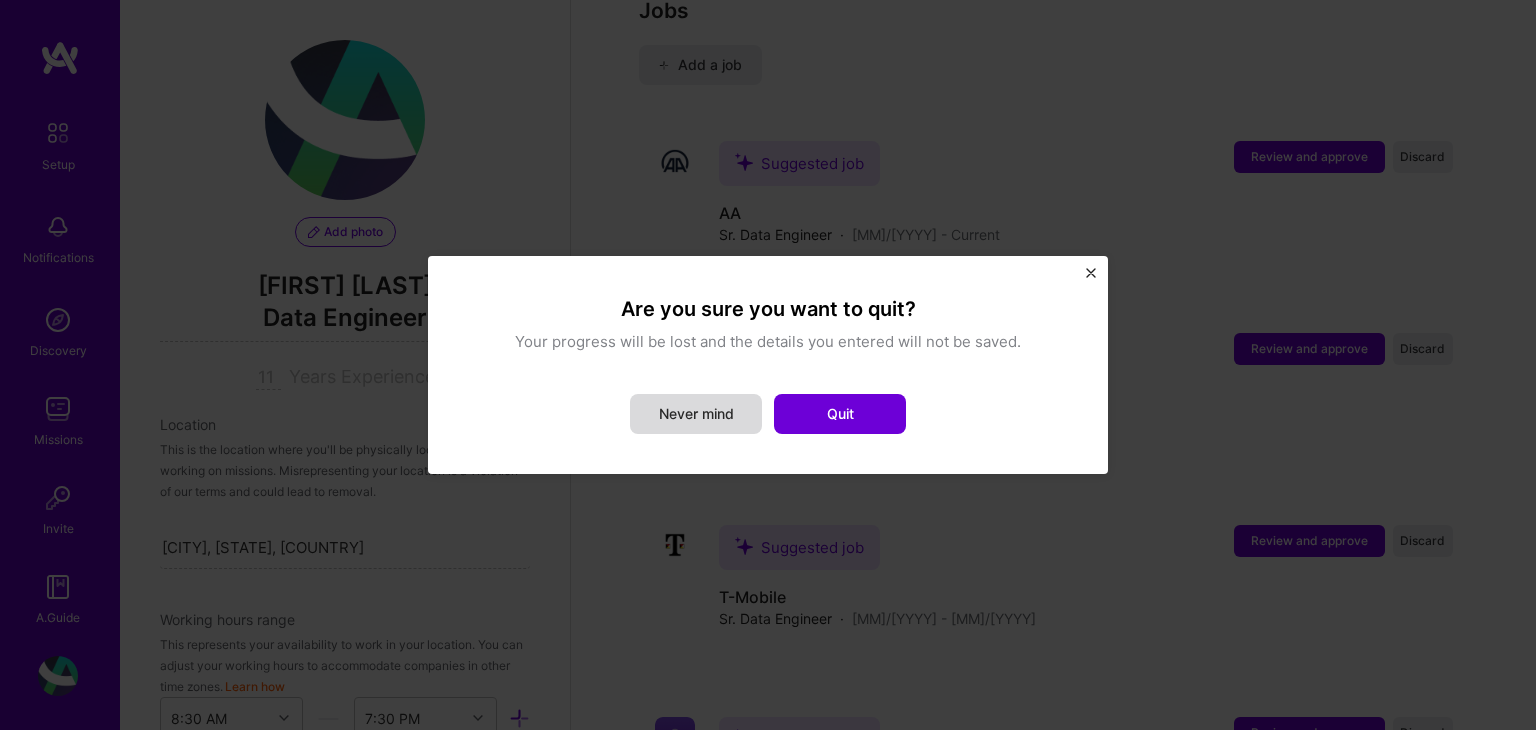 click on "Never mind" at bounding box center (696, 414) 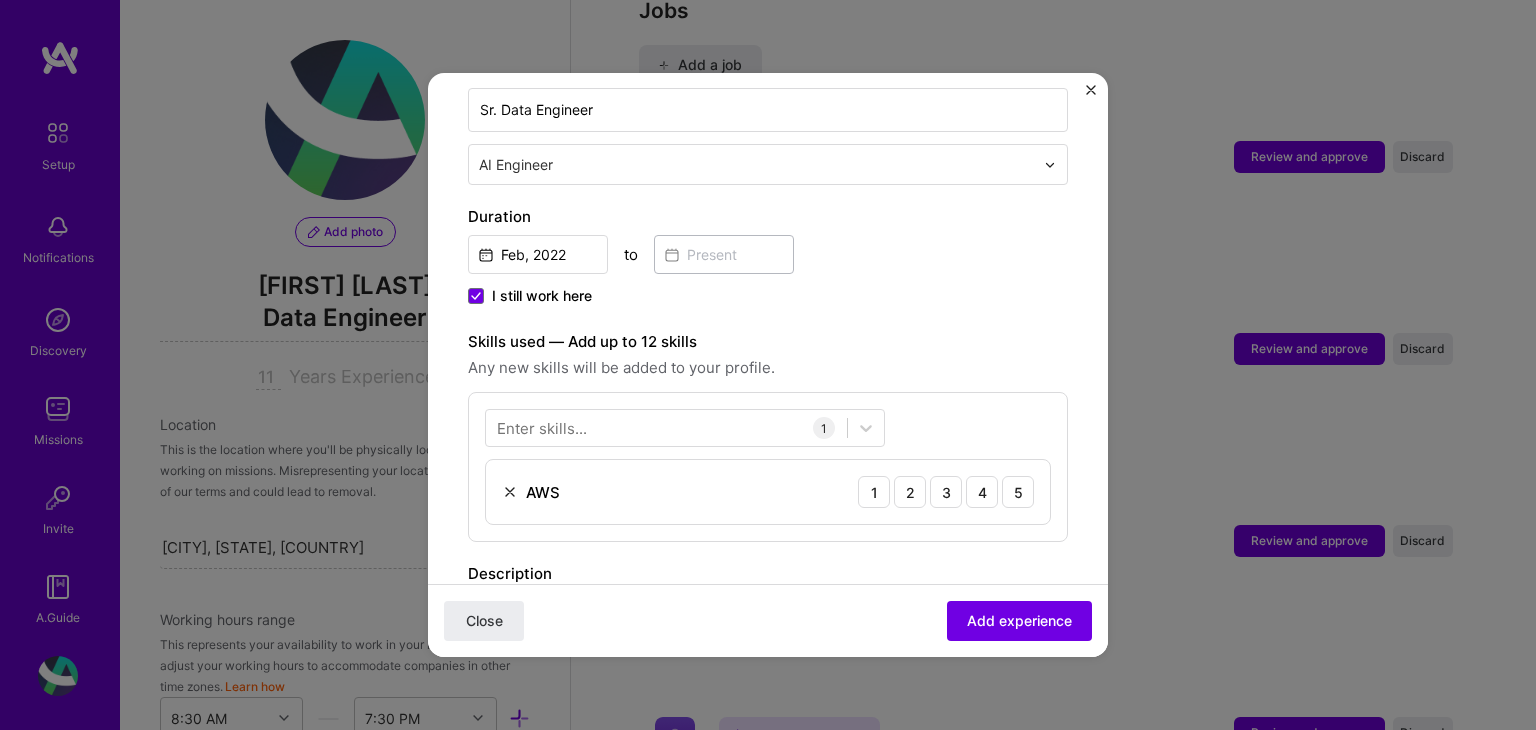 scroll, scrollTop: 437, scrollLeft: 0, axis: vertical 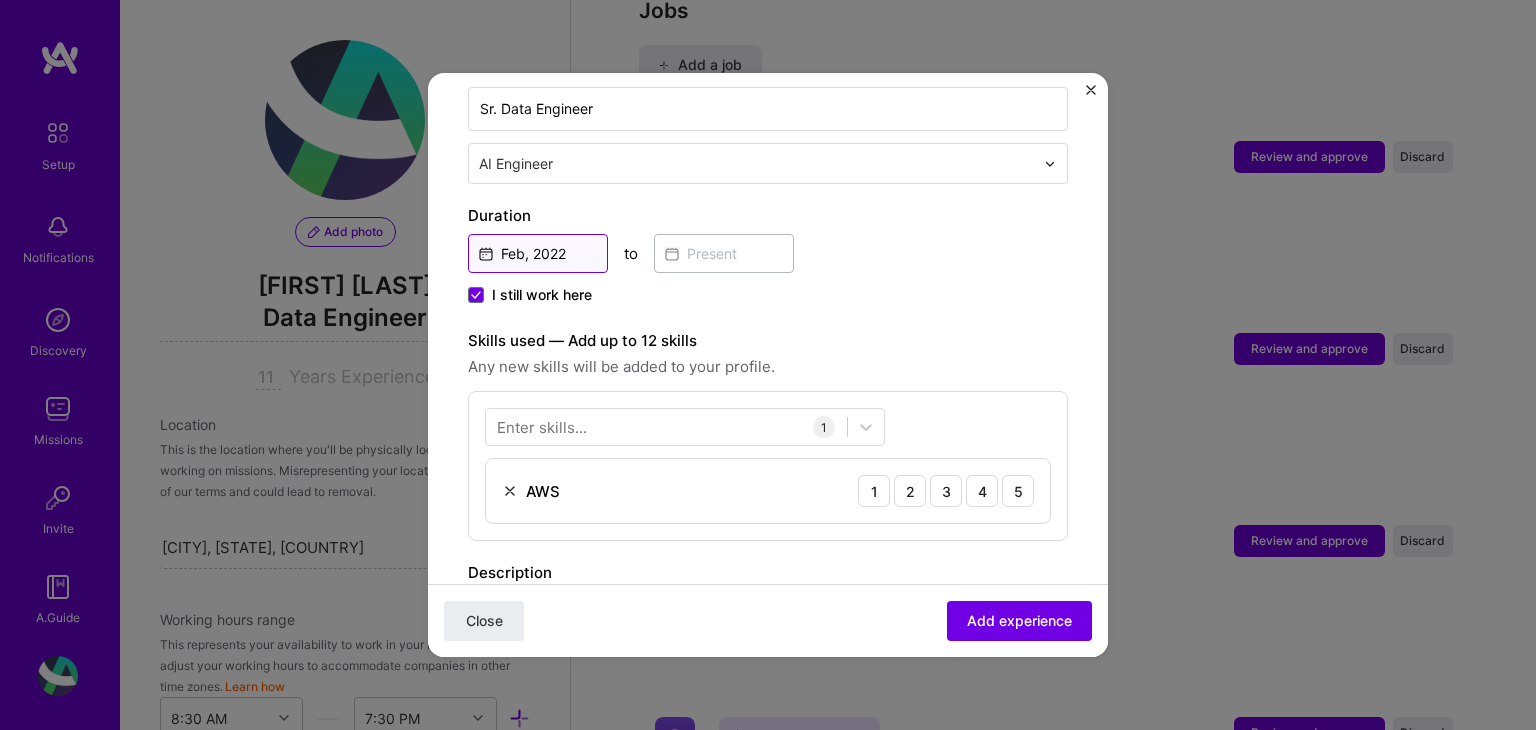 click on "Feb, 2022" at bounding box center [538, 253] 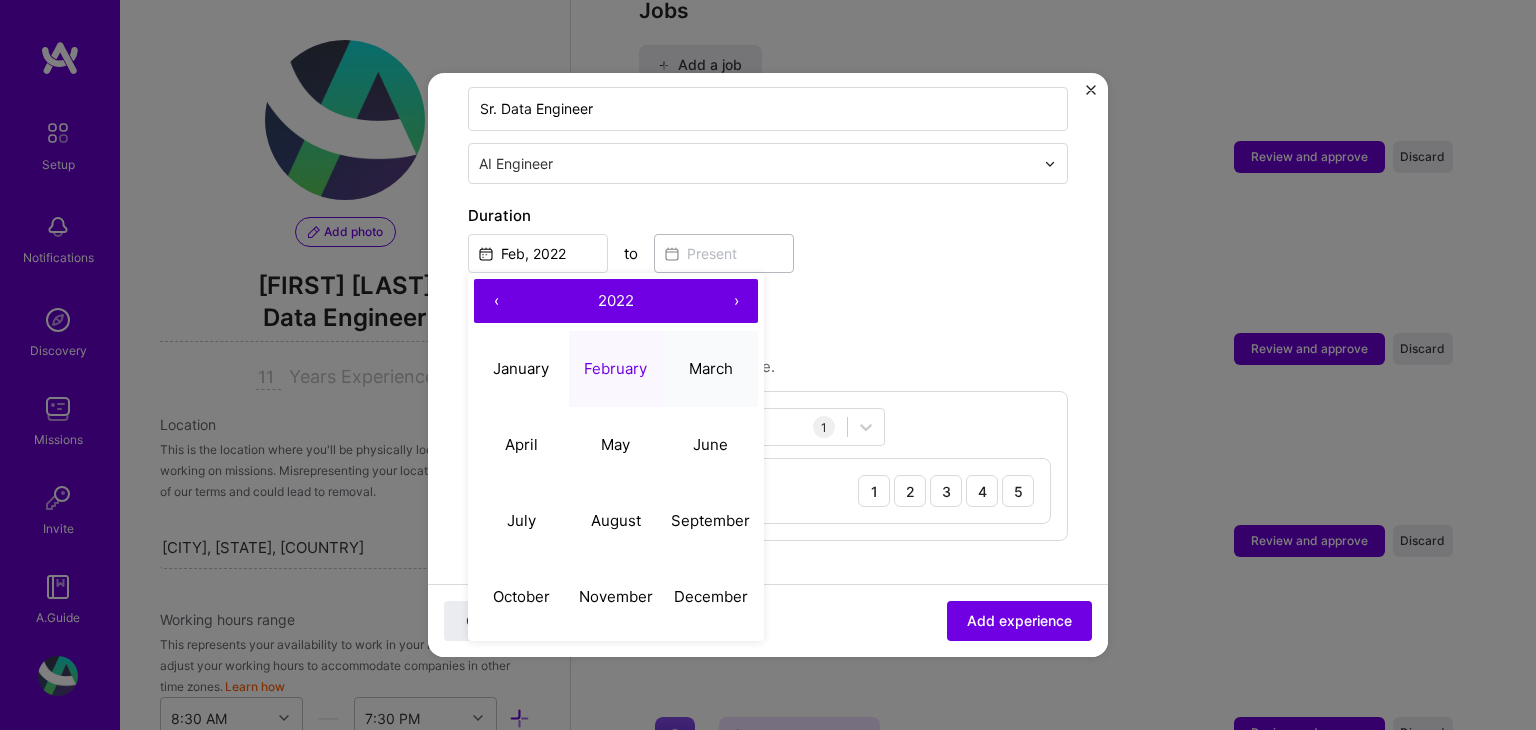 click on "March" at bounding box center [711, 368] 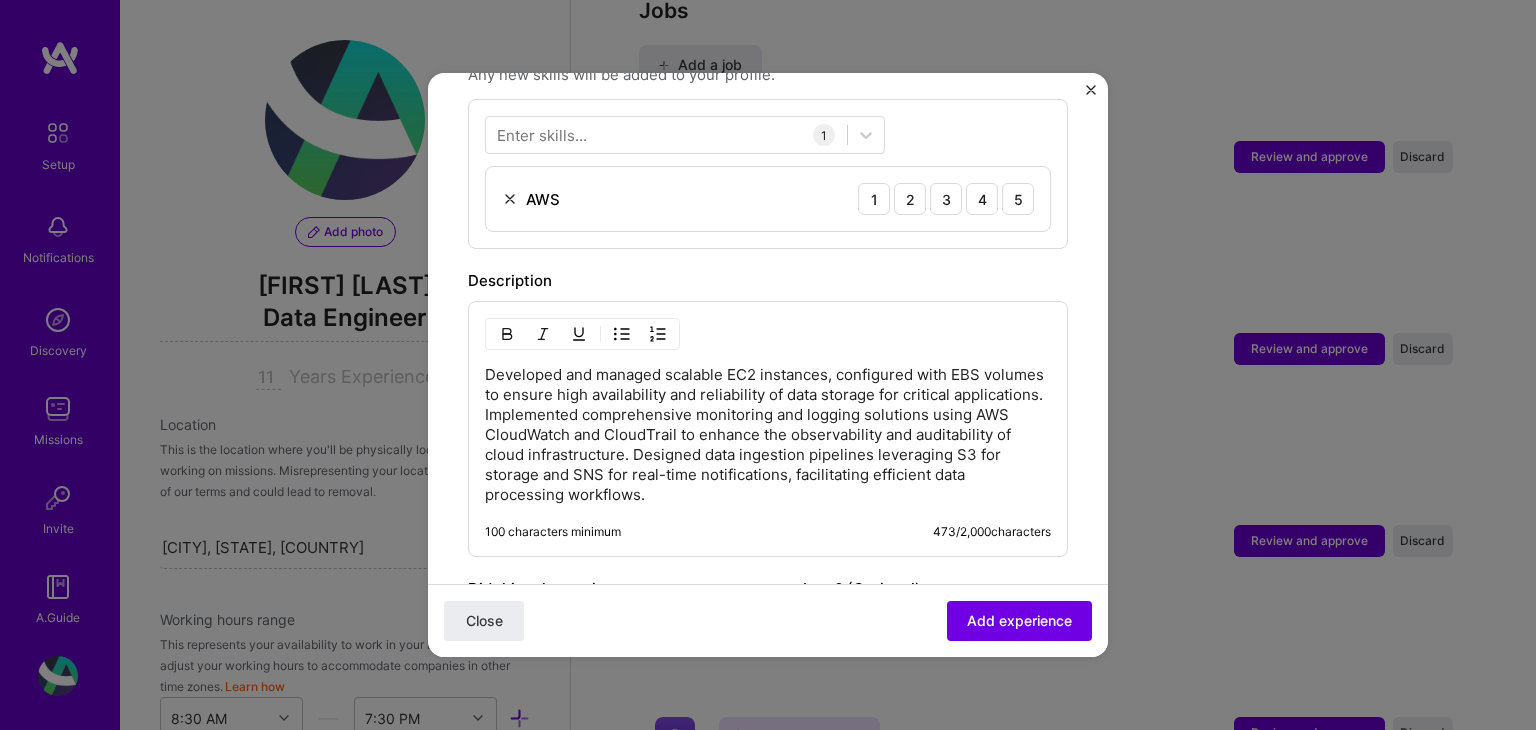scroll, scrollTop: 913, scrollLeft: 0, axis: vertical 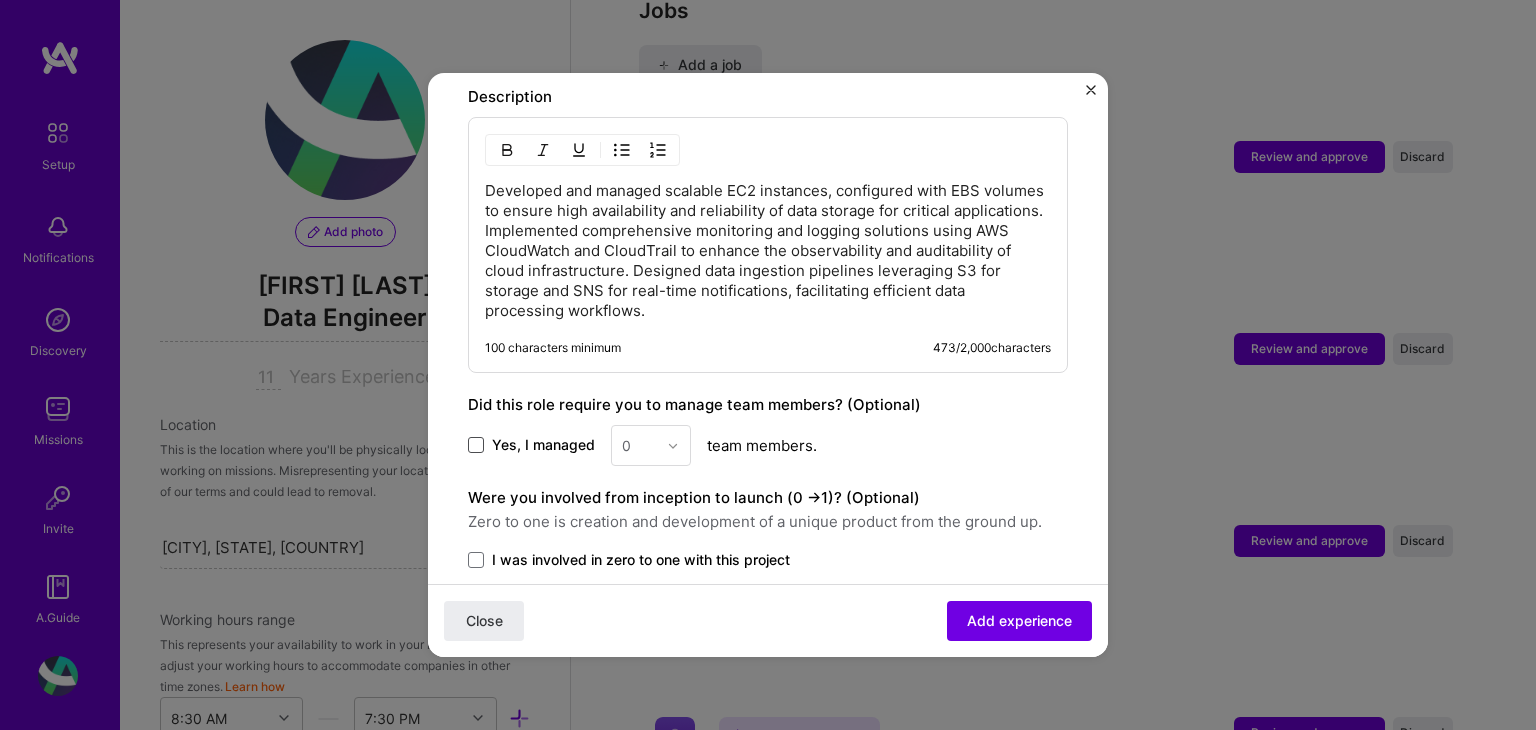 click at bounding box center (476, 445) 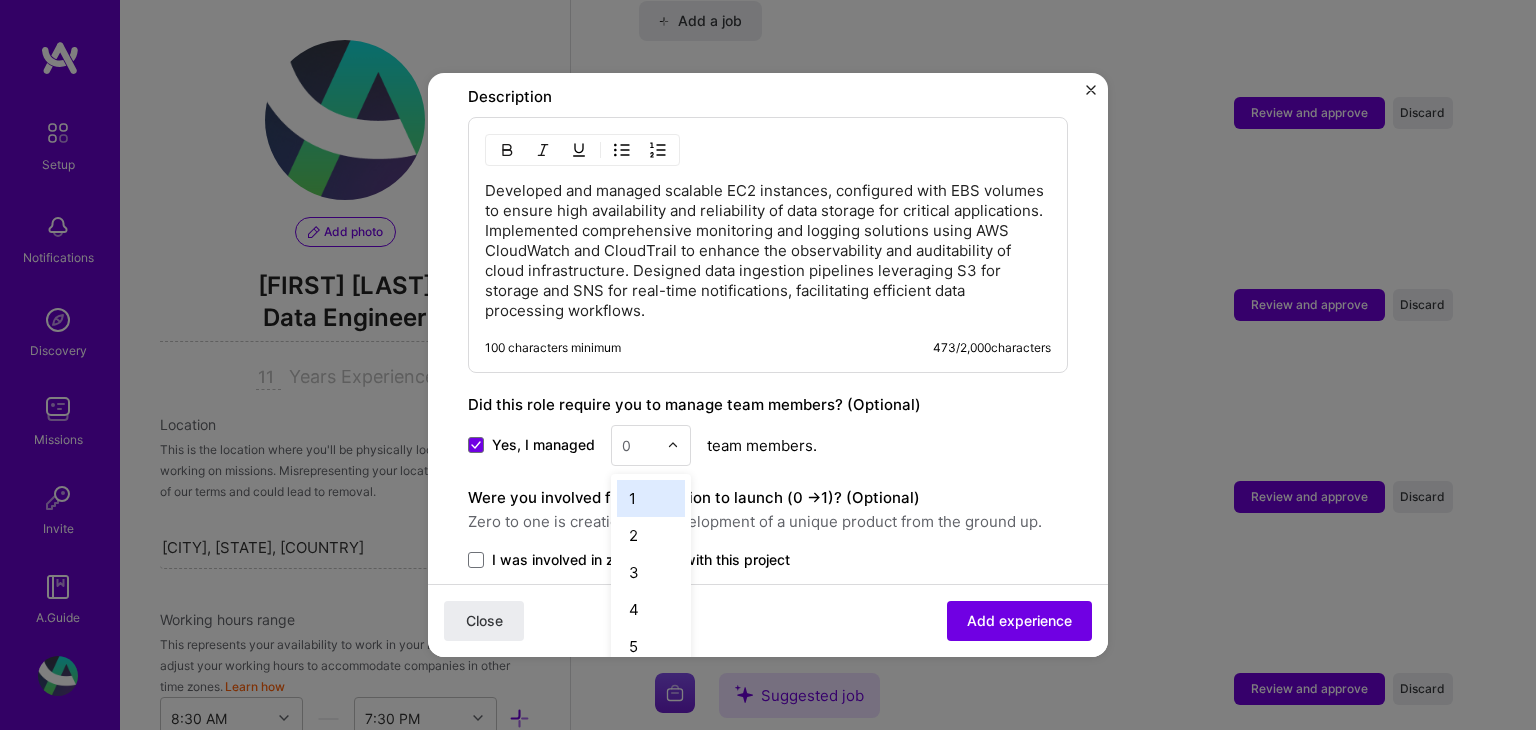 click at bounding box center (678, 445) 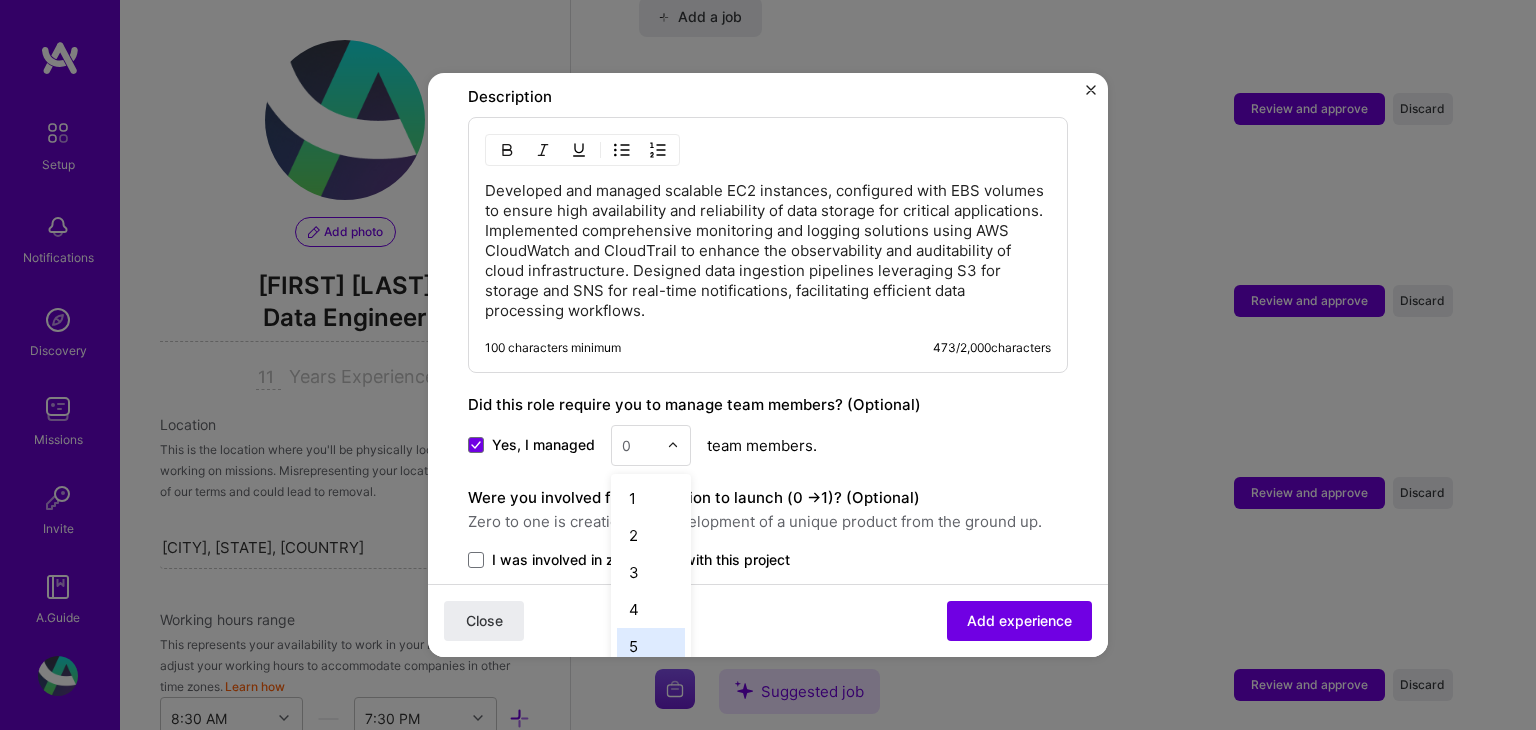 click on "5" at bounding box center (651, 646) 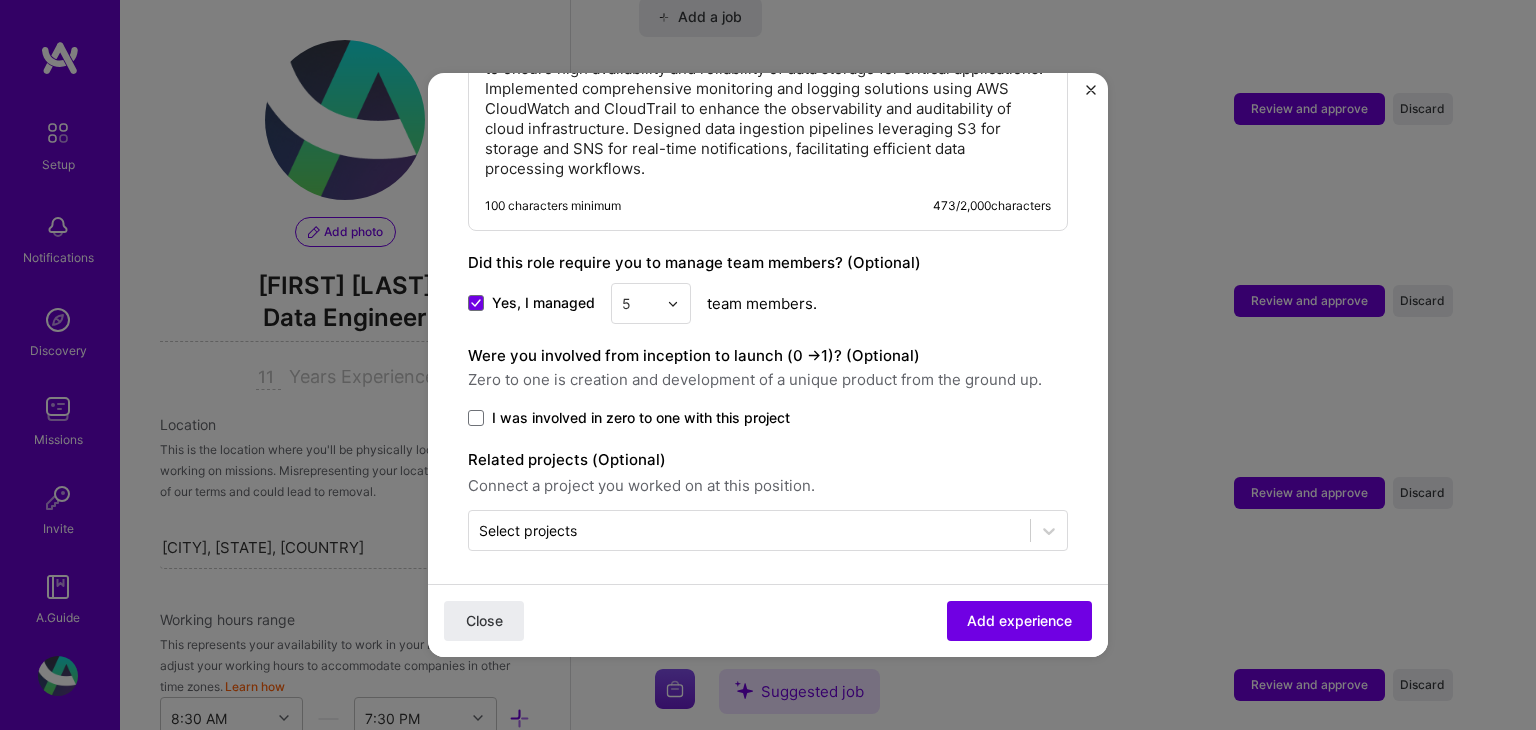 scroll, scrollTop: 1057, scrollLeft: 0, axis: vertical 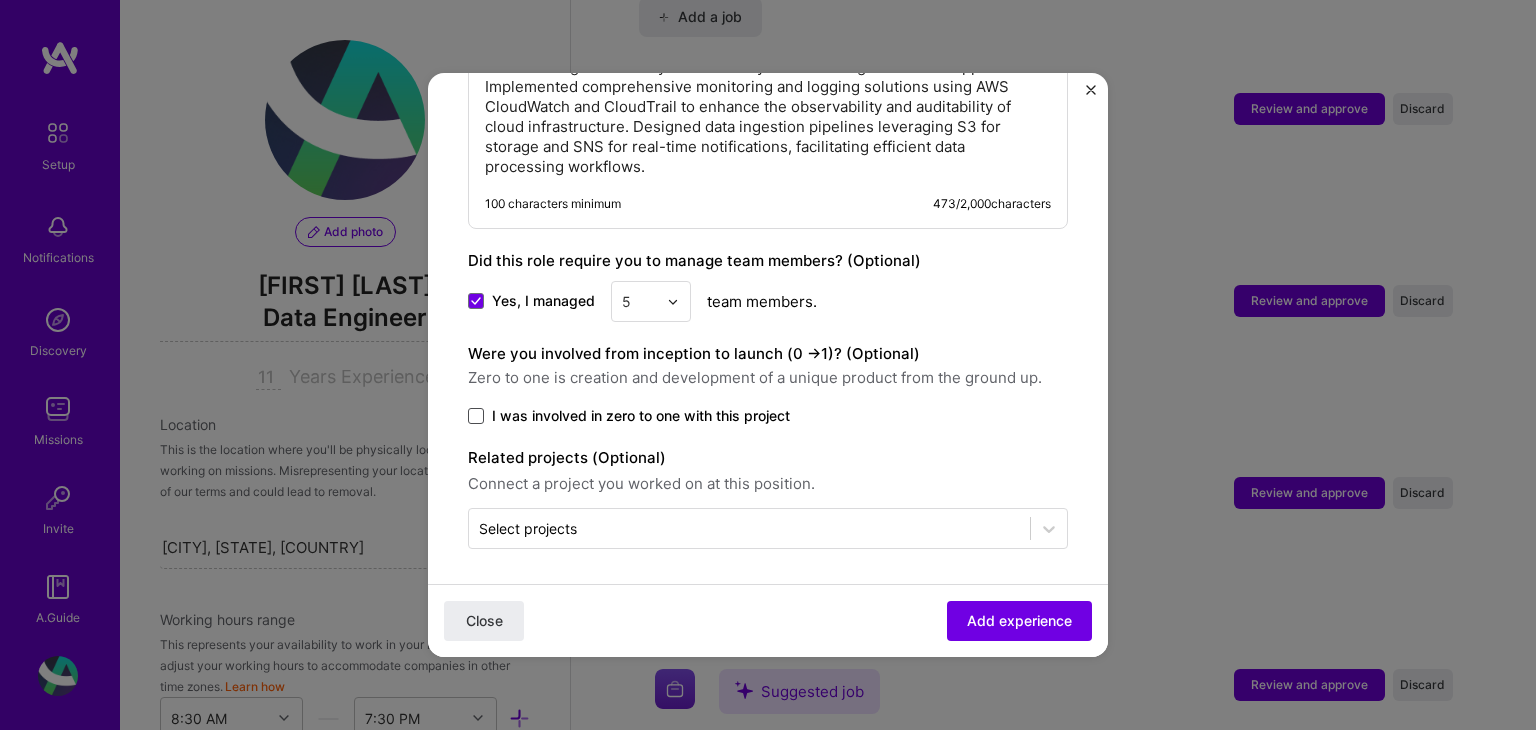 click at bounding box center (476, 416) 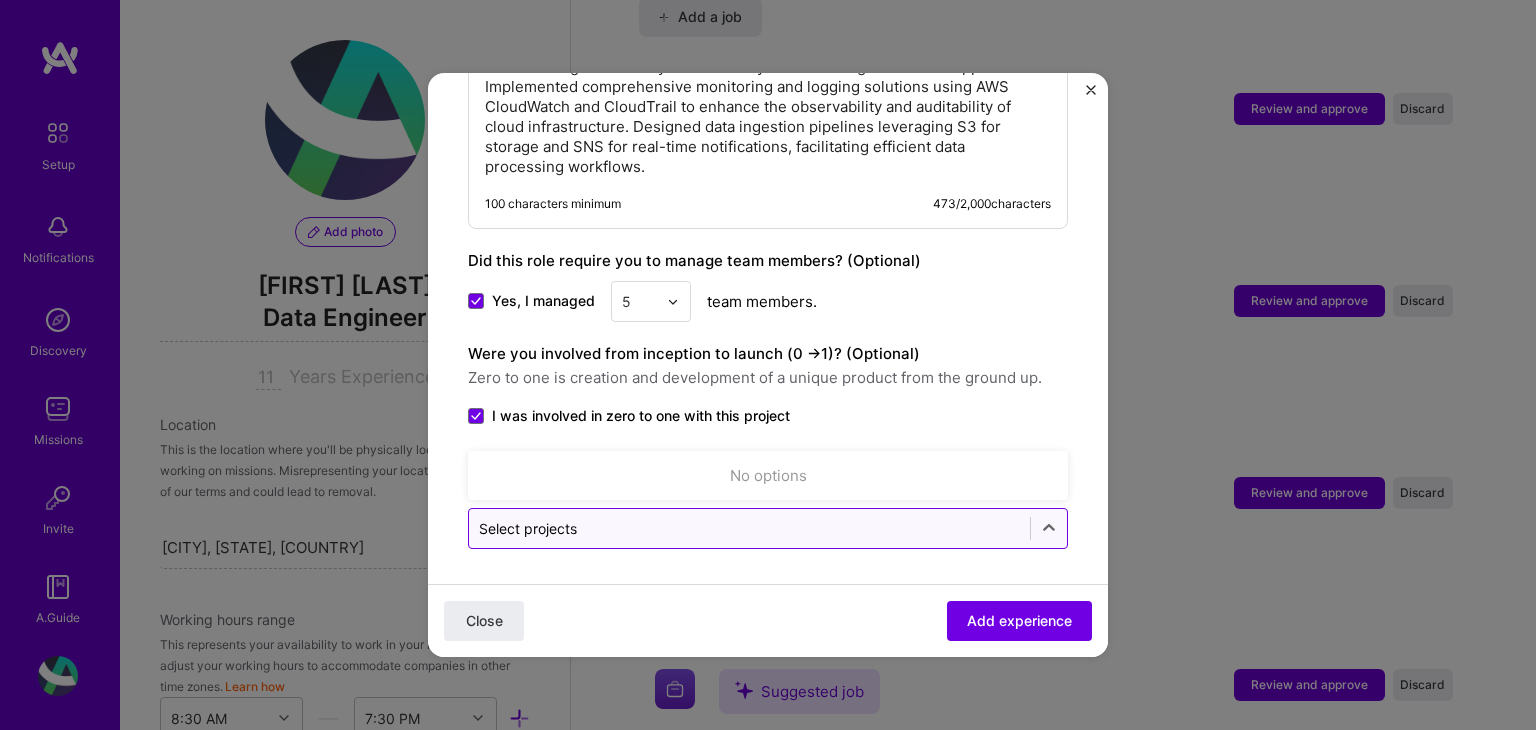 click on "Select projects" at bounding box center (749, 528) 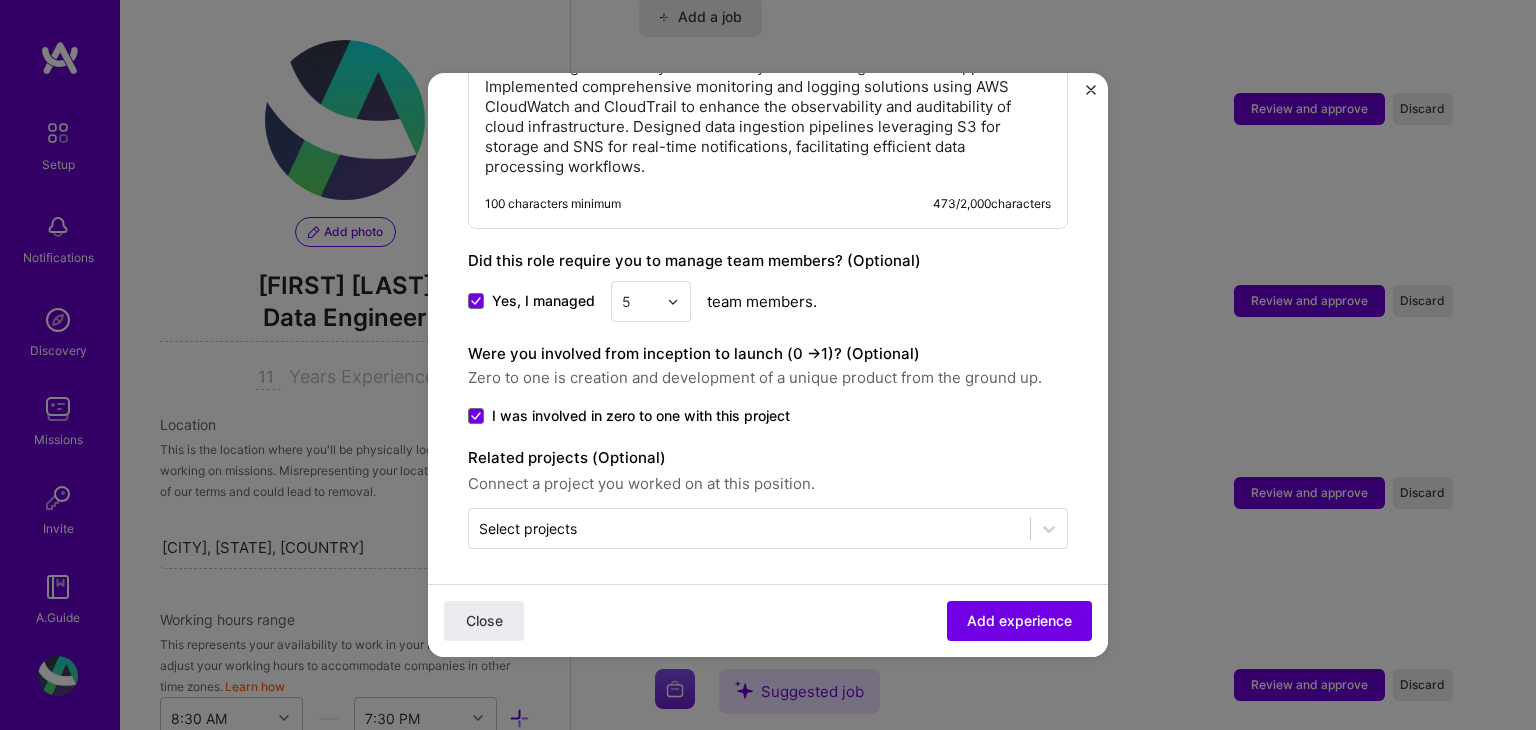 click on "I was involved in zero to one with this project" at bounding box center [768, 416] 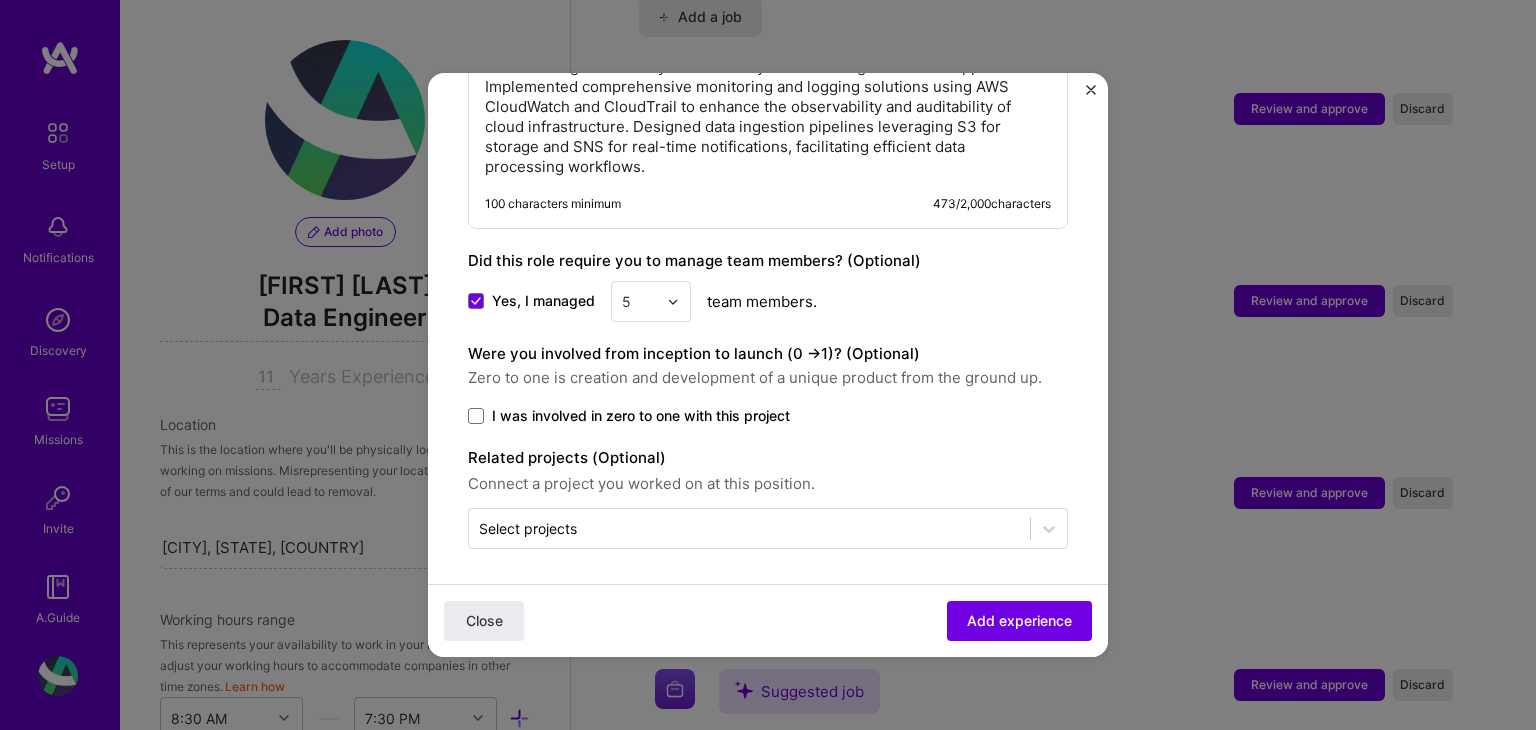 click on "I was involved in zero to one with this project" at bounding box center [641, 416] 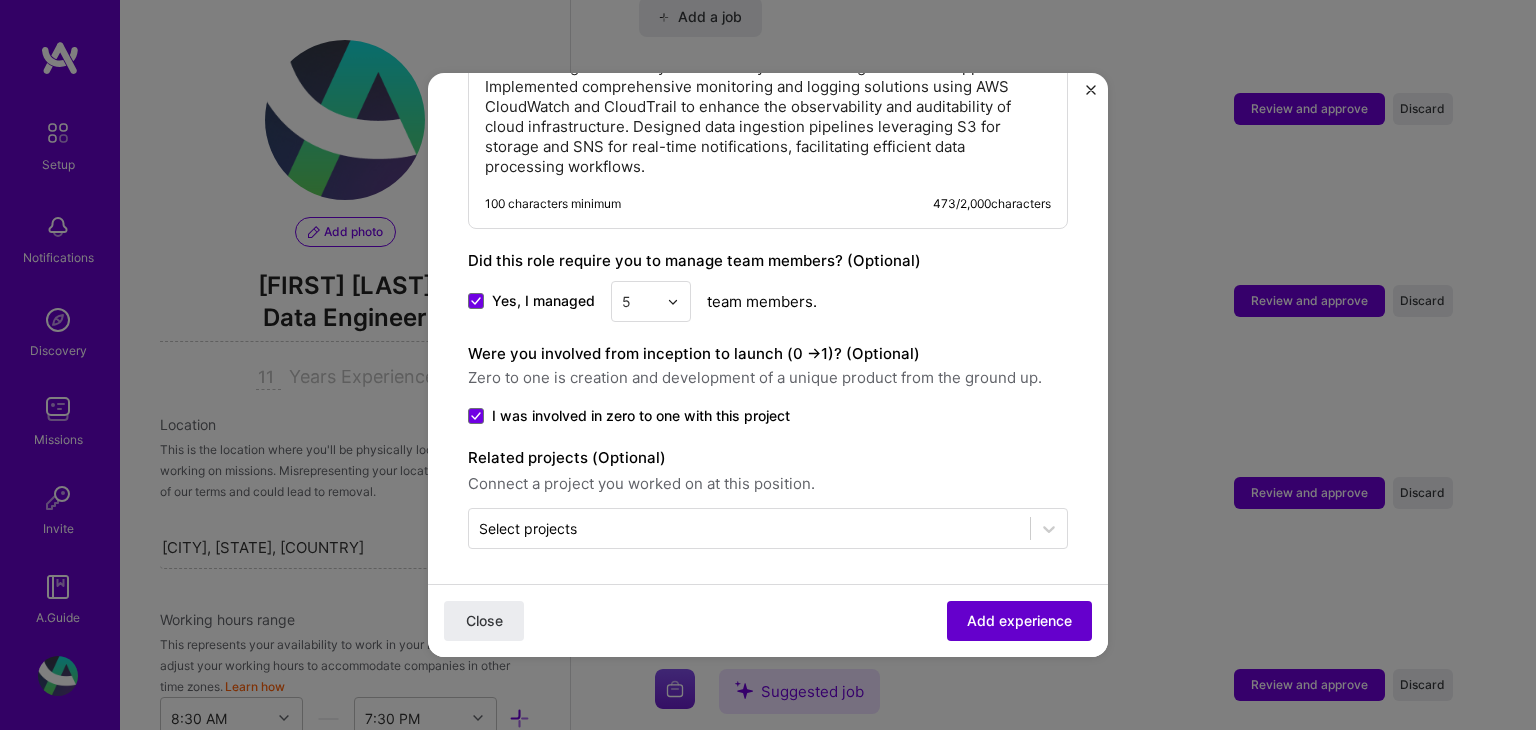 click on "Add experience" at bounding box center (1019, 621) 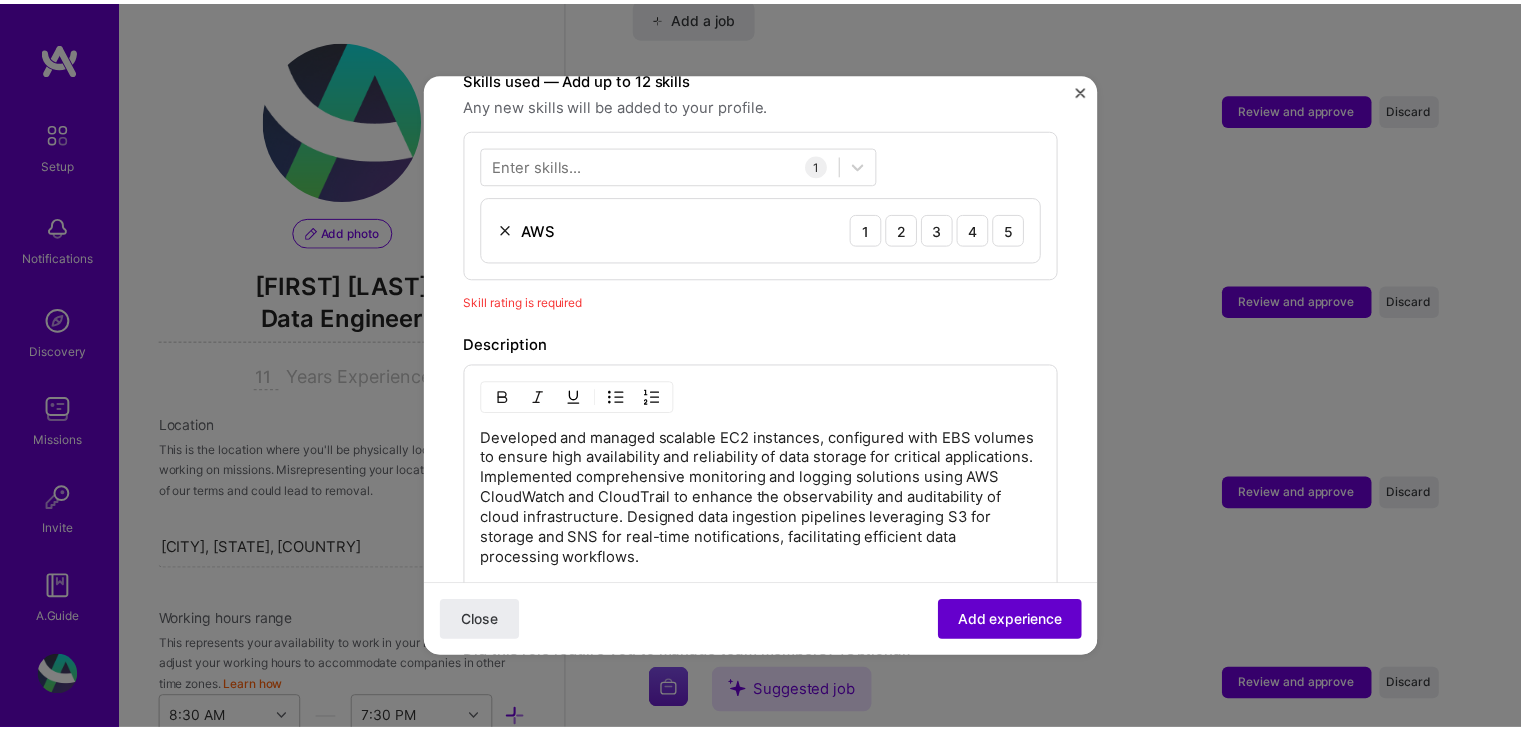 scroll, scrollTop: 691, scrollLeft: 0, axis: vertical 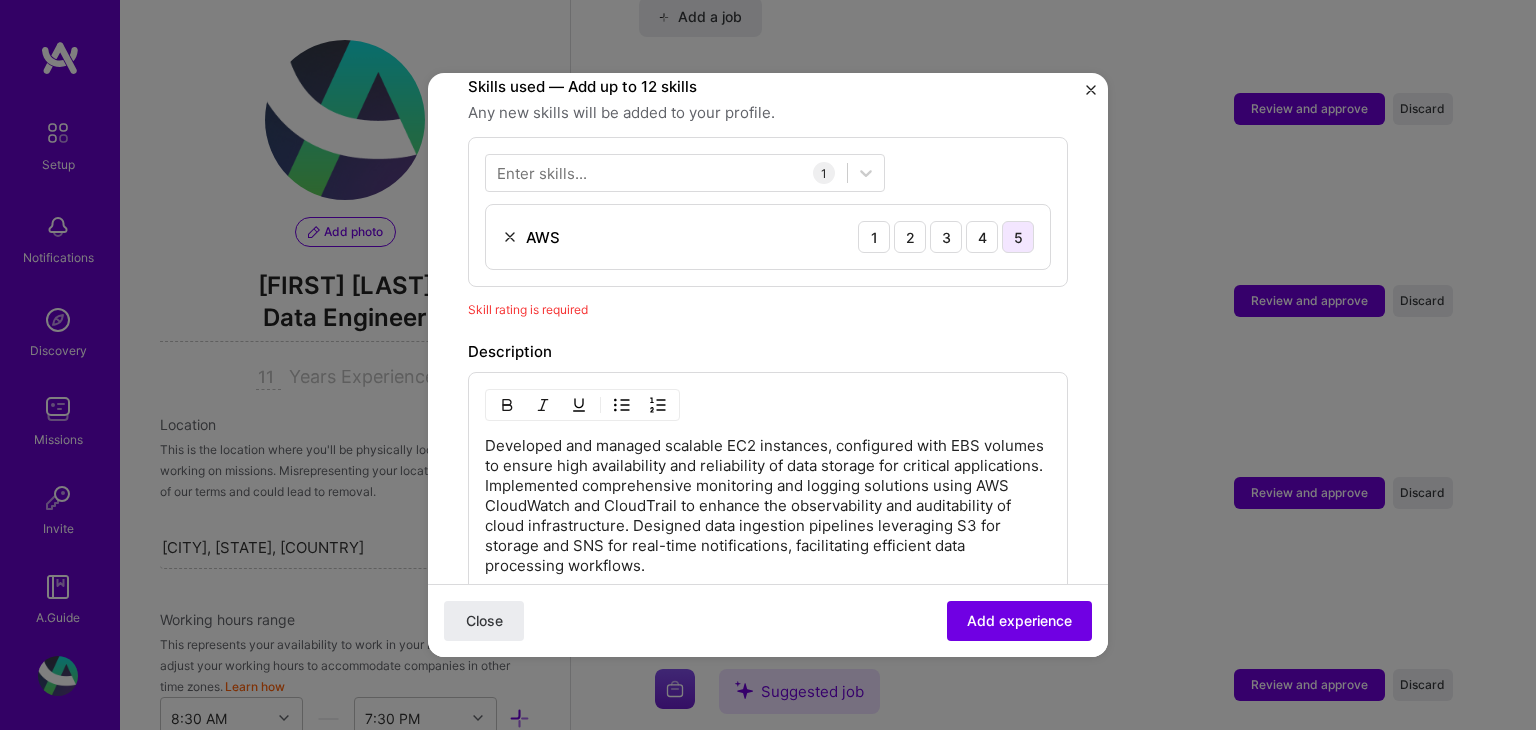 click on "5" at bounding box center [1018, 237] 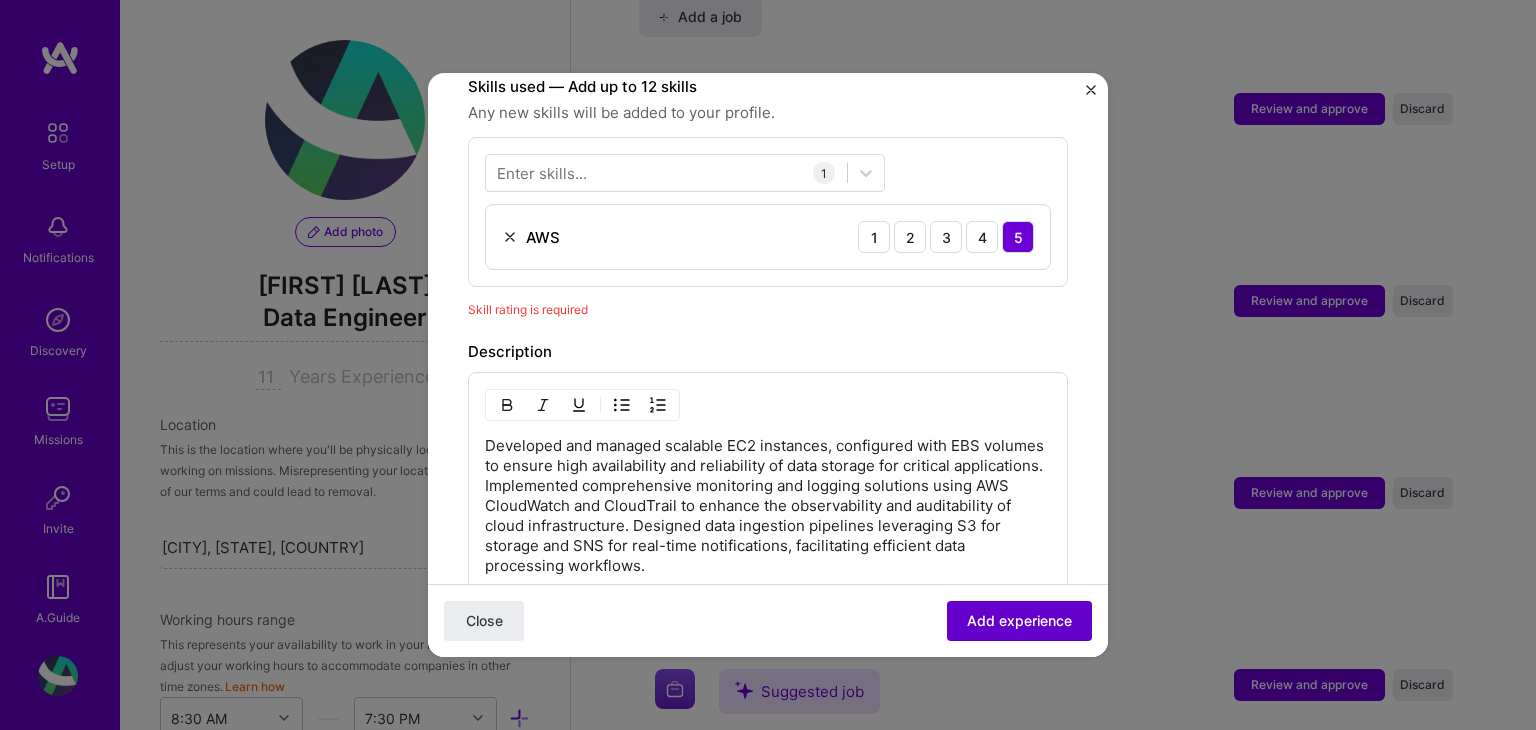 click on "Add experience" at bounding box center [1019, 621] 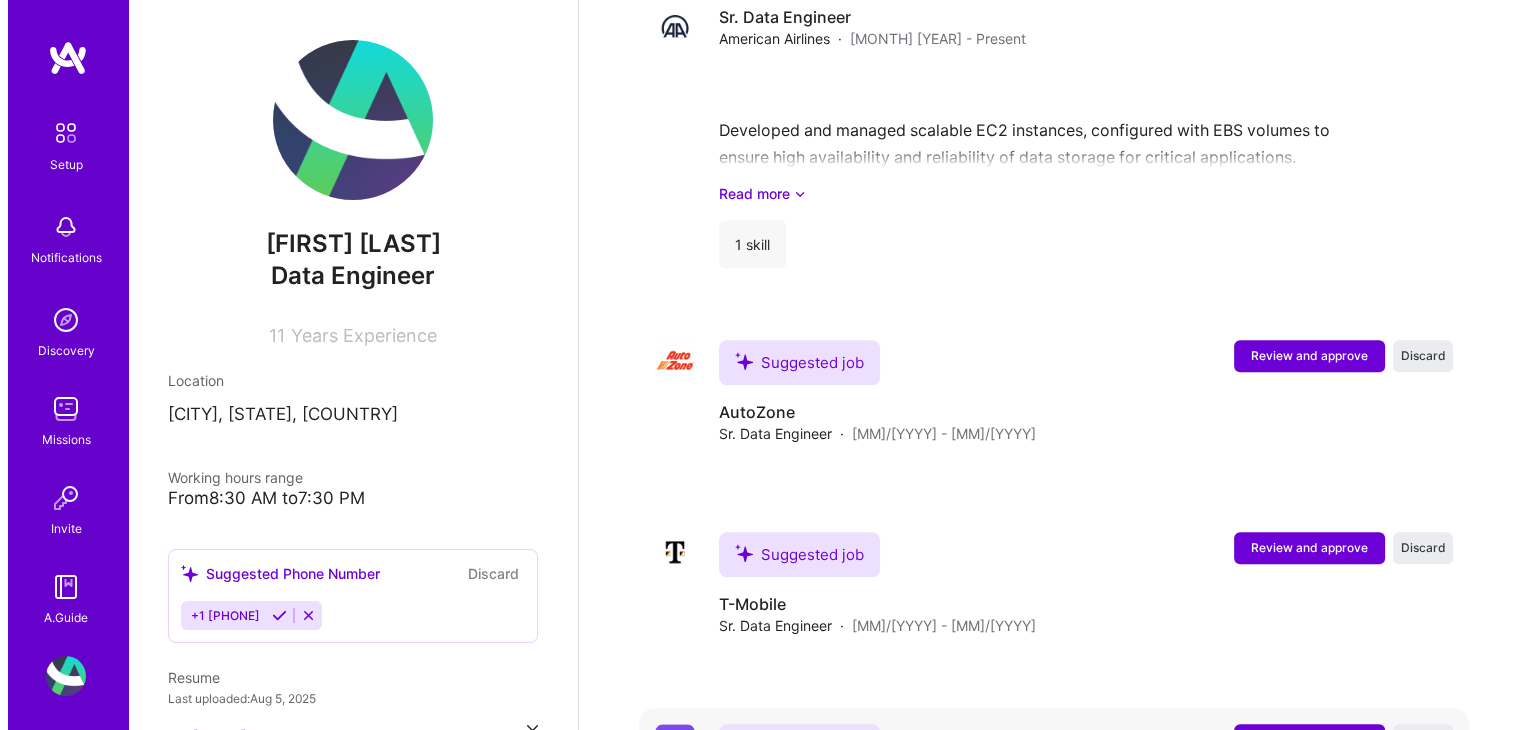 scroll, scrollTop: 1676, scrollLeft: 0, axis: vertical 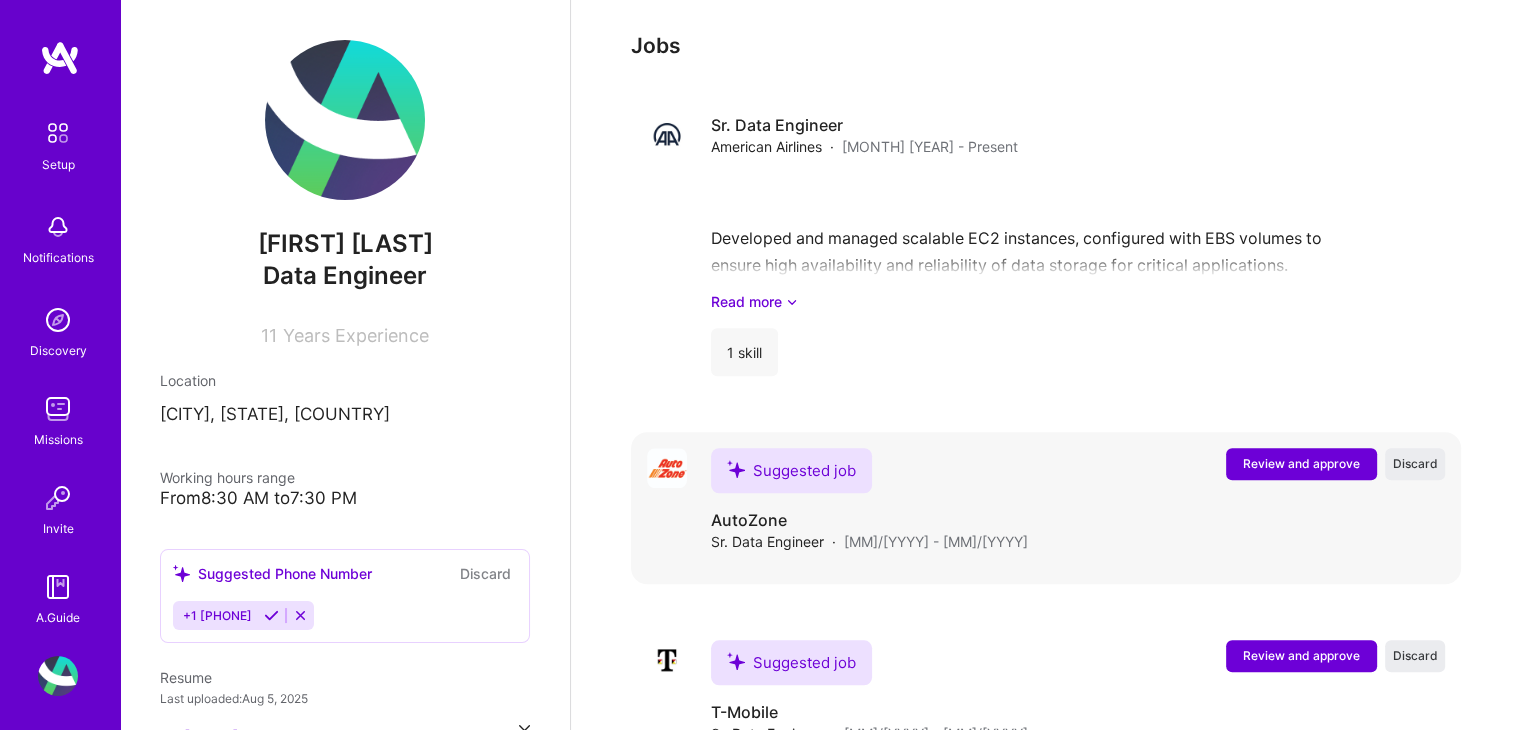 click on "Review and approve" at bounding box center [1301, 463] 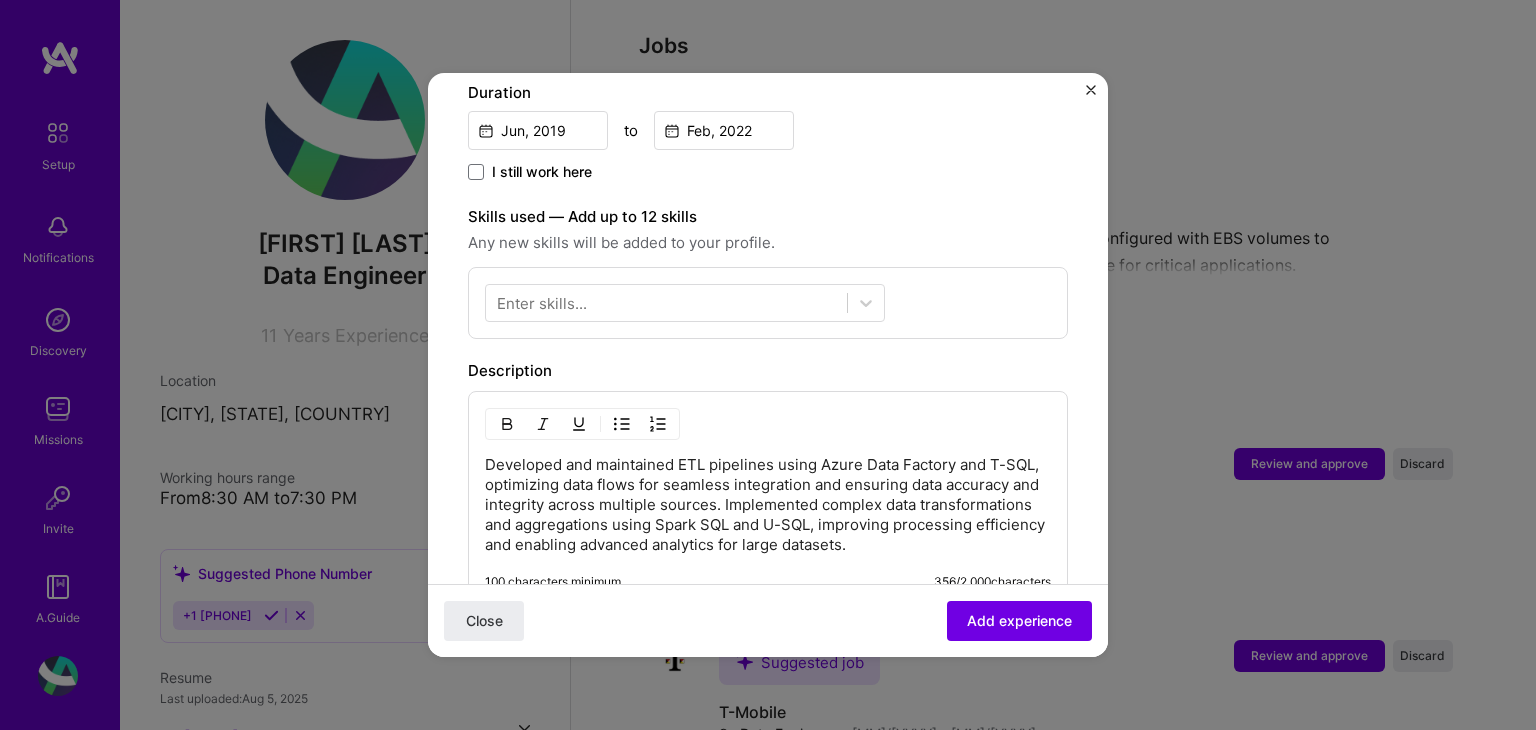 scroll, scrollTop: 940, scrollLeft: 0, axis: vertical 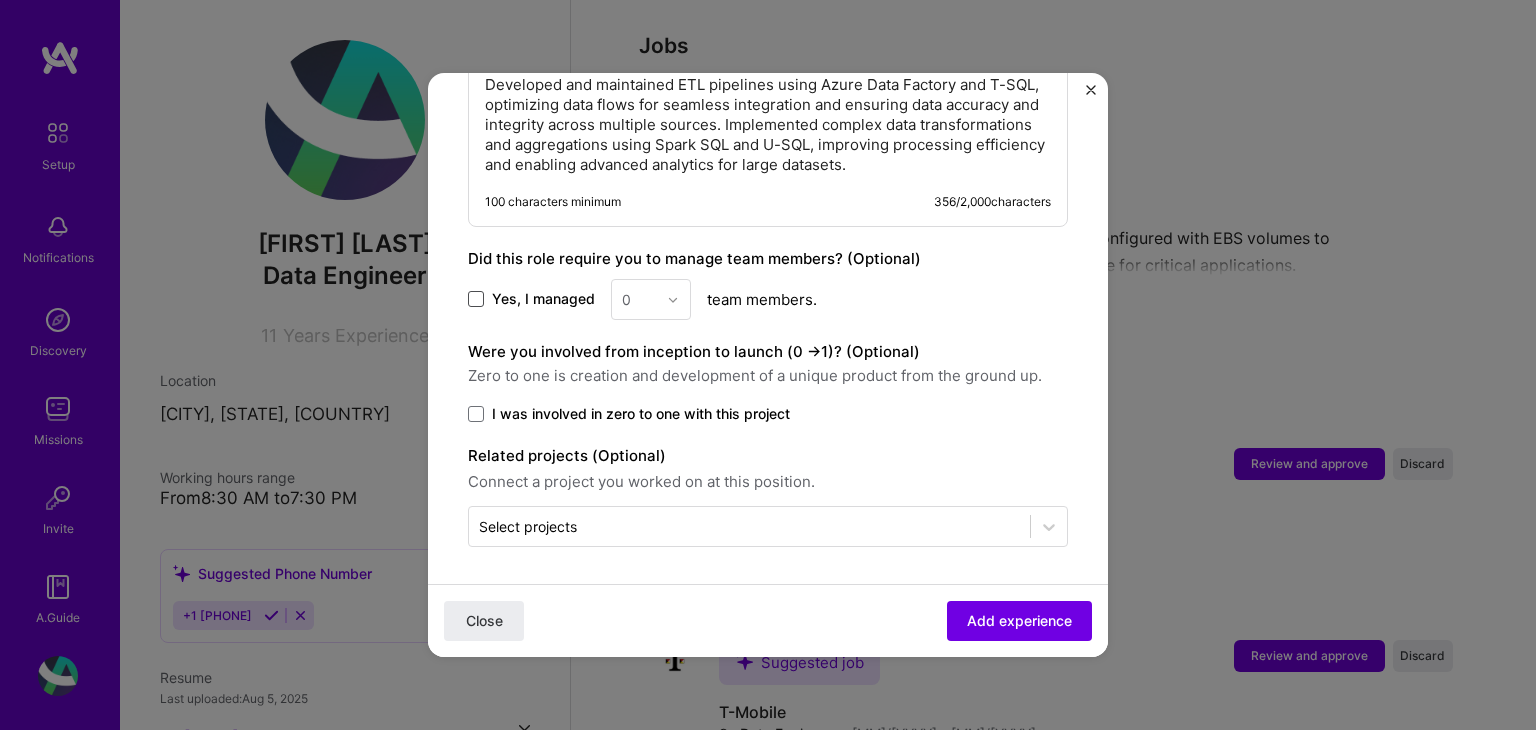 click at bounding box center (476, 299) 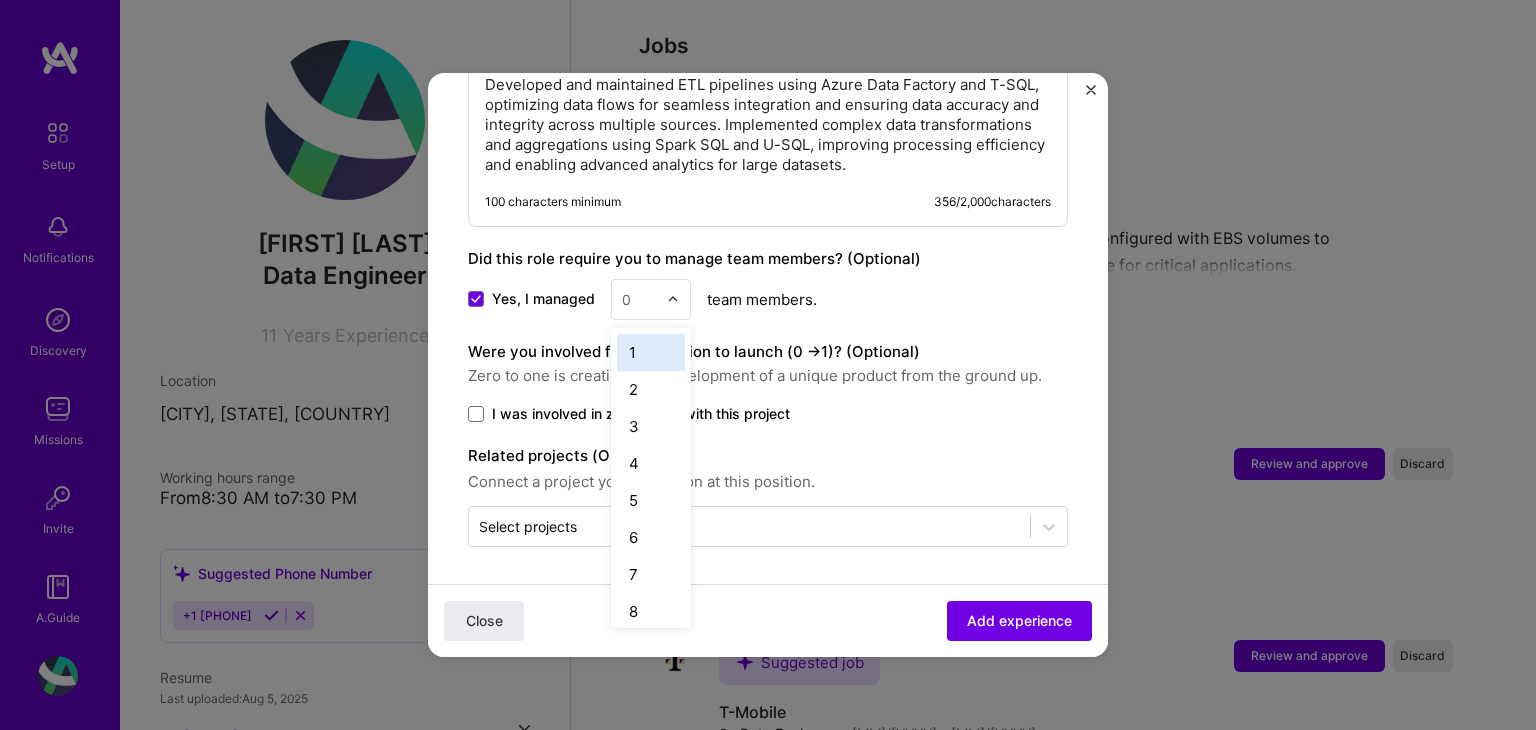 click at bounding box center [678, 299] 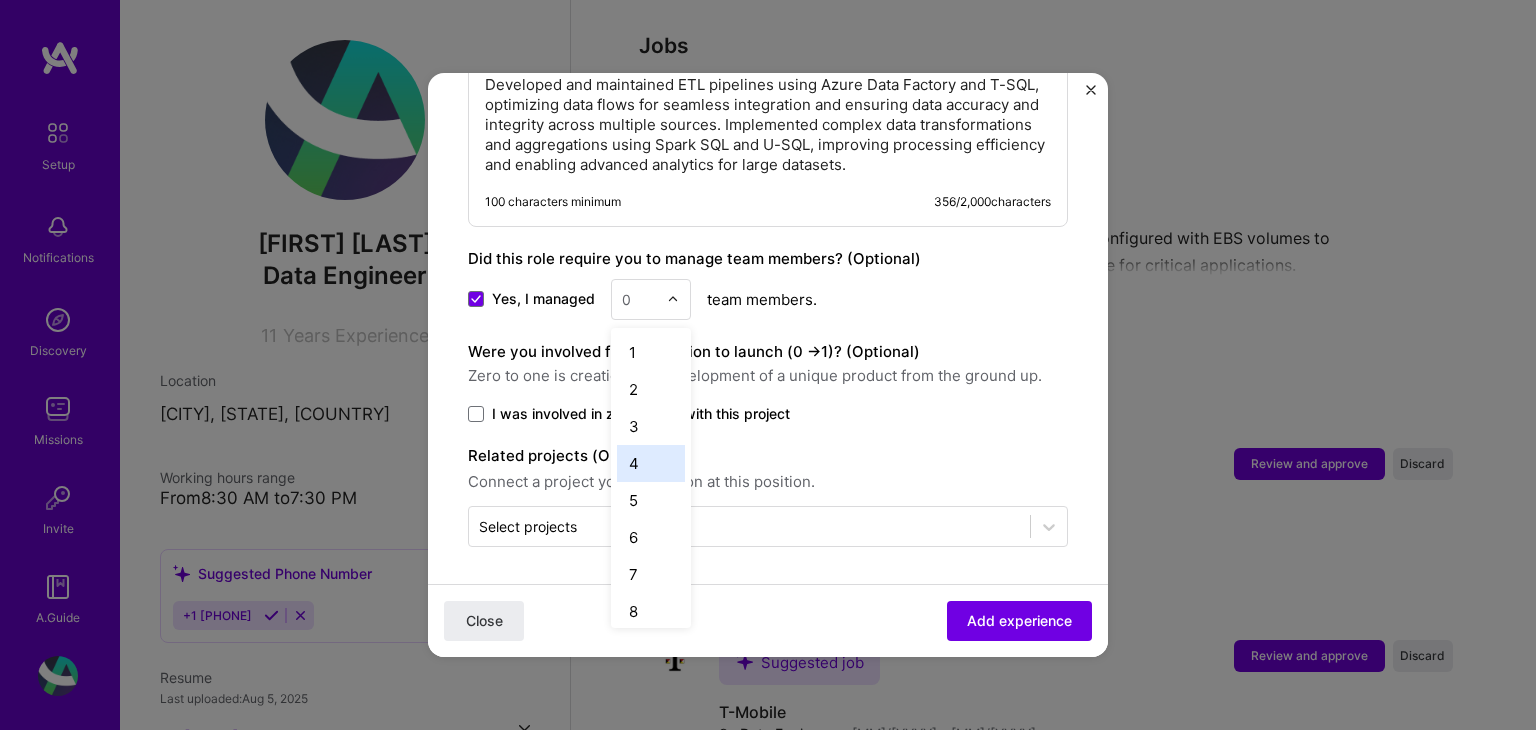 click on "4" at bounding box center [651, 463] 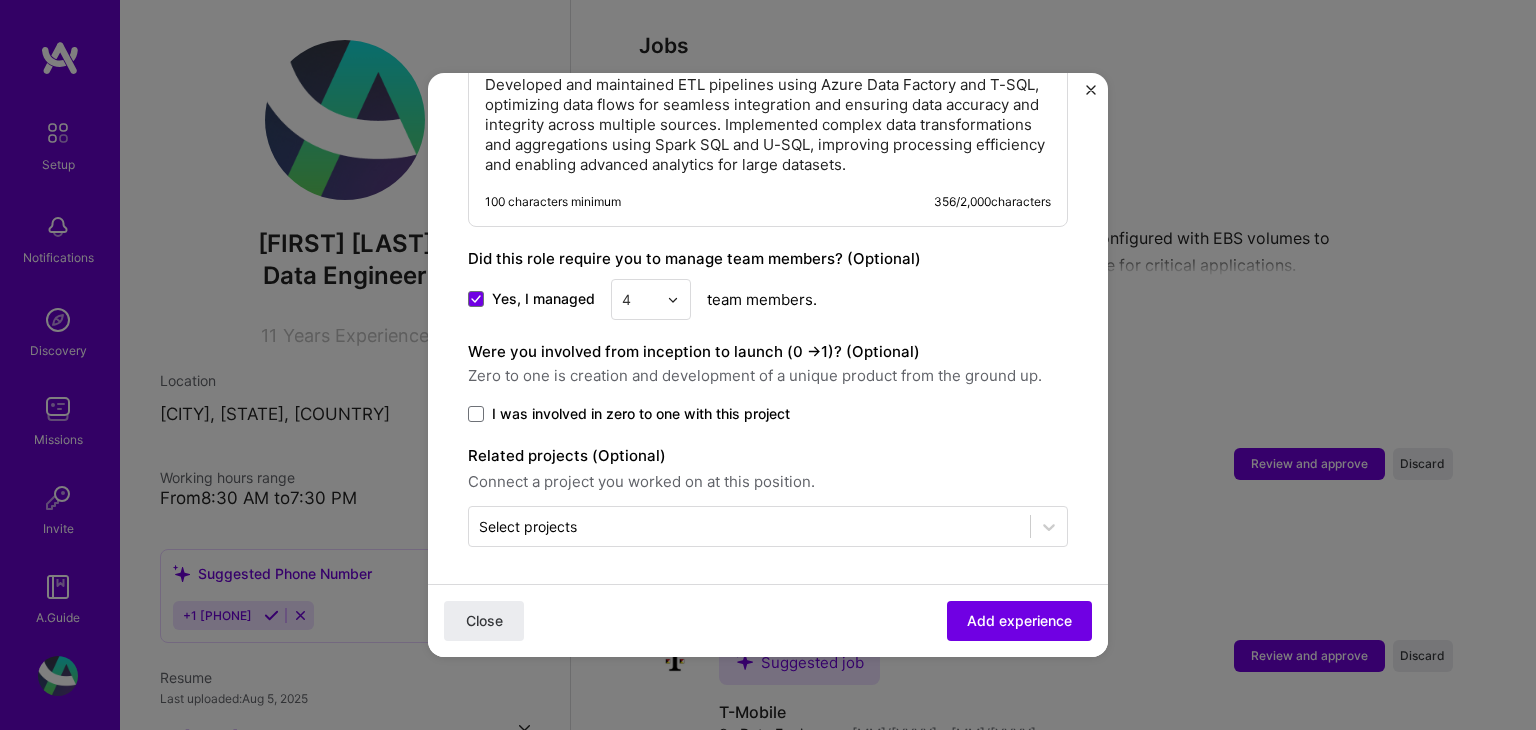 click on "I was involved in zero to one with this project" at bounding box center [768, 414] 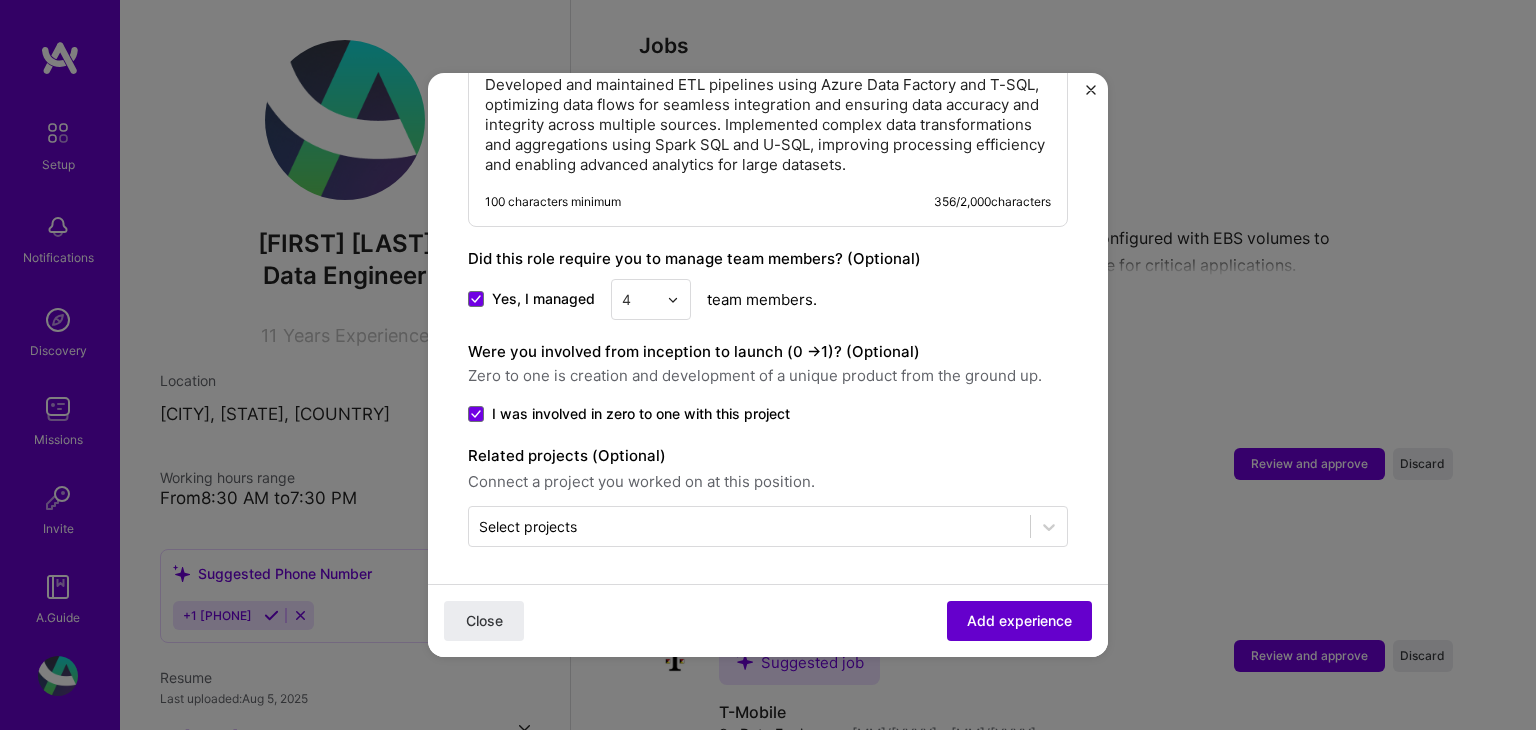 click on "Add experience" at bounding box center (1019, 621) 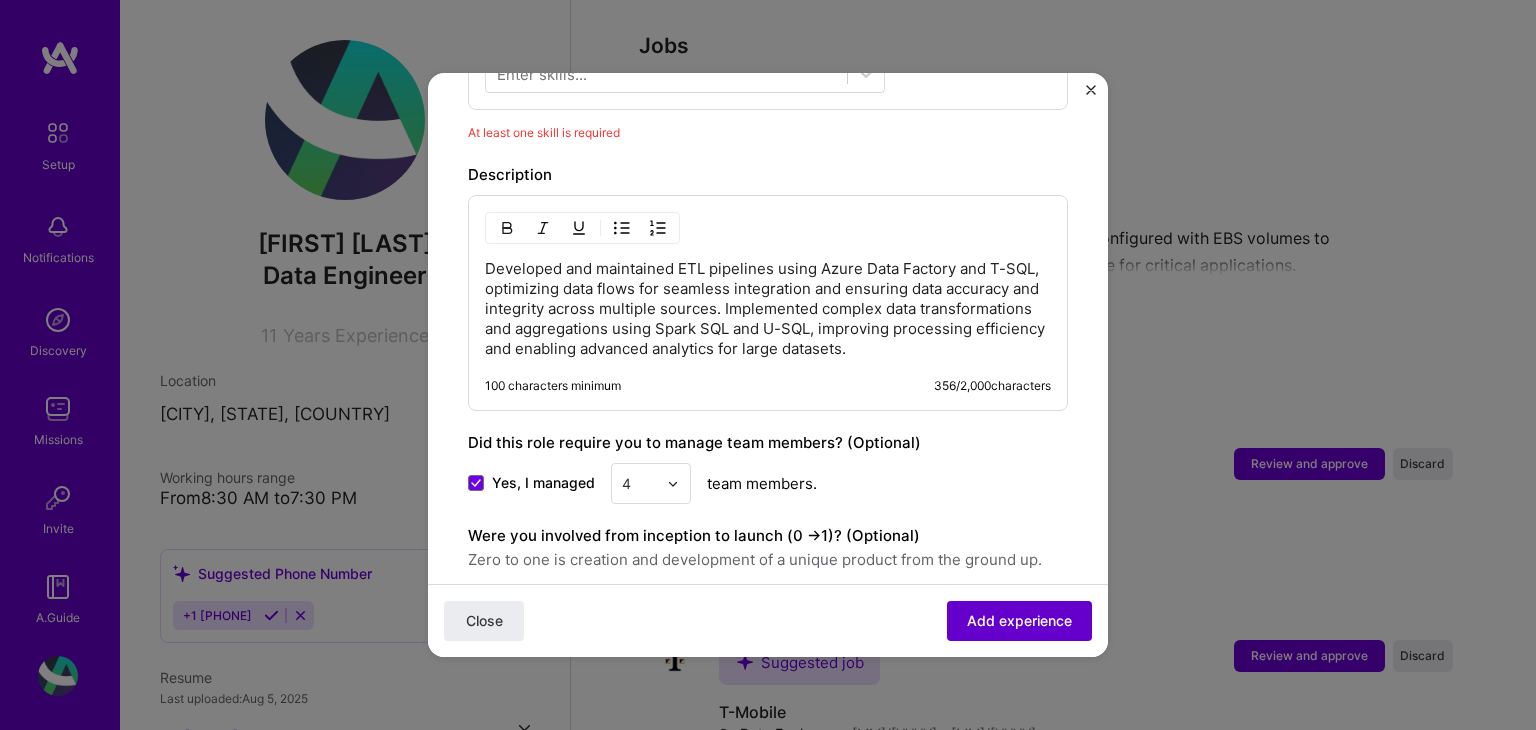 scroll, scrollTop: 691, scrollLeft: 0, axis: vertical 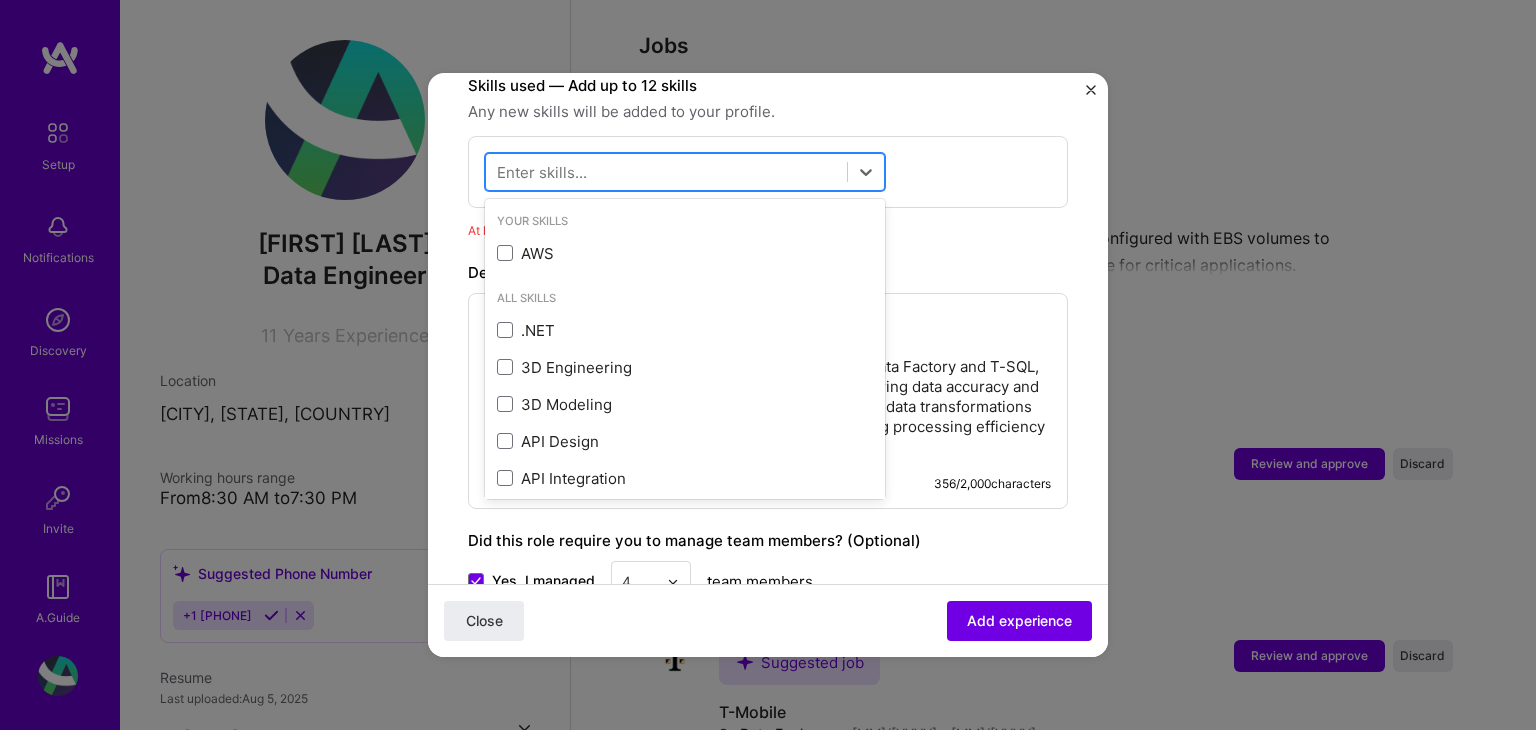 click at bounding box center (666, 172) 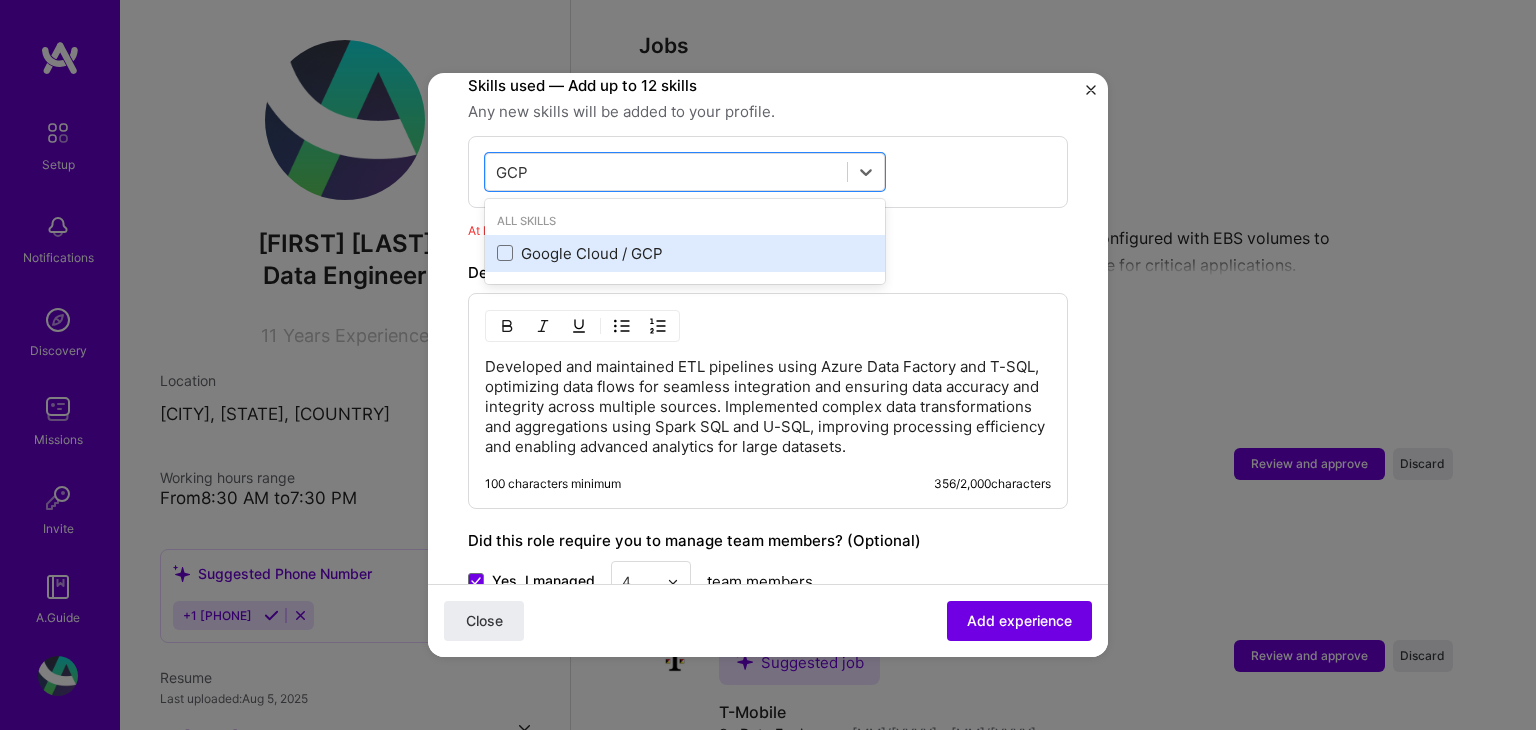 click on "Google Cloud / GCP" at bounding box center [685, 253] 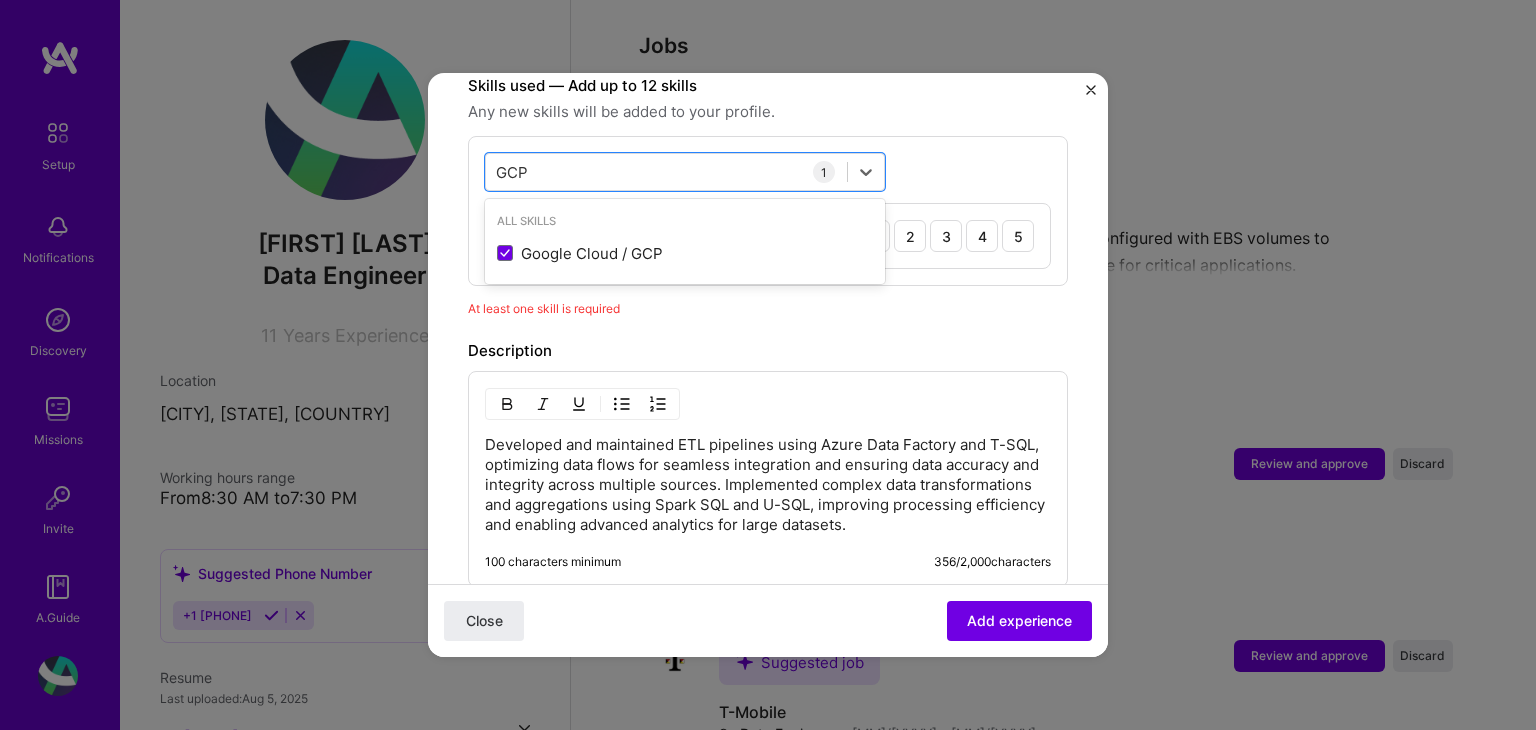 type on "GCP" 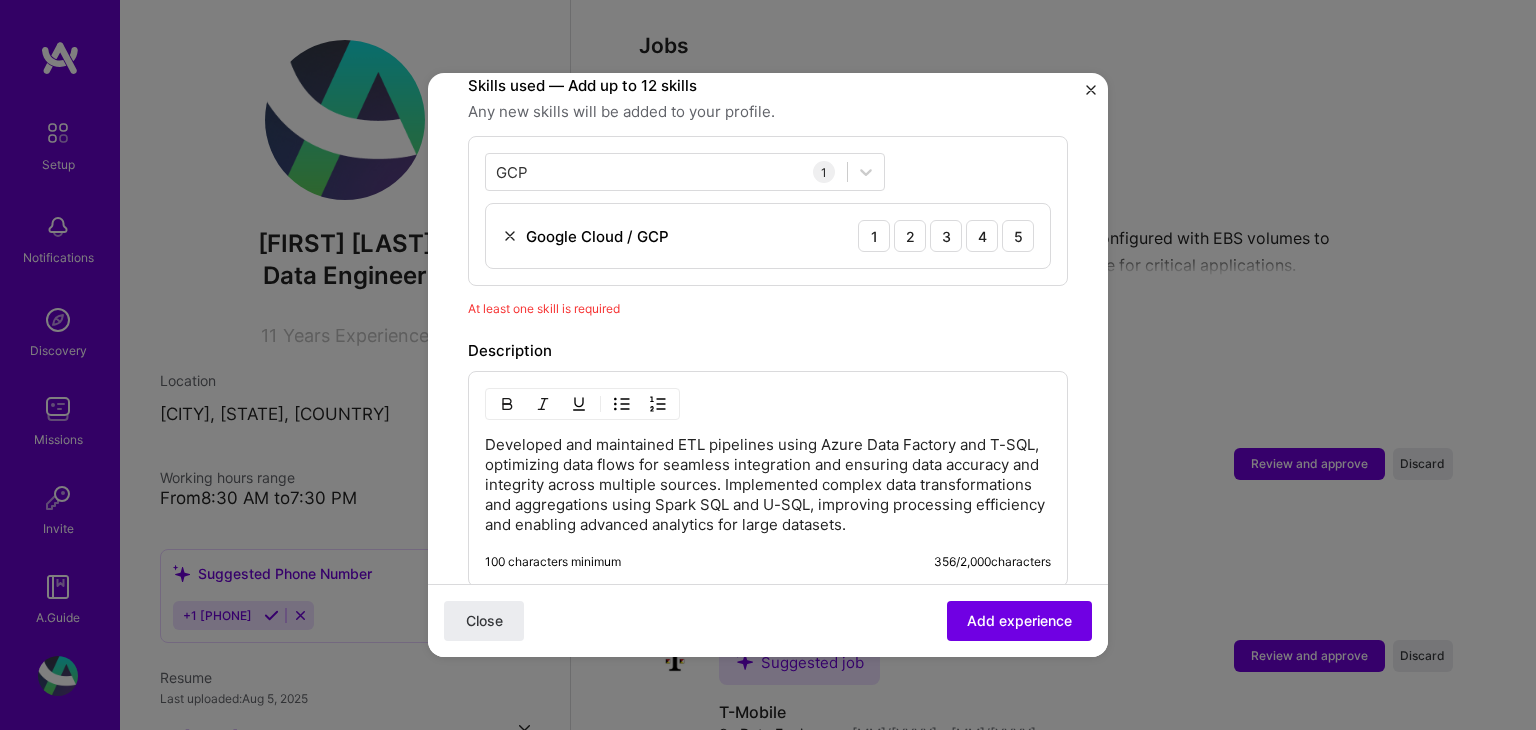 click on "GCP GCP 1 Google Cloud / GCP 1 2 3 4 5" at bounding box center [768, 211] 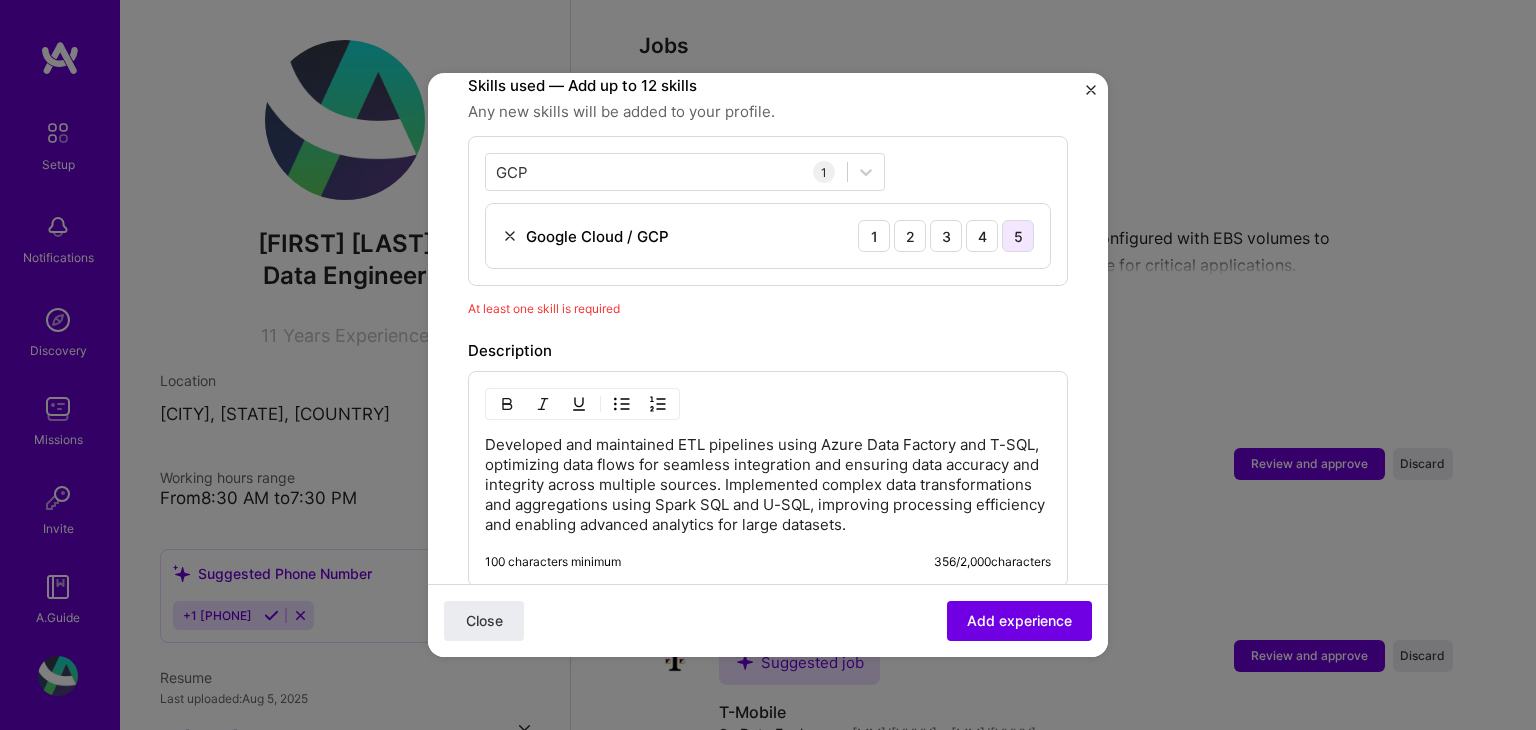 click on "5" at bounding box center [1018, 236] 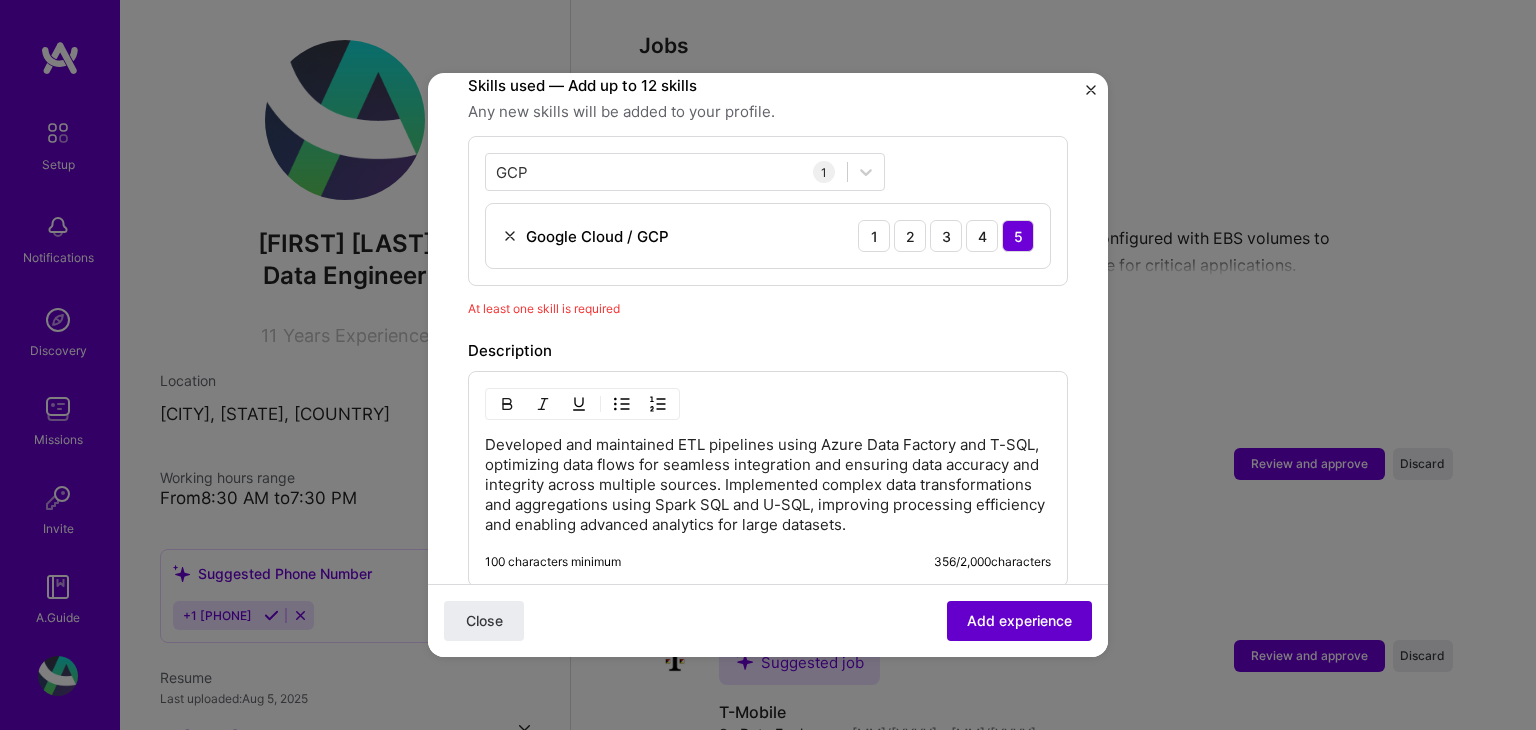 click on "Add experience" at bounding box center [1019, 621] 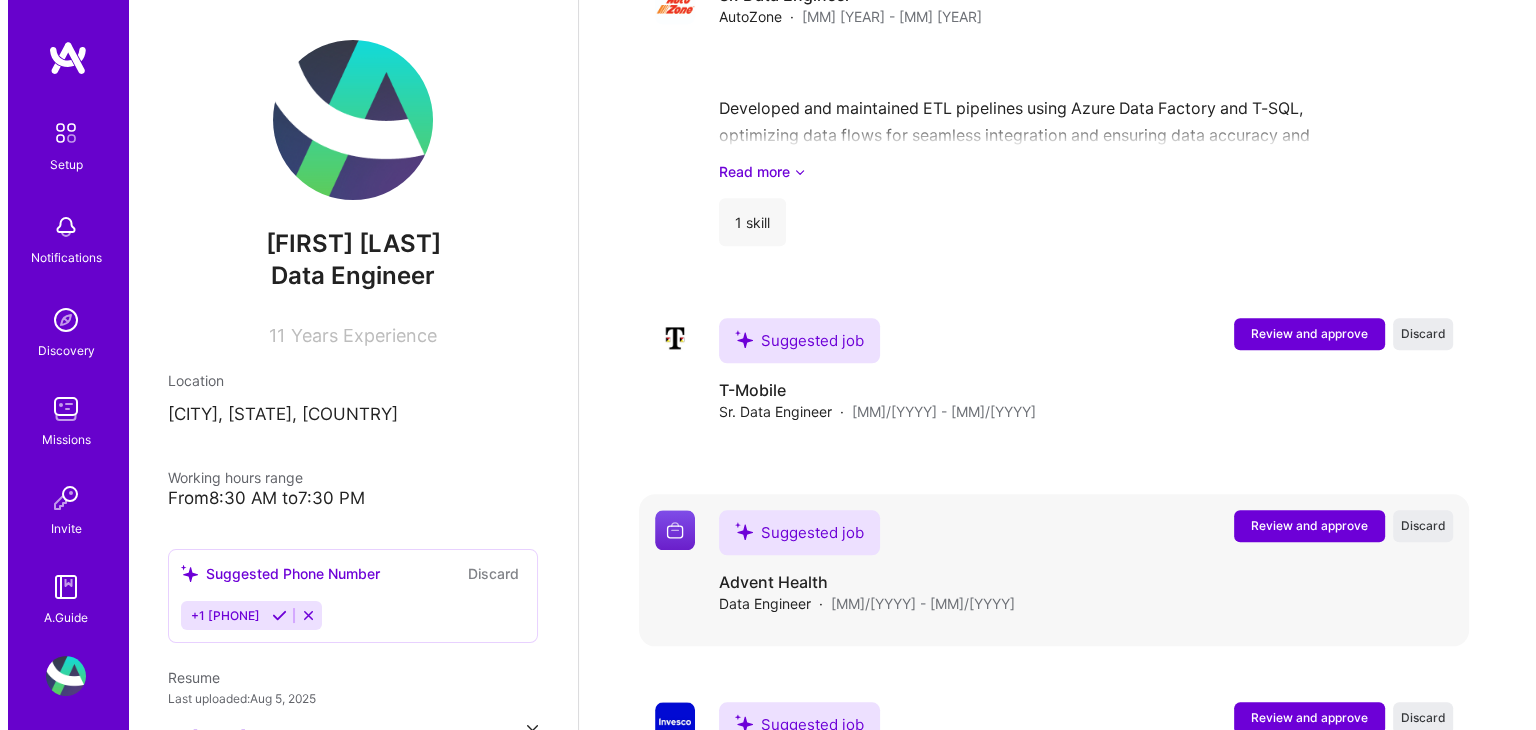 scroll, scrollTop: 2146, scrollLeft: 0, axis: vertical 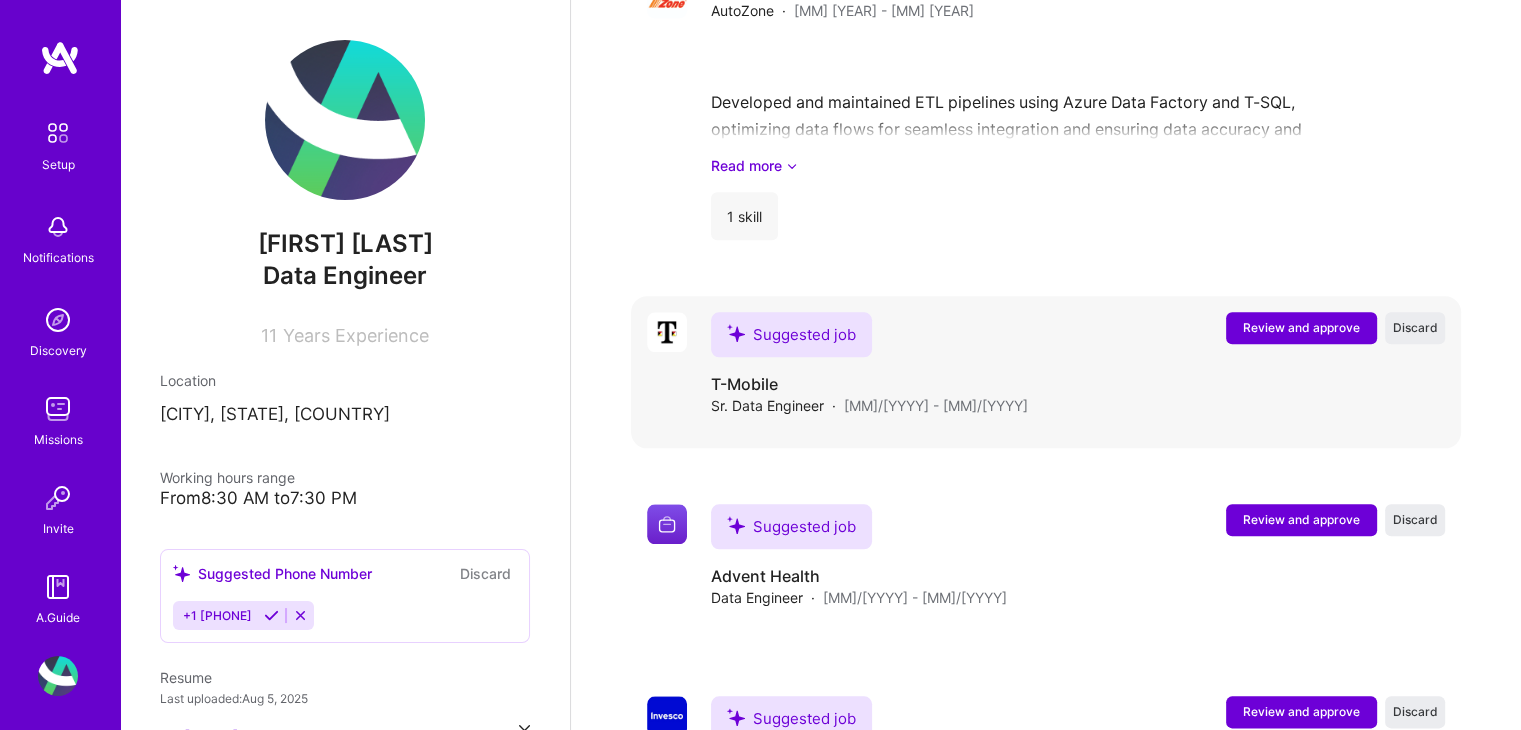 click on "Review and approve" at bounding box center (1301, 327) 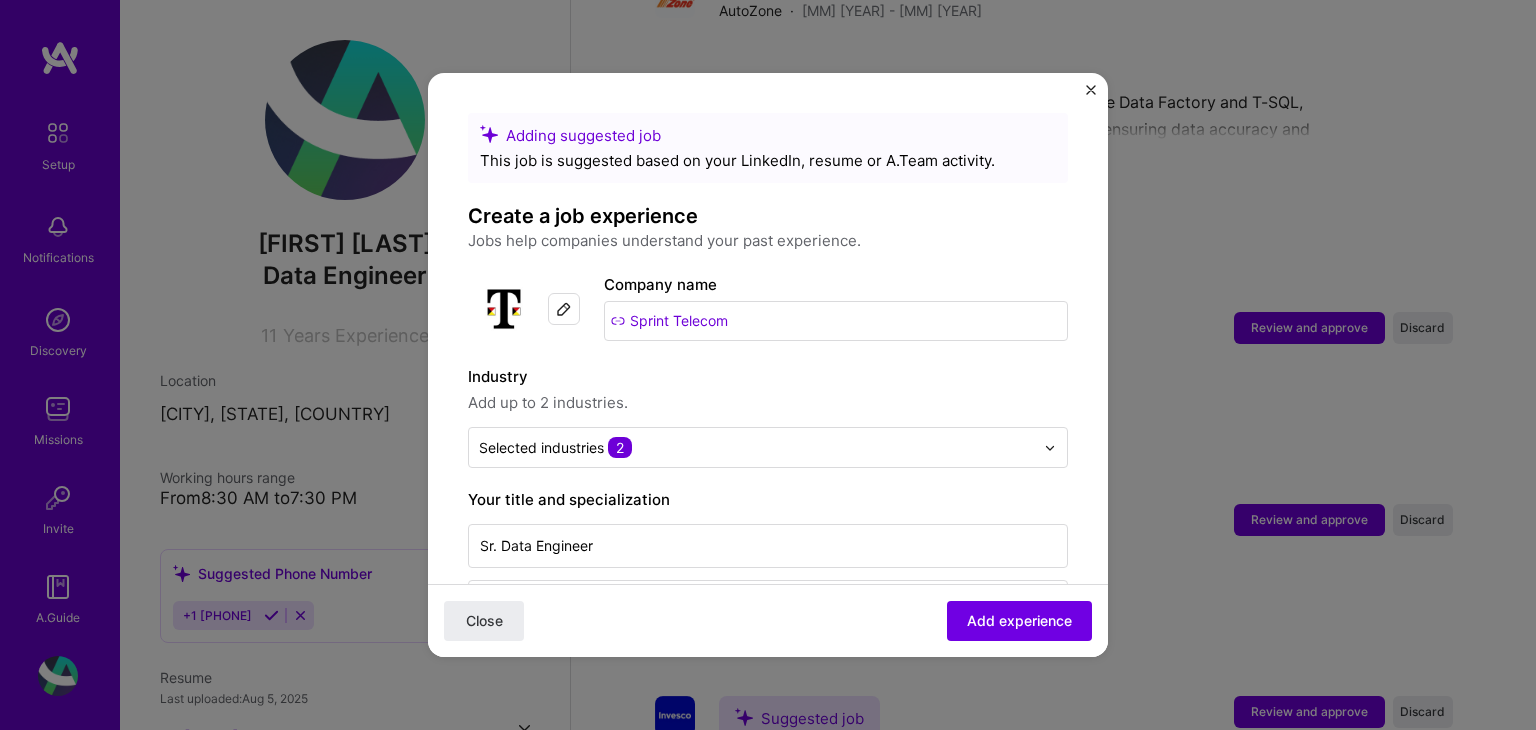 click at bounding box center (564, 309) 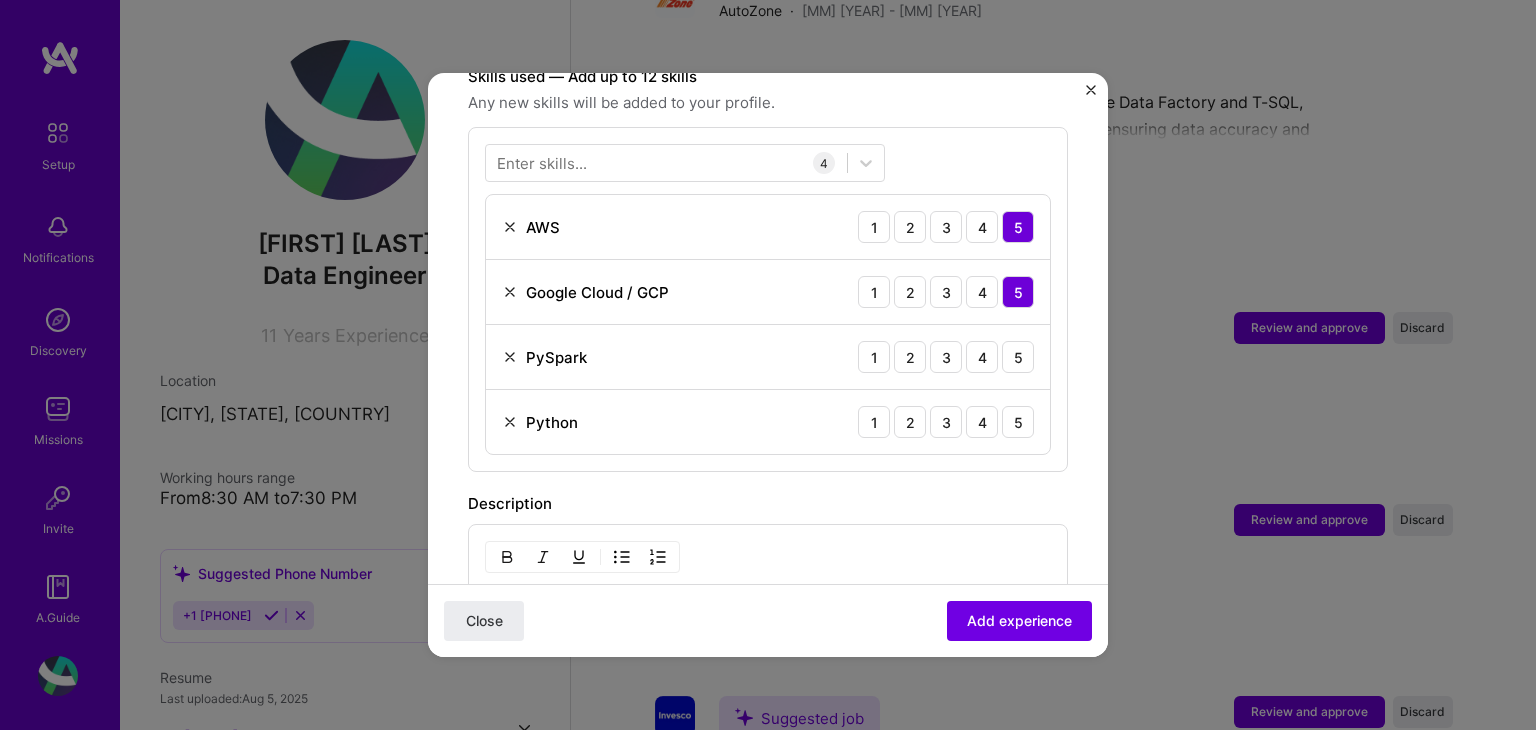 scroll, scrollTop: 712, scrollLeft: 0, axis: vertical 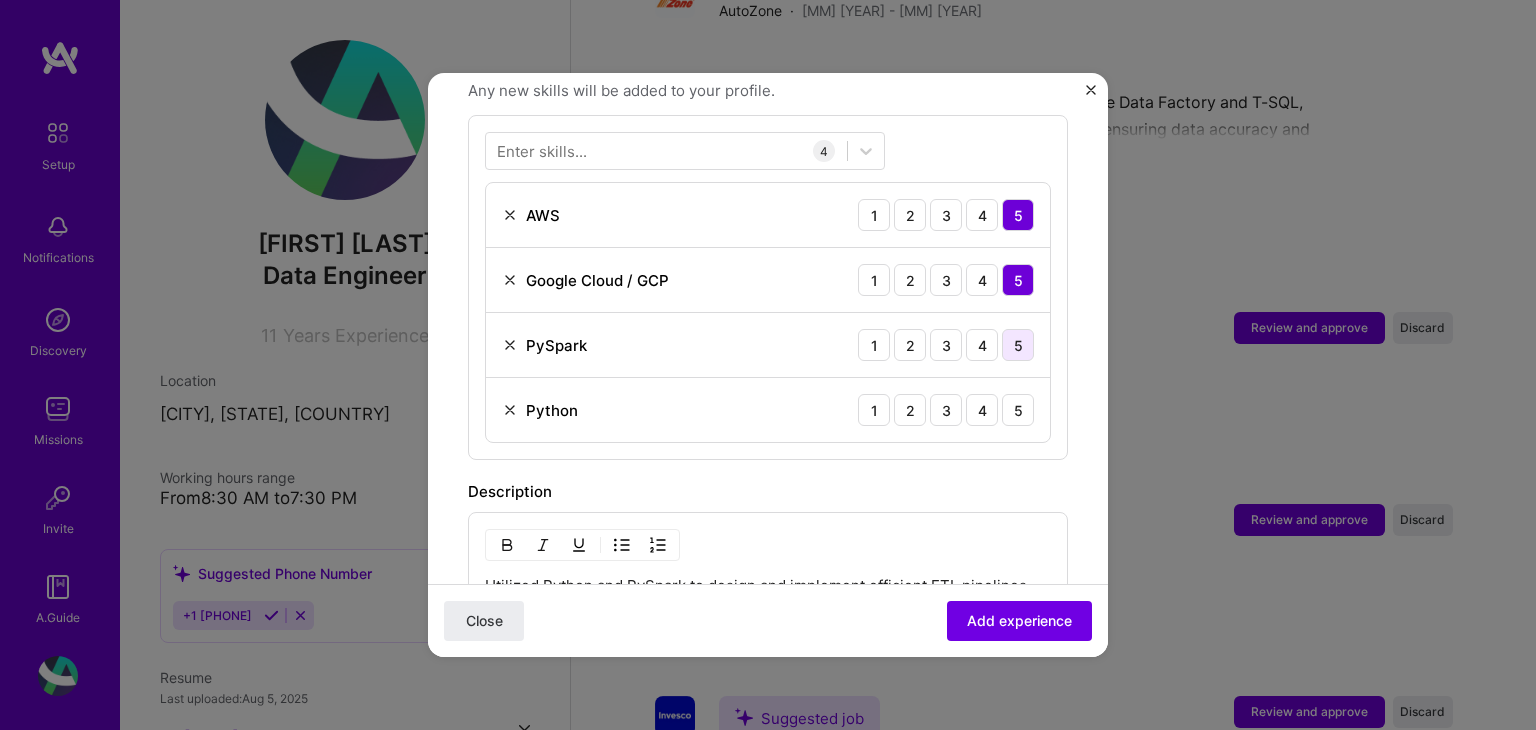 click on "5" at bounding box center [1018, 345] 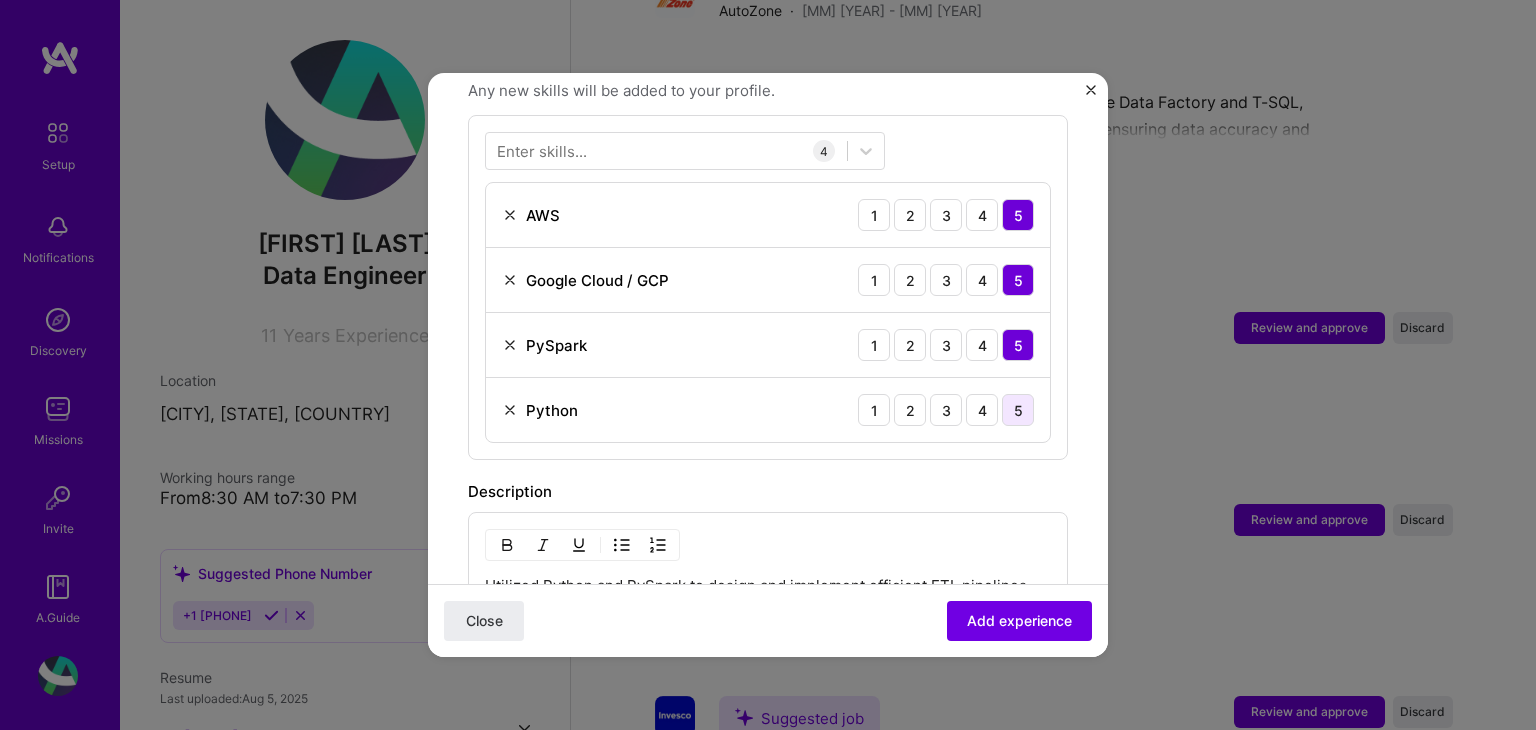 click on "5" at bounding box center [1018, 410] 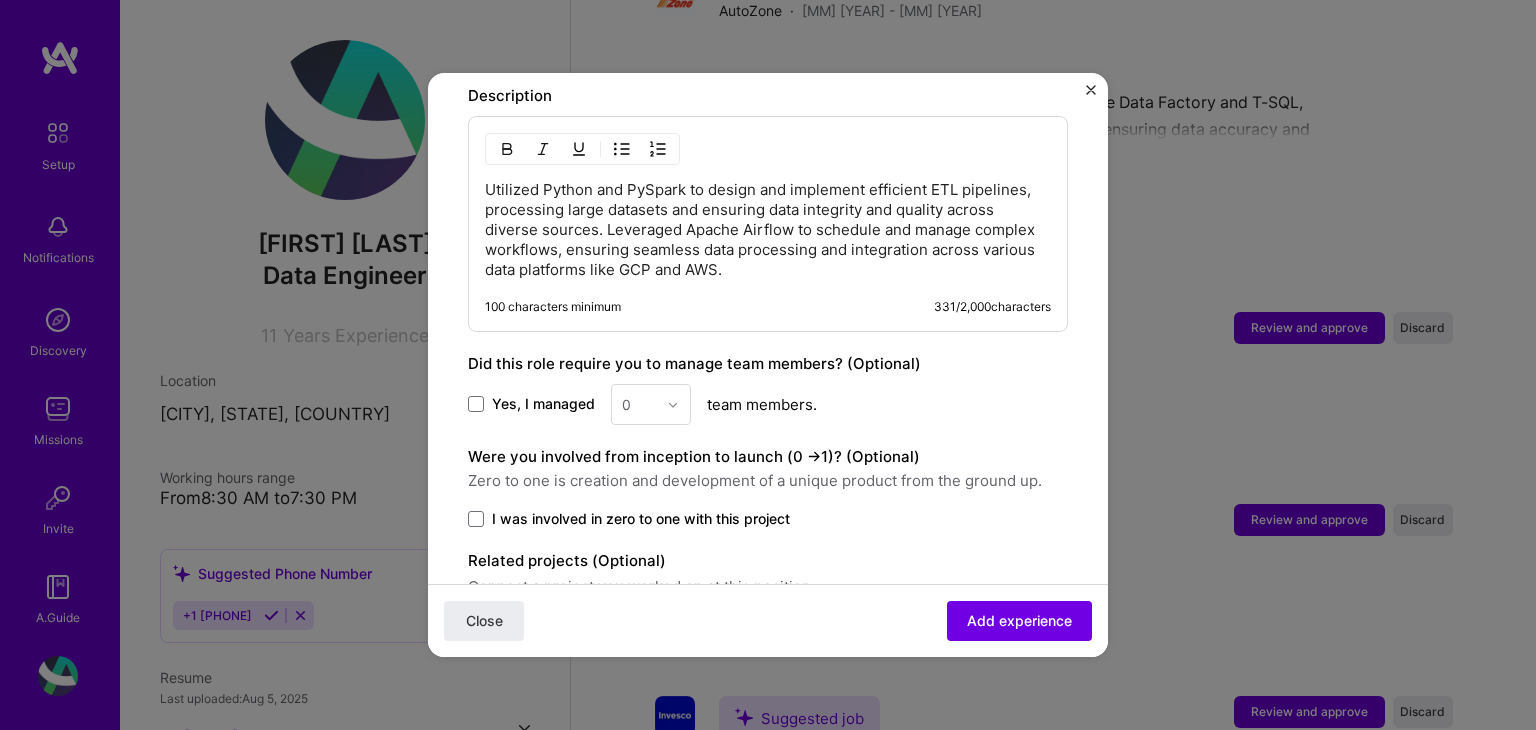 scroll, scrollTop: 1212, scrollLeft: 0, axis: vertical 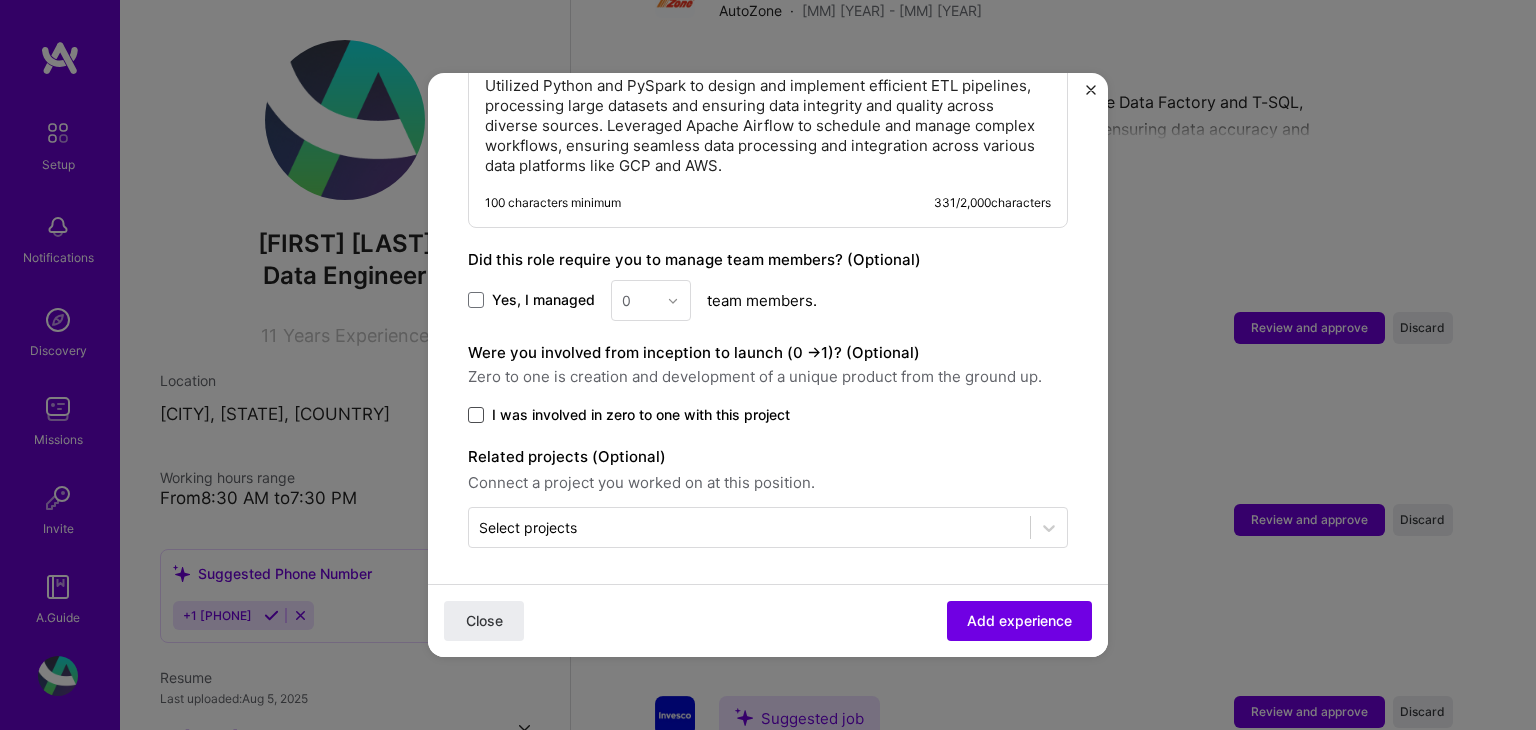 click at bounding box center (476, 415) 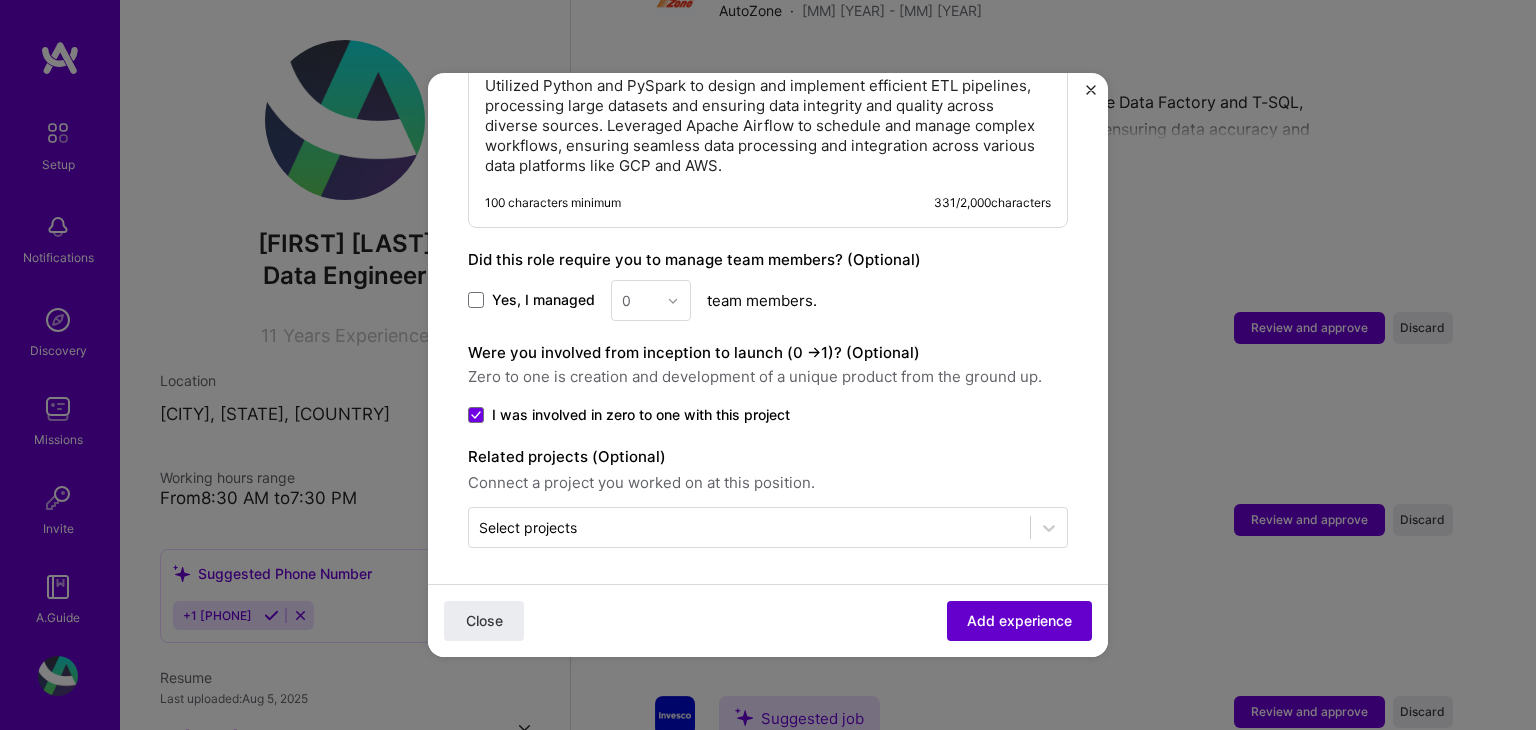 click on "Add experience" at bounding box center (1019, 621) 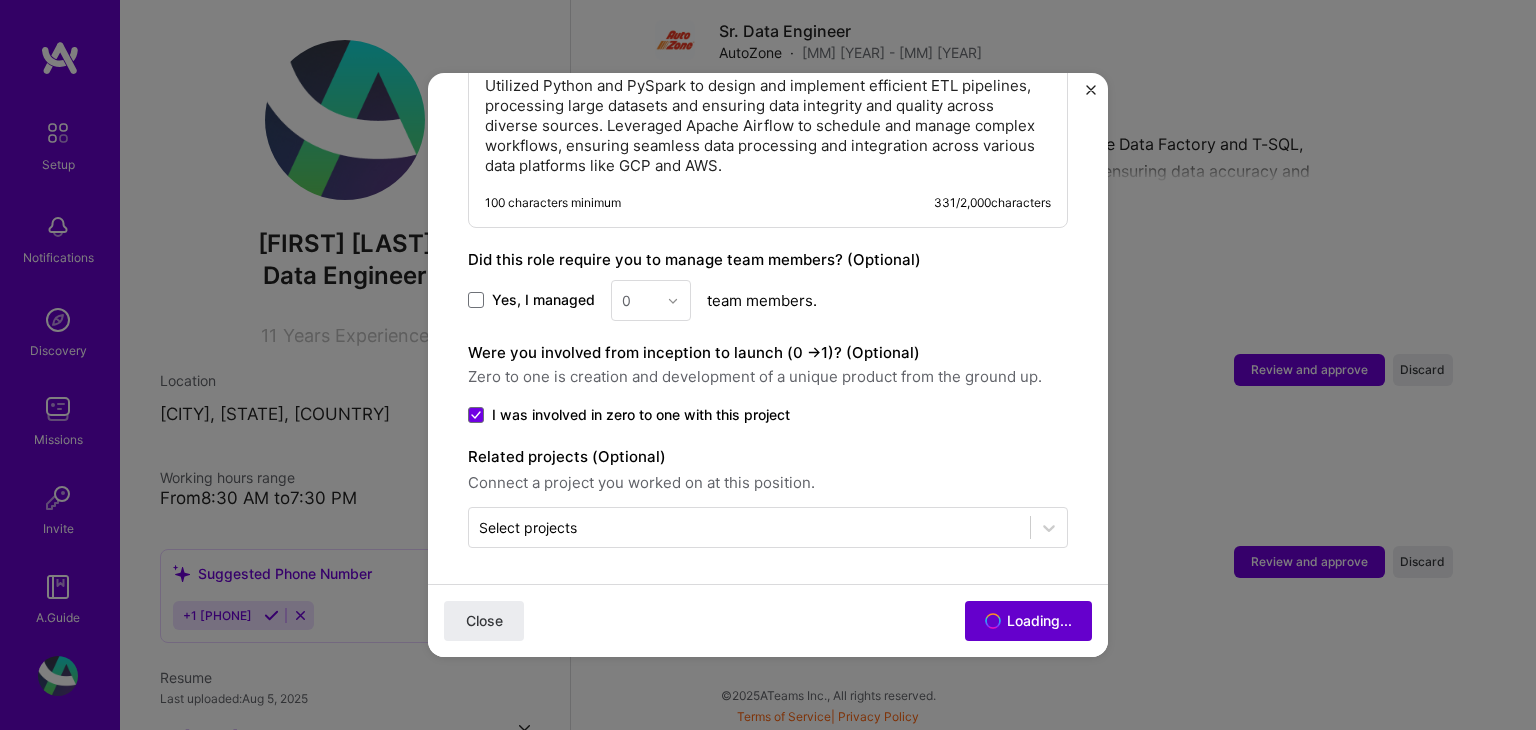 scroll, scrollTop: 2099, scrollLeft: 0, axis: vertical 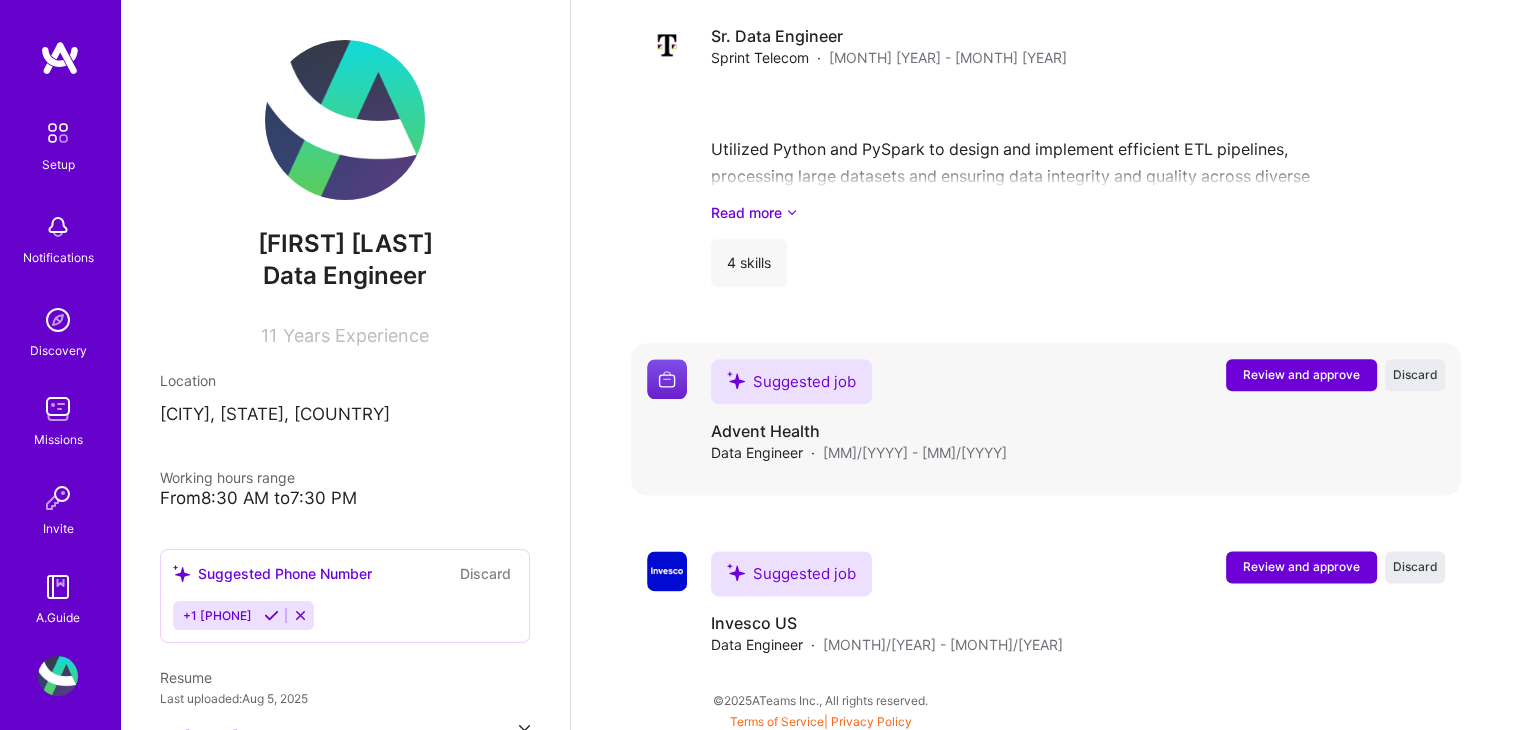 click on "Review and approve" at bounding box center [1301, 374] 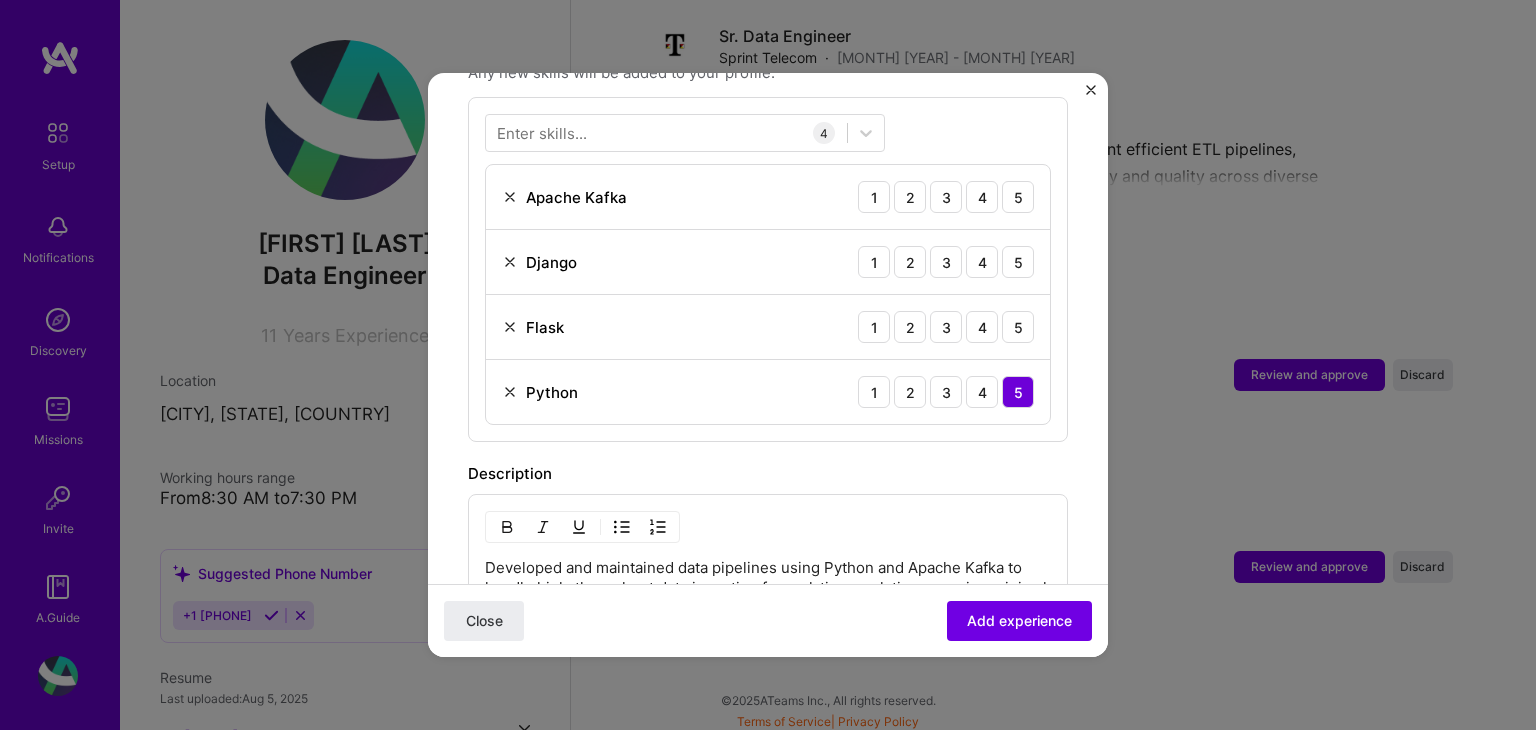 scroll, scrollTop: 731, scrollLeft: 0, axis: vertical 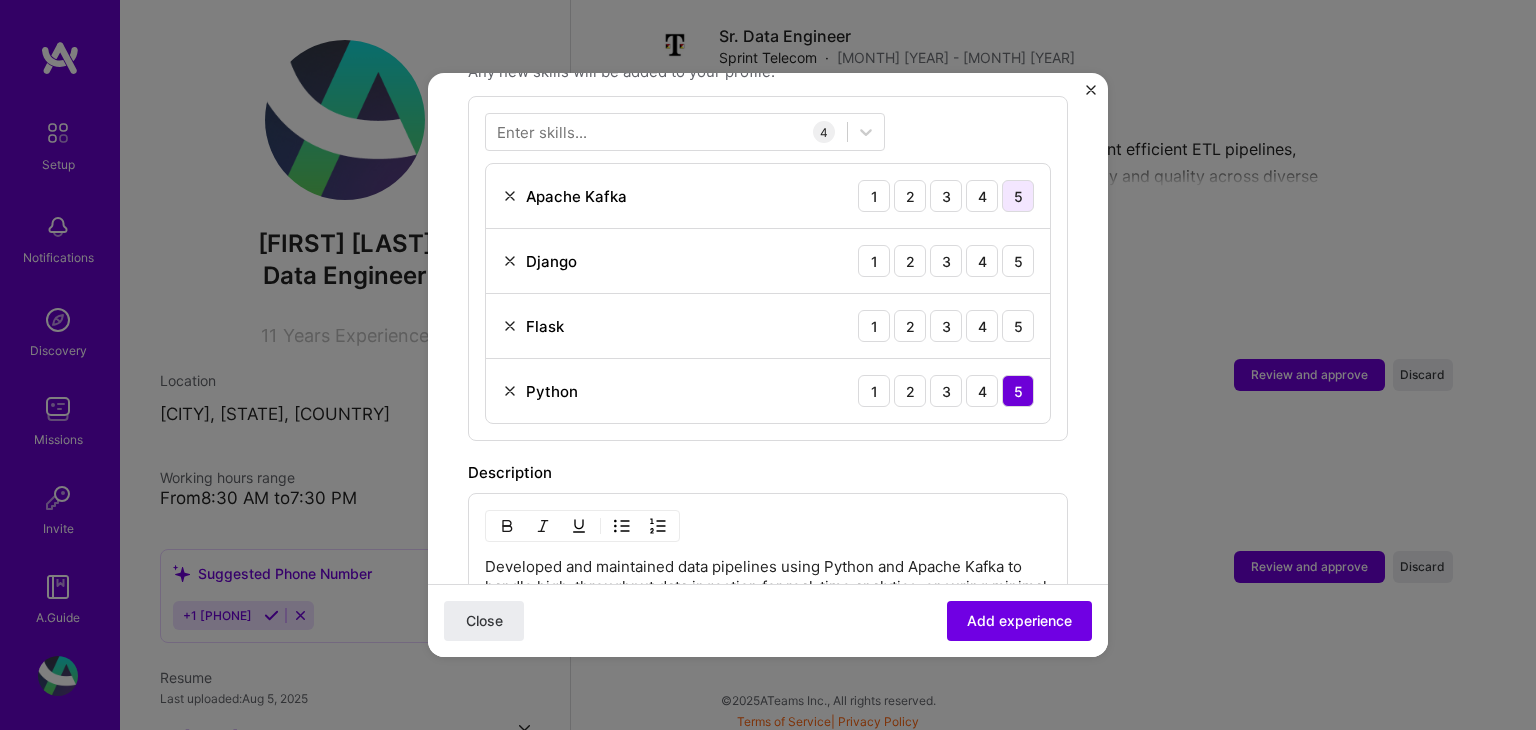 click on "5" at bounding box center [1018, 196] 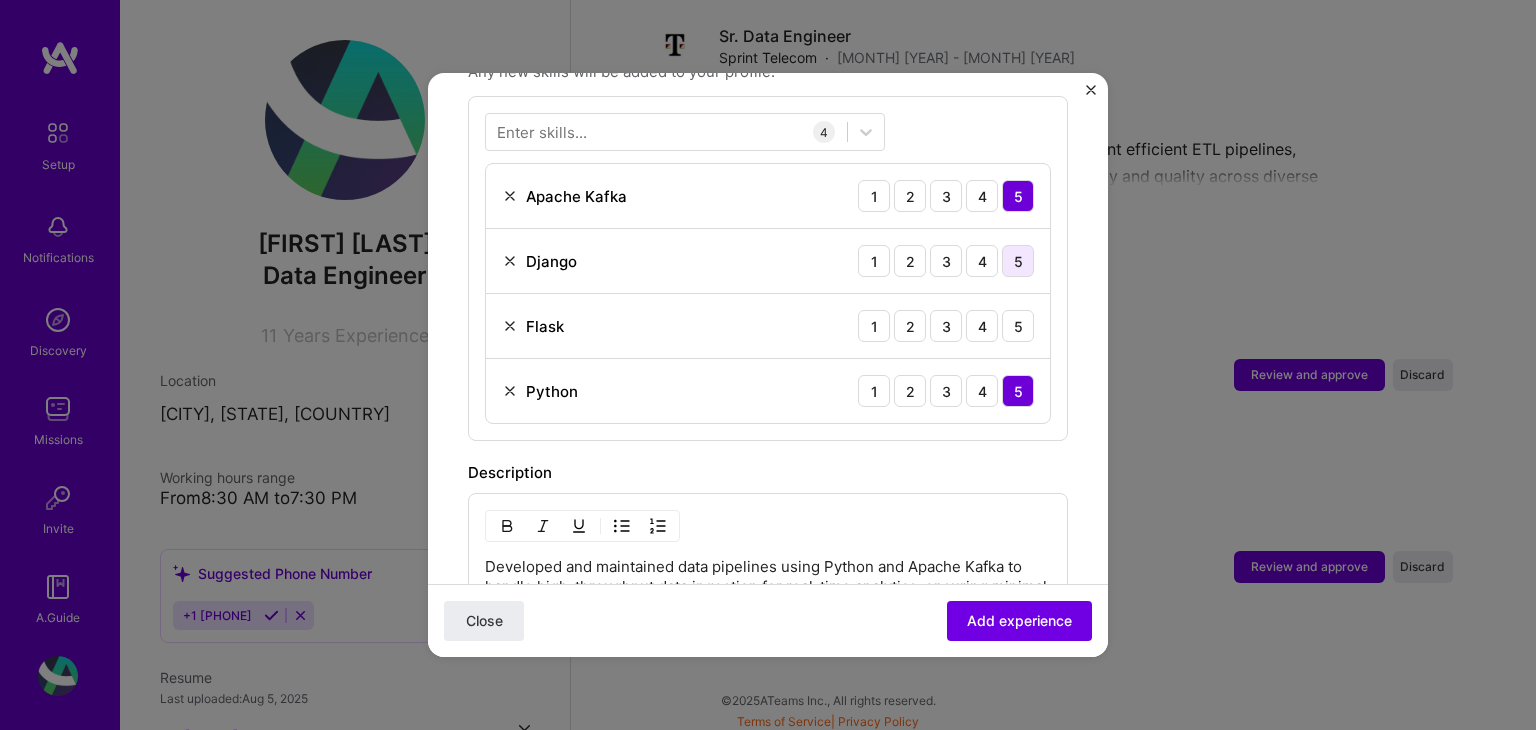 click on "5" at bounding box center [1018, 261] 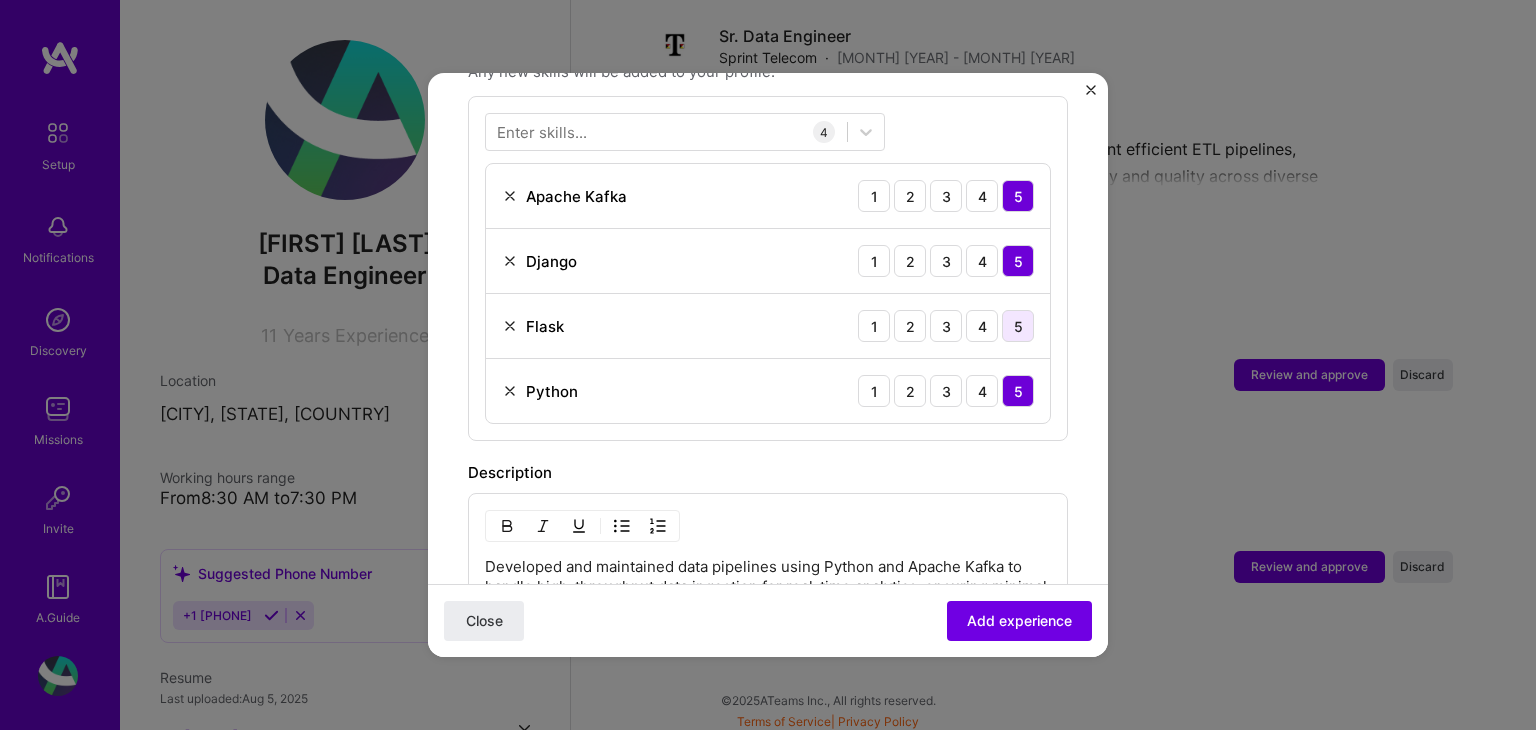 click on "5" at bounding box center [1018, 326] 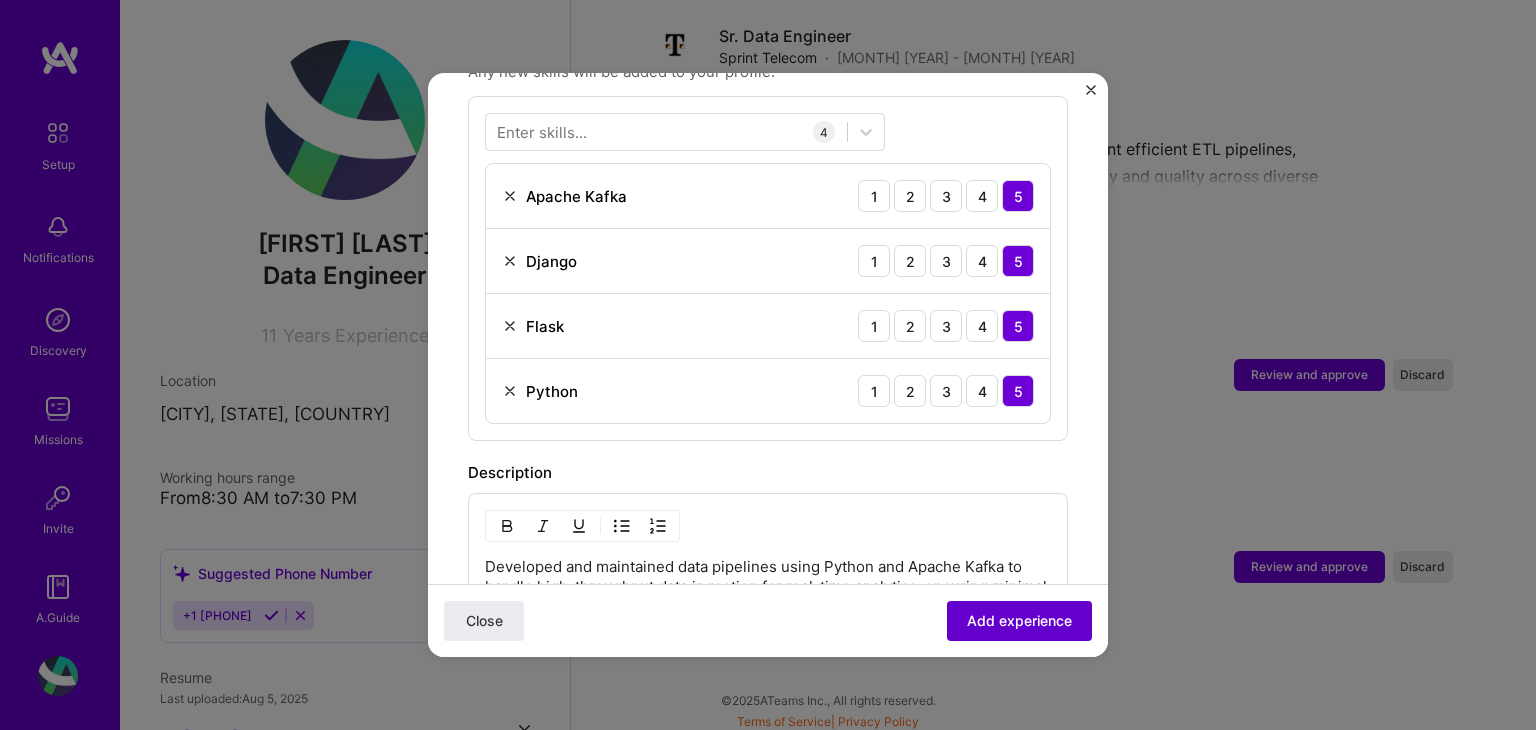 click on "Add experience" at bounding box center (1019, 621) 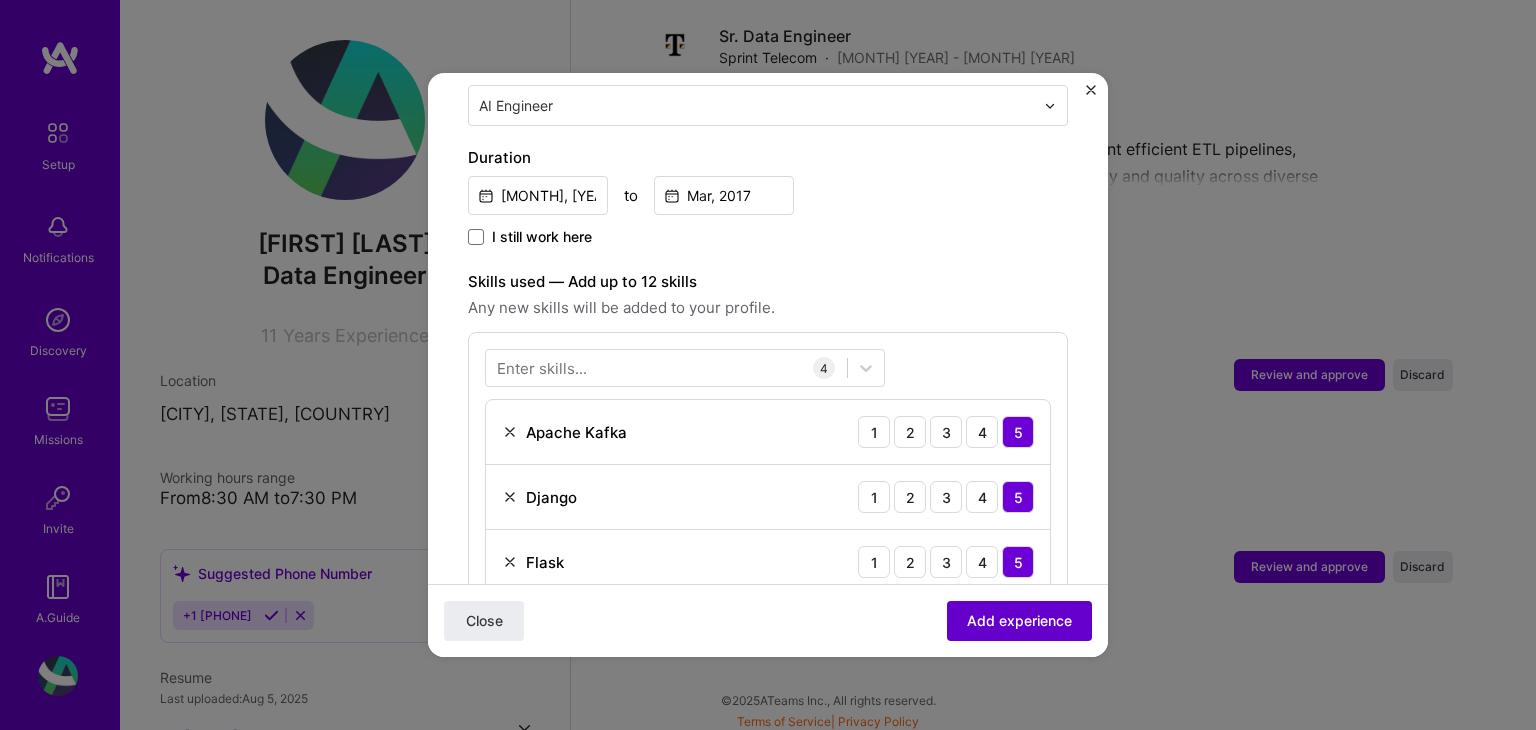 scroll, scrollTop: 200, scrollLeft: 0, axis: vertical 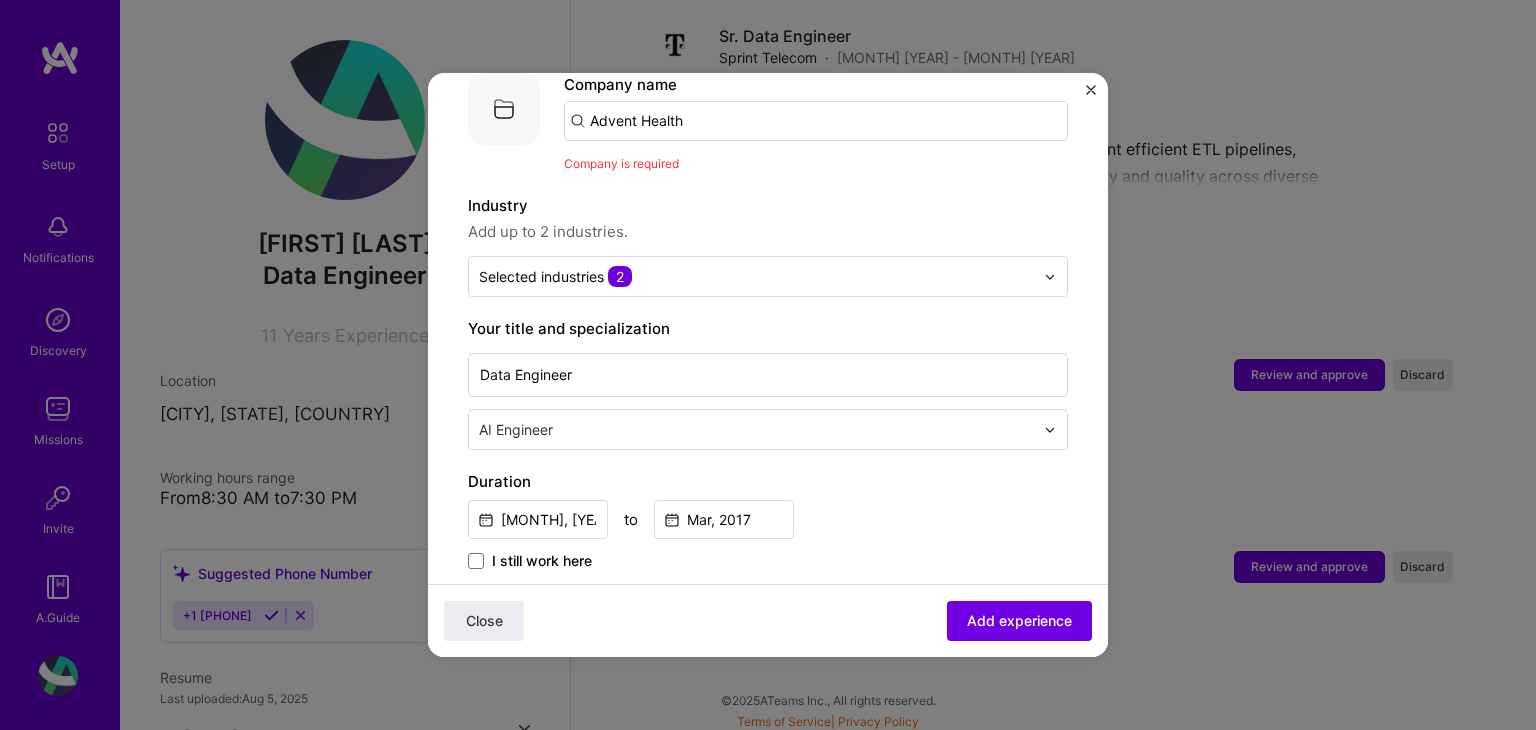 click on "Advent Health" at bounding box center [816, 121] 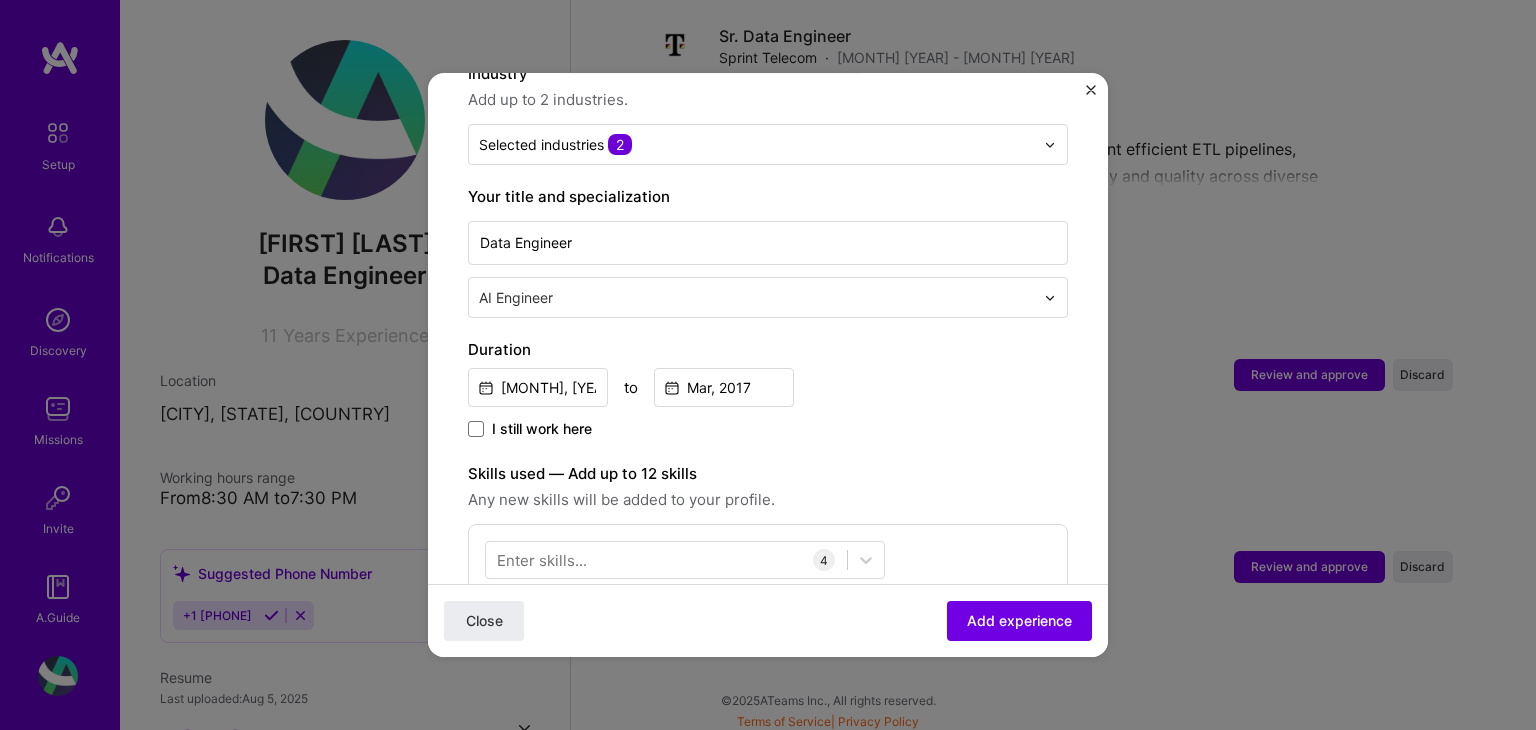 scroll, scrollTop: 0, scrollLeft: 0, axis: both 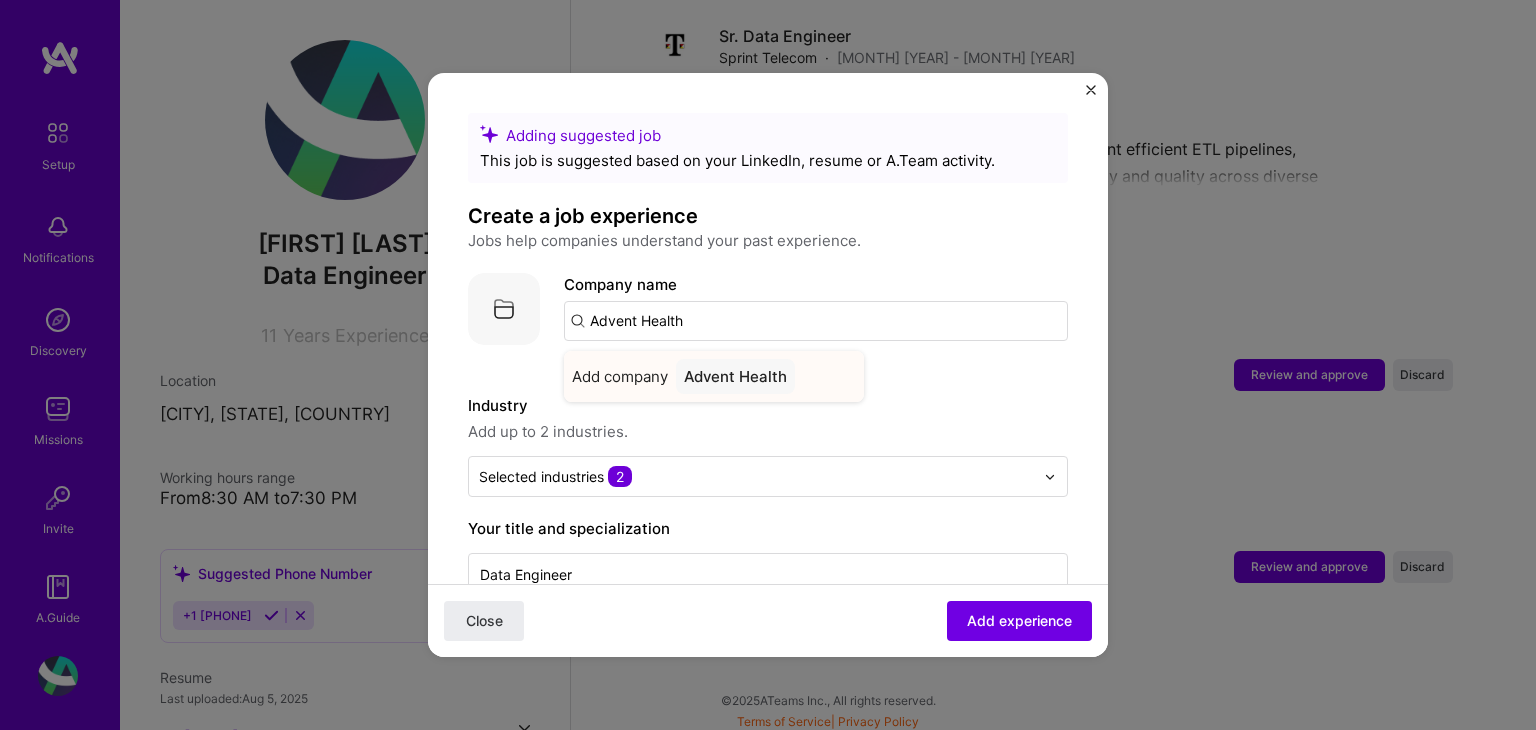 type on "Advent Health" 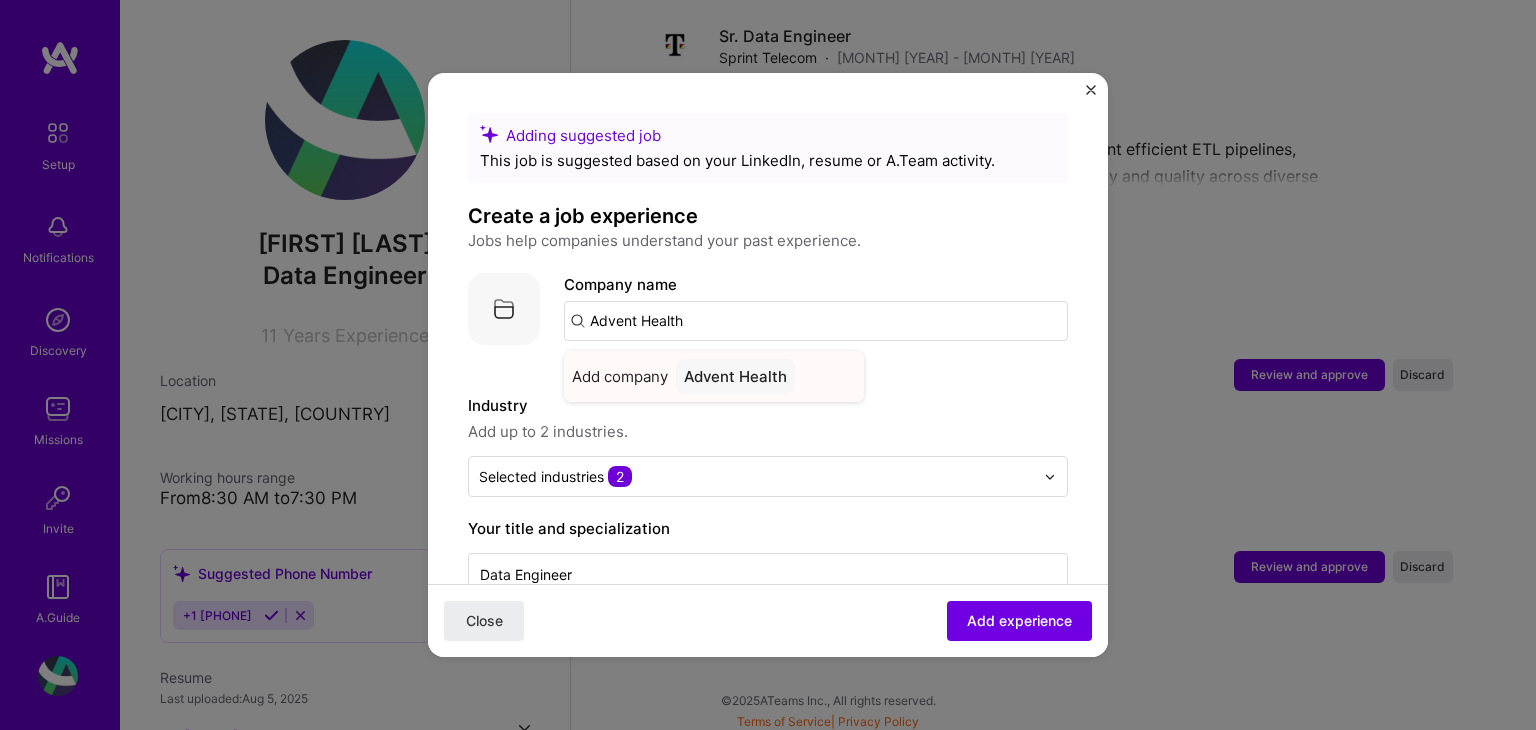 click on "Advent Health" at bounding box center (735, 376) 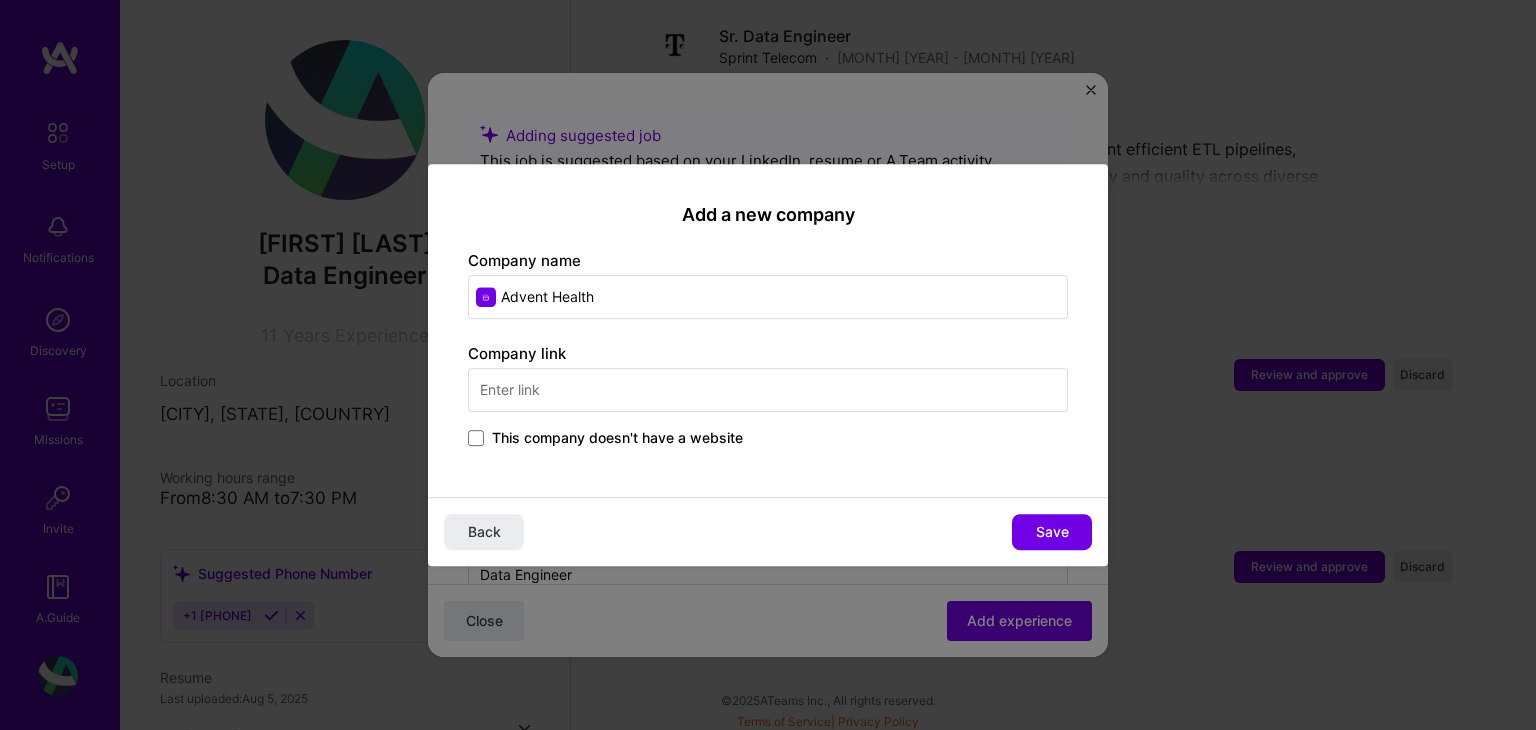 click at bounding box center [768, 390] 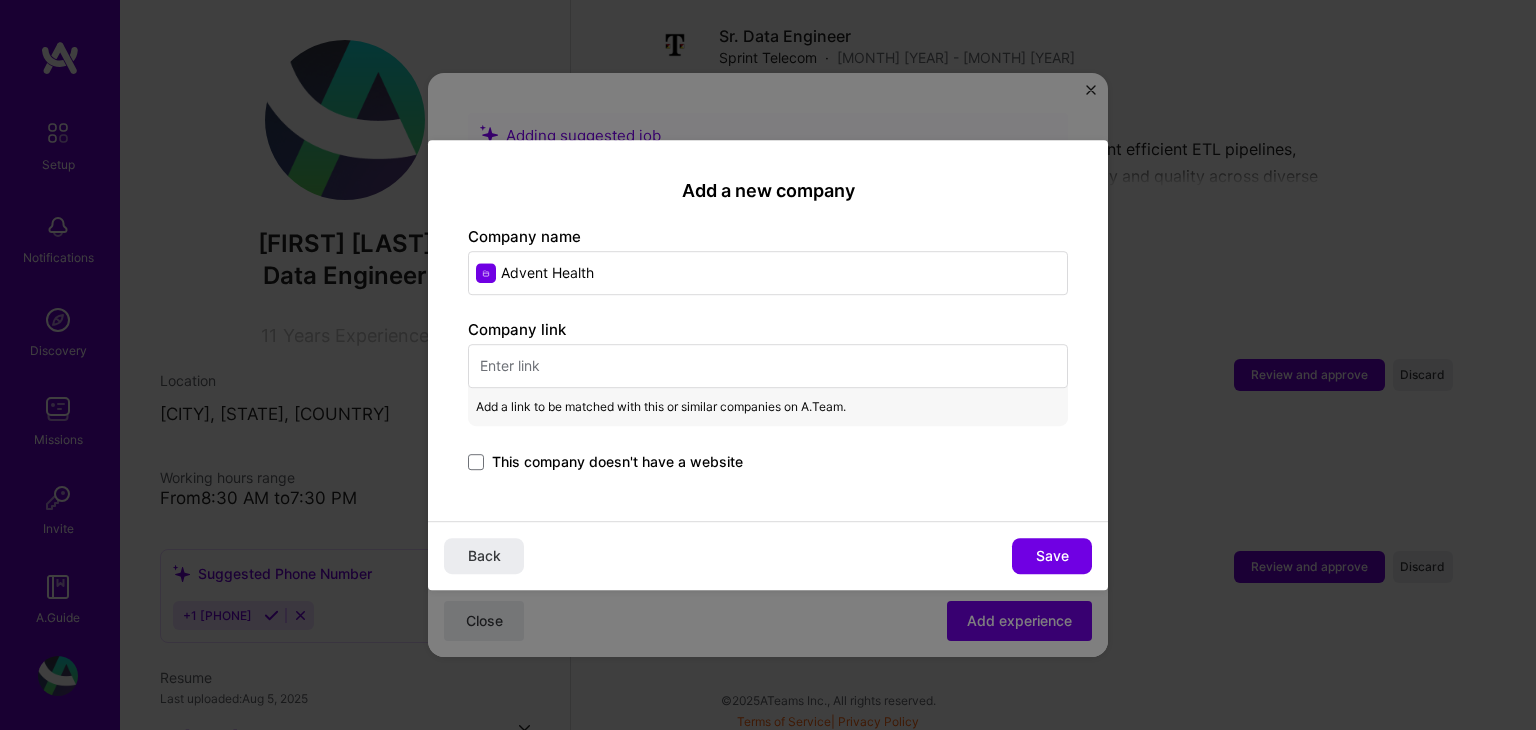 click on "Advent Health" at bounding box center [768, 273] 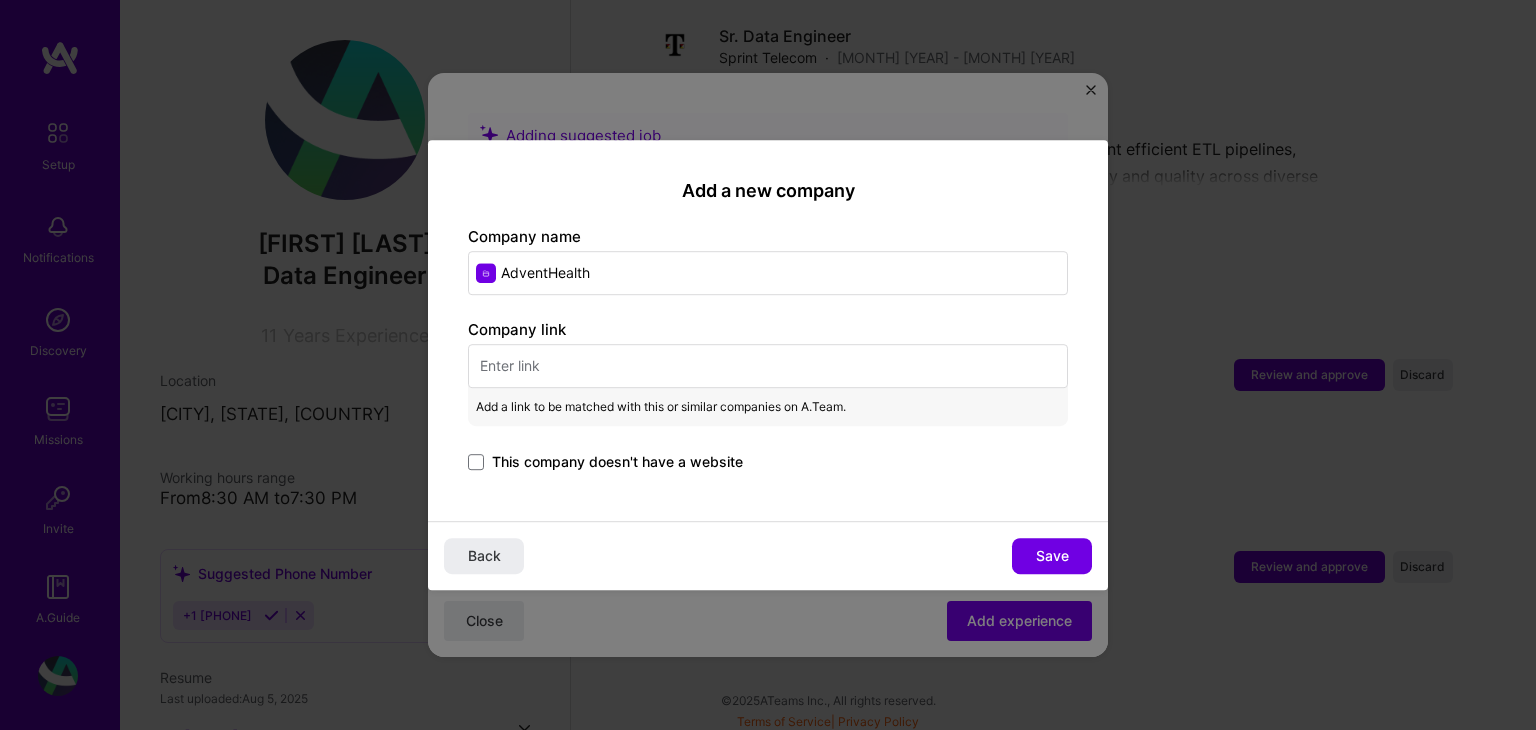 type on "AdventHealth" 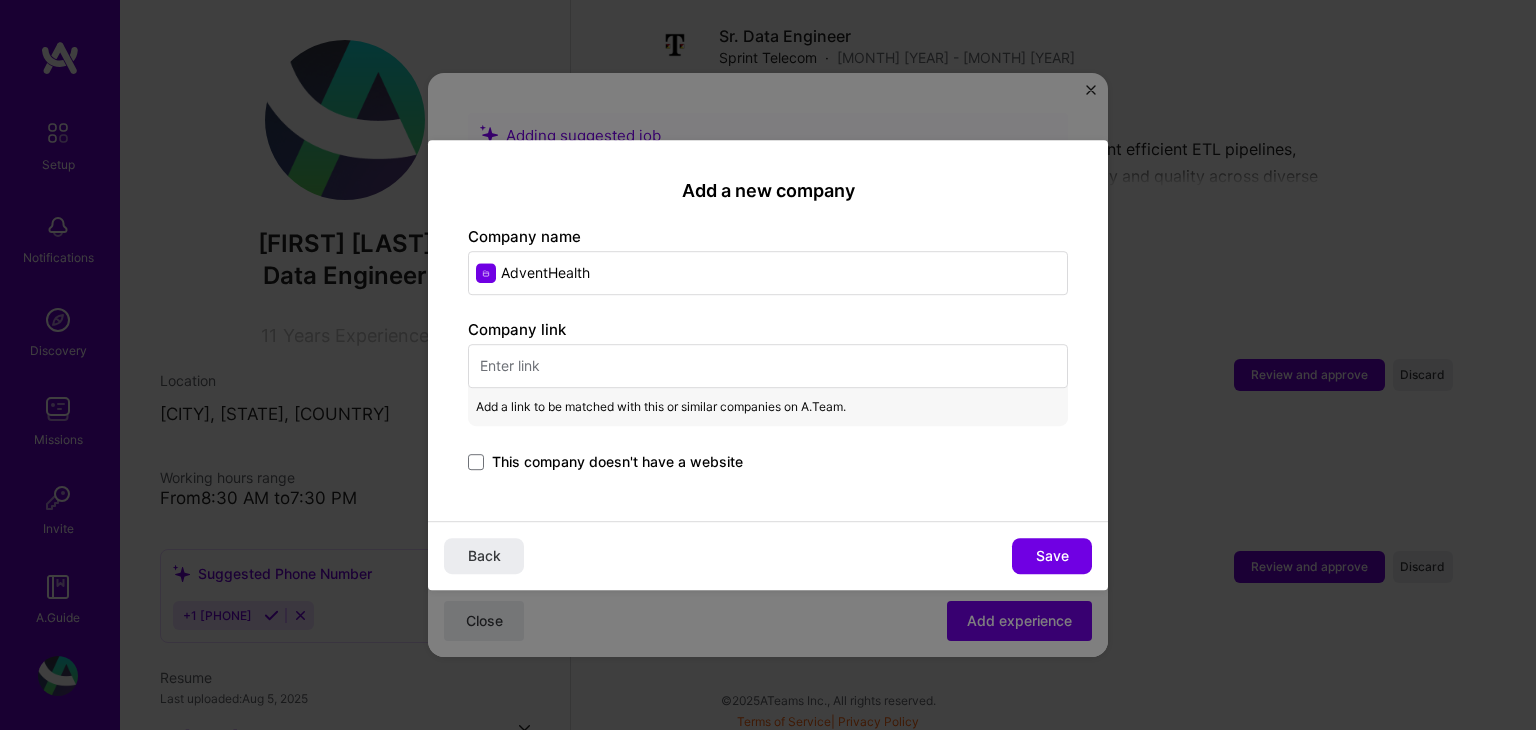 click at bounding box center (768, 366) 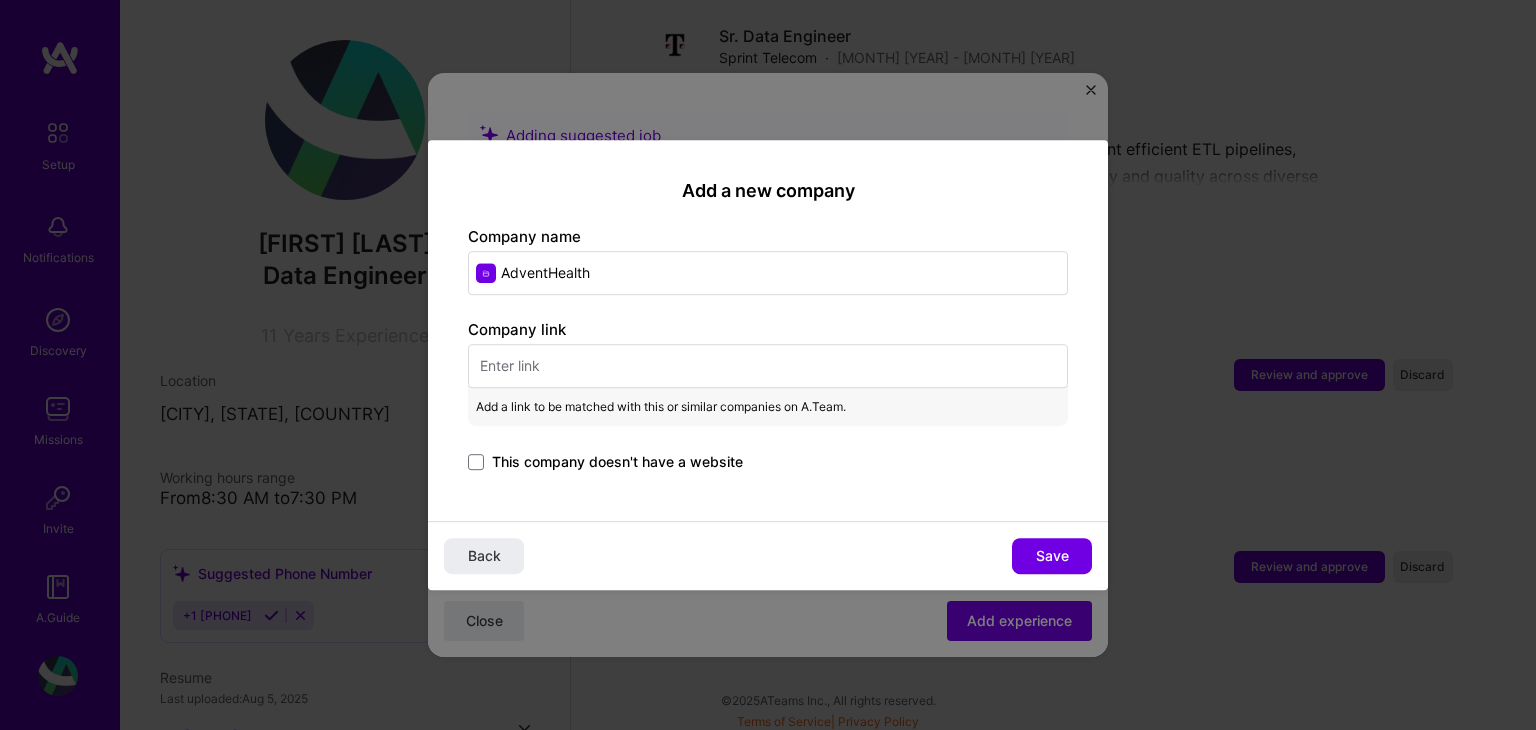 paste on "https://www.adventhealth.com/" 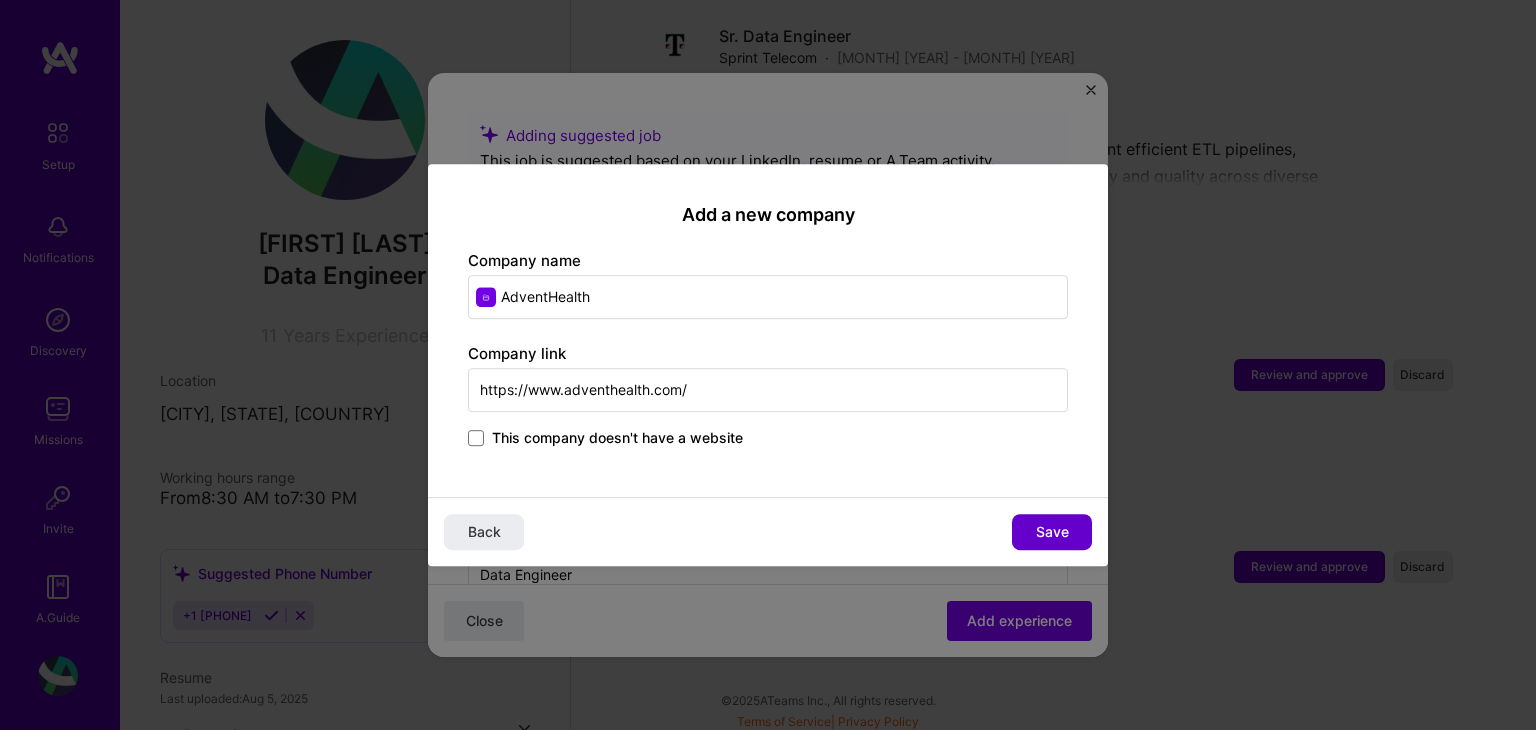 type on "https://www.adventhealth.com/" 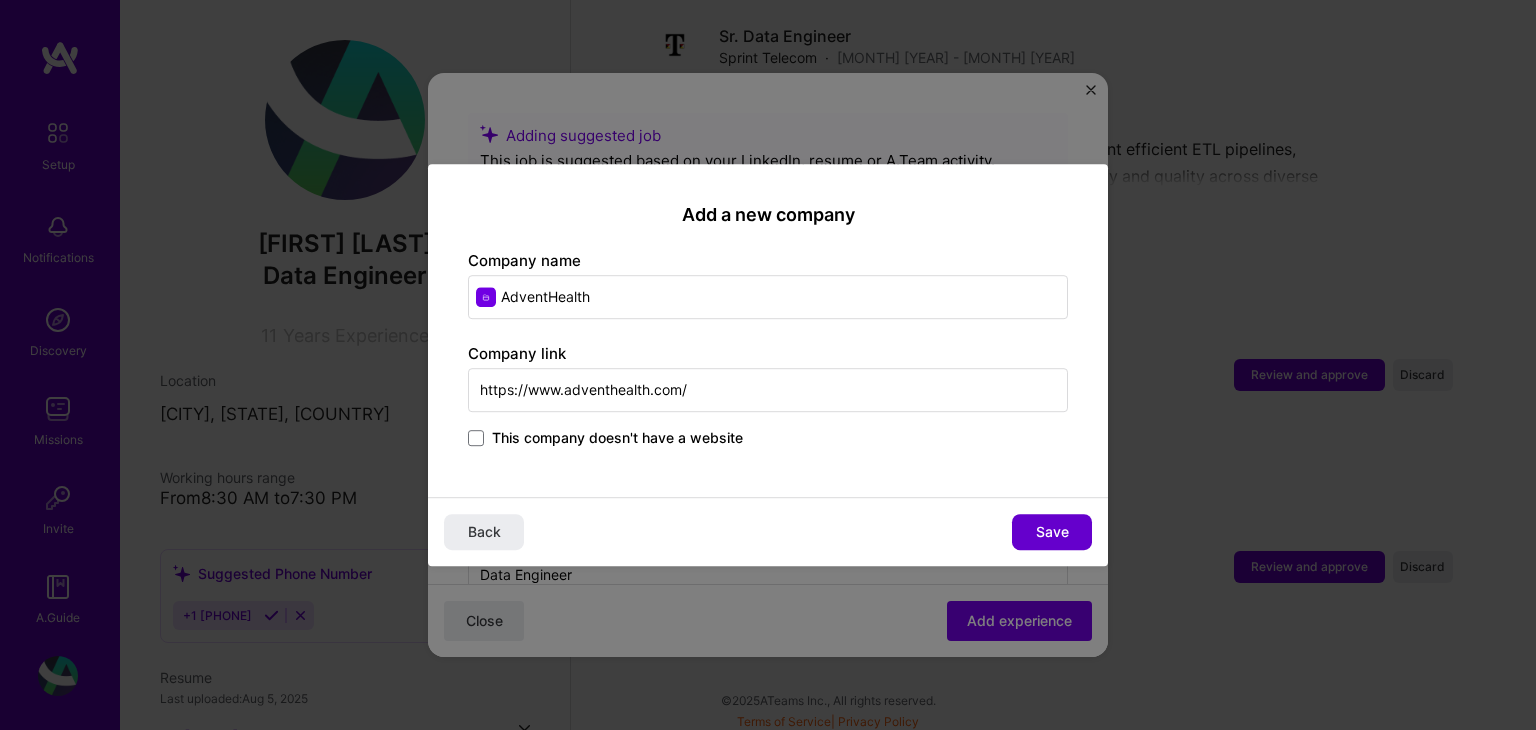 click on "Save" at bounding box center (1052, 532) 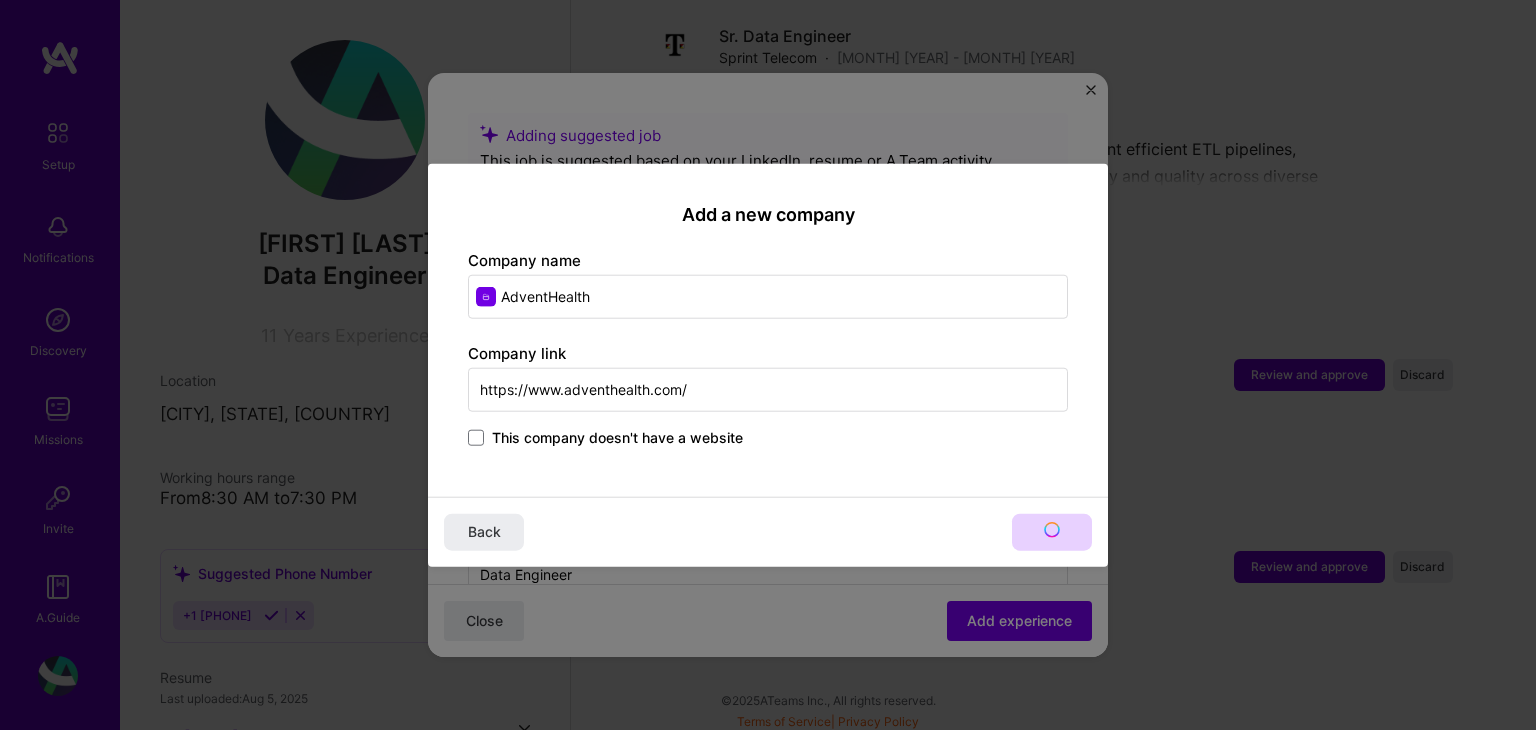 type on "AdventHealth" 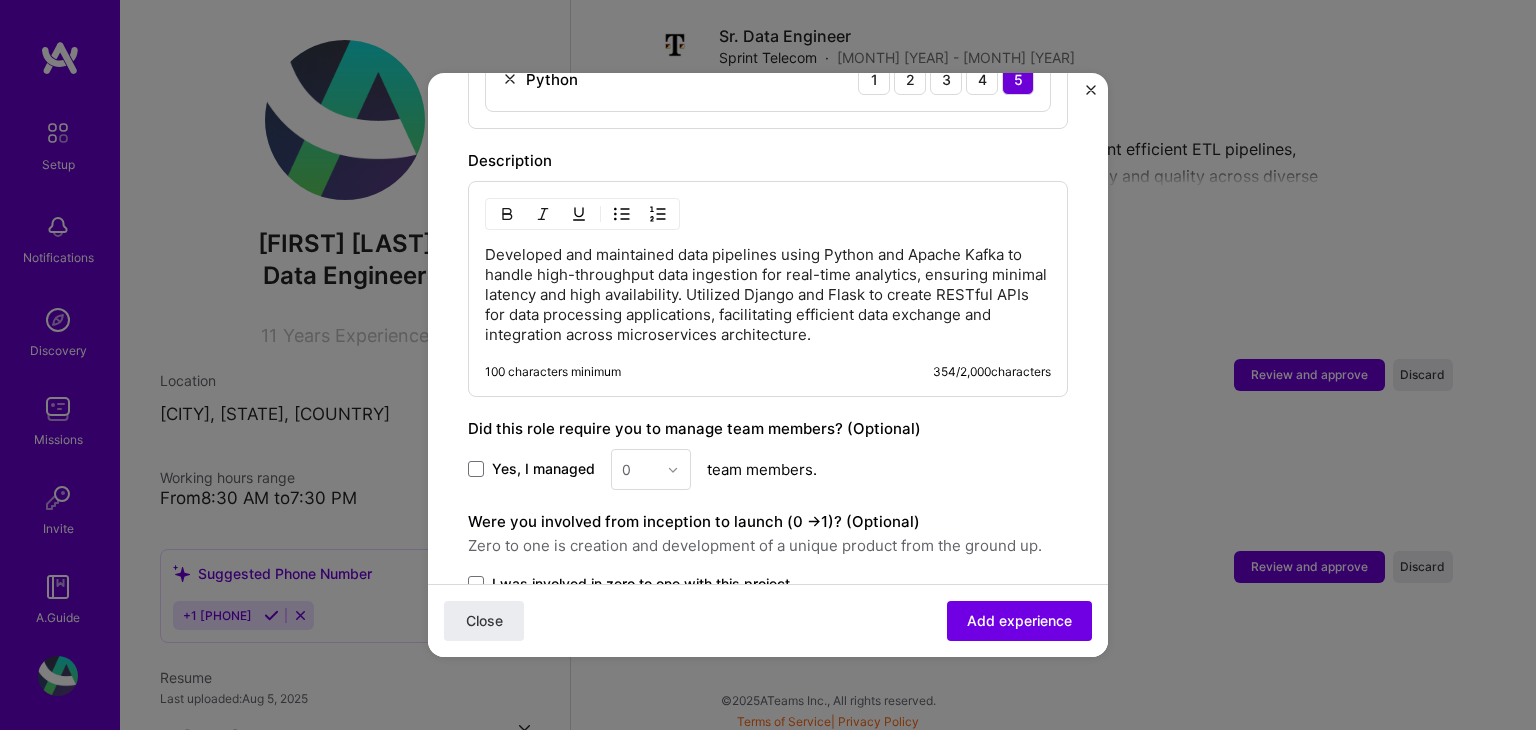 scroll, scrollTop: 1240, scrollLeft: 0, axis: vertical 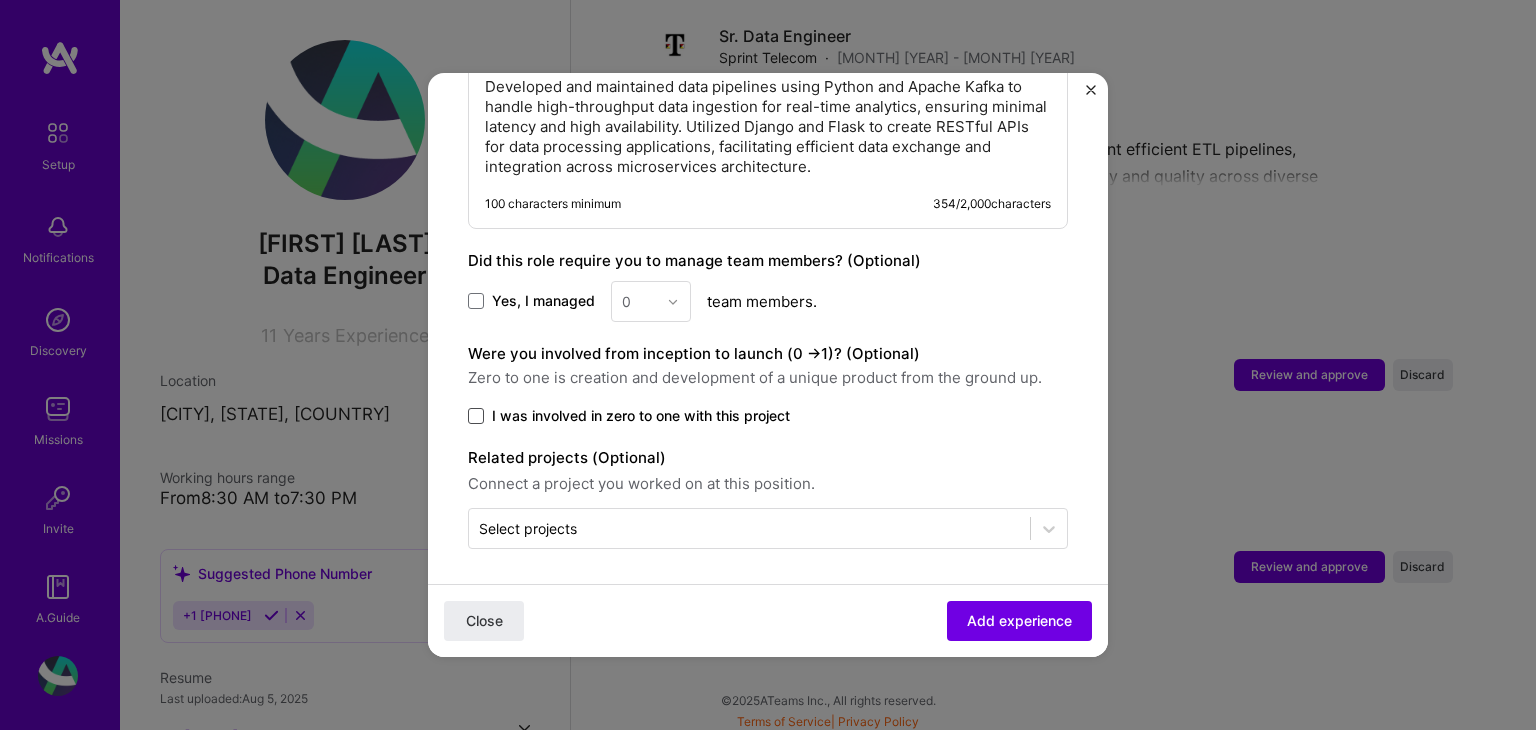 click at bounding box center [476, 416] 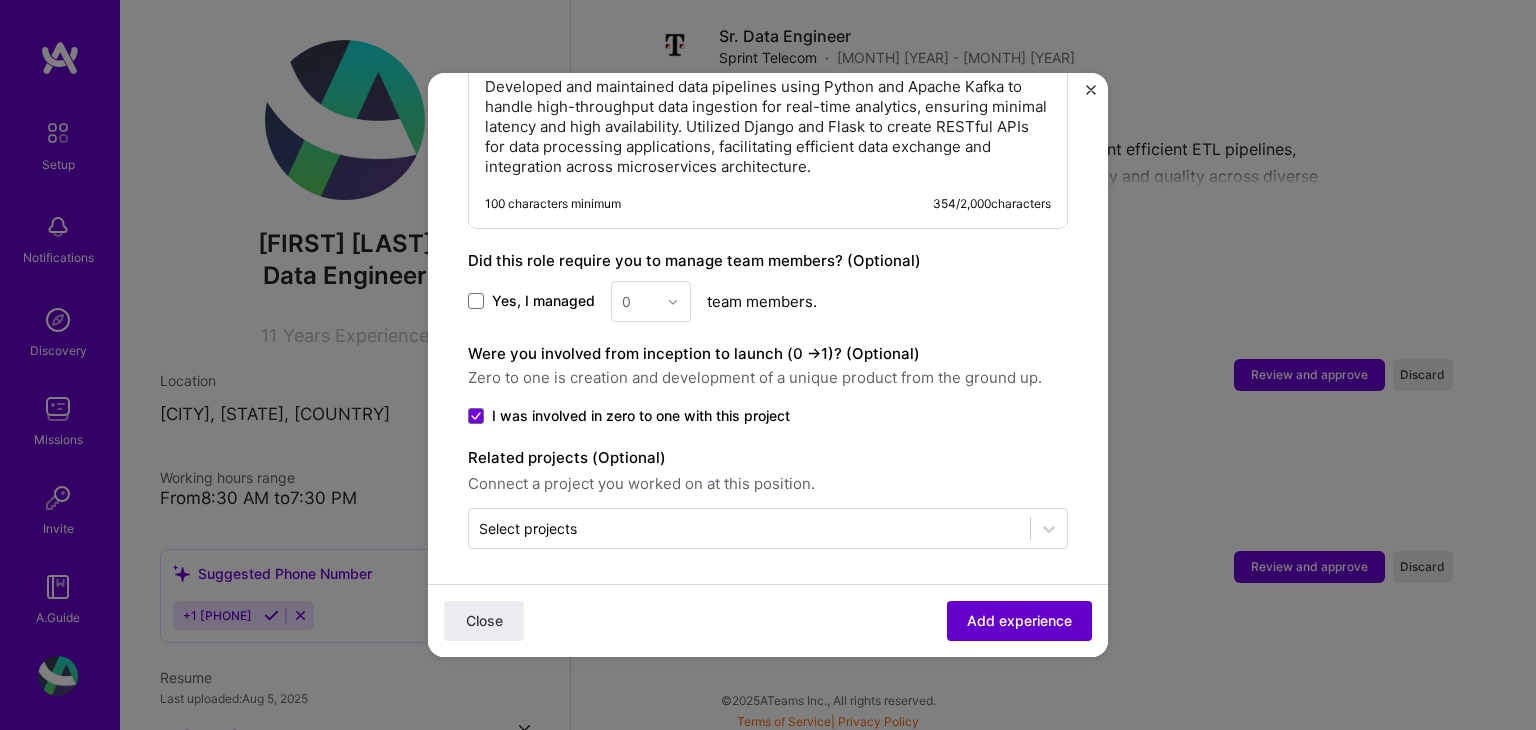 click on "Add experience" at bounding box center [1019, 621] 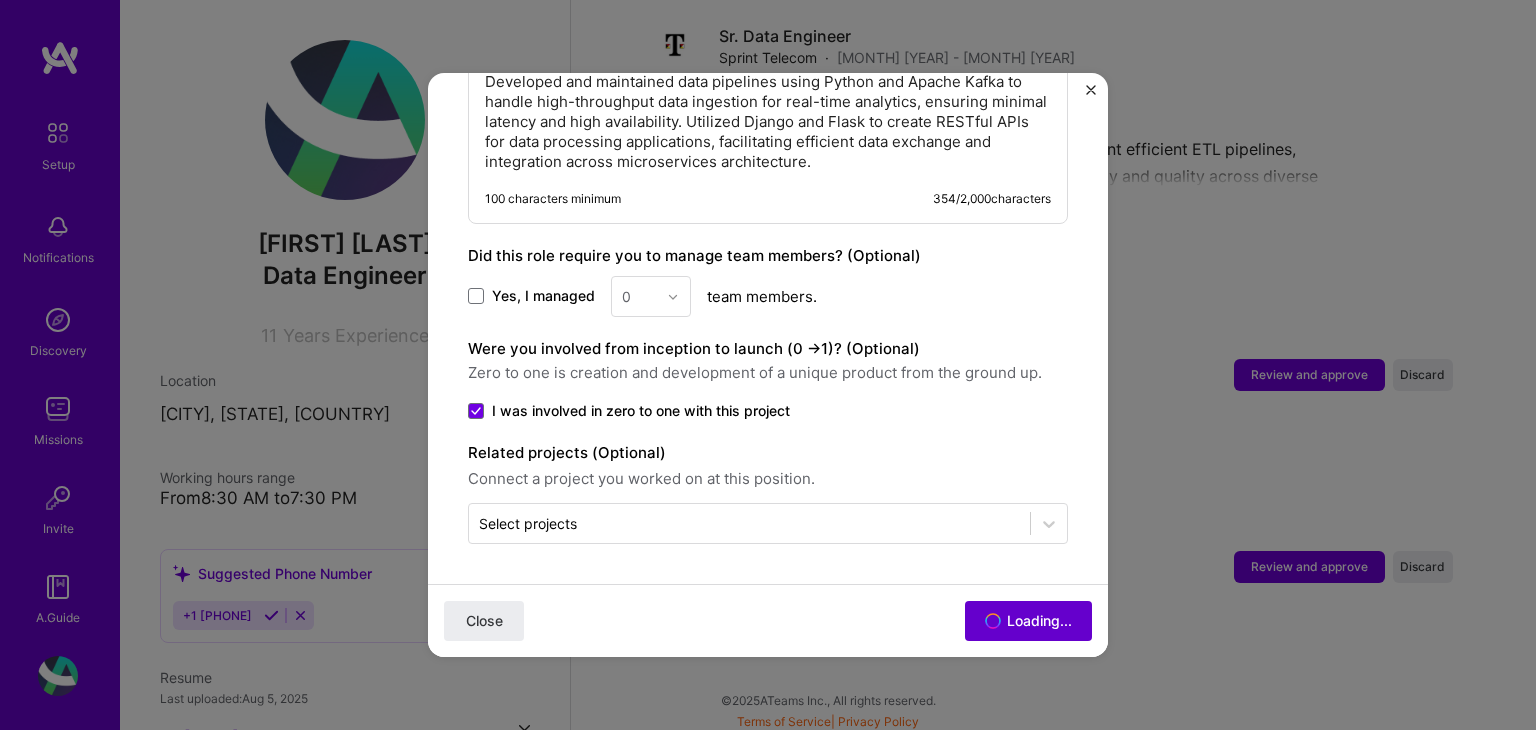 scroll, scrollTop: 1211, scrollLeft: 0, axis: vertical 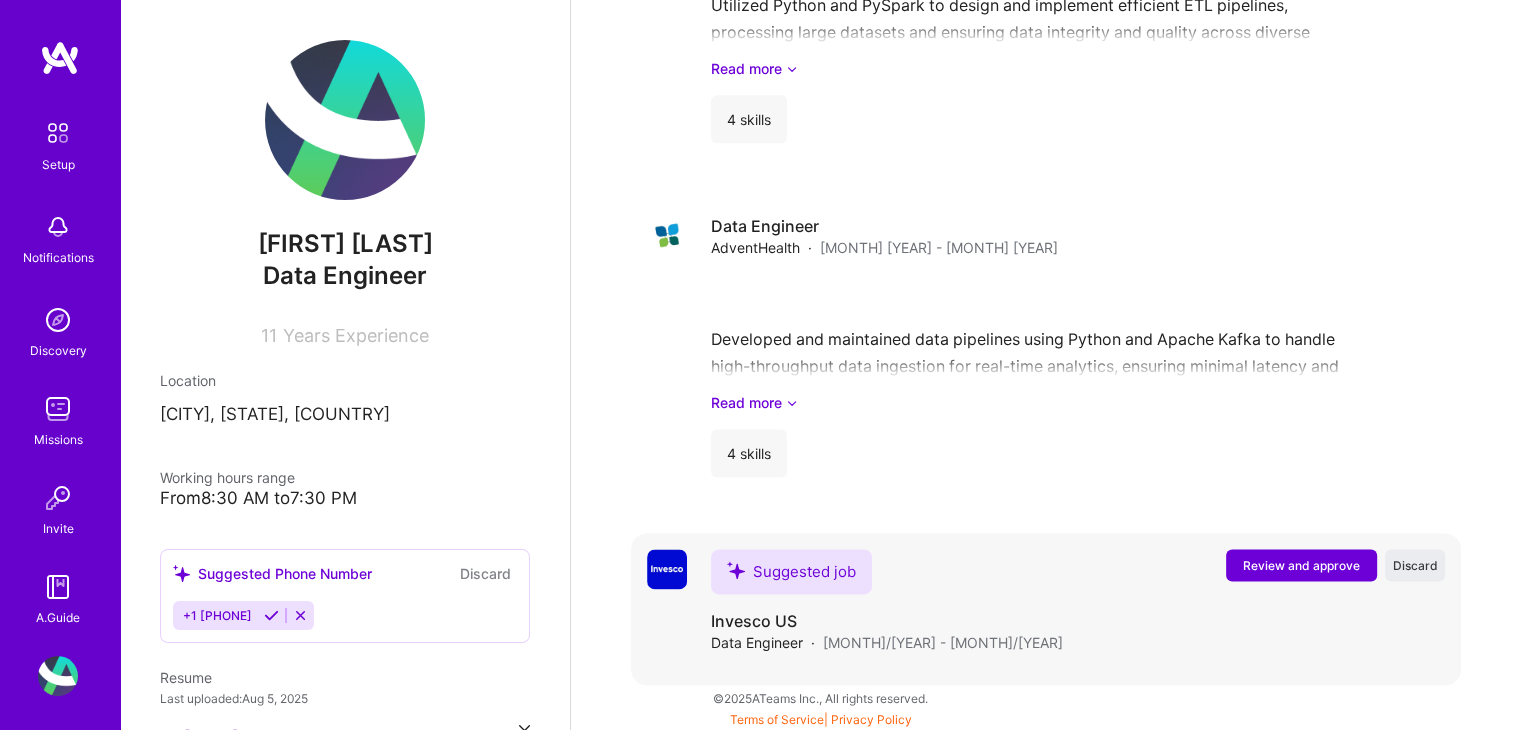 click on "Review and approve" at bounding box center [1301, 565] 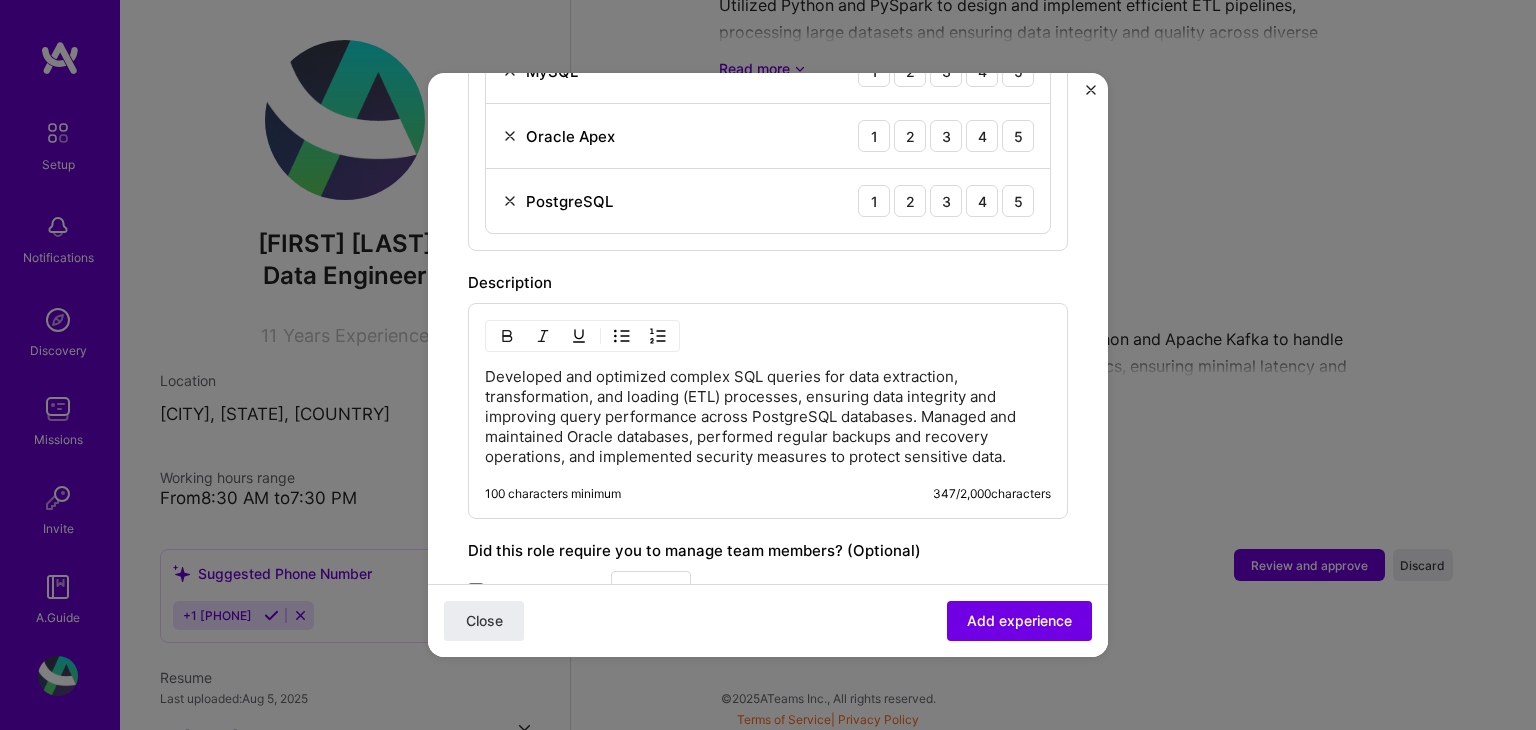 scroll, scrollTop: 712, scrollLeft: 0, axis: vertical 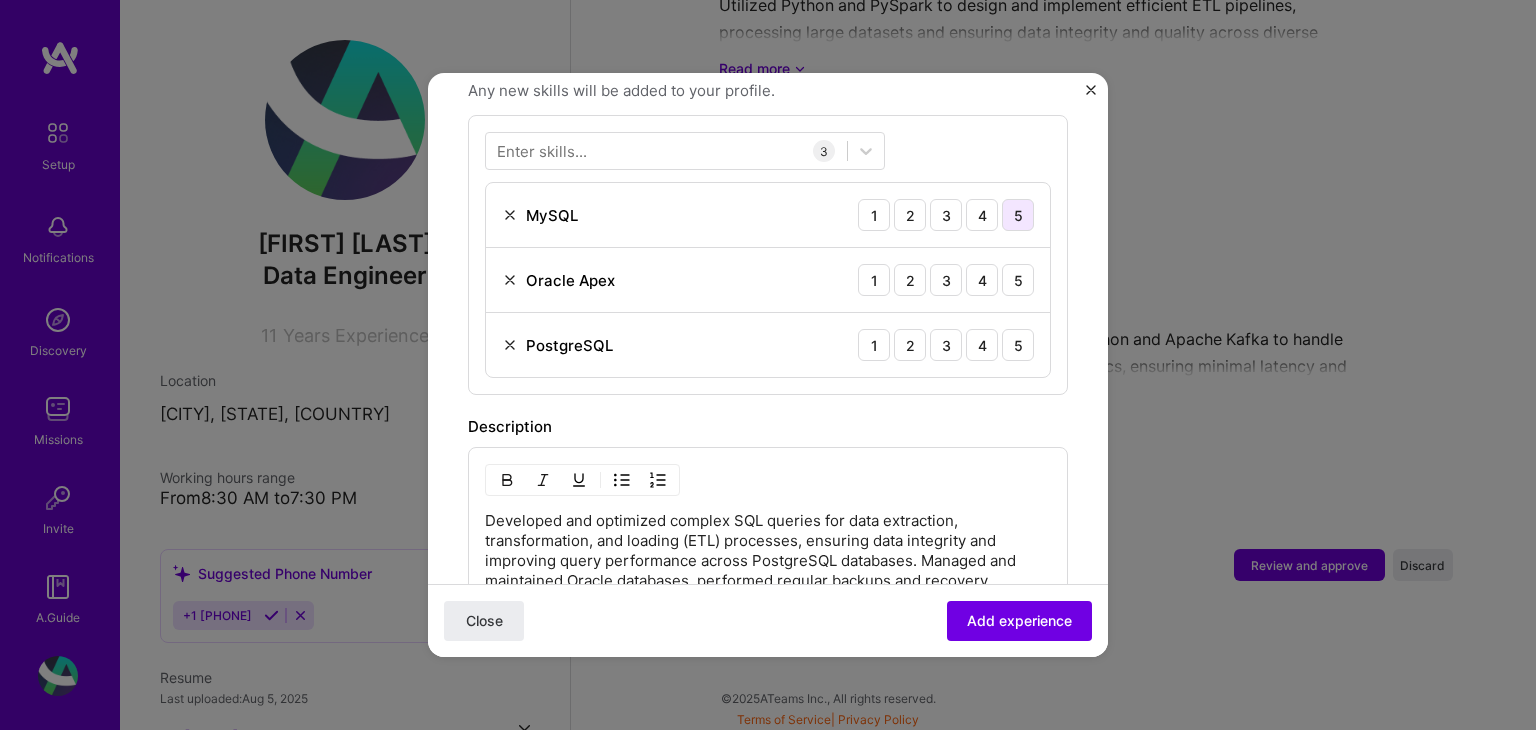 click on "5" at bounding box center (1018, 215) 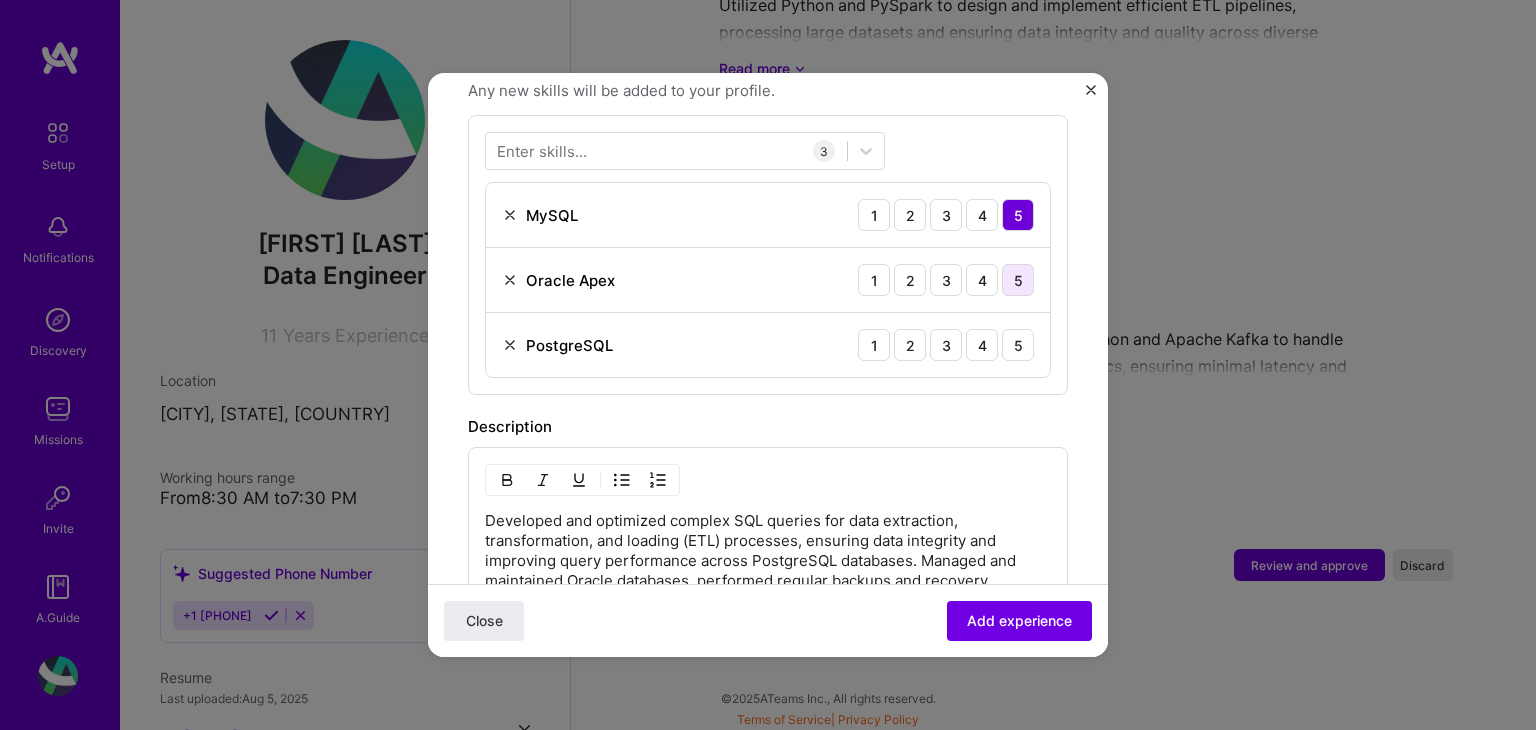 drag, startPoint x: 996, startPoint y: 295, endPoint x: 1000, endPoint y: 274, distance: 21.377558 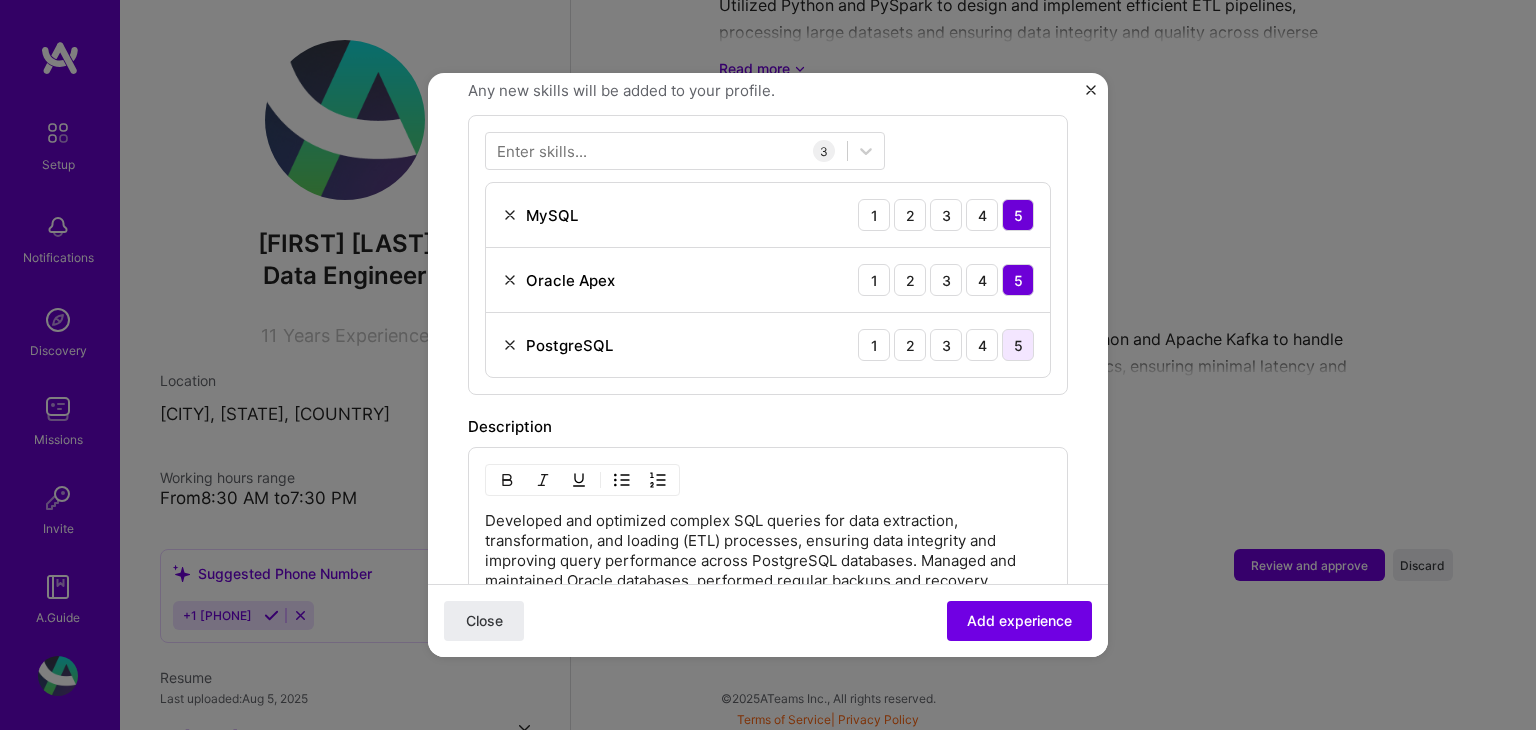 click on "5" at bounding box center [1018, 345] 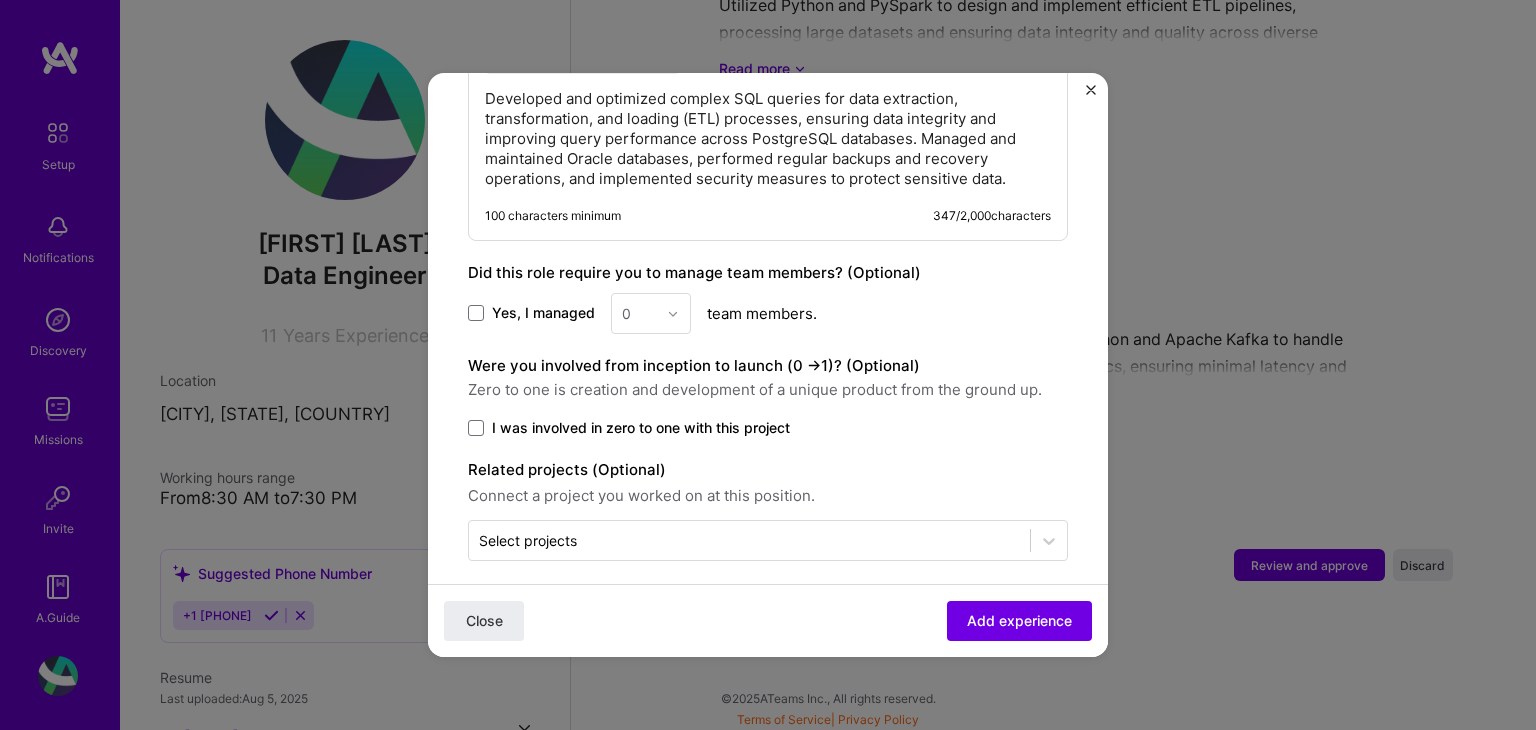 scroll, scrollTop: 1135, scrollLeft: 0, axis: vertical 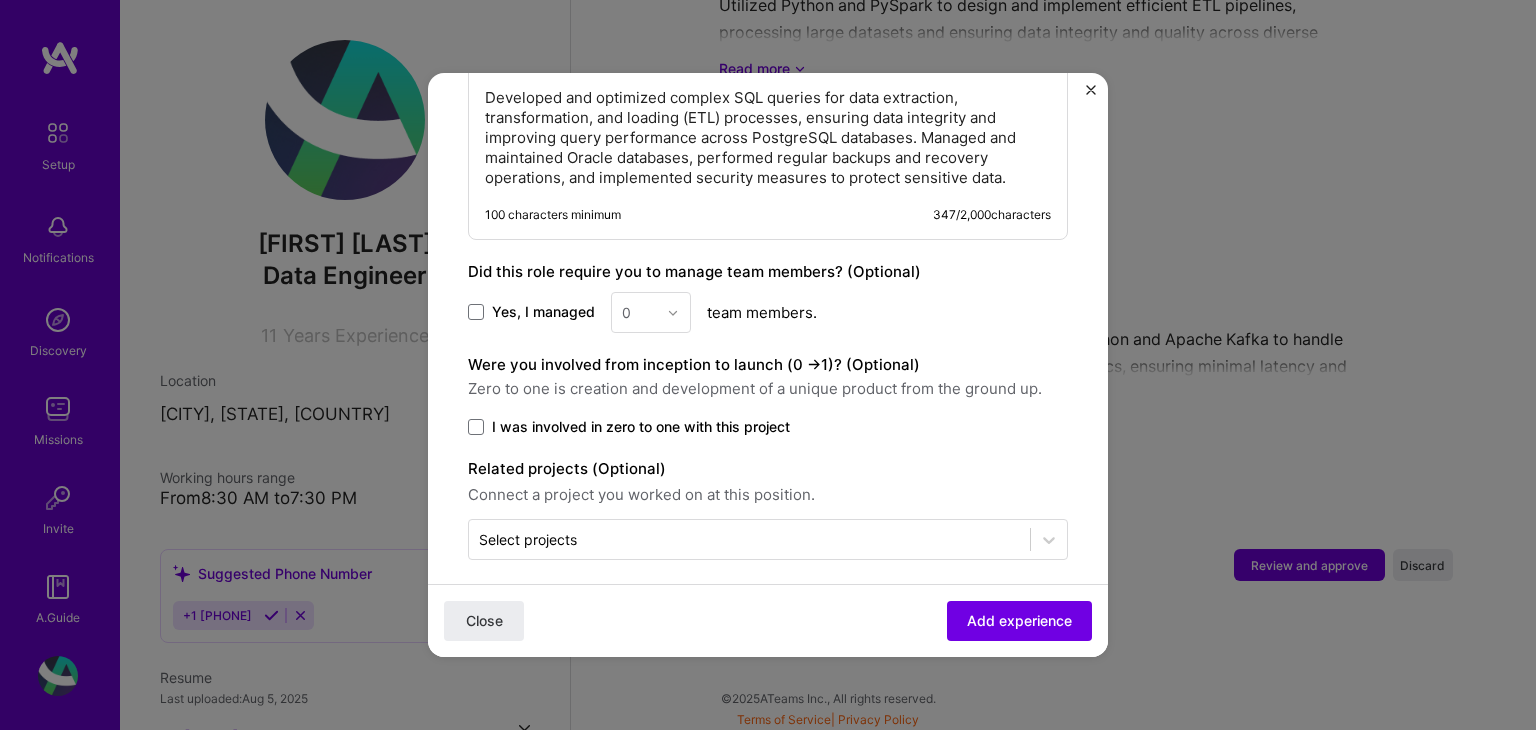 click on "I was involved in zero to one with this project" at bounding box center [768, 427] 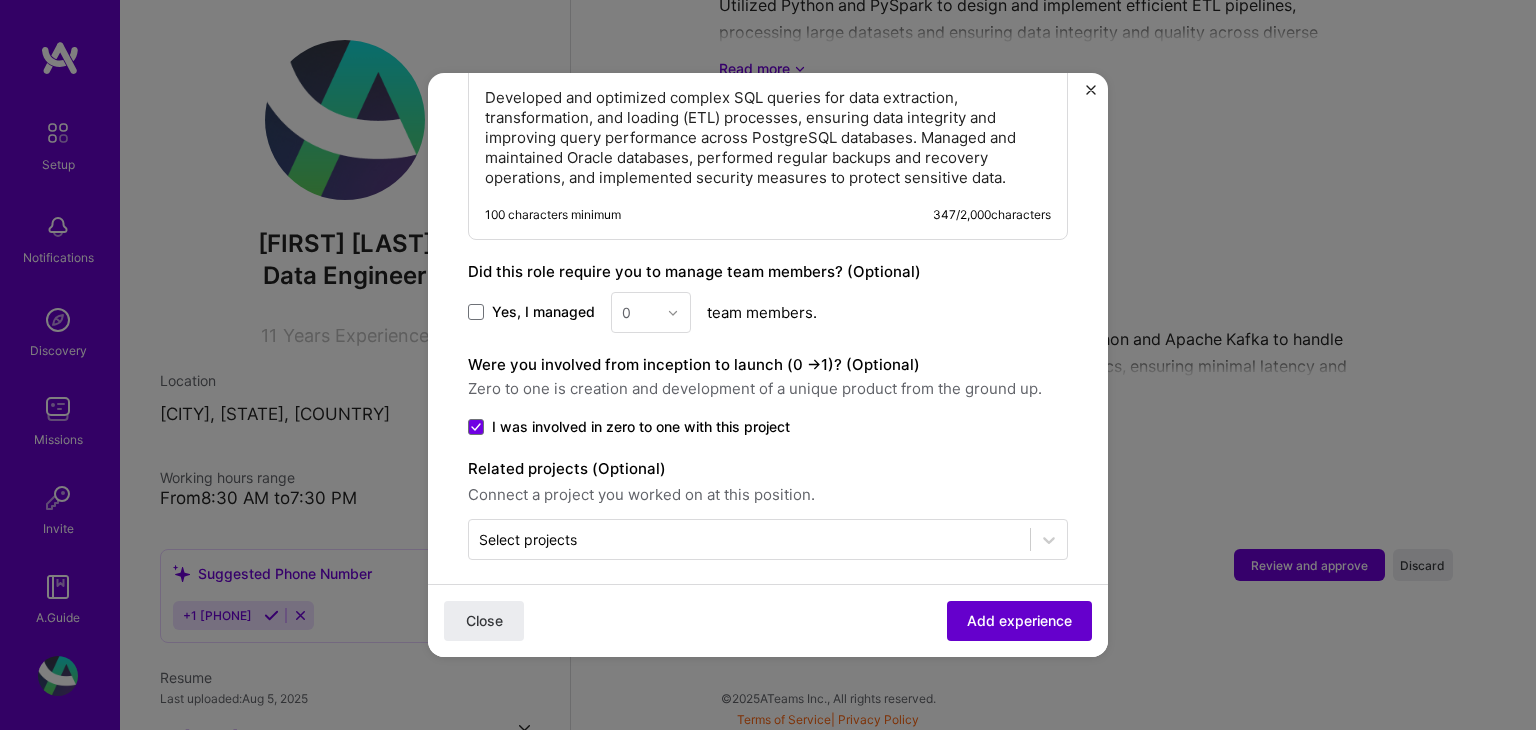click on "Add experience" at bounding box center (1019, 621) 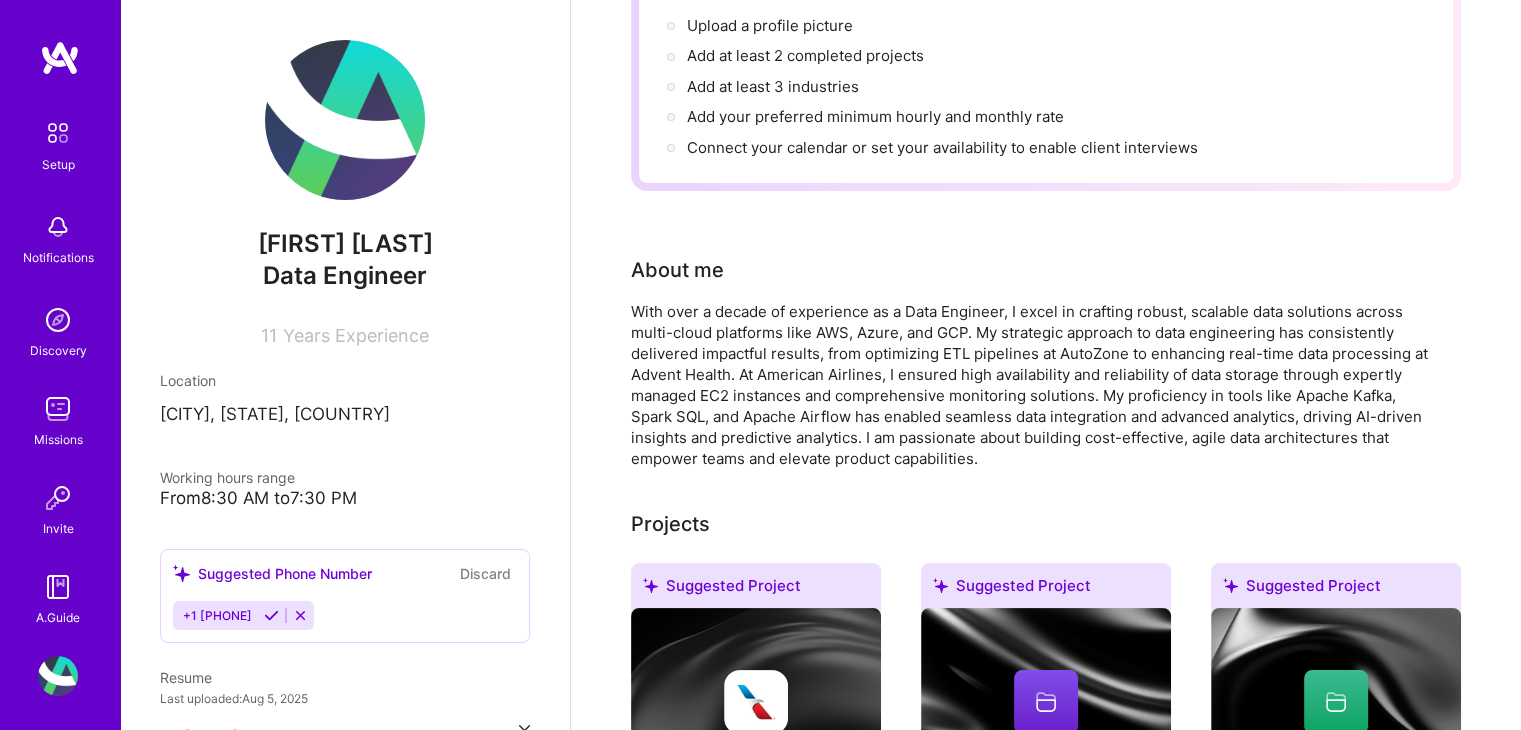 scroll, scrollTop: 0, scrollLeft: 0, axis: both 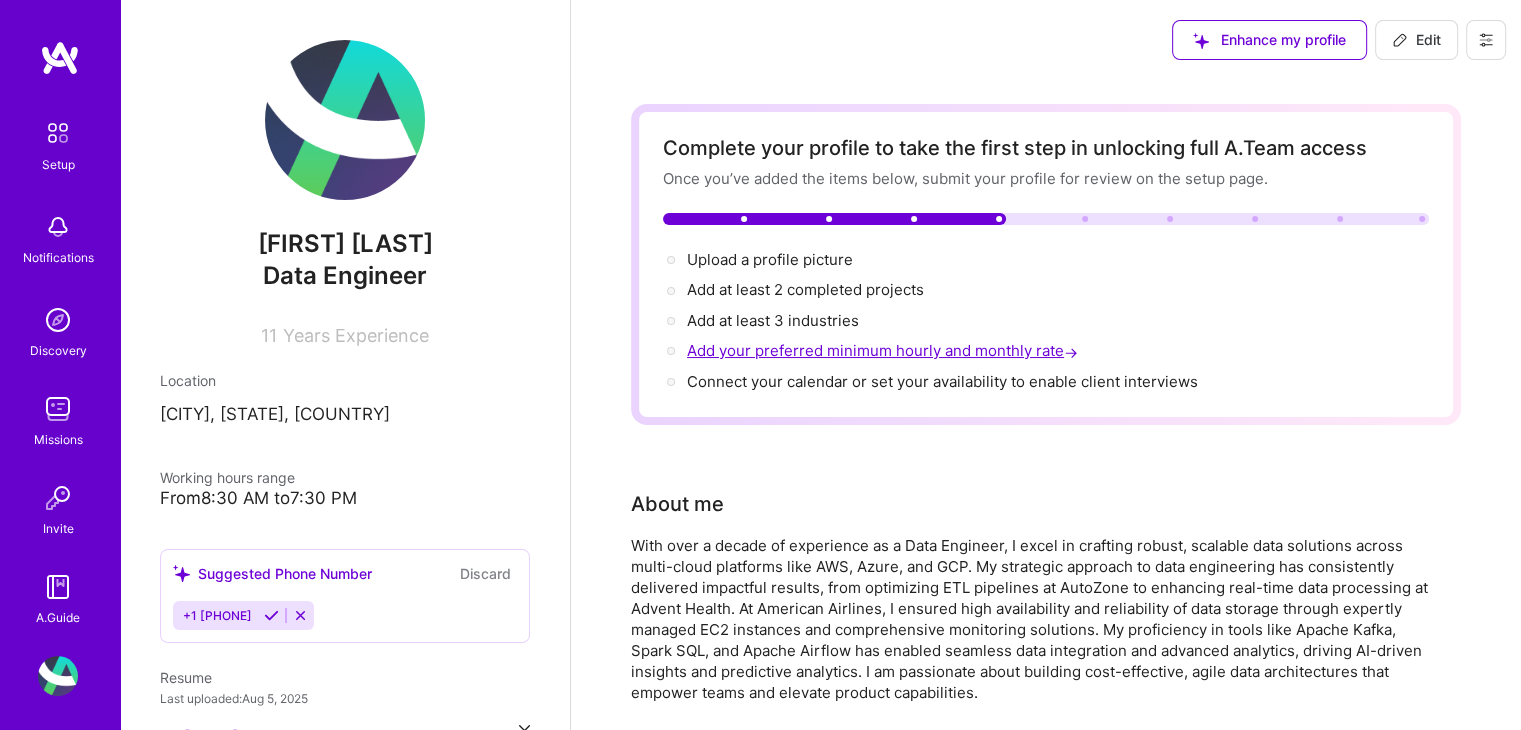 click on "Add your preferred minimum hourly and monthly rate  →" at bounding box center (884, 350) 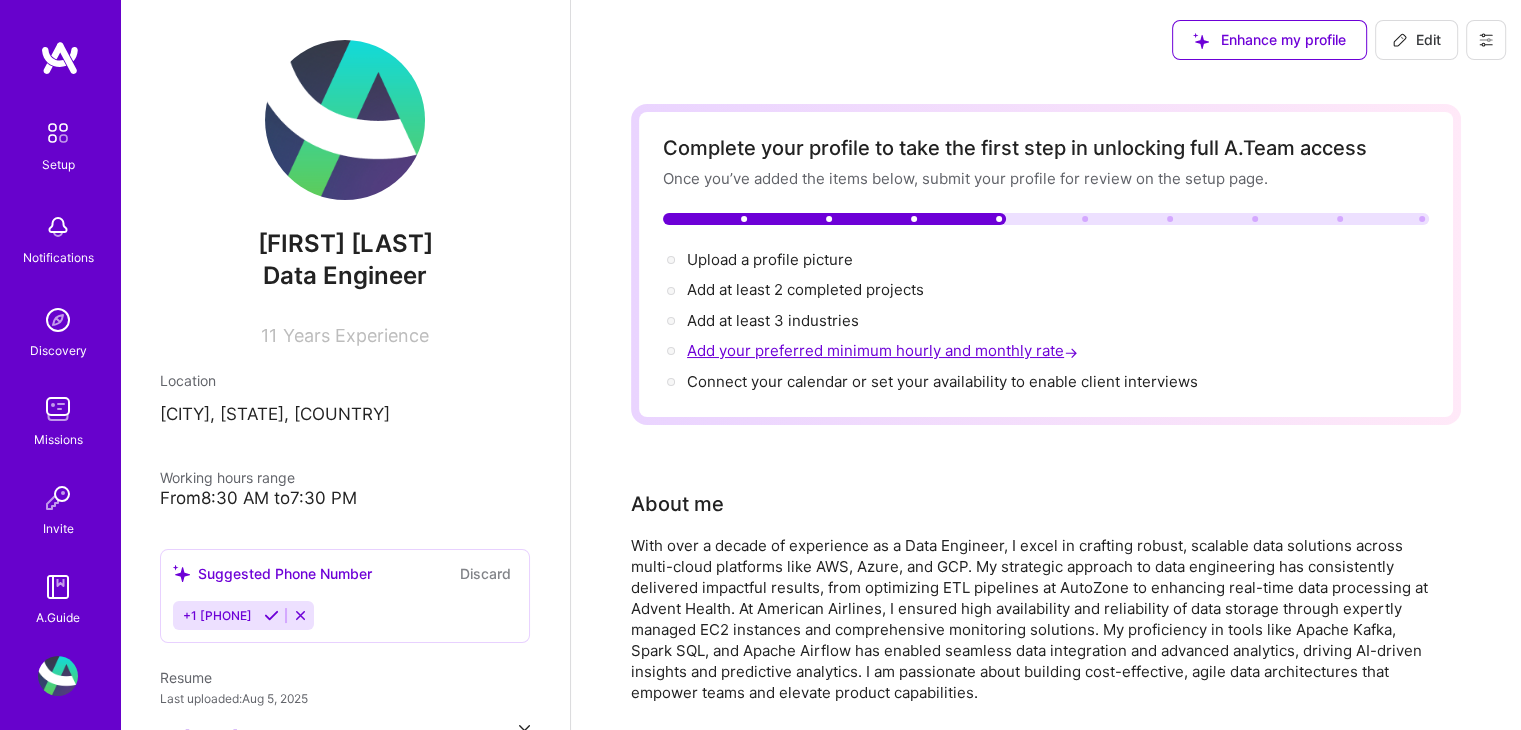 select on "US" 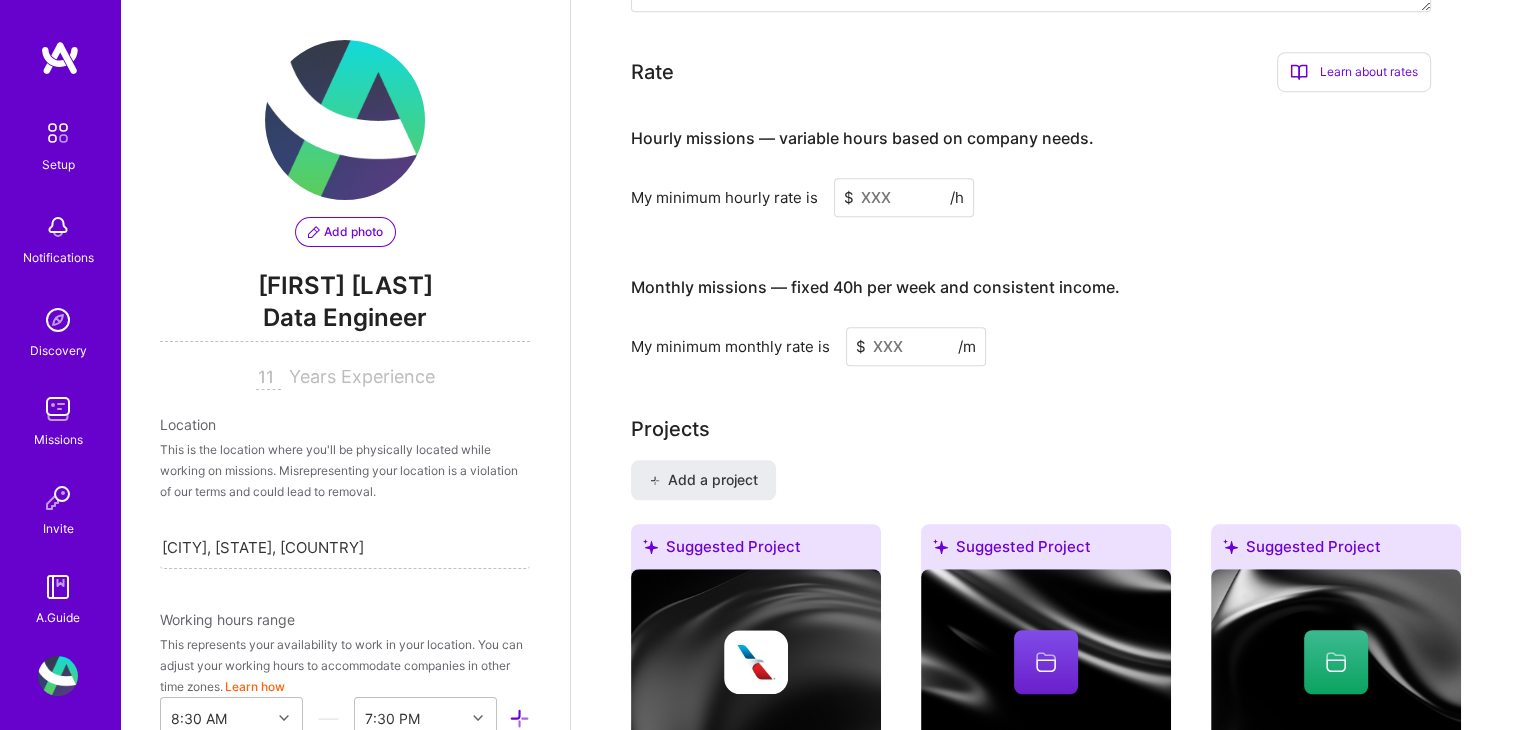 scroll, scrollTop: 1305, scrollLeft: 0, axis: vertical 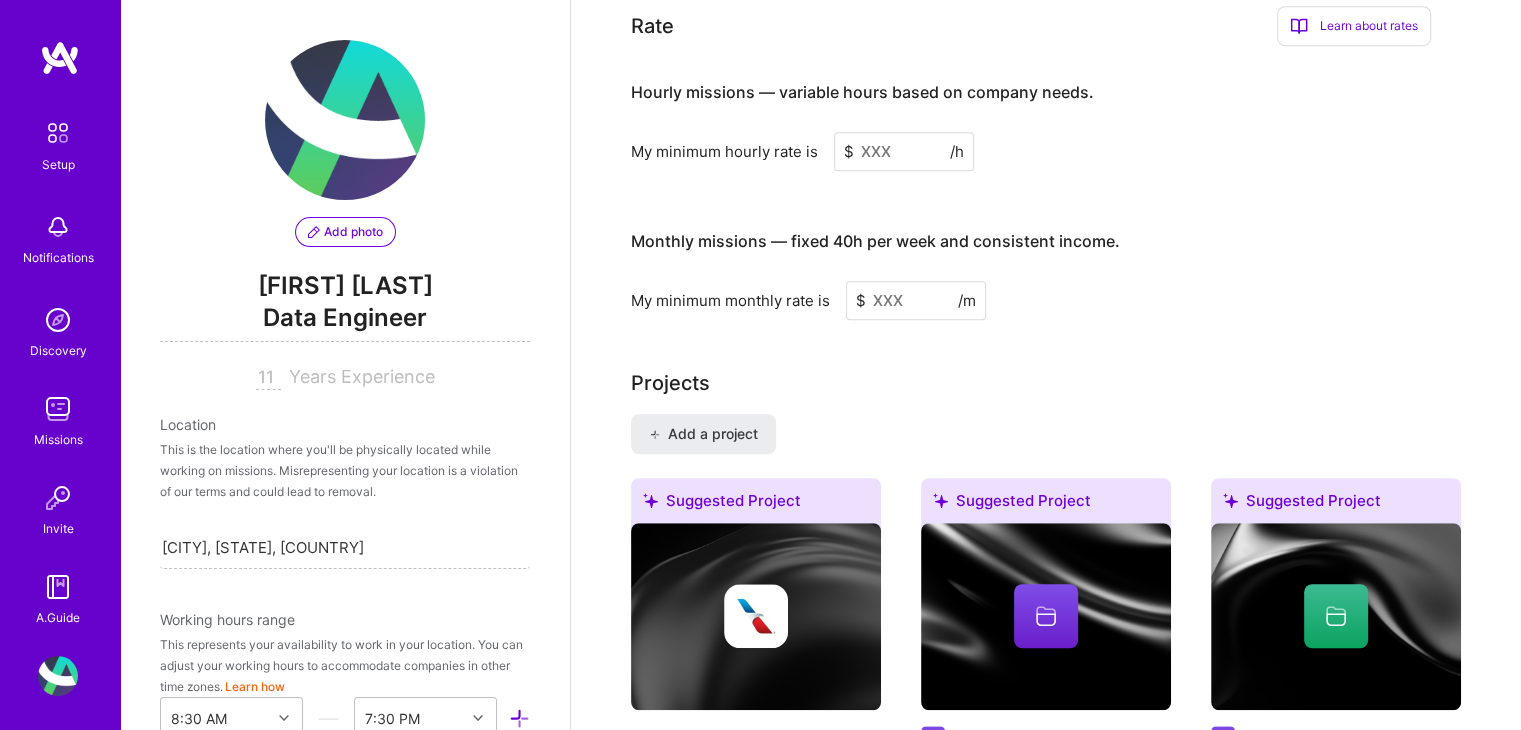 click at bounding box center [904, 151] 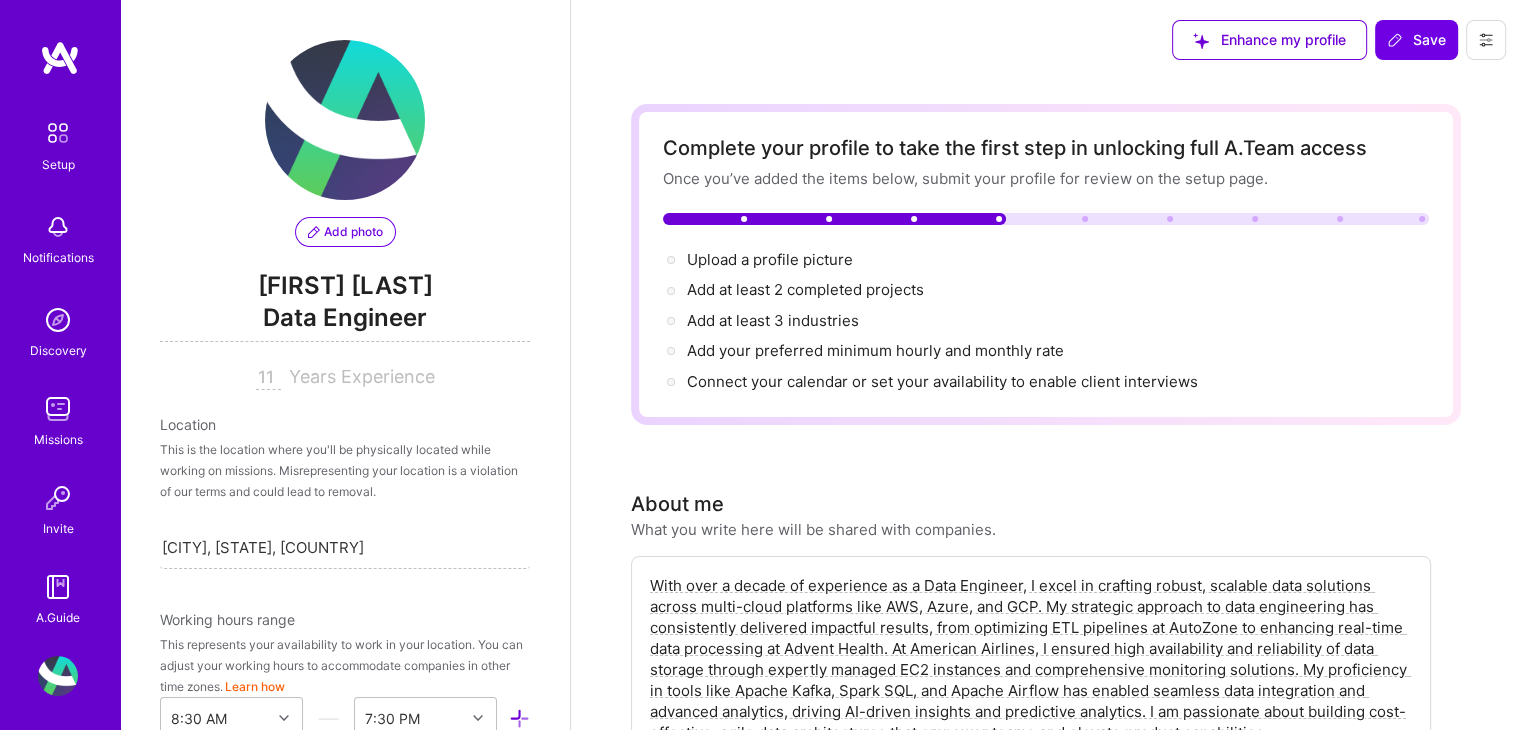scroll, scrollTop: 0, scrollLeft: 0, axis: both 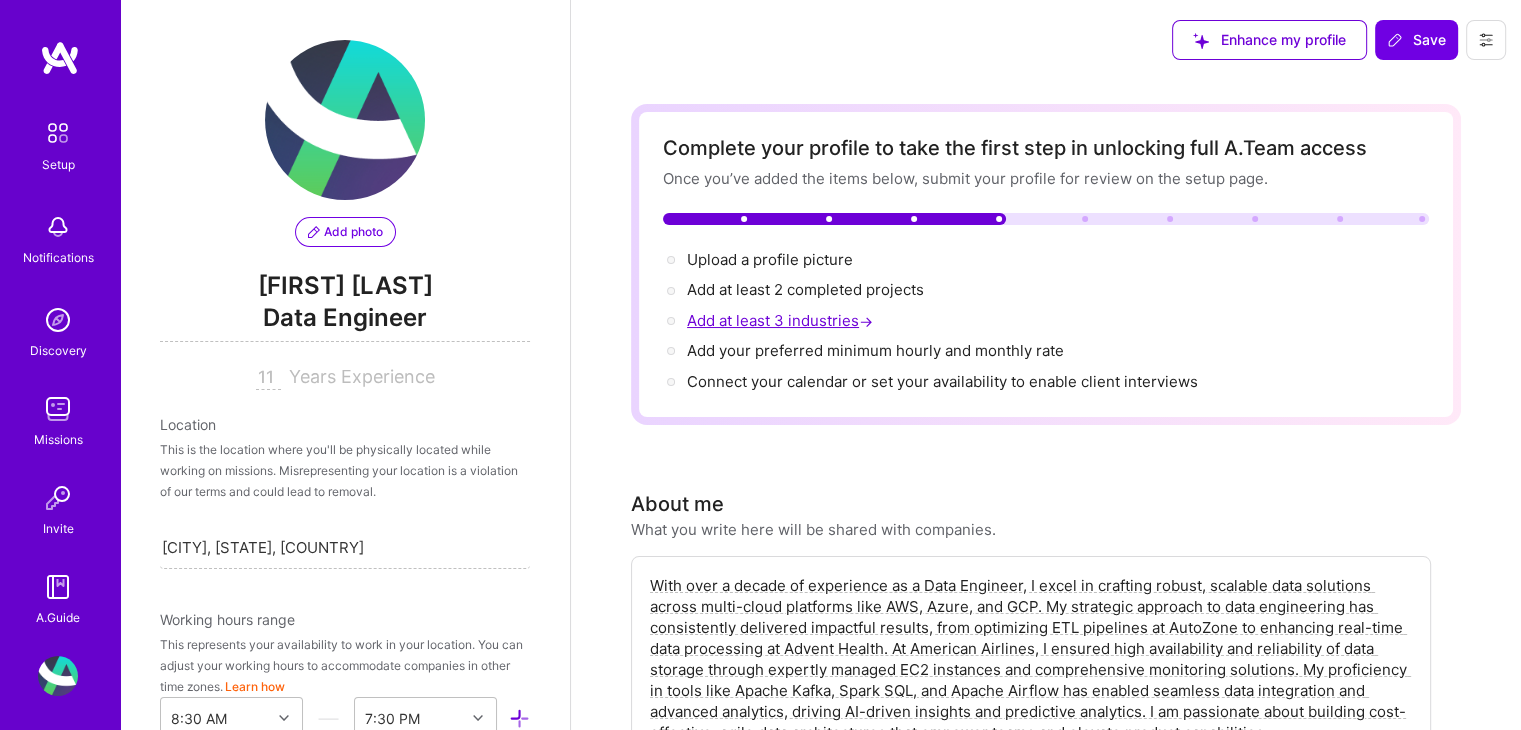 click on "Add at least 3 industries  →" at bounding box center [782, 320] 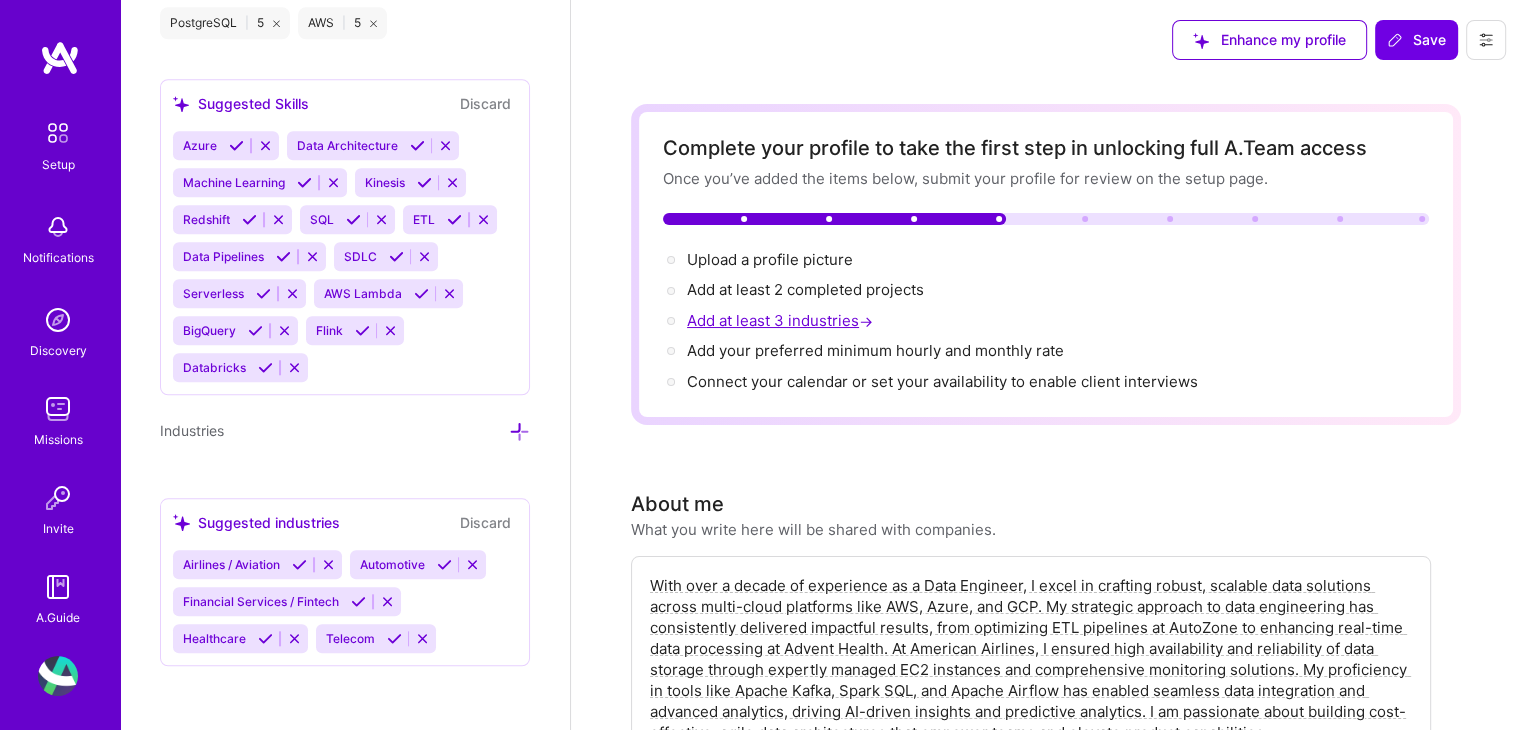scroll, scrollTop: 1952, scrollLeft: 0, axis: vertical 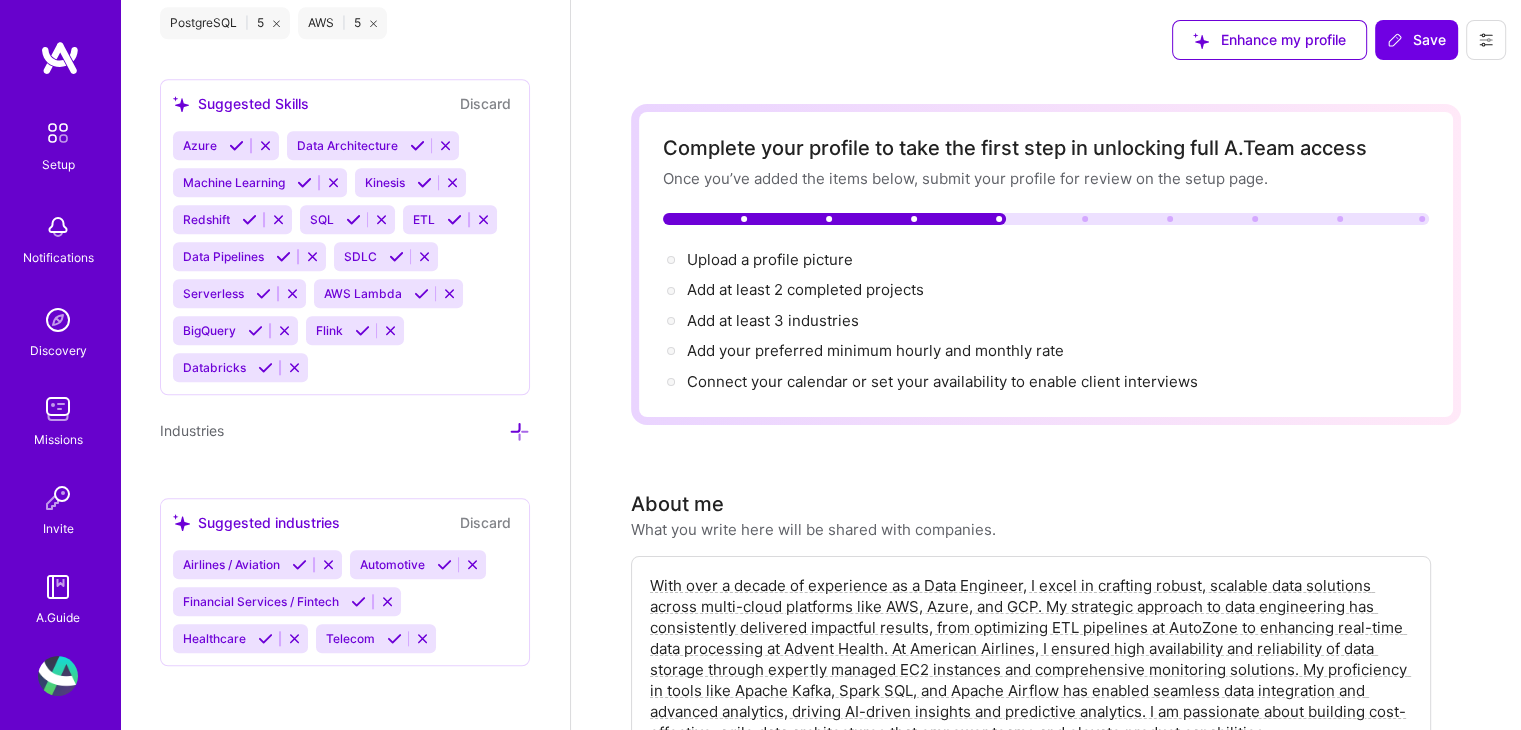 click at bounding box center (444, 564) 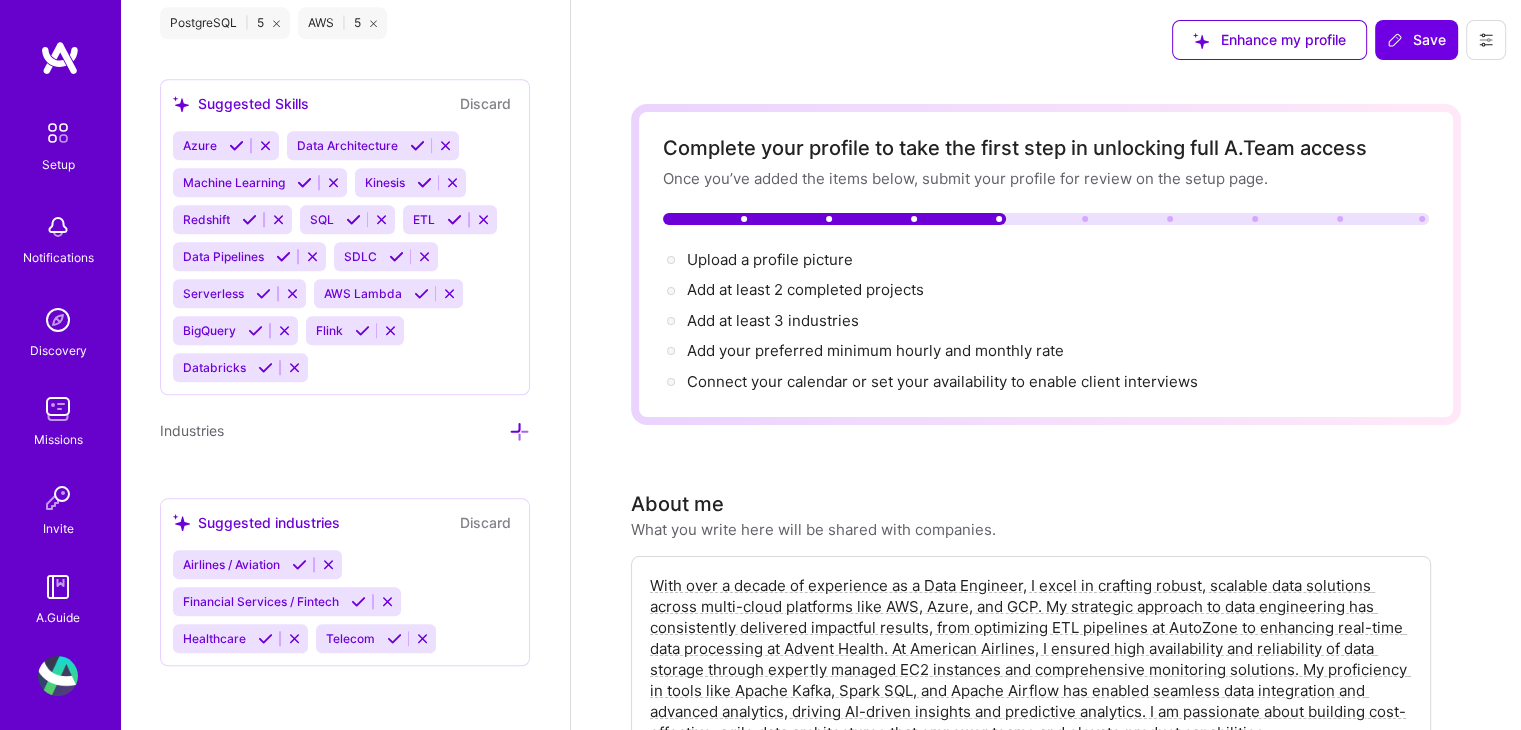 click at bounding box center [265, 638] 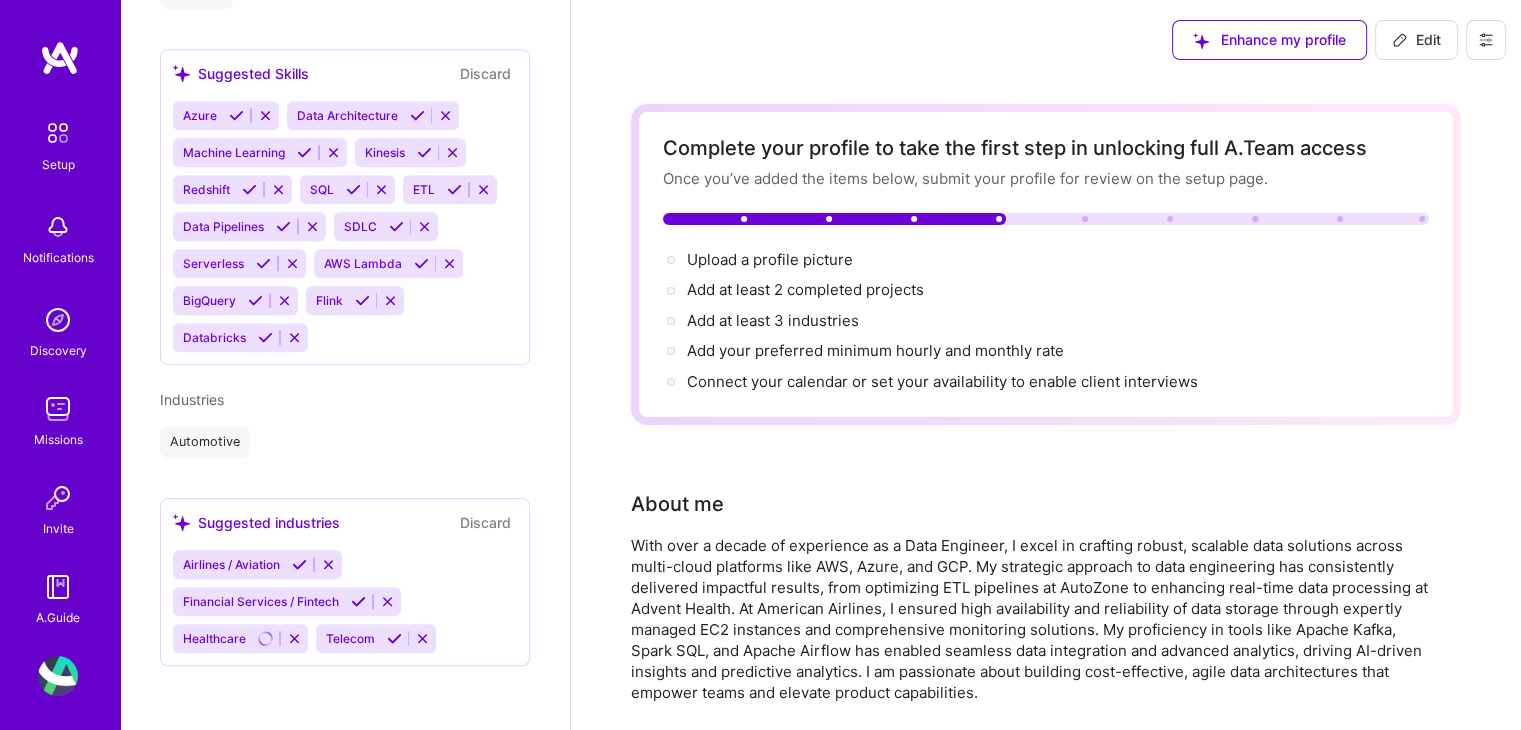 scroll, scrollTop: 1092, scrollLeft: 0, axis: vertical 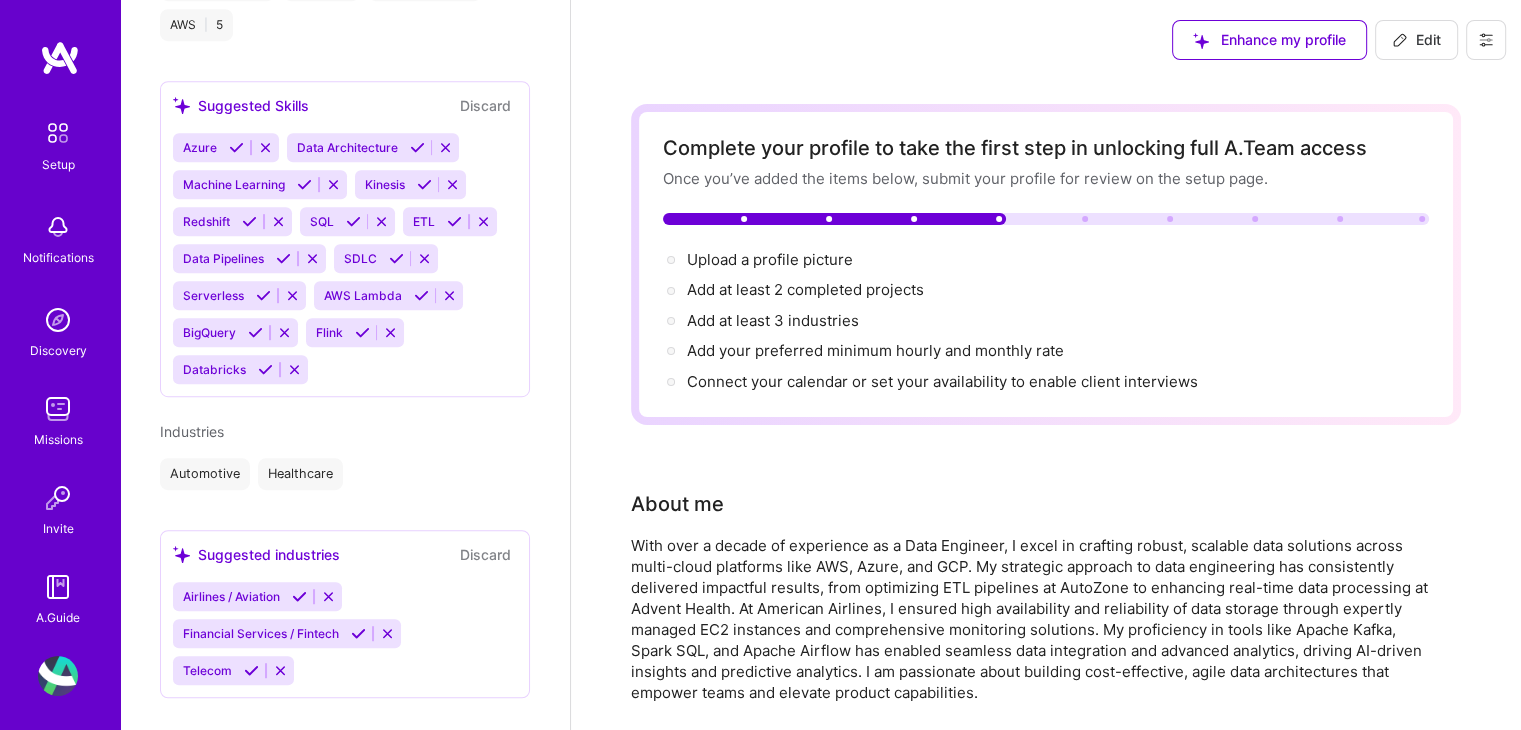 click at bounding box center [358, 633] 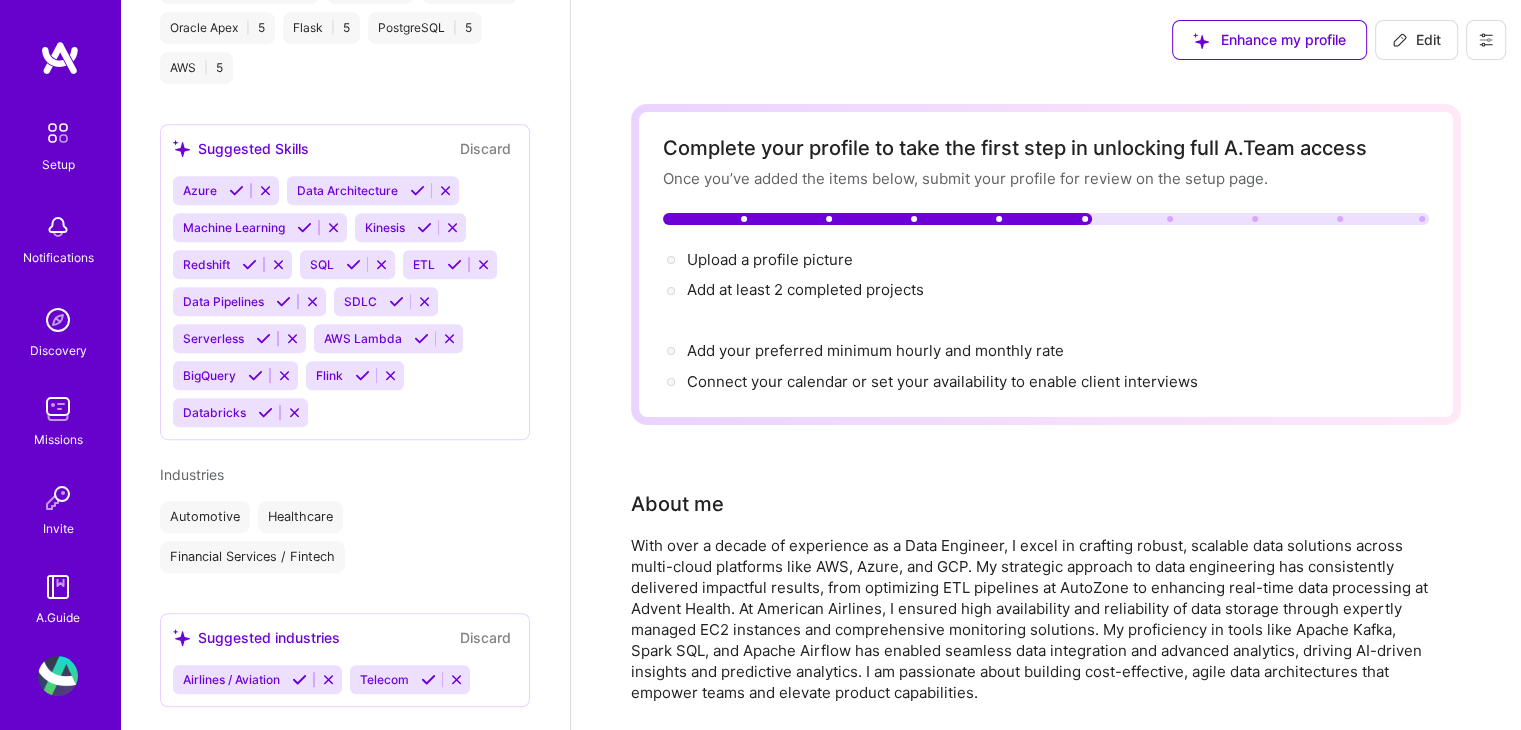 scroll, scrollTop: 1089, scrollLeft: 0, axis: vertical 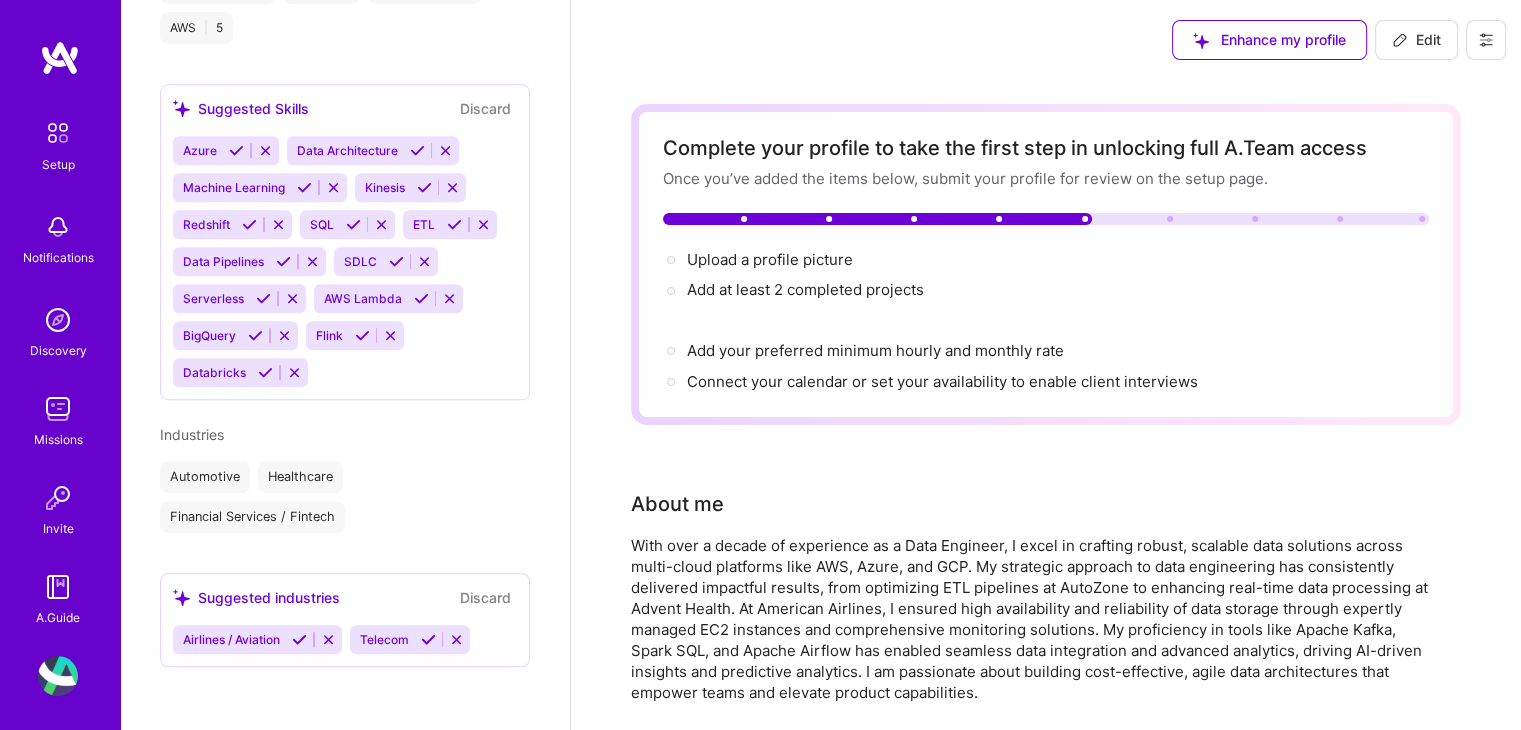 click at bounding box center [299, 639] 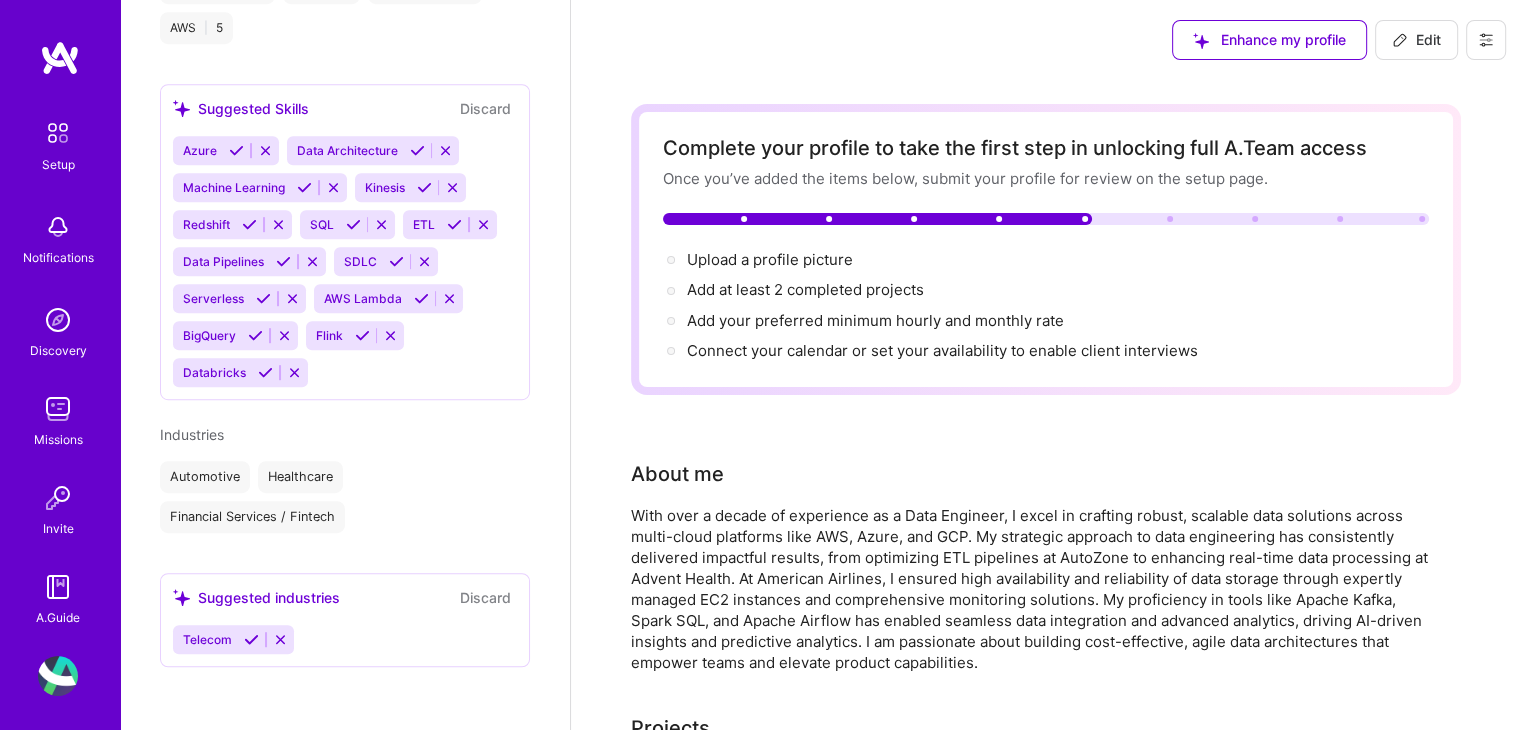 click at bounding box center (251, 639) 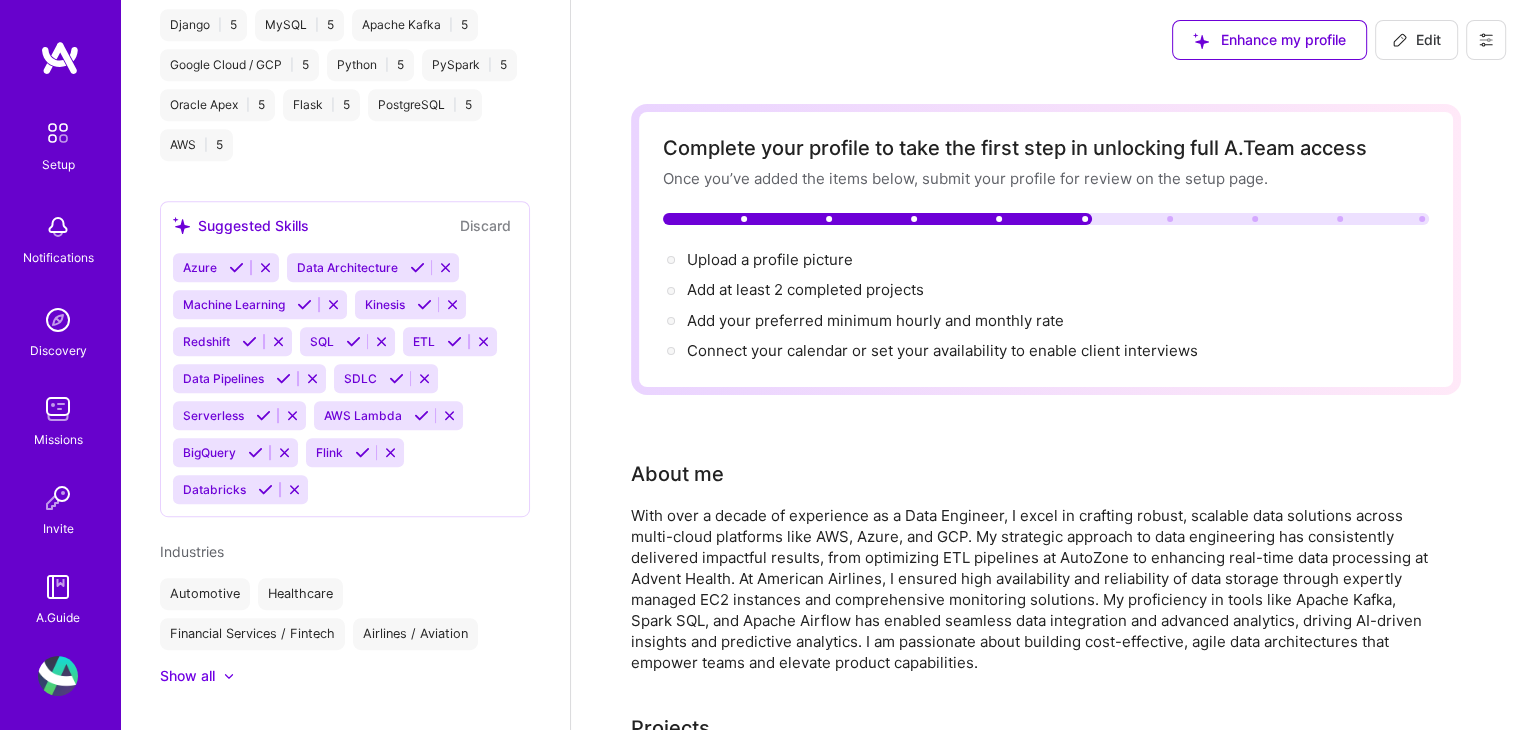 scroll, scrollTop: 1008, scrollLeft: 0, axis: vertical 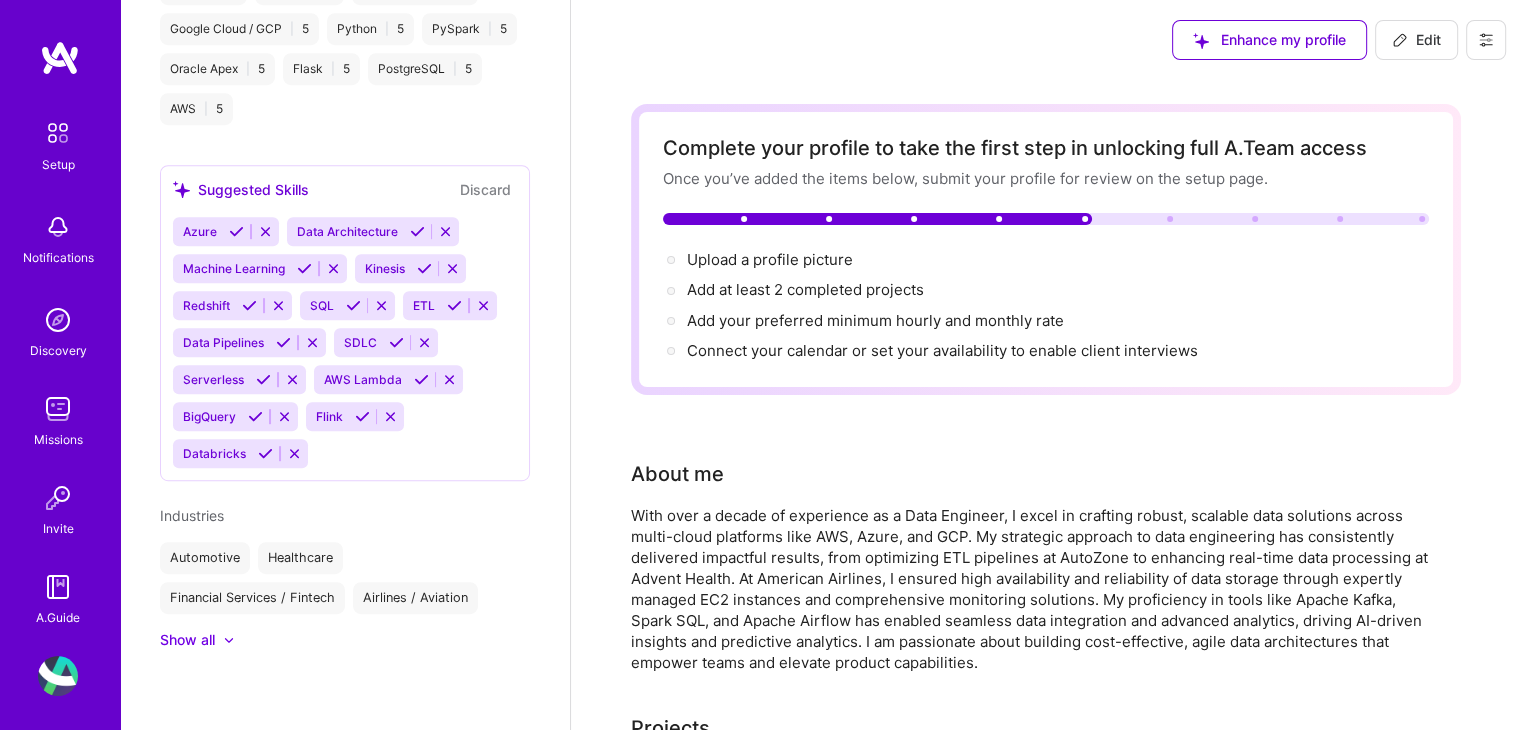 click at bounding box center [236, 231] 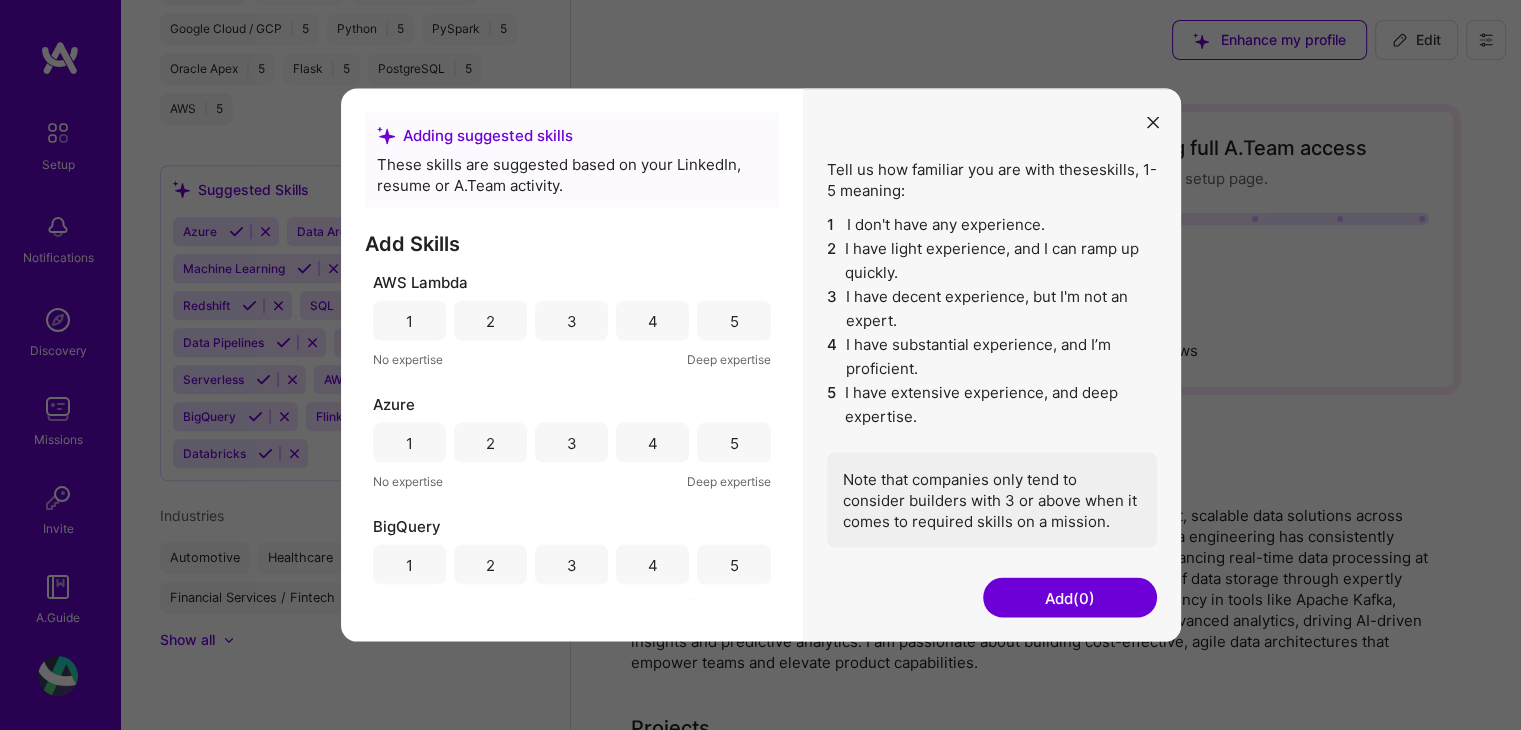 click on "5" at bounding box center (733, 320) 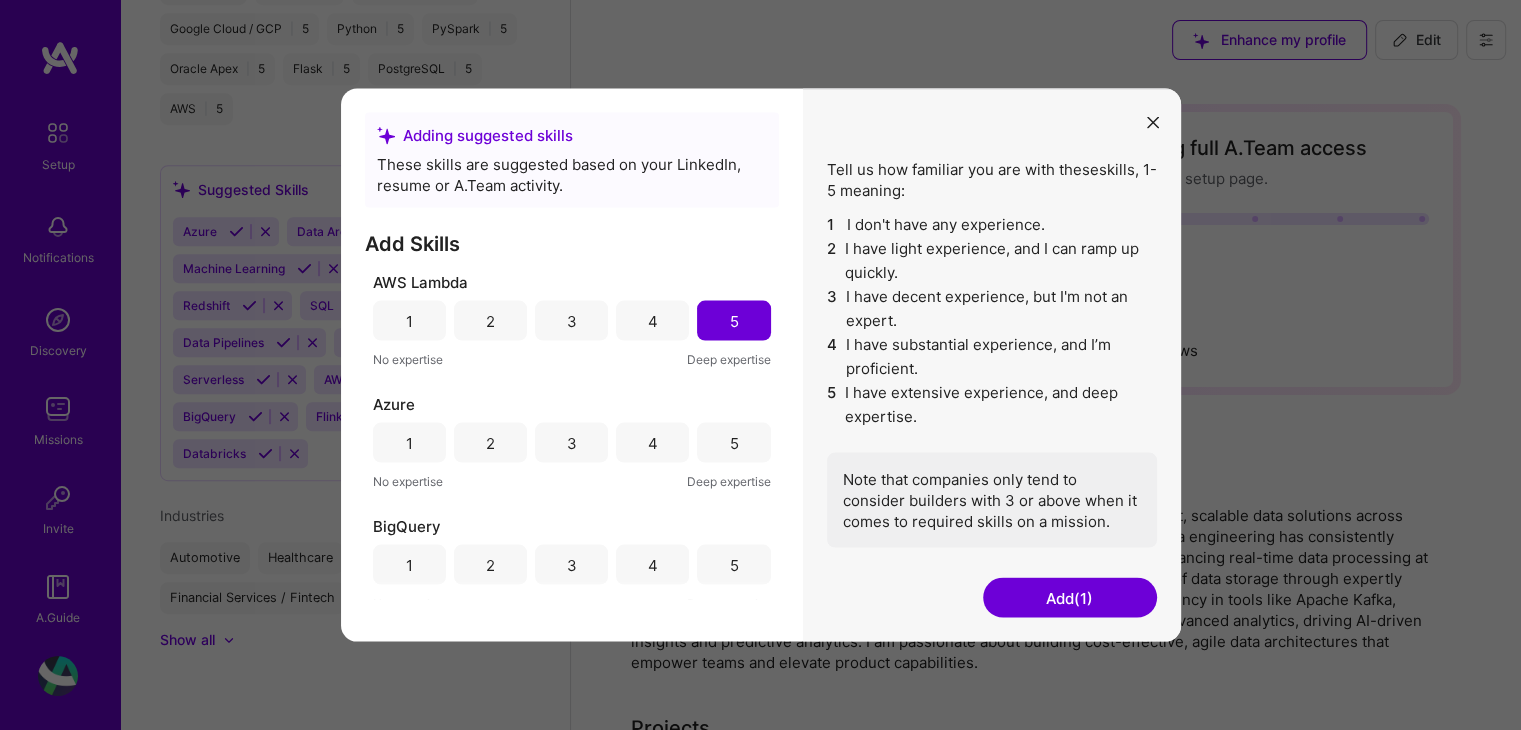 click on "5" at bounding box center (733, 442) 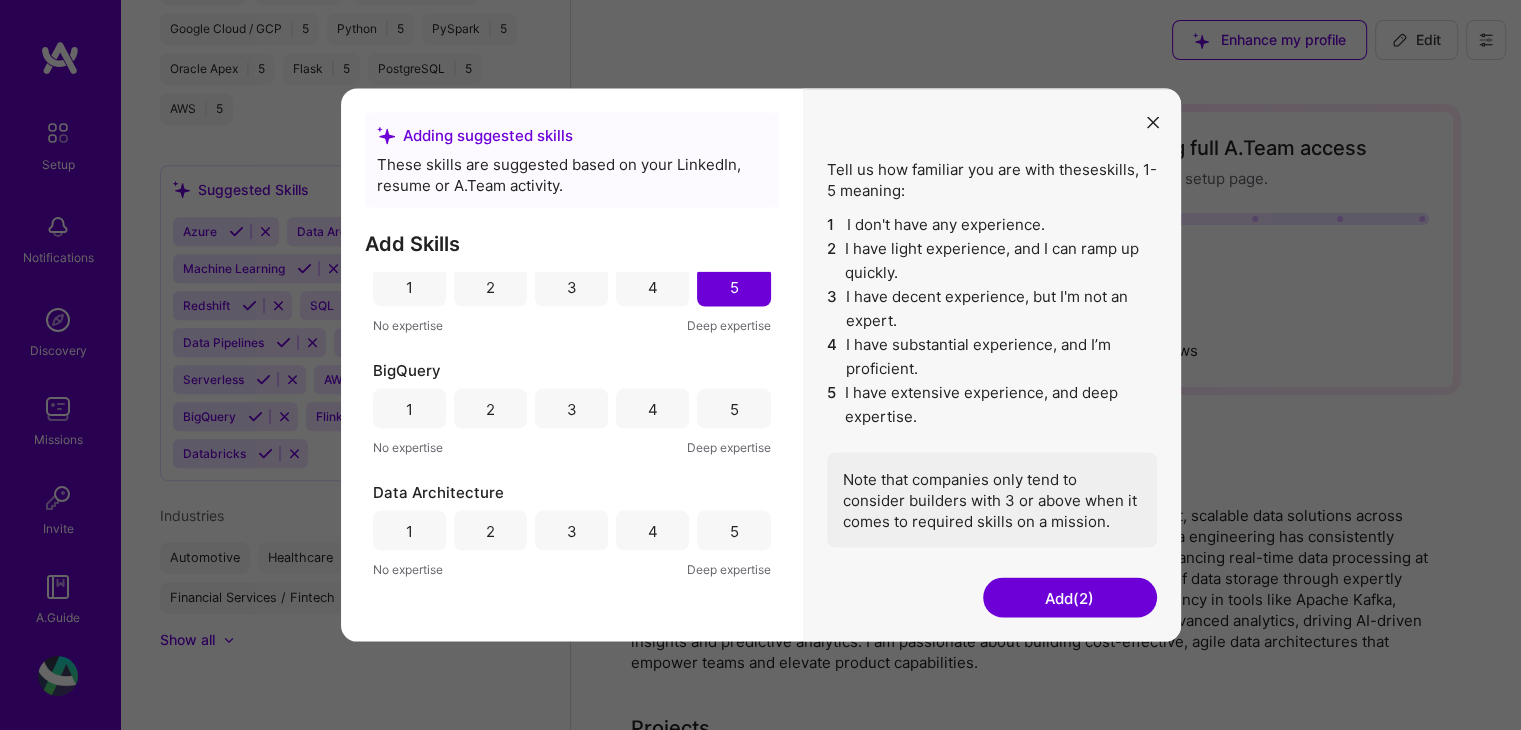 click on "5" at bounding box center (733, 409) 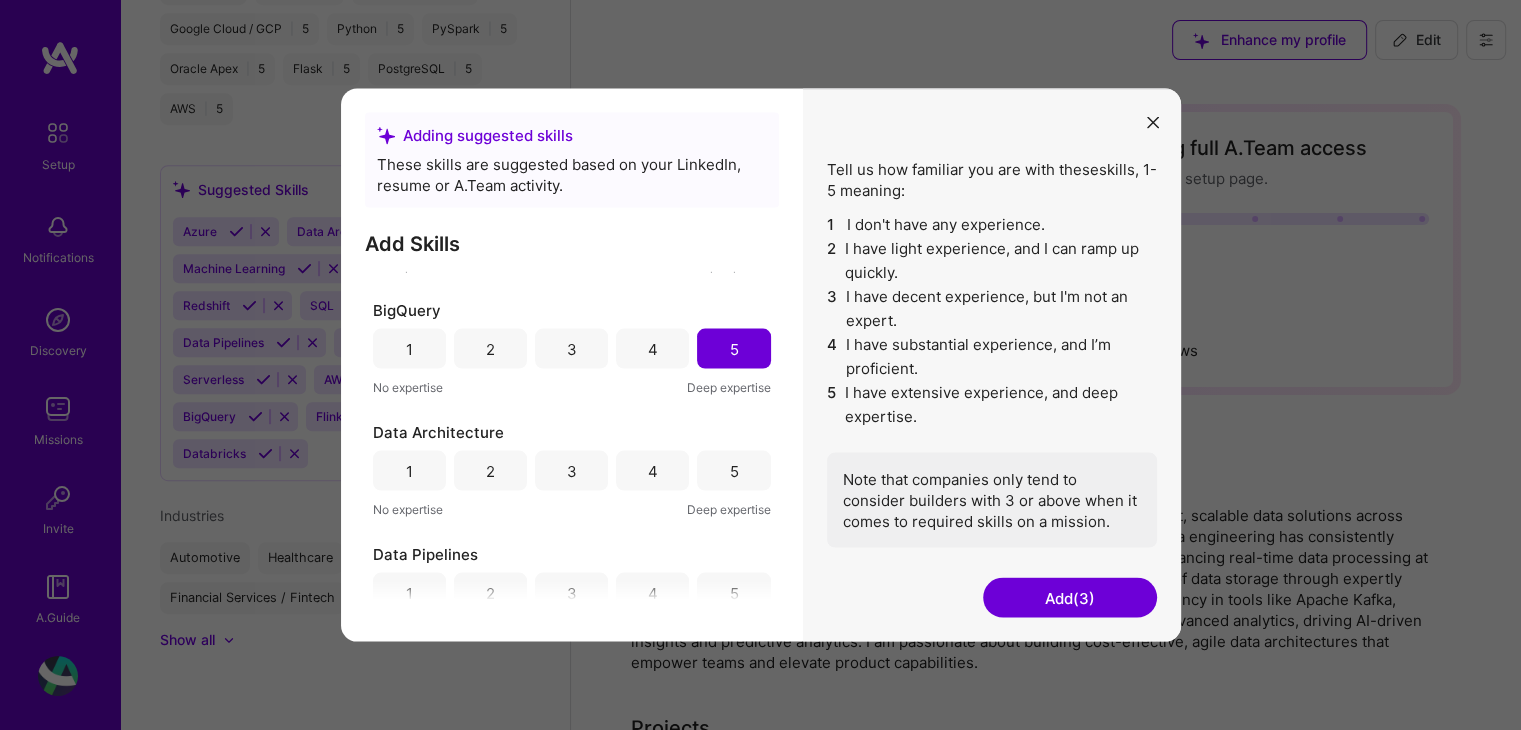 scroll, scrollTop: 329, scrollLeft: 0, axis: vertical 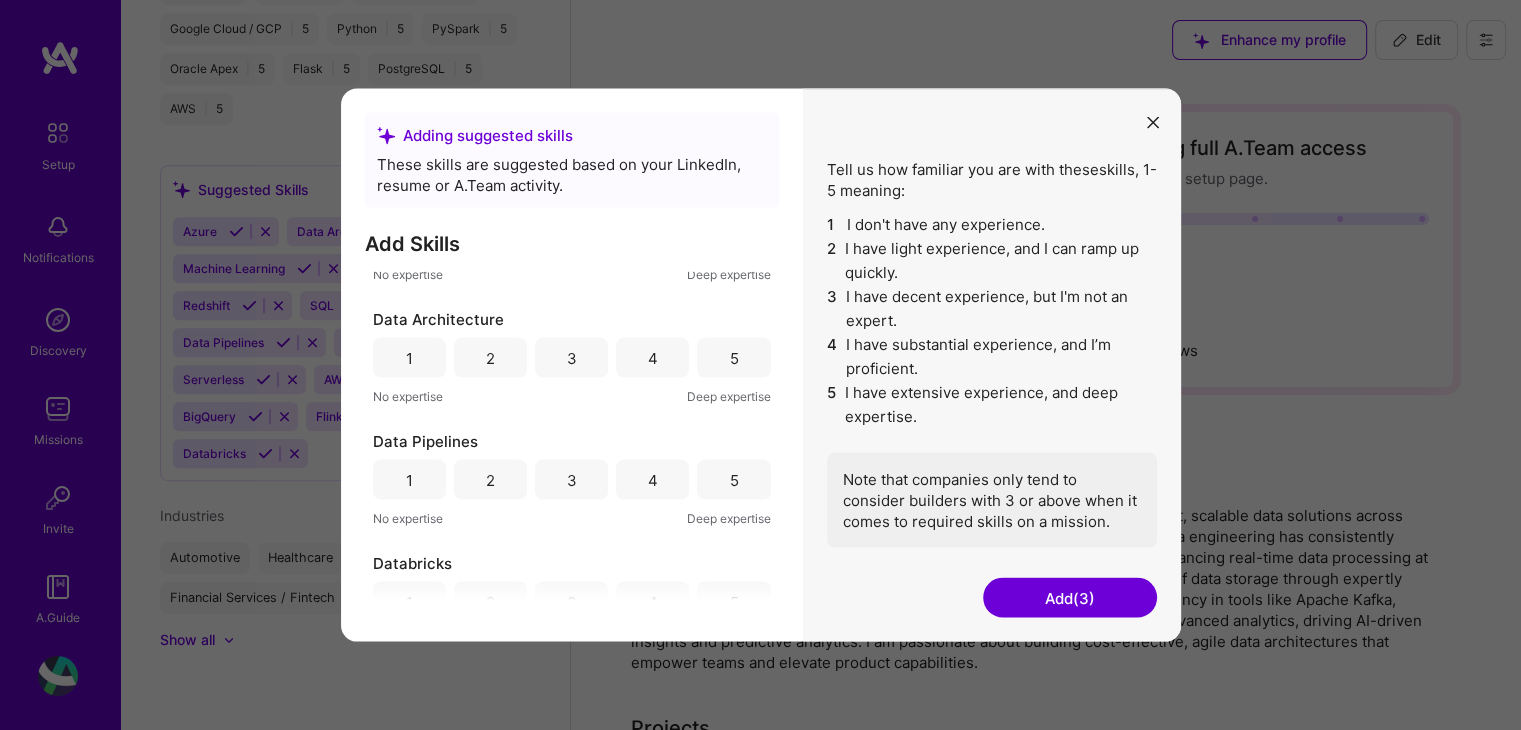 click on "5" at bounding box center [733, 358] 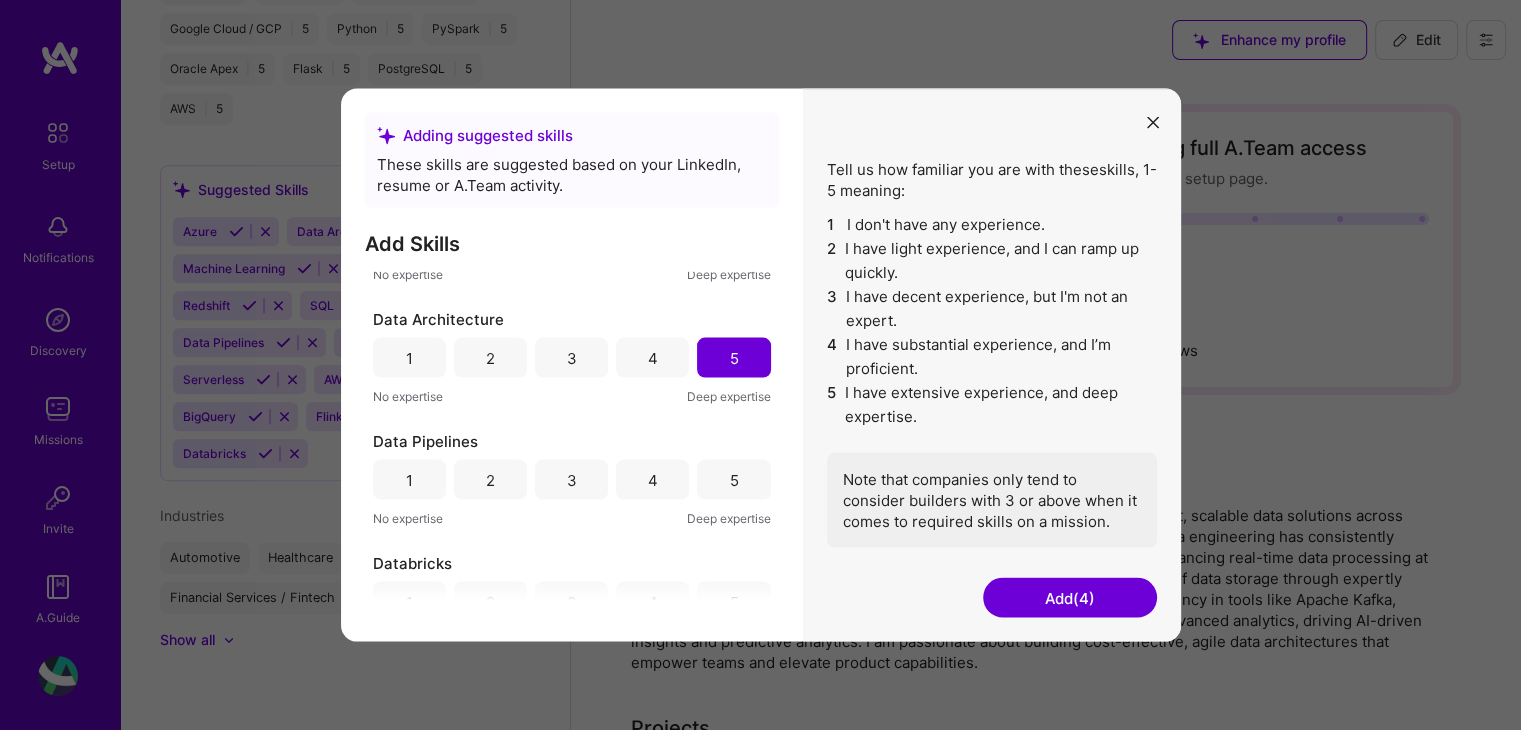 click on "5" at bounding box center [733, 479] 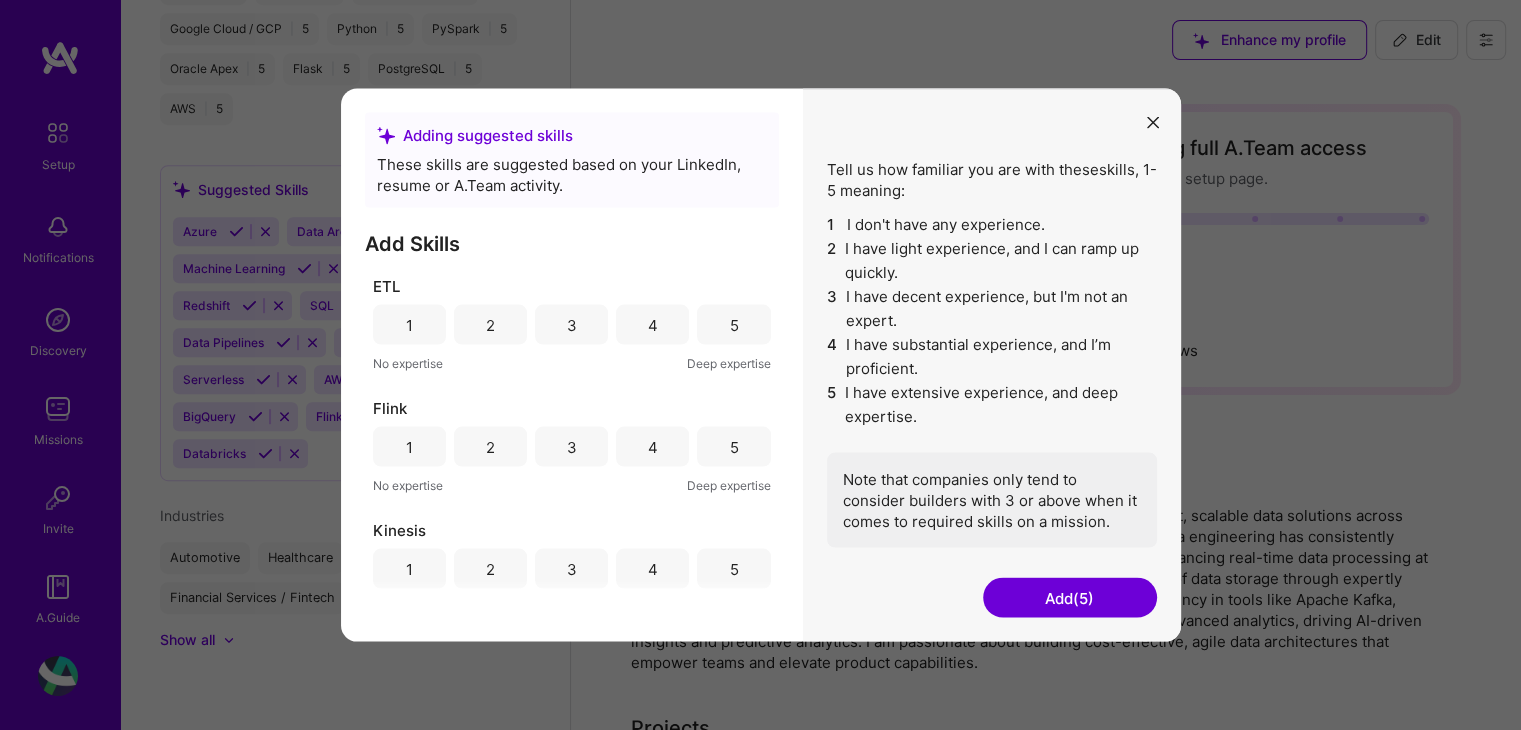 scroll, scrollTop: 716, scrollLeft: 0, axis: vertical 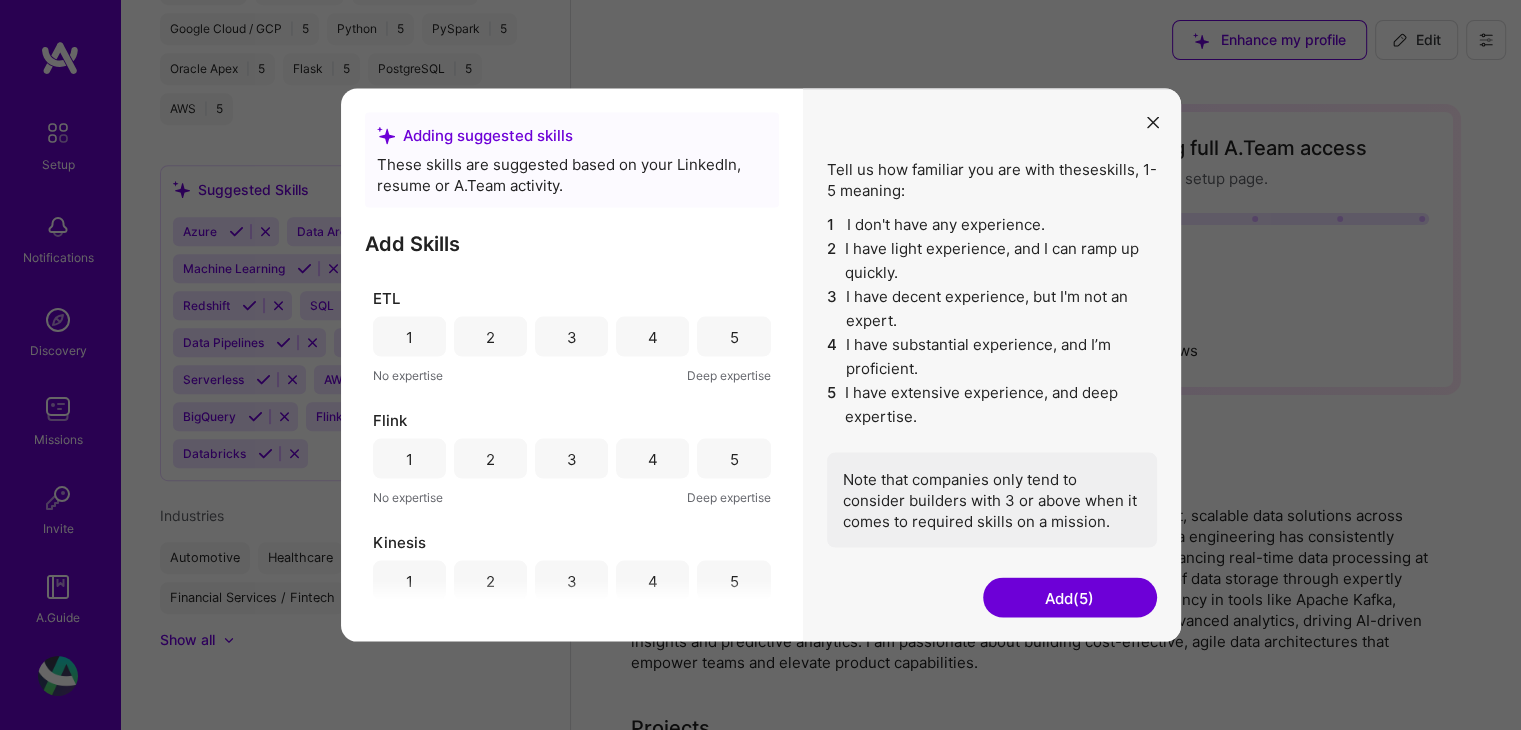 click on "5" at bounding box center [733, 336] 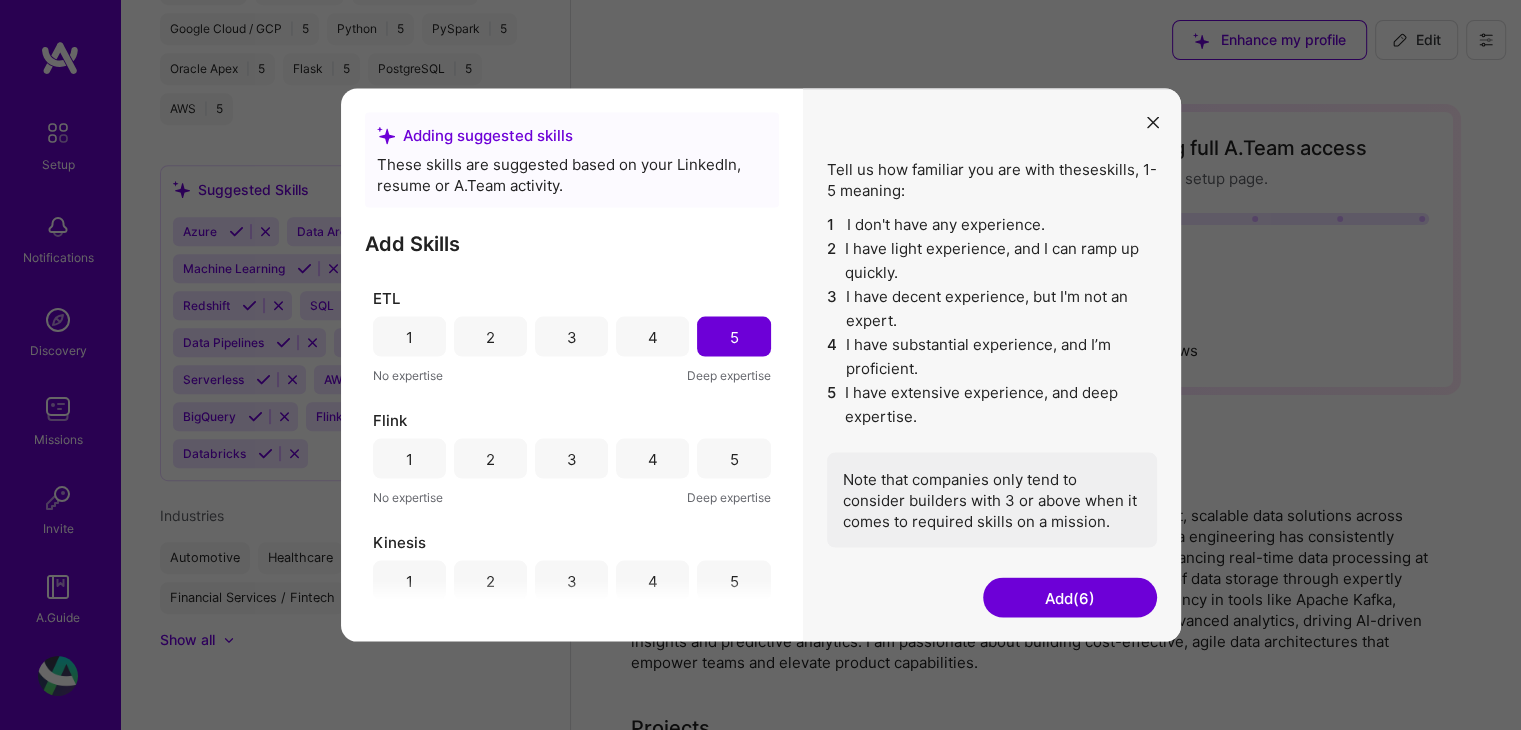 click on "5" at bounding box center [733, 459] 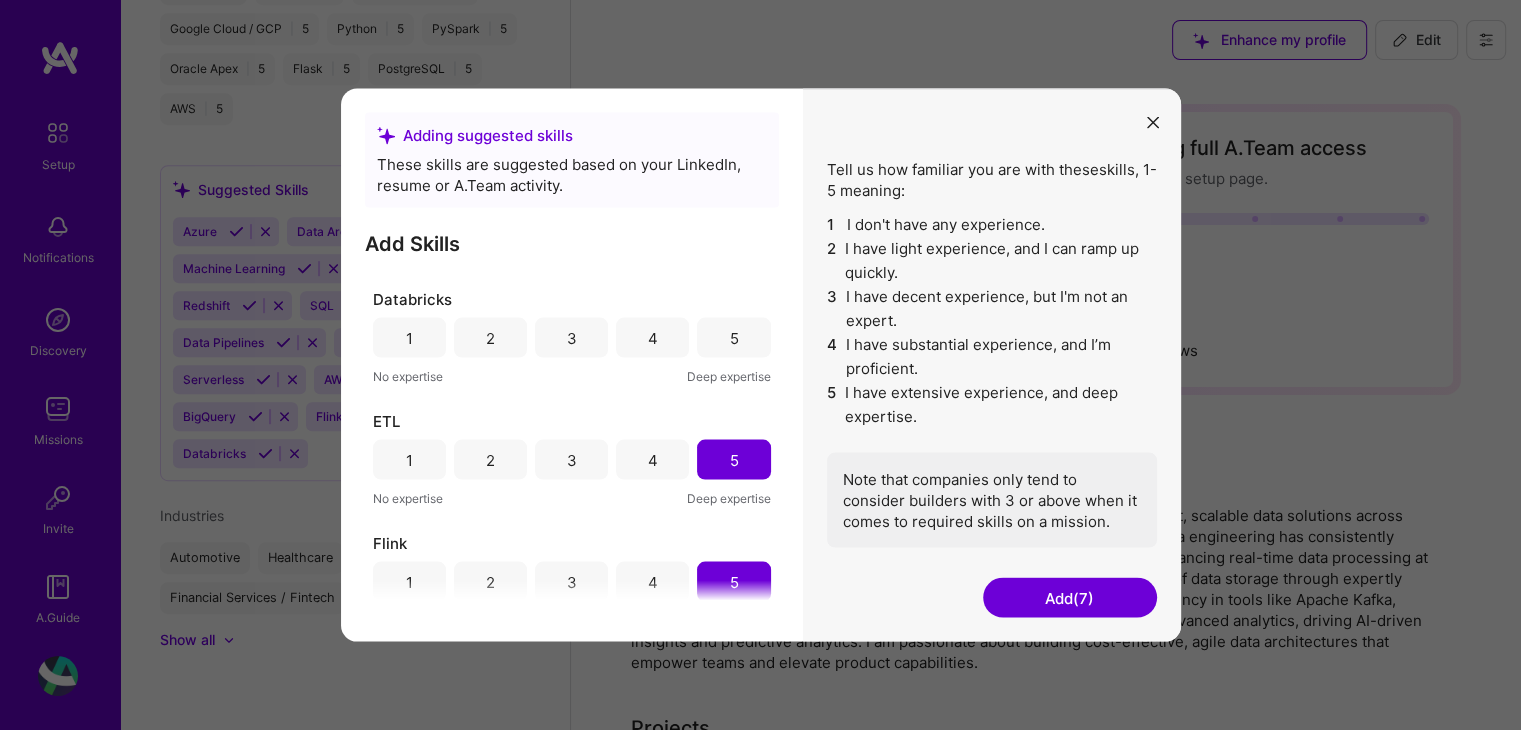 click on "5" at bounding box center (733, 338) 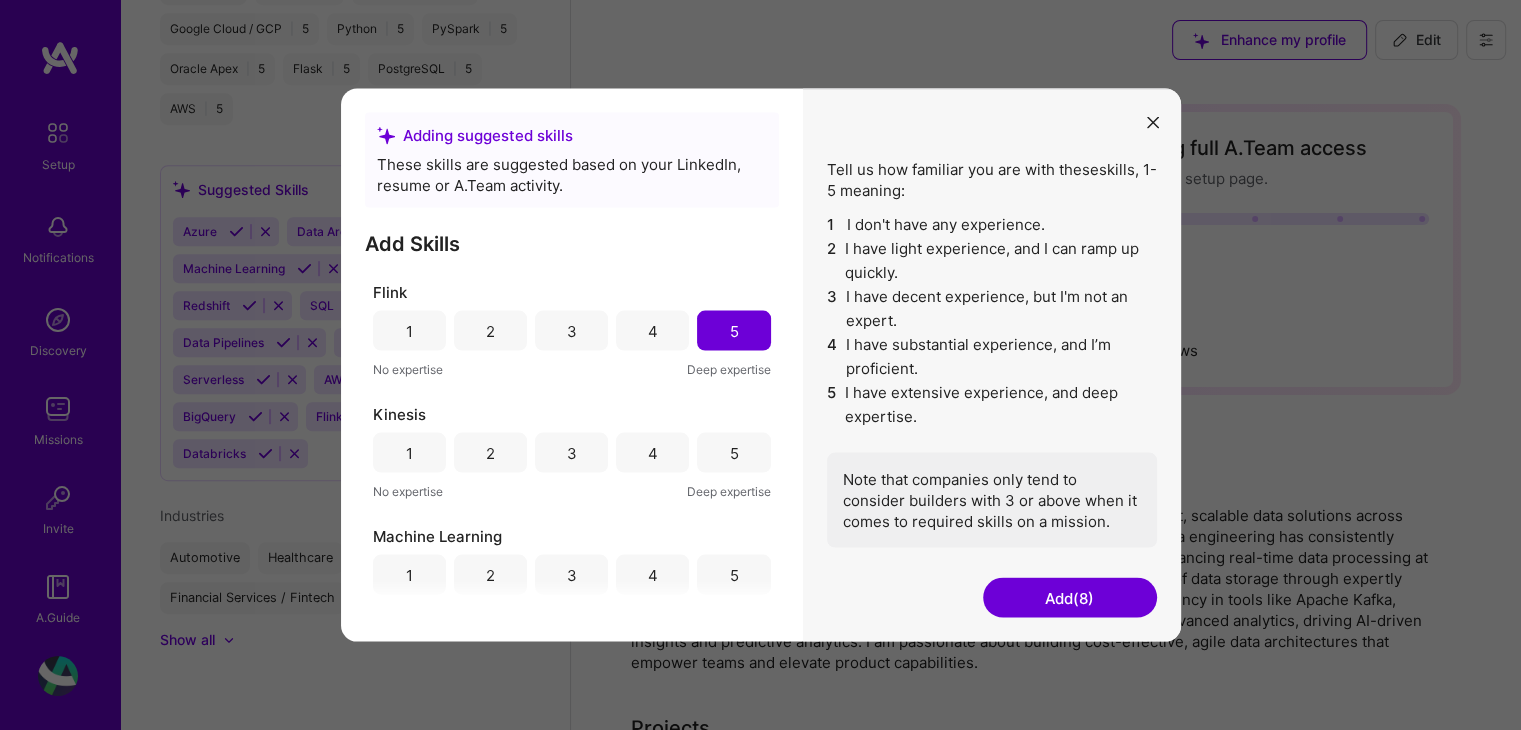 scroll, scrollTop: 852, scrollLeft: 0, axis: vertical 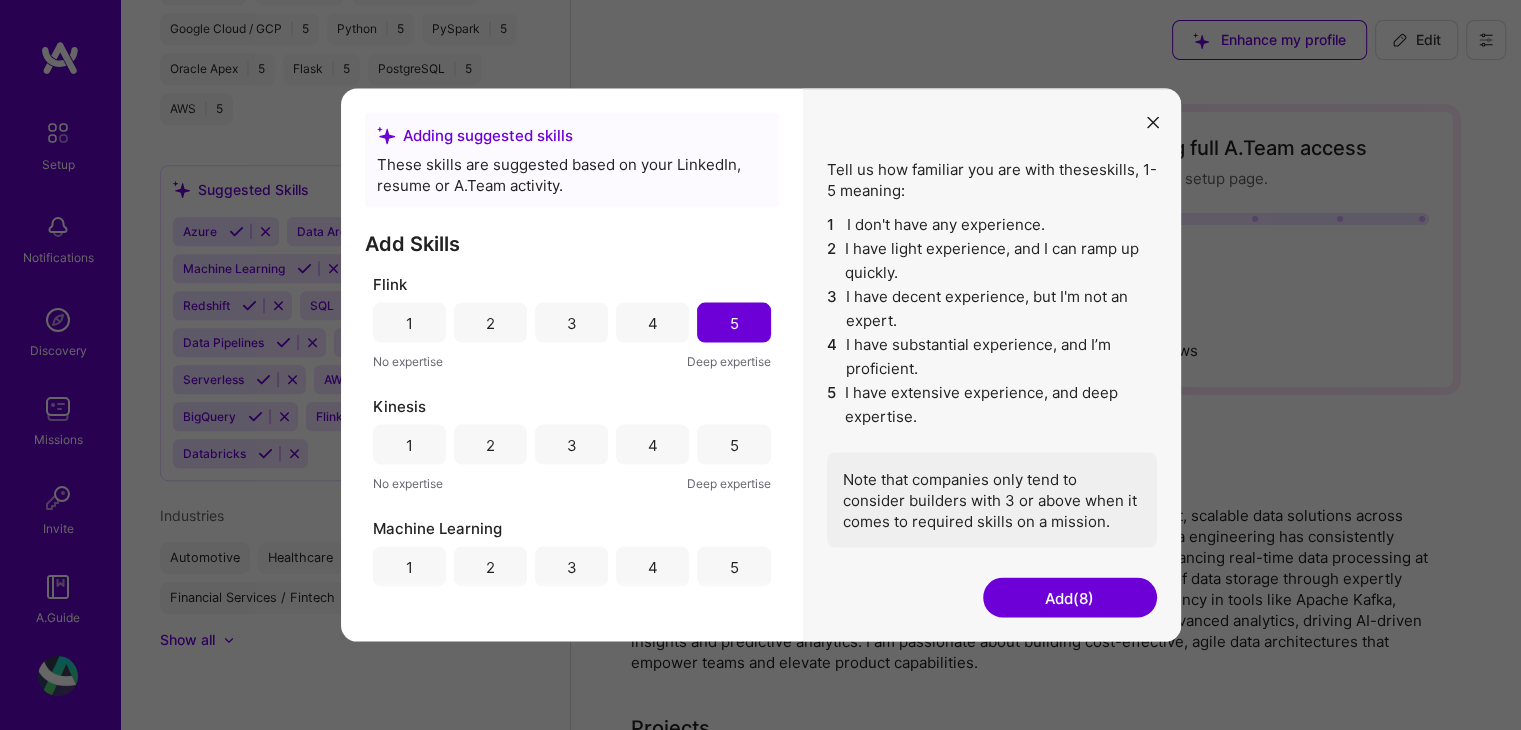 click on "5" at bounding box center [733, 445] 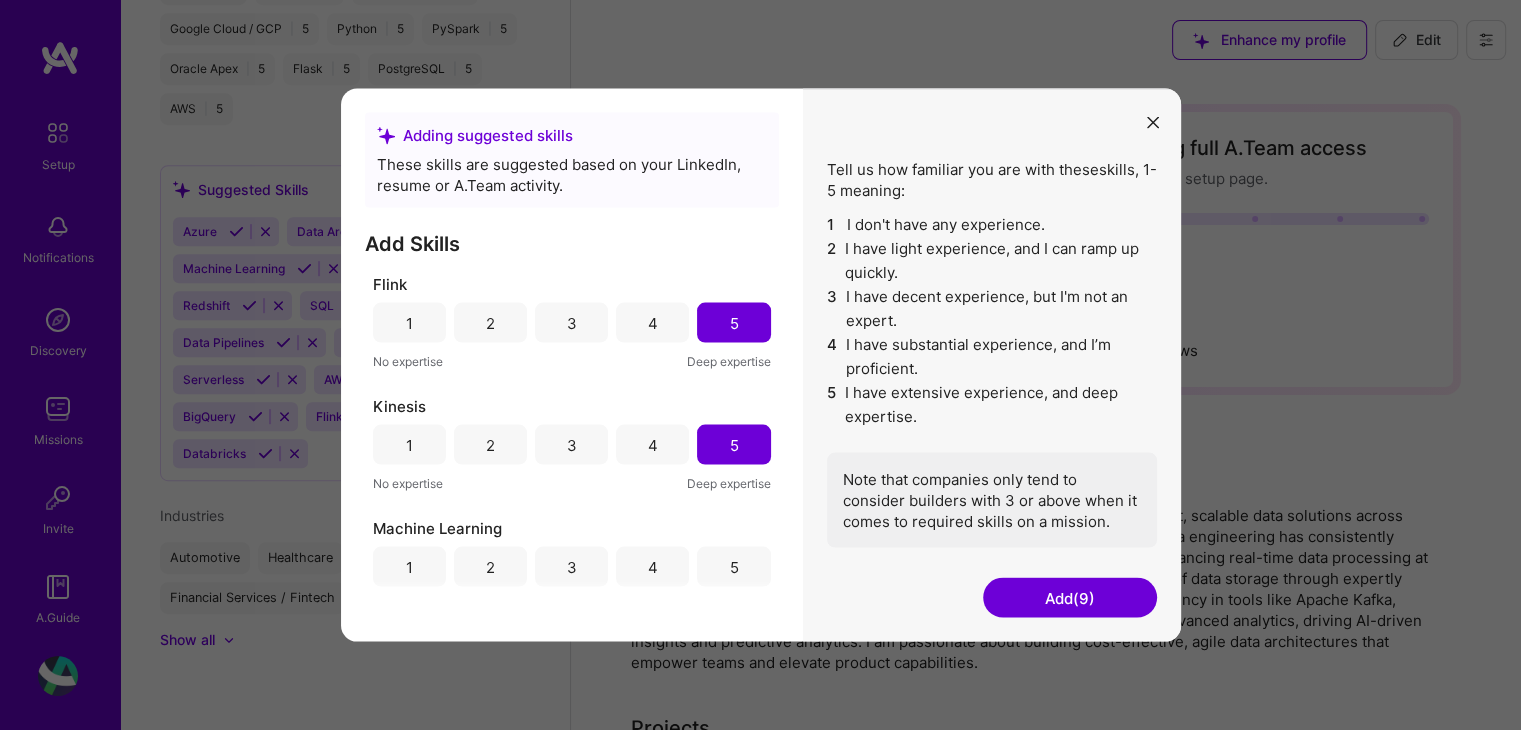 click on "4" at bounding box center [652, 323] 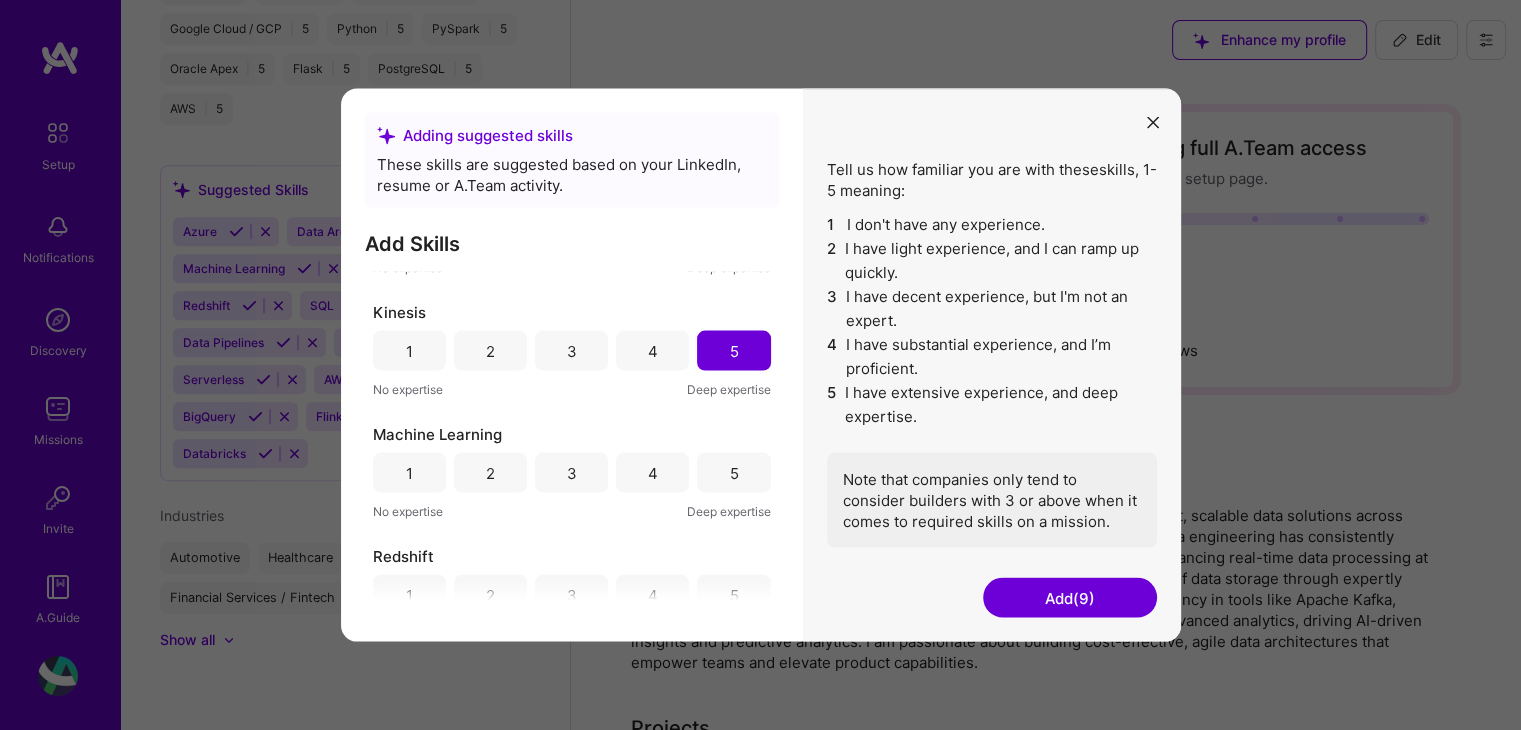 scroll, scrollTop: 979, scrollLeft: 0, axis: vertical 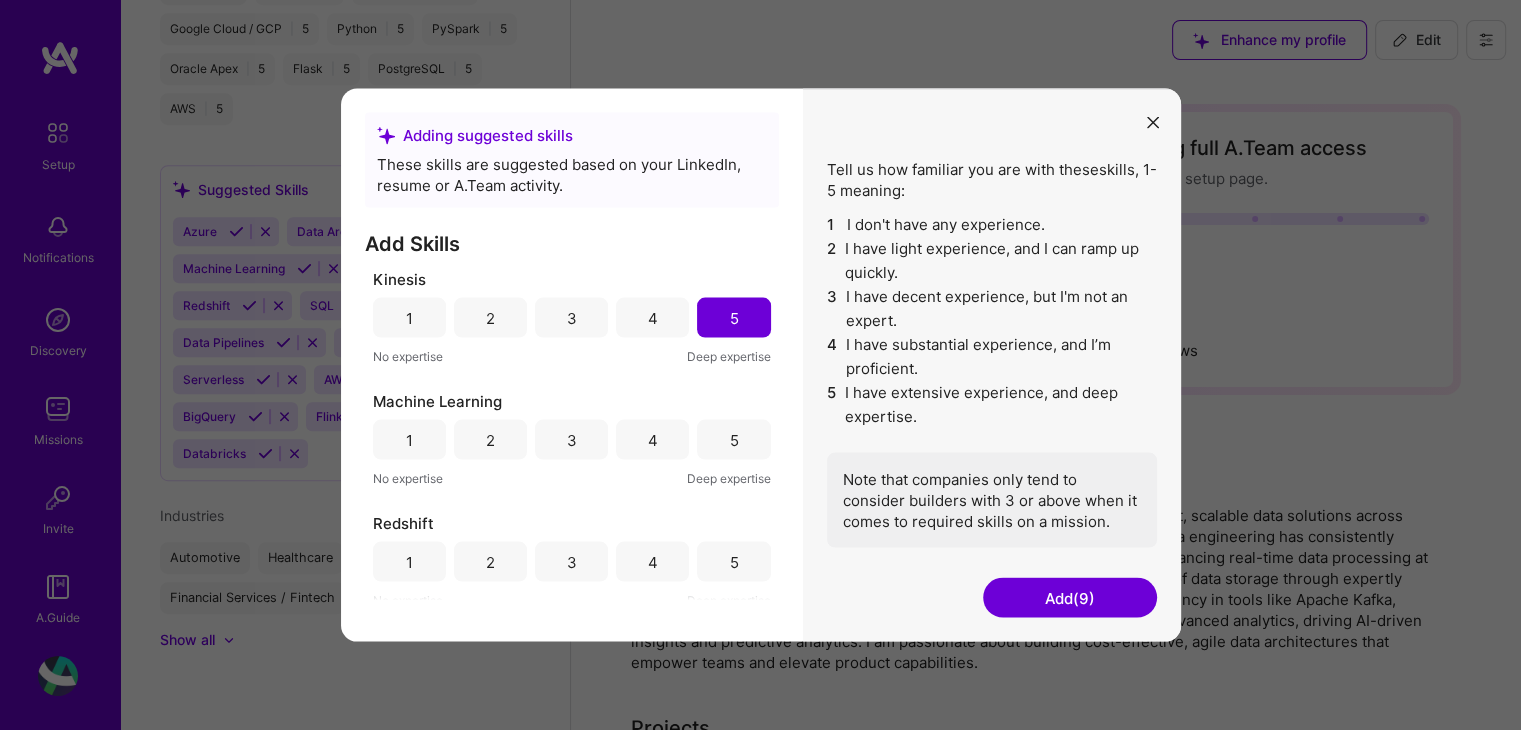 click on "5" at bounding box center (733, 440) 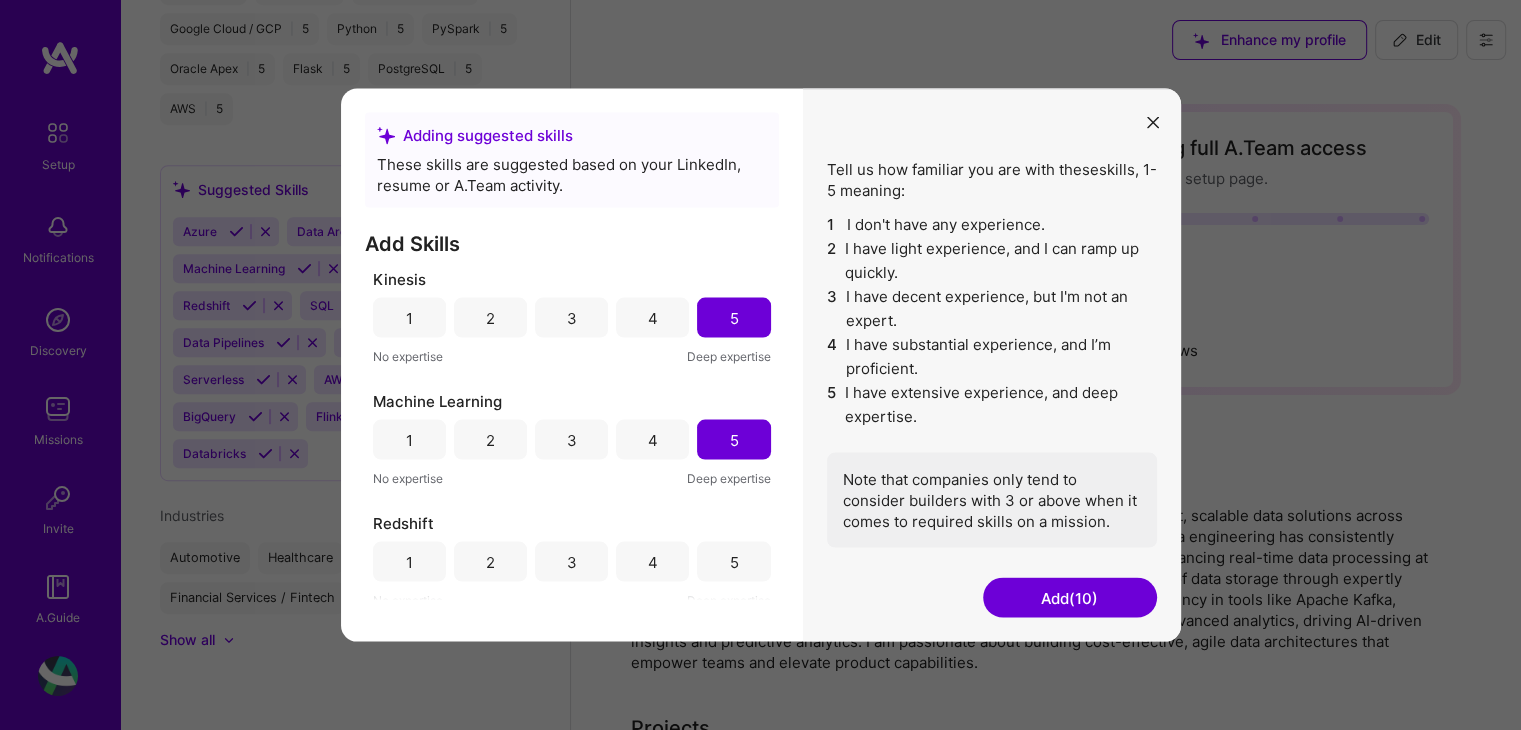 click on "4" at bounding box center [652, 440] 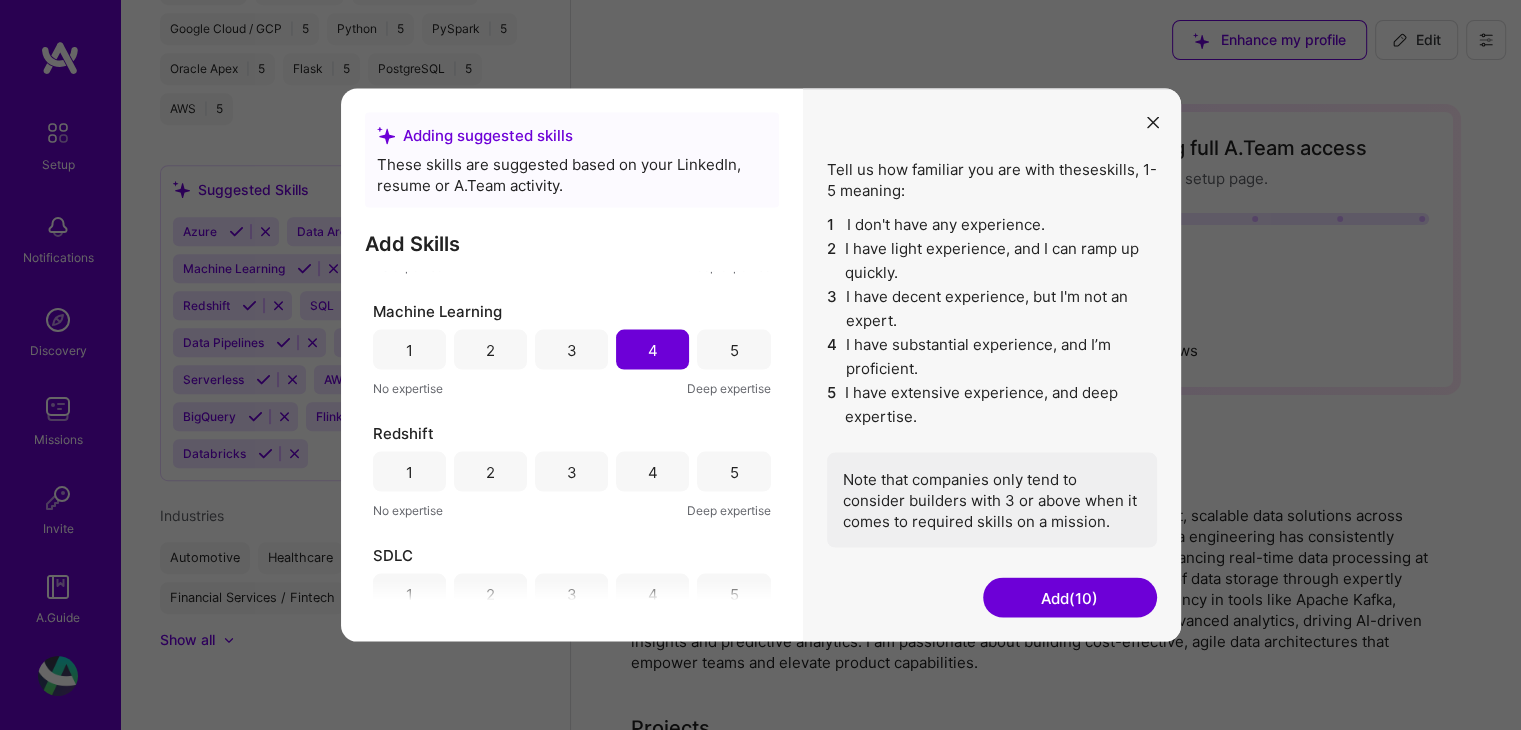 click on "5" at bounding box center (733, 472) 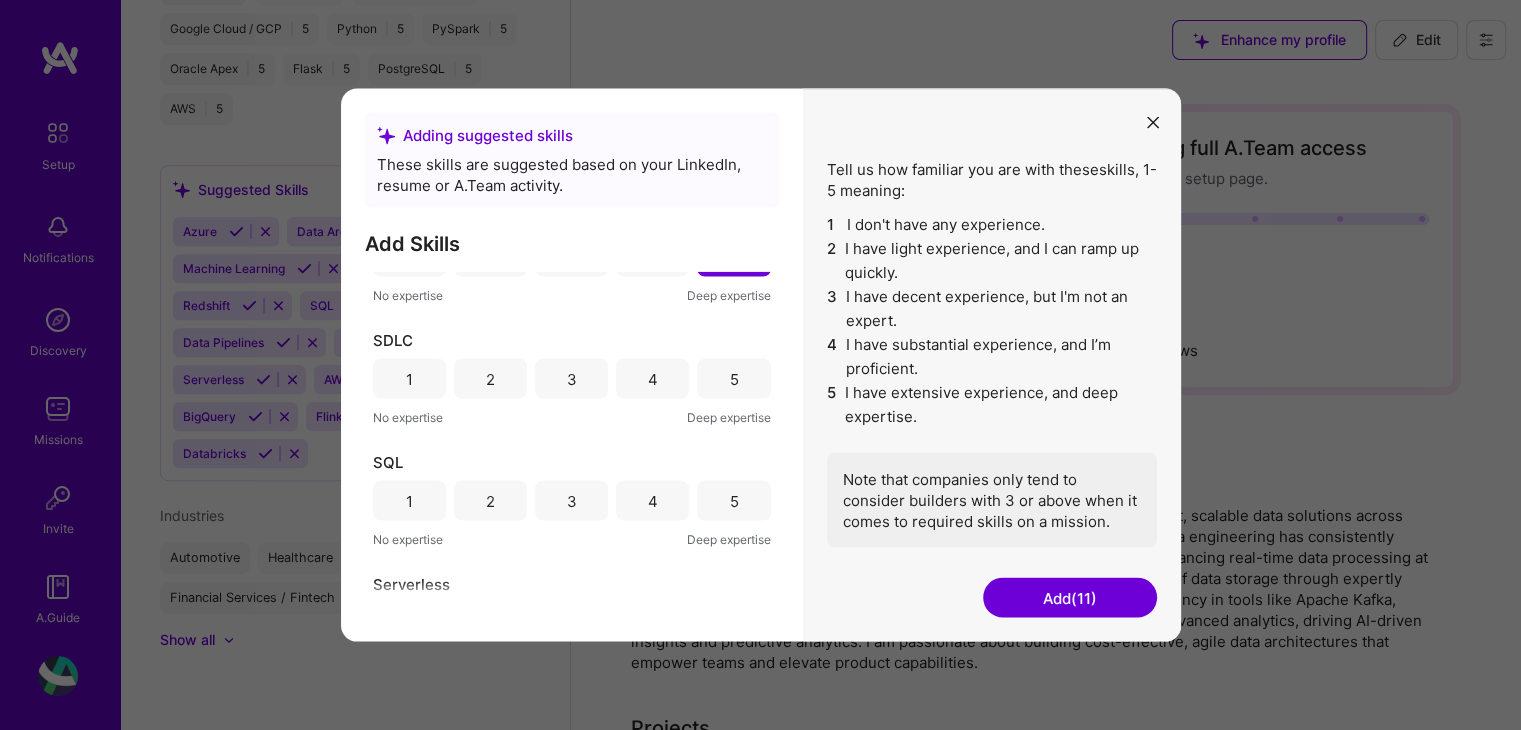 click on "5" at bounding box center [733, 379] 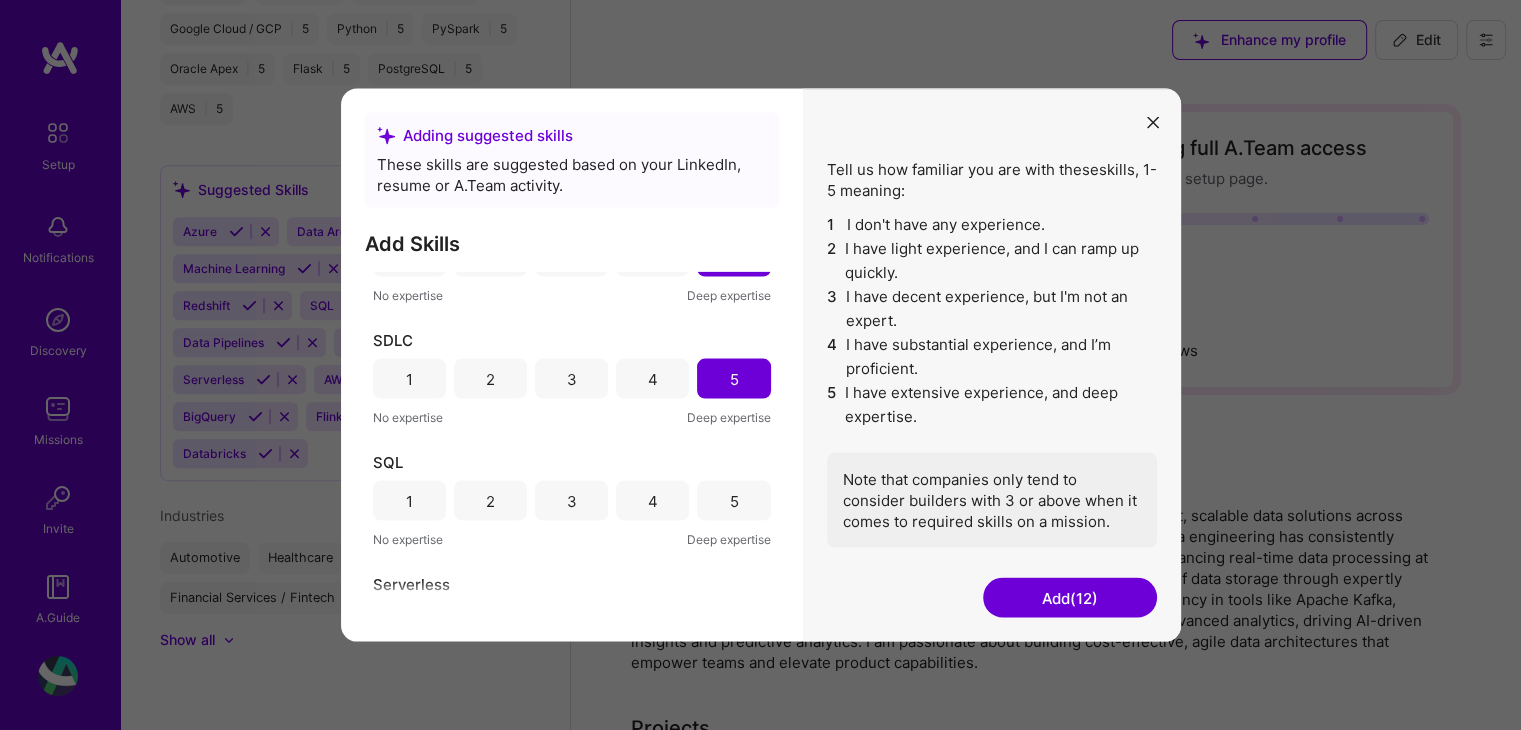 click on "5" at bounding box center (733, 500) 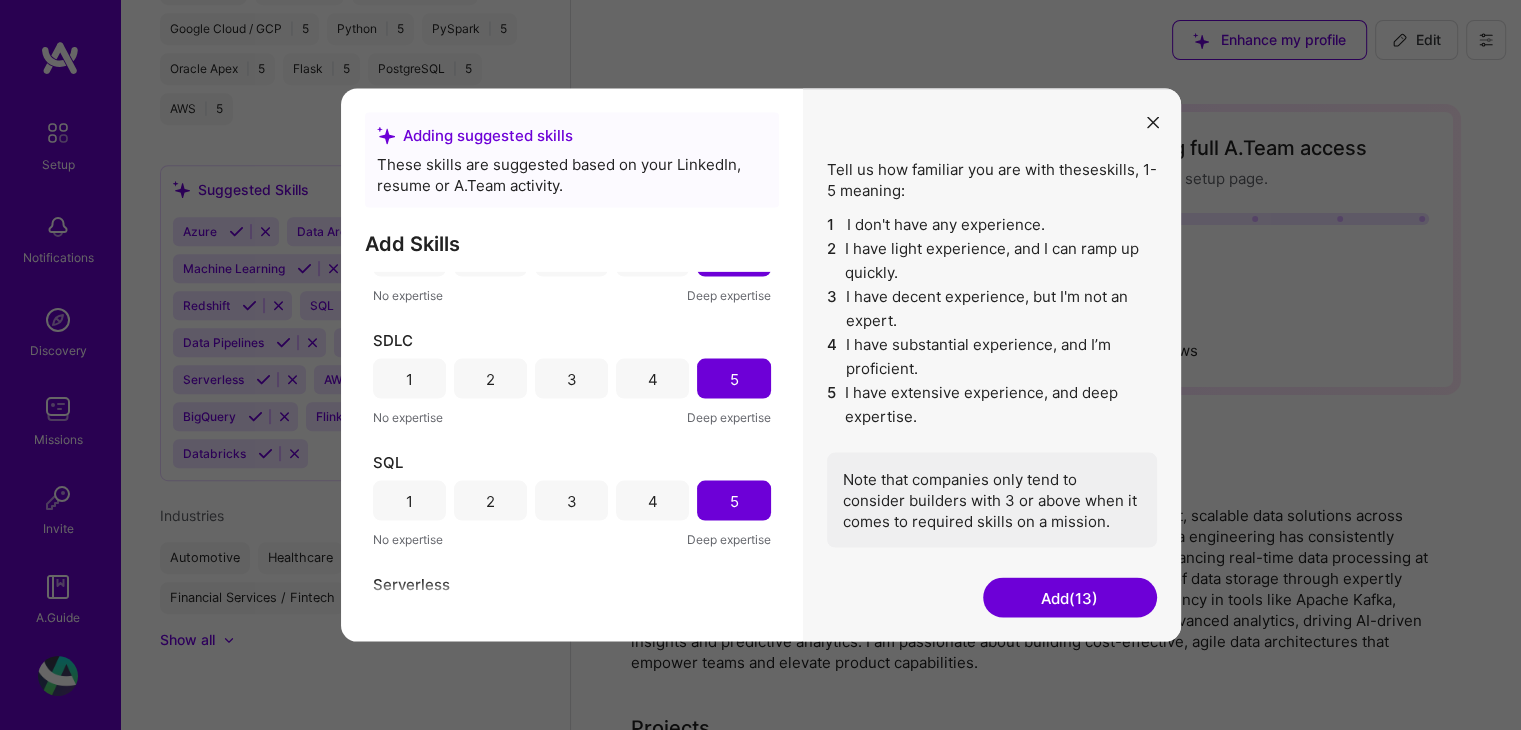 scroll, scrollTop: 1356, scrollLeft: 0, axis: vertical 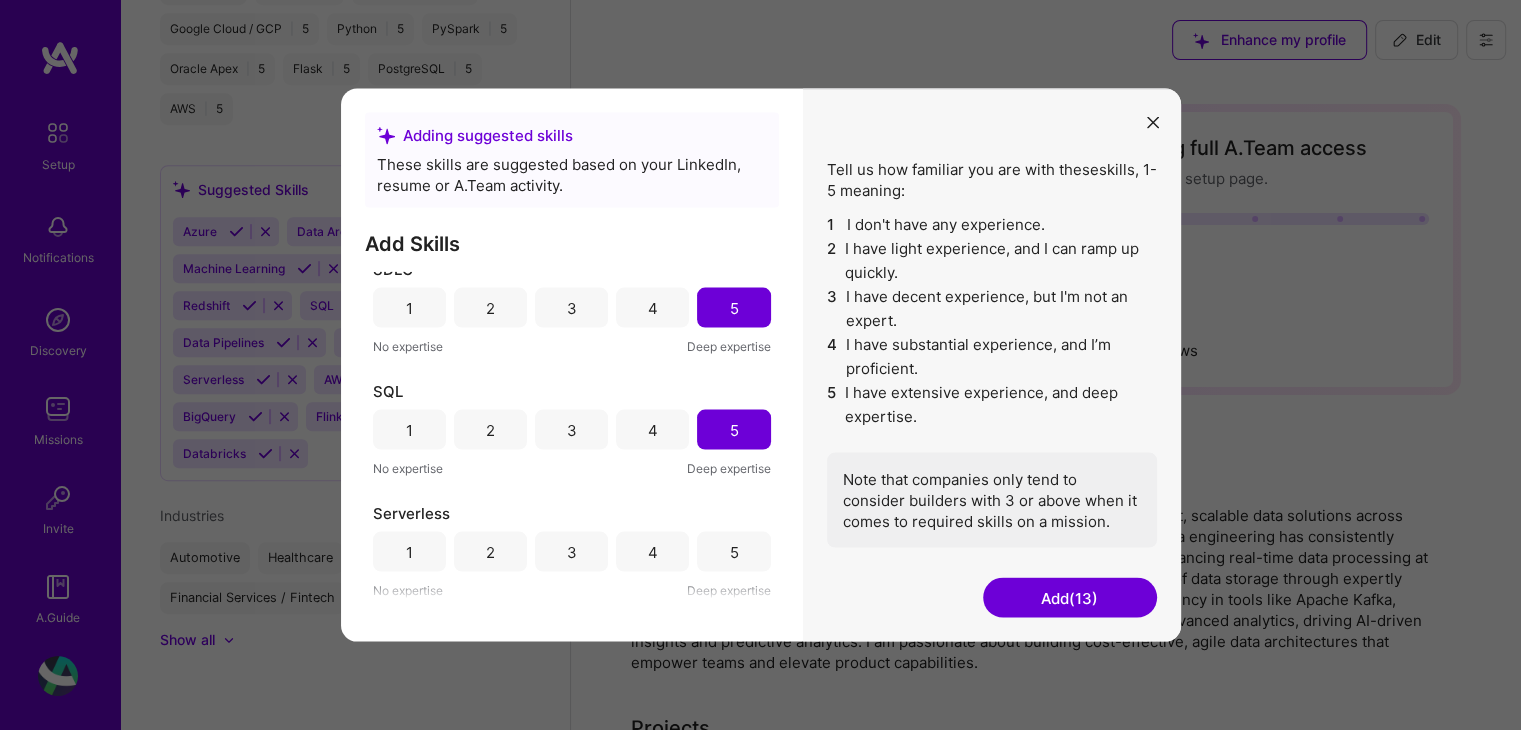 click on "5" at bounding box center (733, 551) 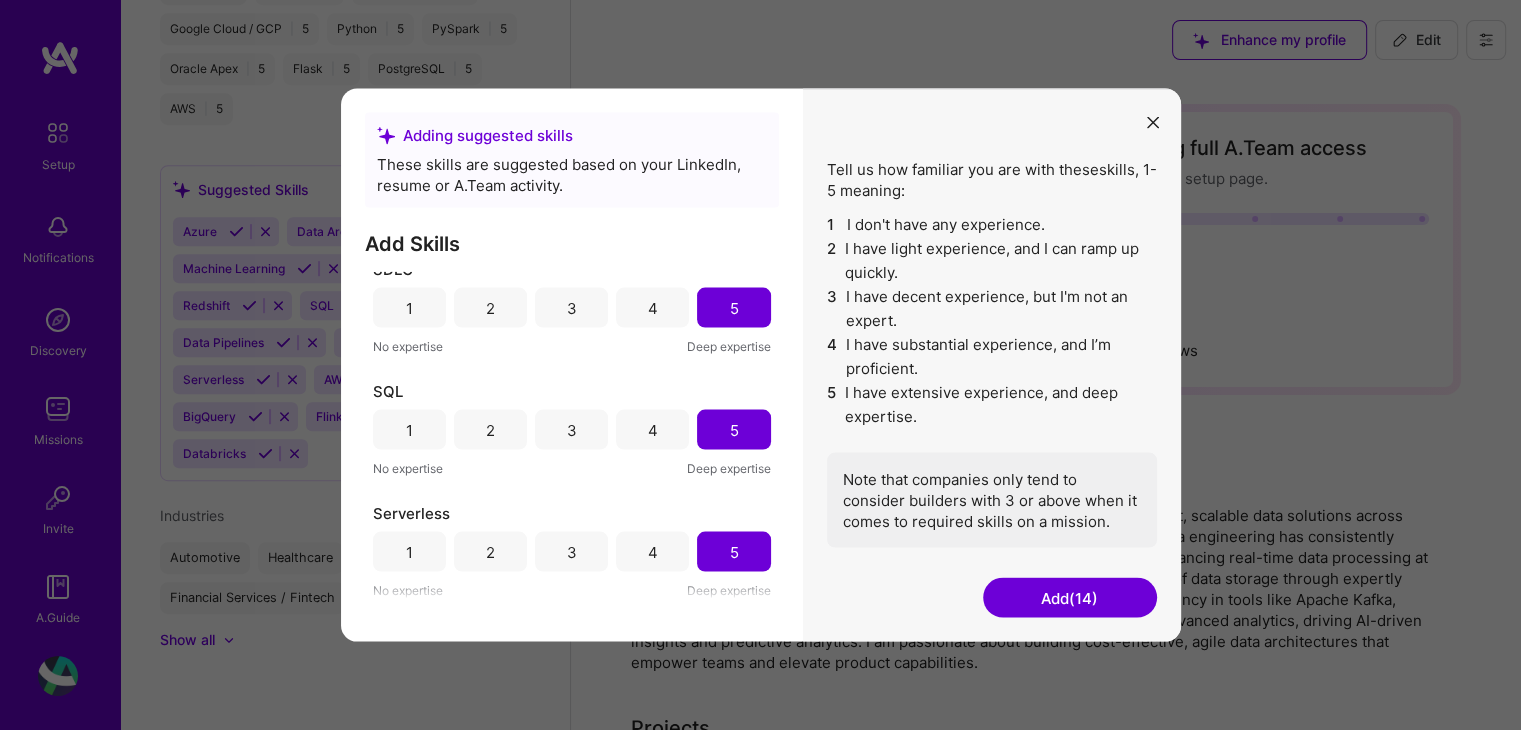 click on "Add  (14)" at bounding box center [1070, 598] 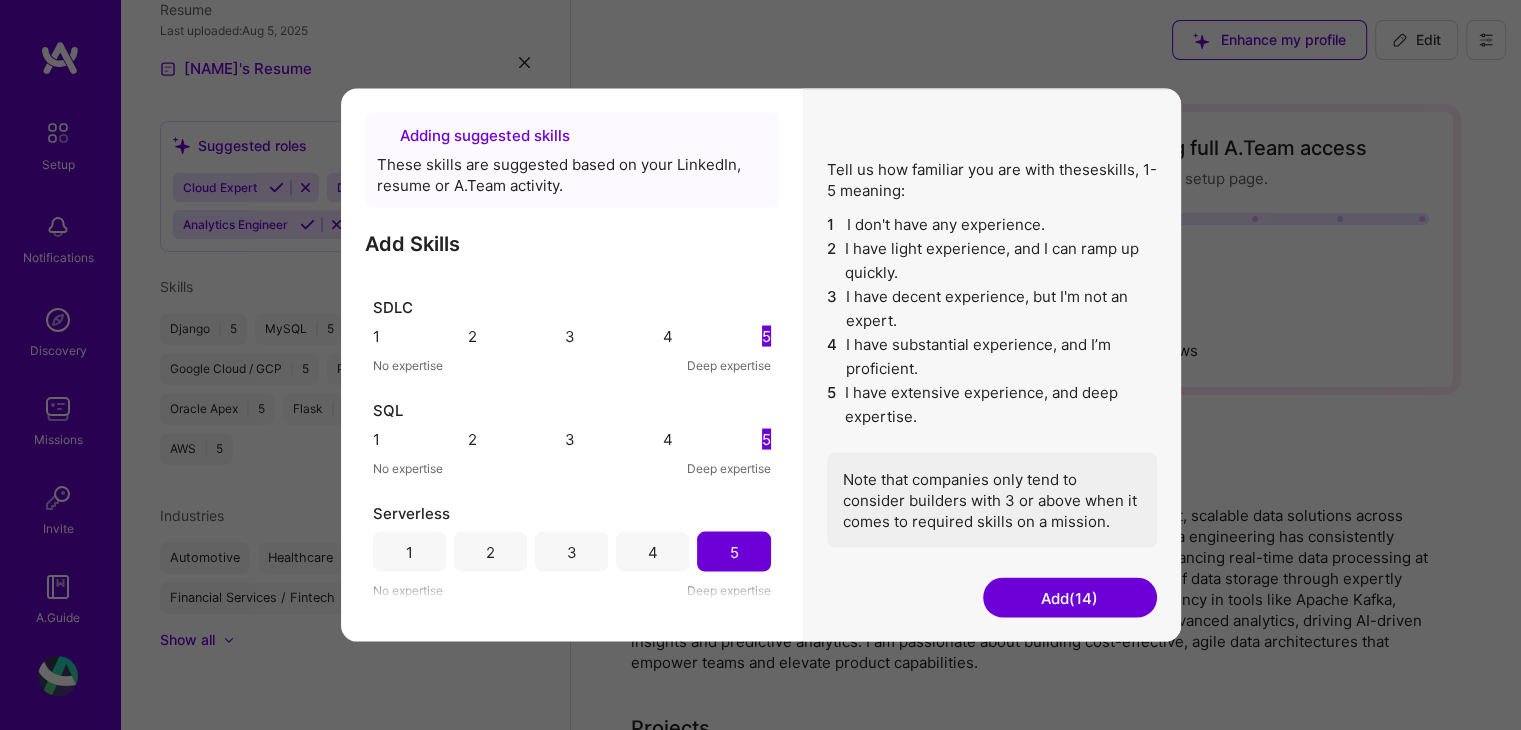 scroll, scrollTop: 744, scrollLeft: 0, axis: vertical 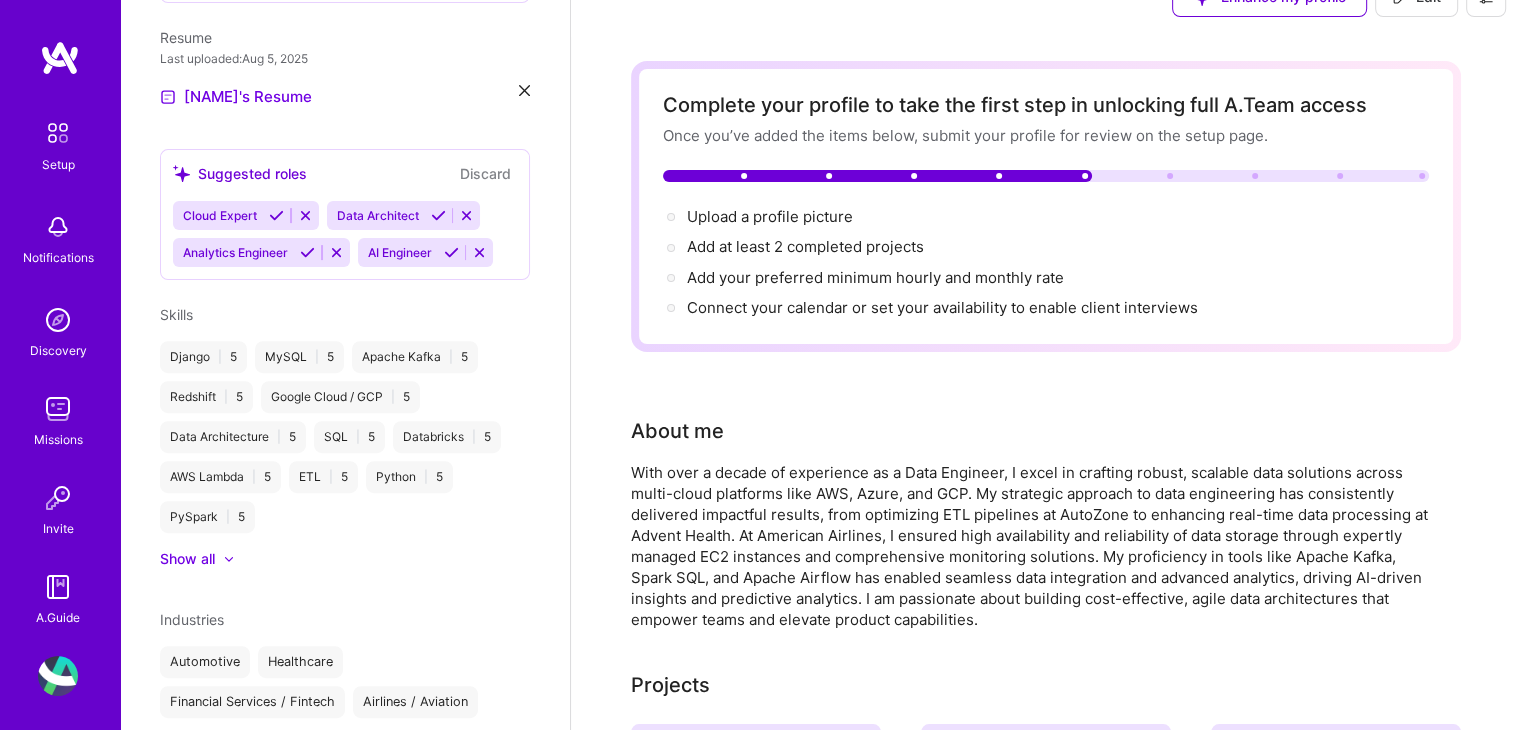 click at bounding box center (276, 215) 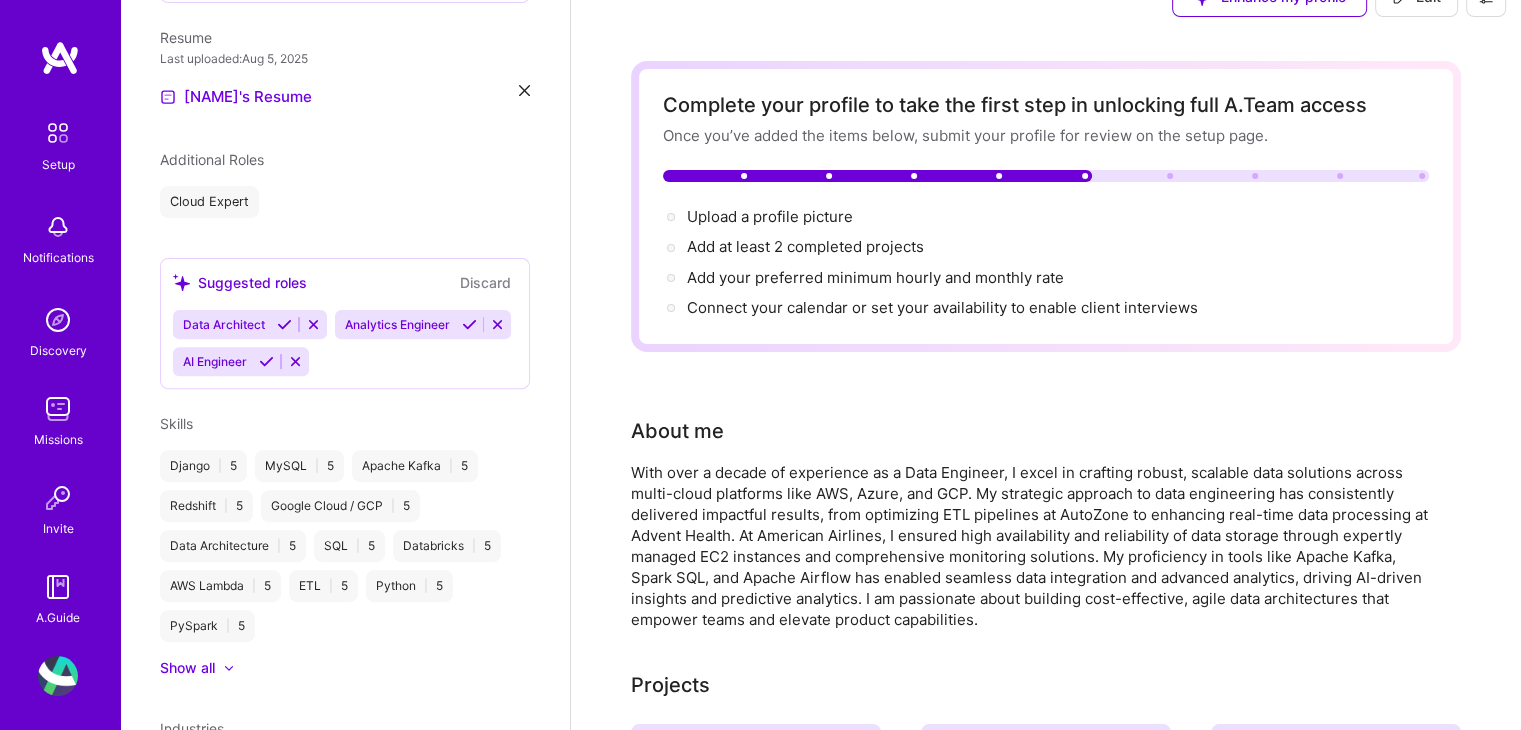 click at bounding box center (284, 324) 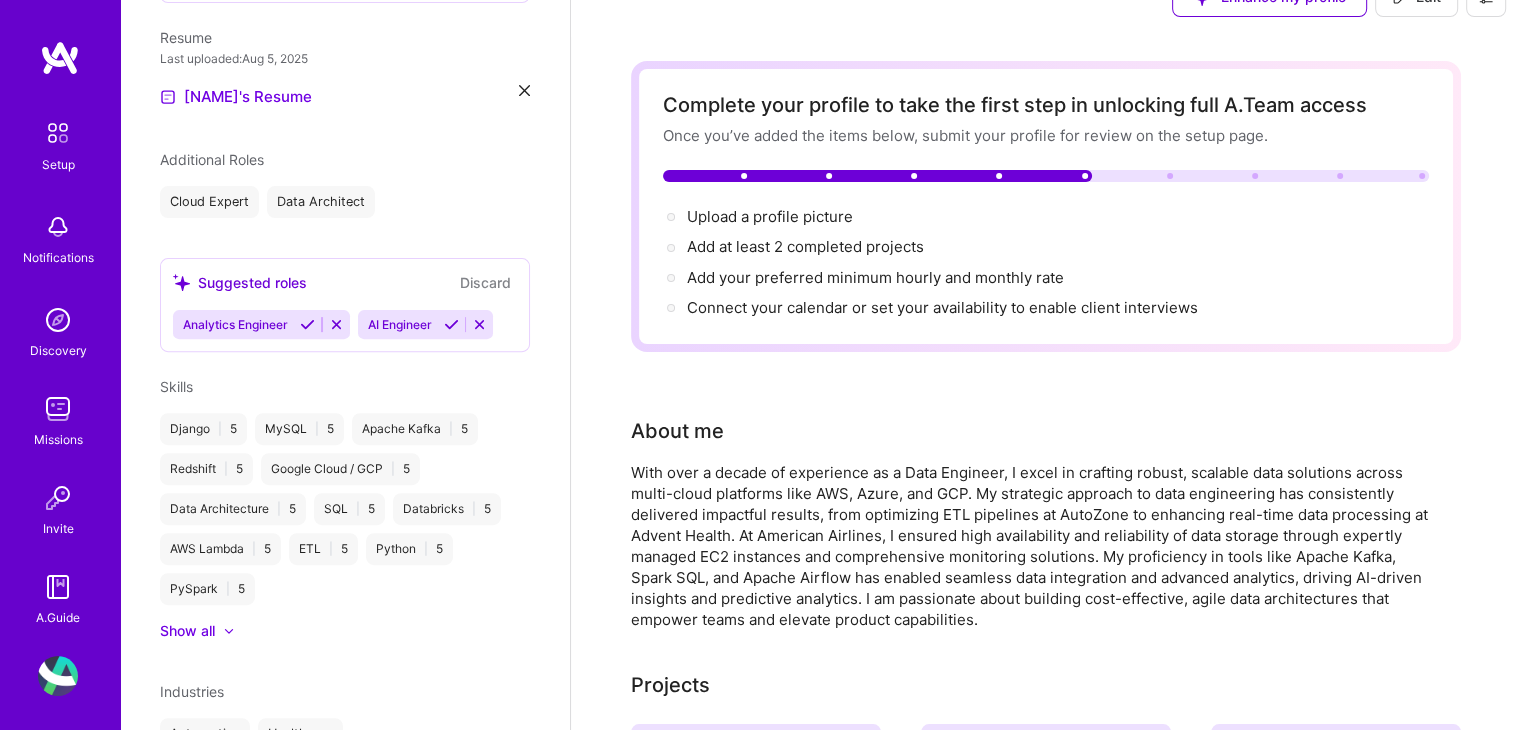 click at bounding box center (307, 324) 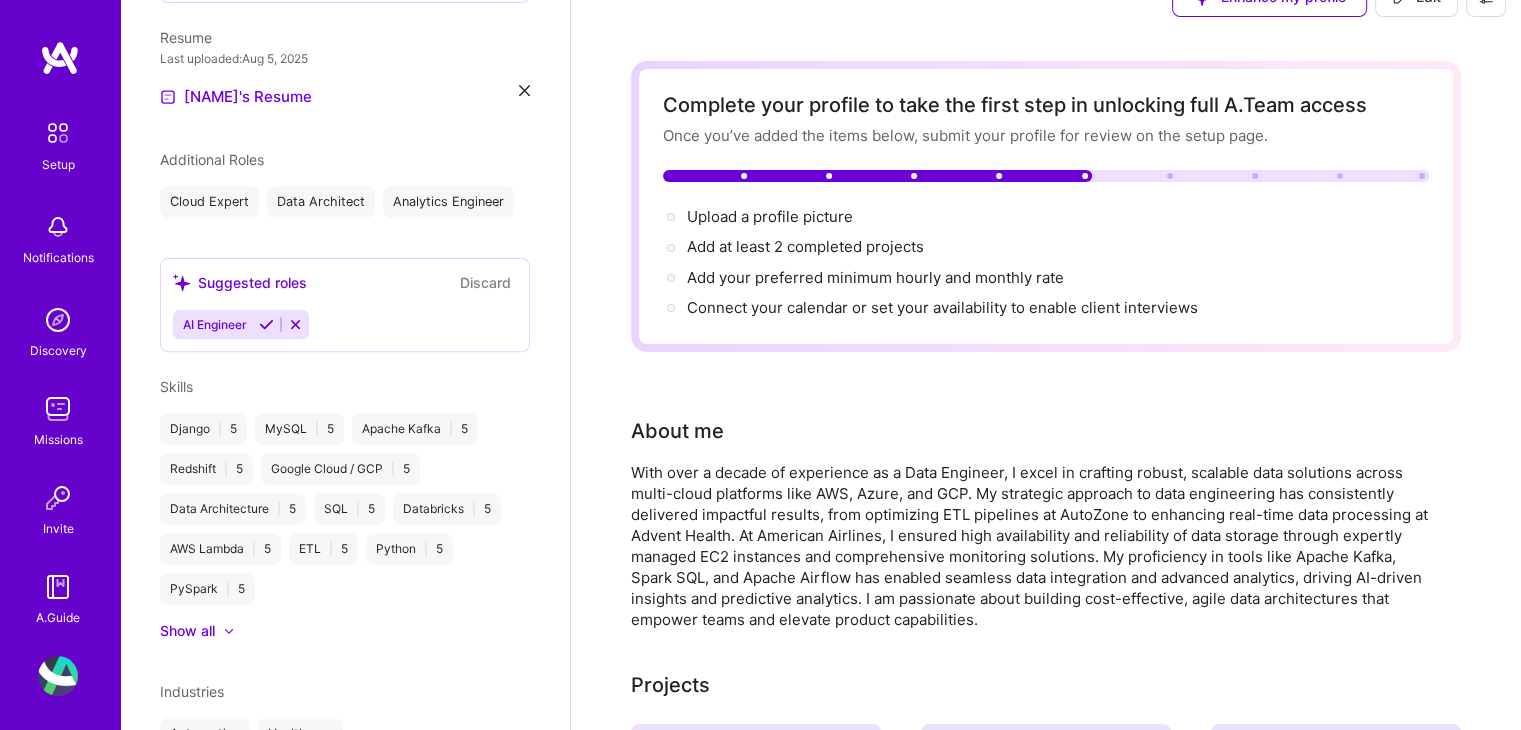 click at bounding box center (266, 324) 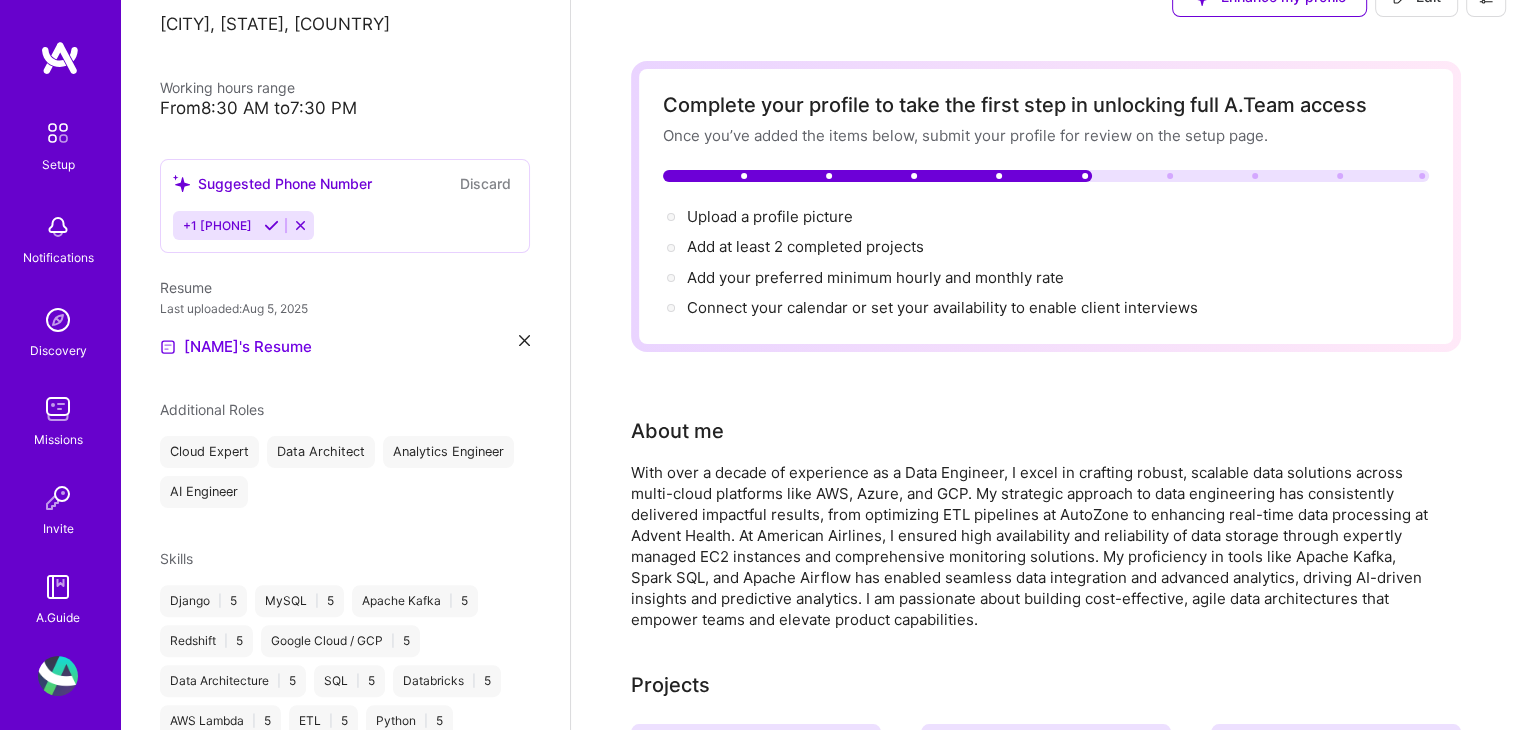 scroll, scrollTop: 388, scrollLeft: 0, axis: vertical 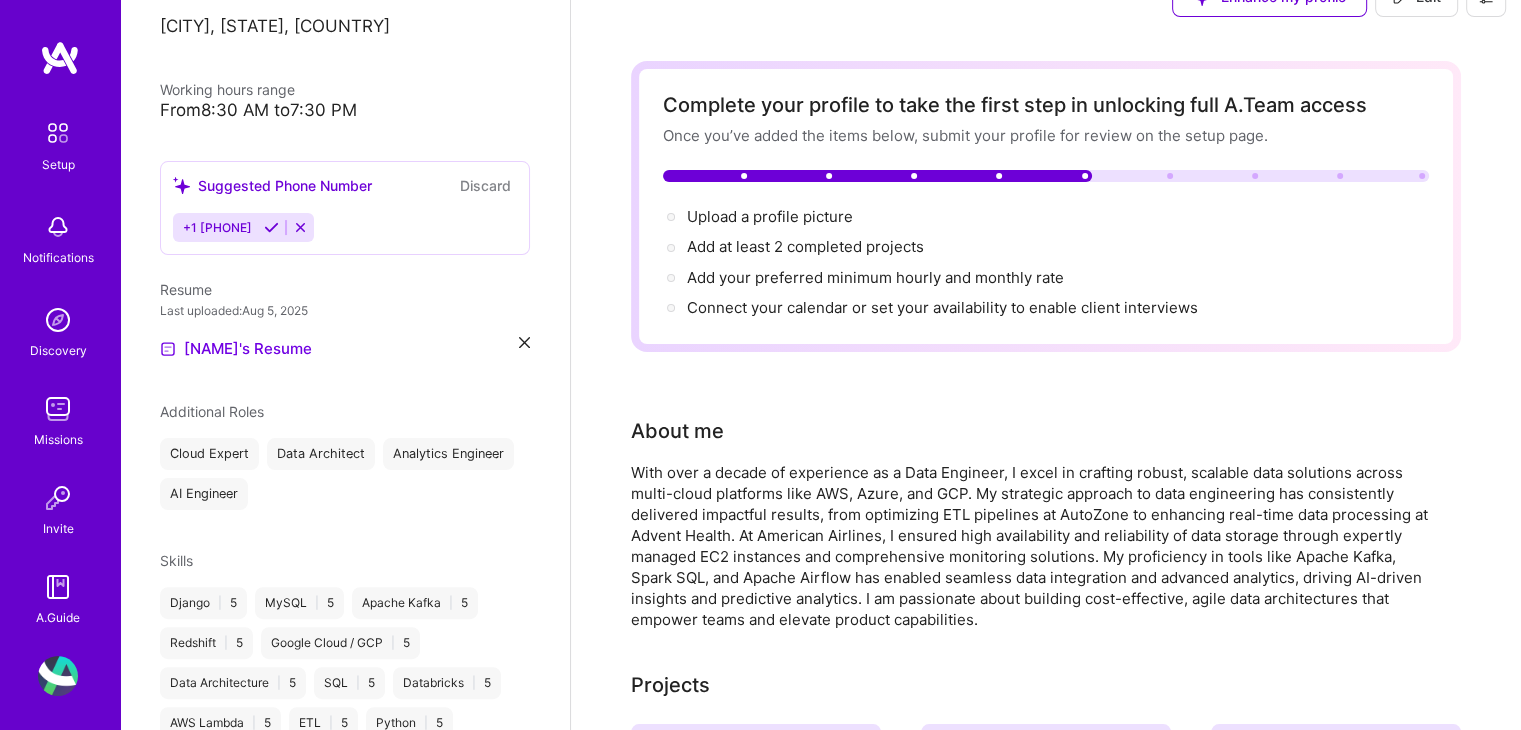 click at bounding box center (271, 227) 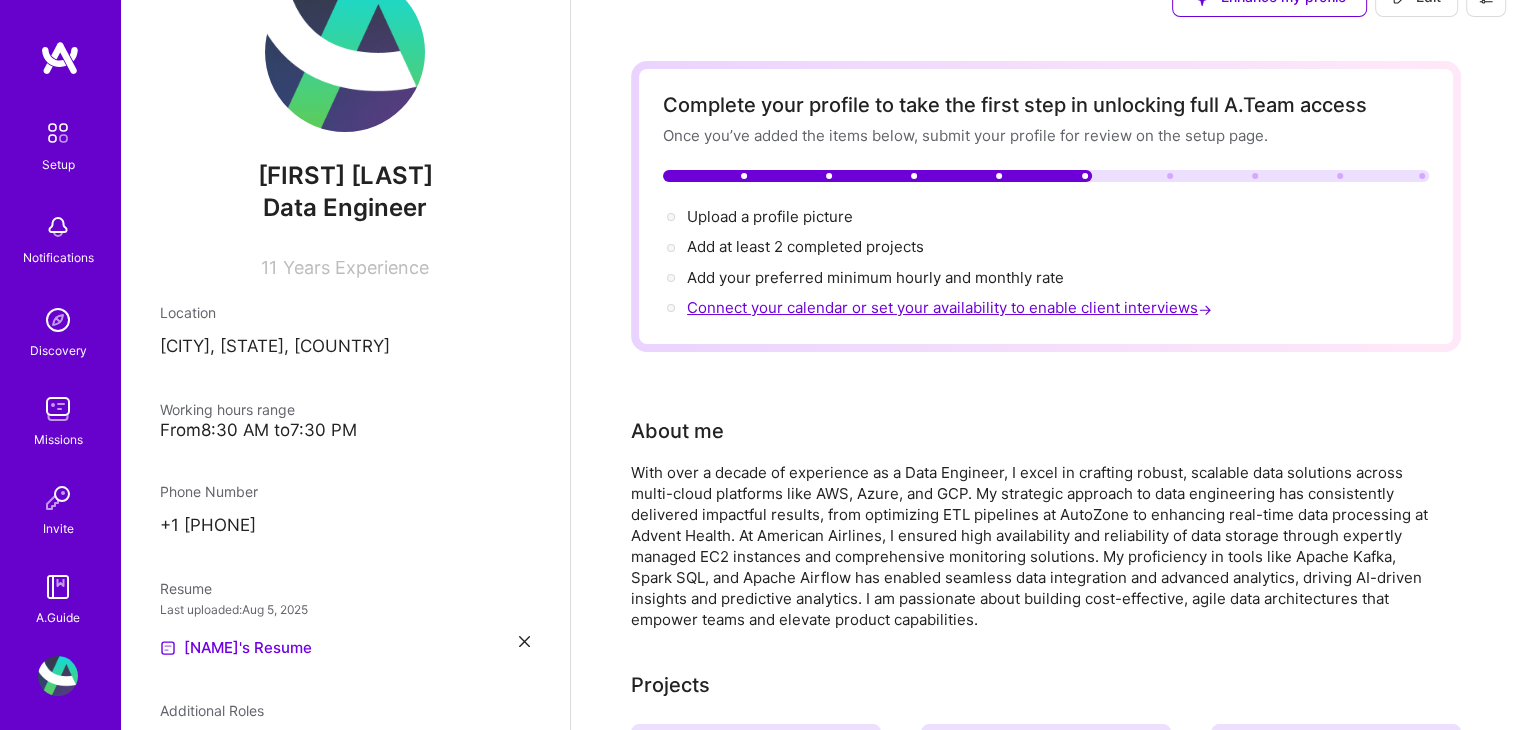 scroll, scrollTop: 66, scrollLeft: 0, axis: vertical 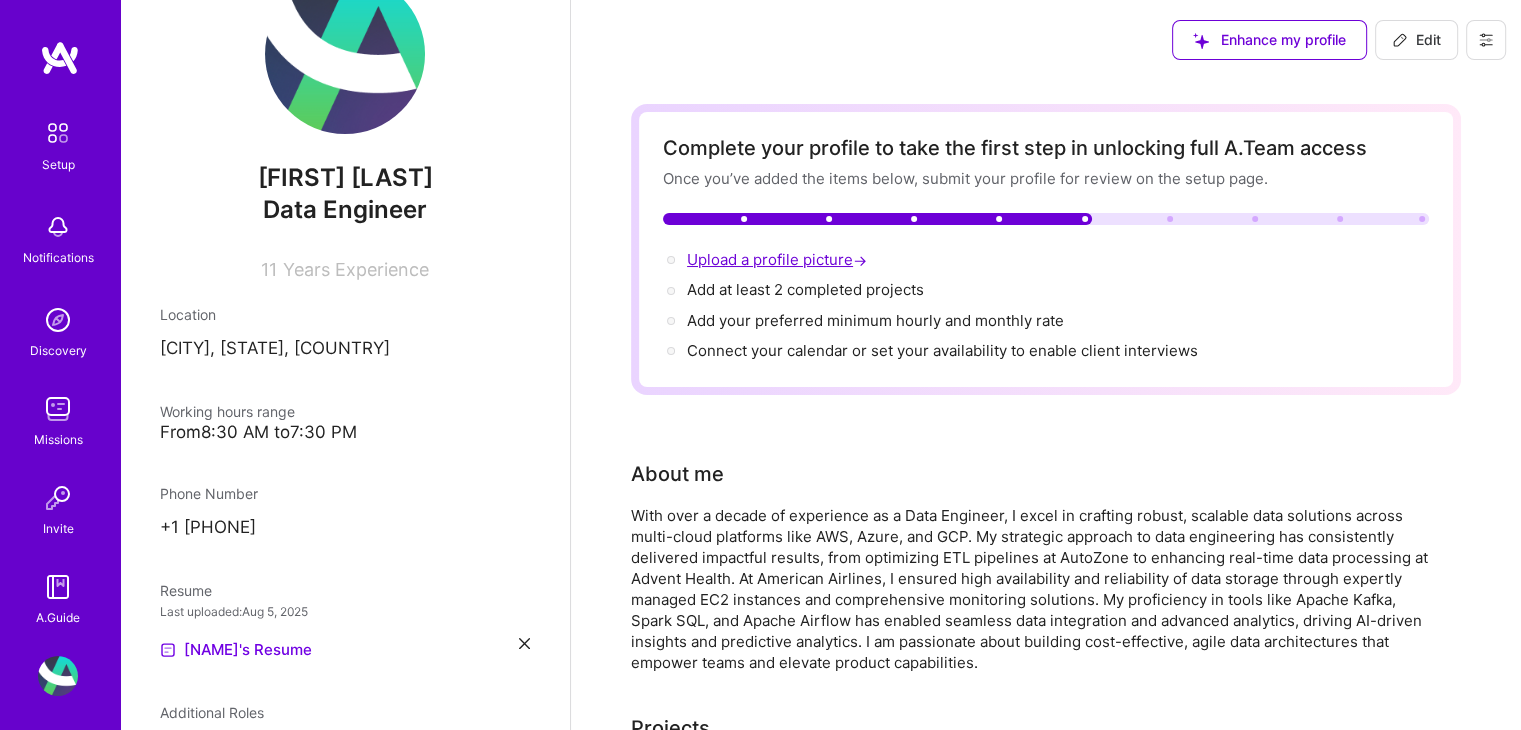 click on "Upload a profile picture  →" at bounding box center (779, 259) 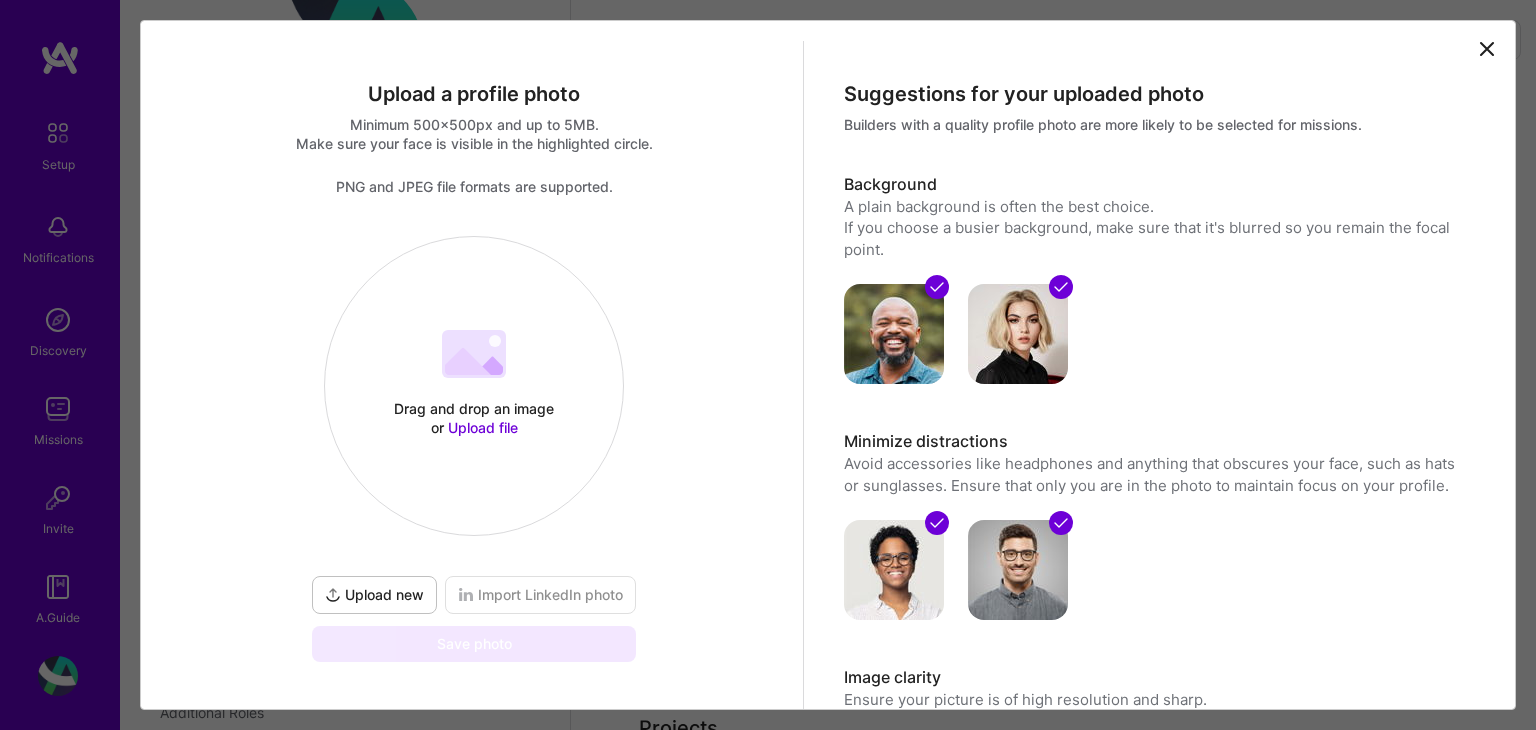 click on "Upload file" at bounding box center [483, 427] 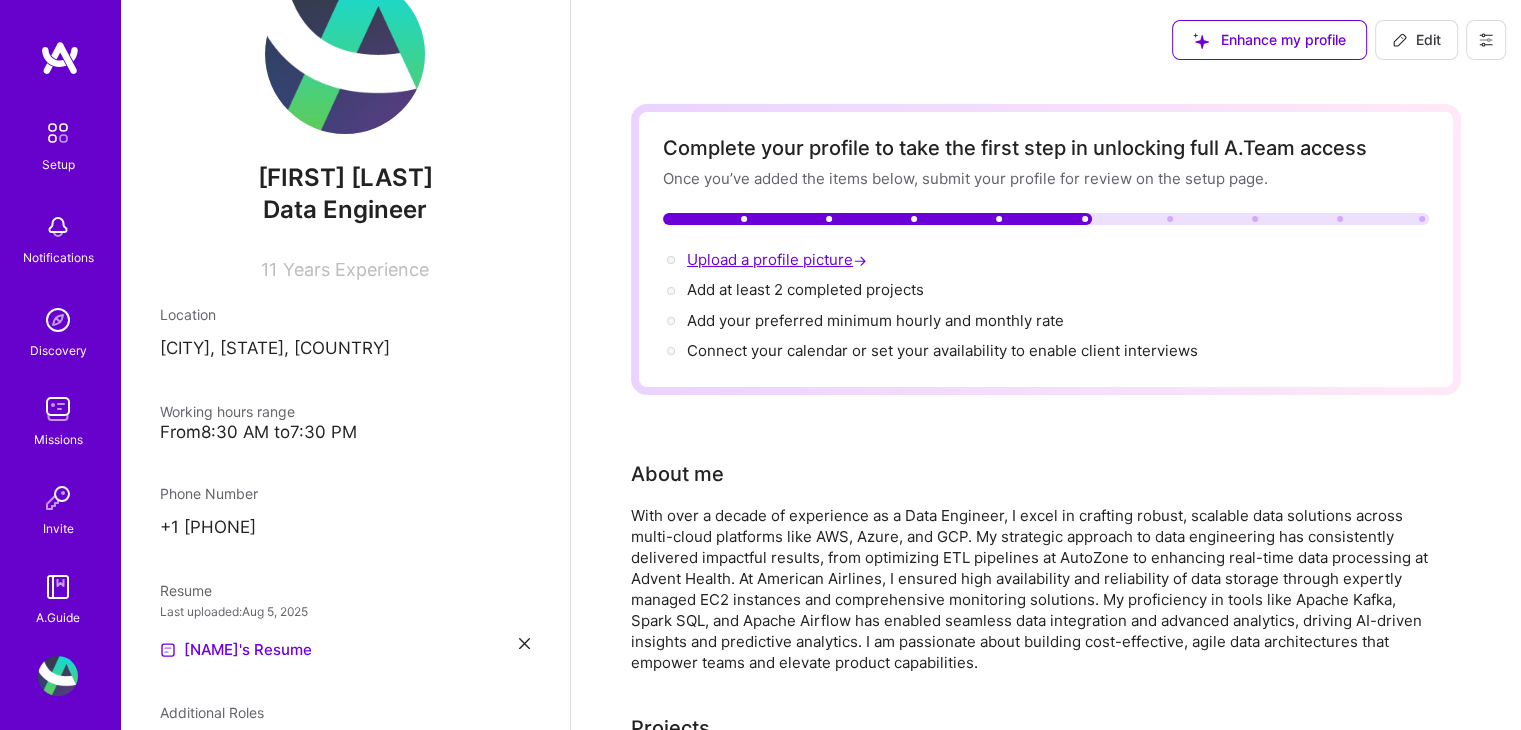 click on "Upload a profile picture  →" at bounding box center (779, 259) 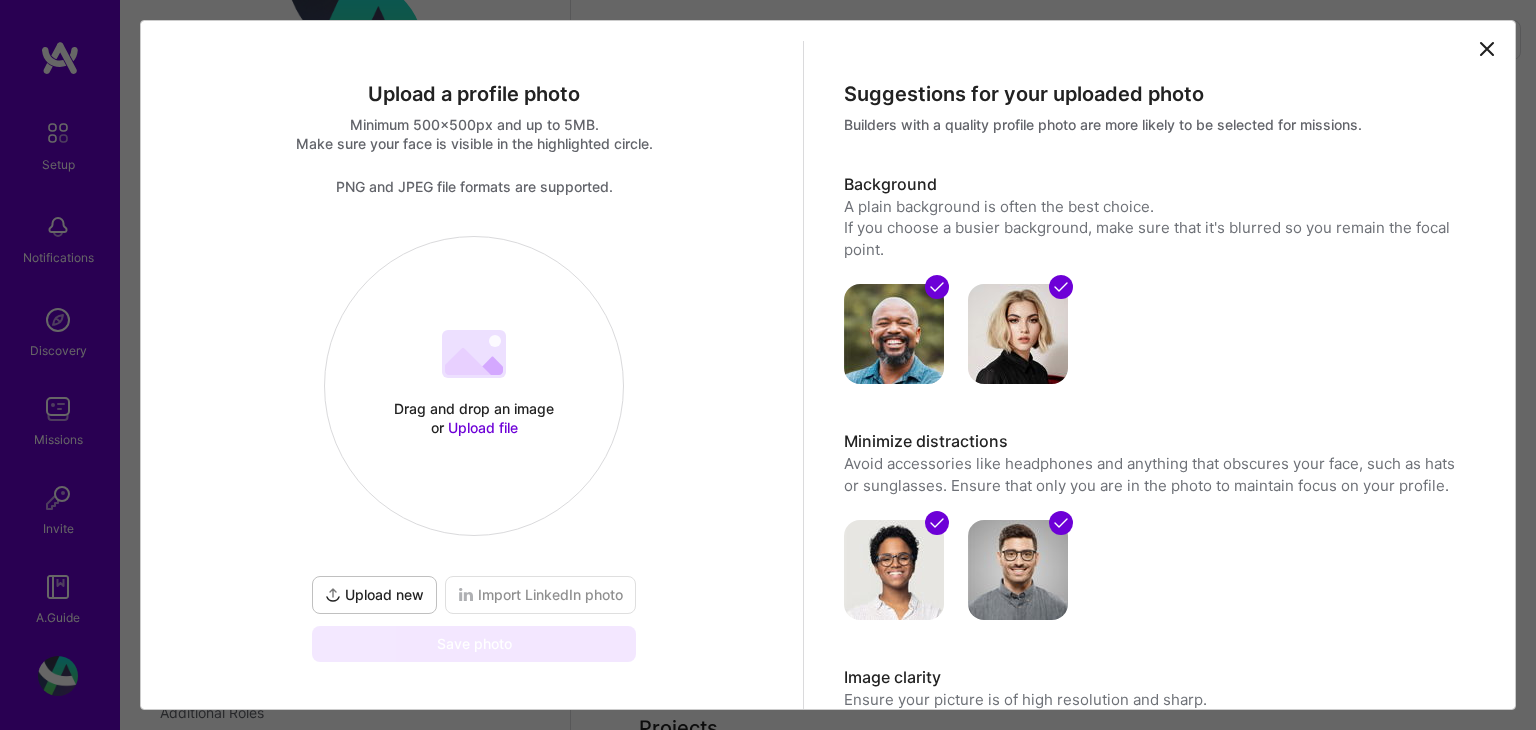 click on "Upload file" at bounding box center (483, 427) 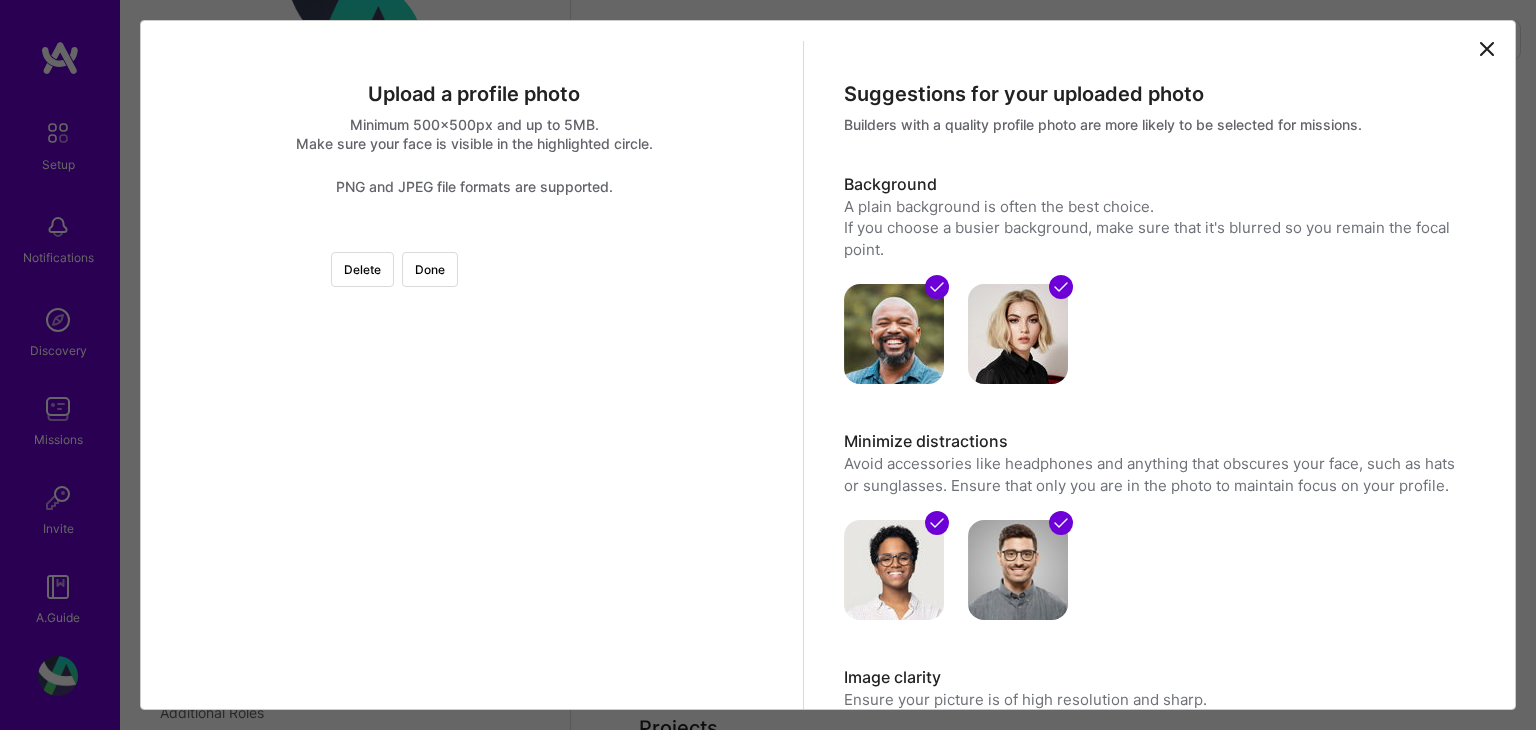 click at bounding box center [699, 461] 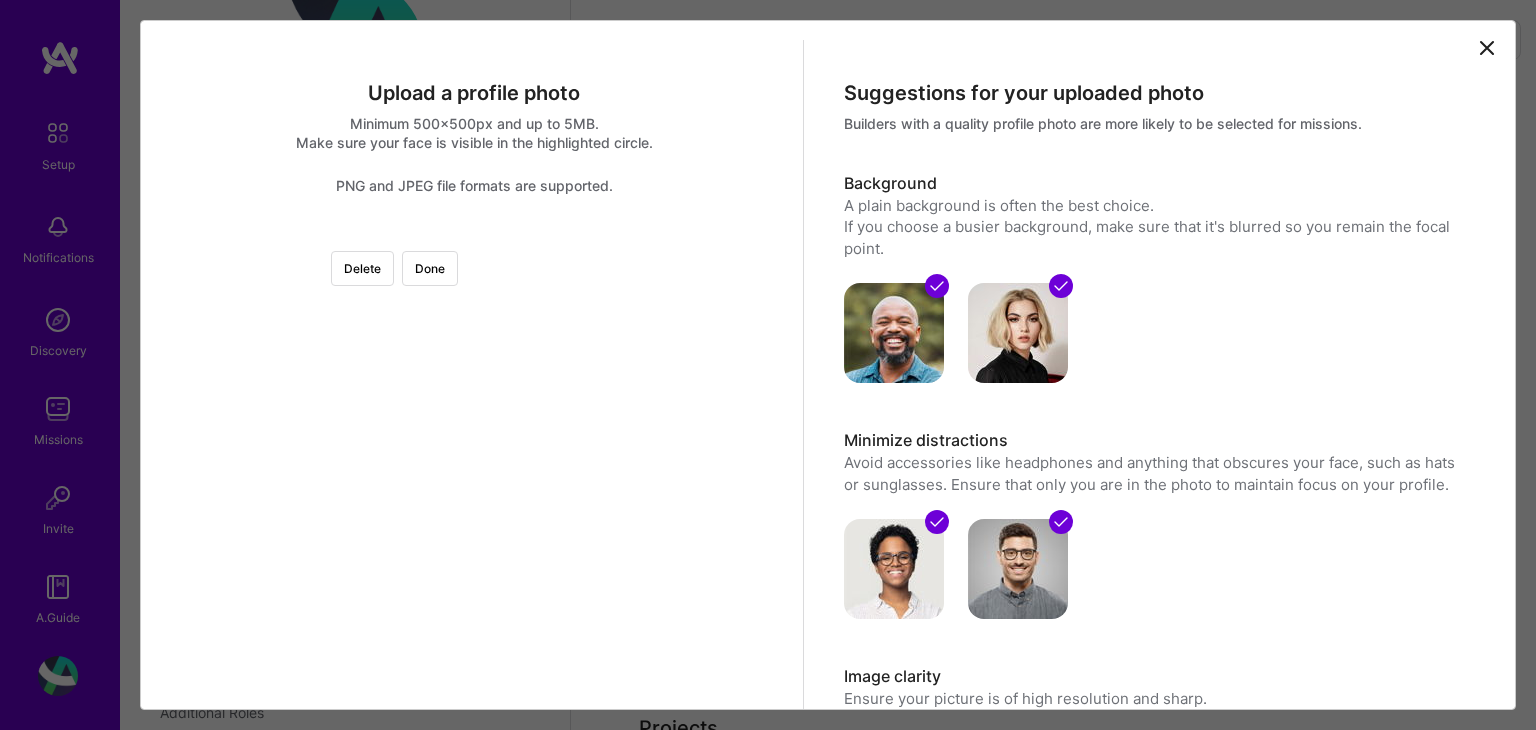 scroll, scrollTop: 0, scrollLeft: 0, axis: both 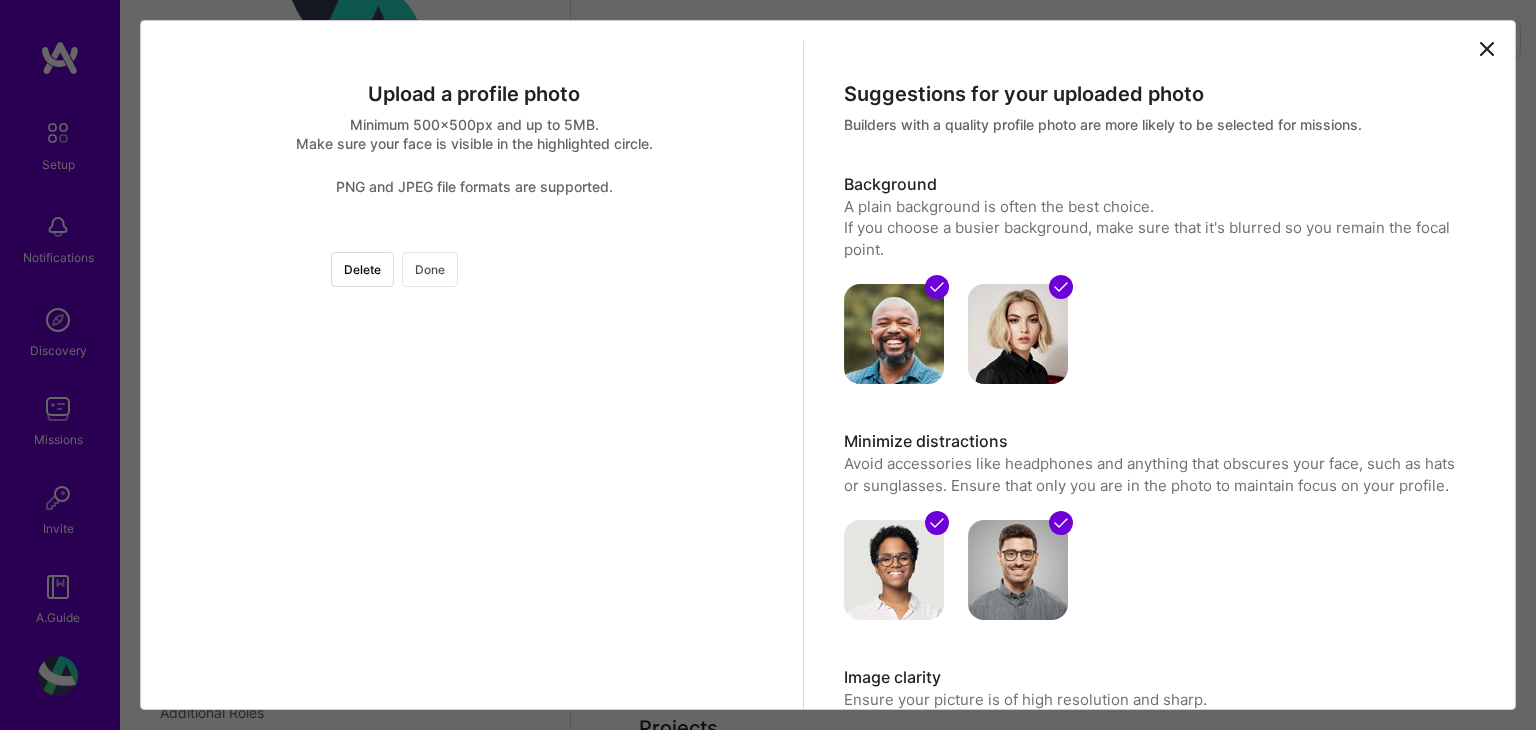 click on "Done" at bounding box center (430, 269) 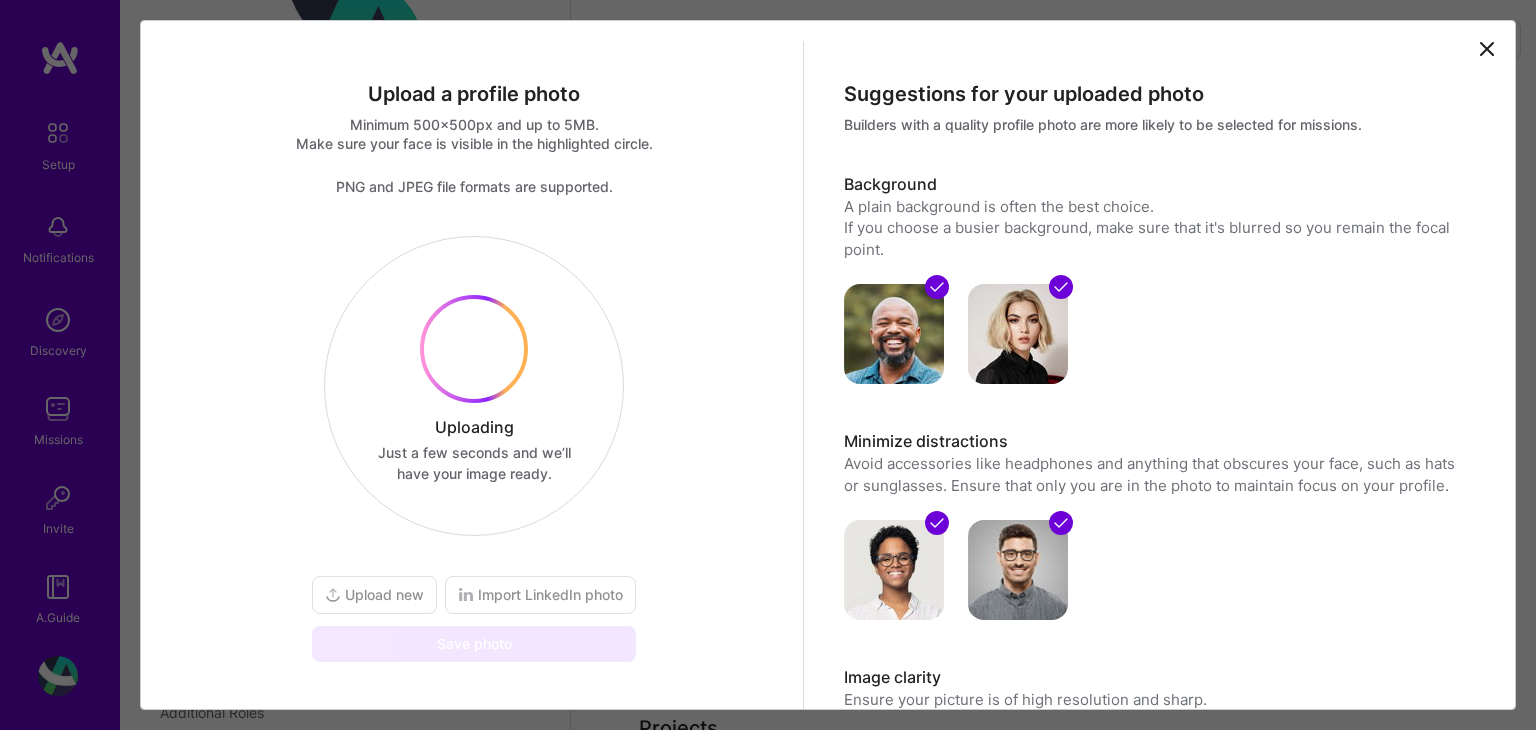 click 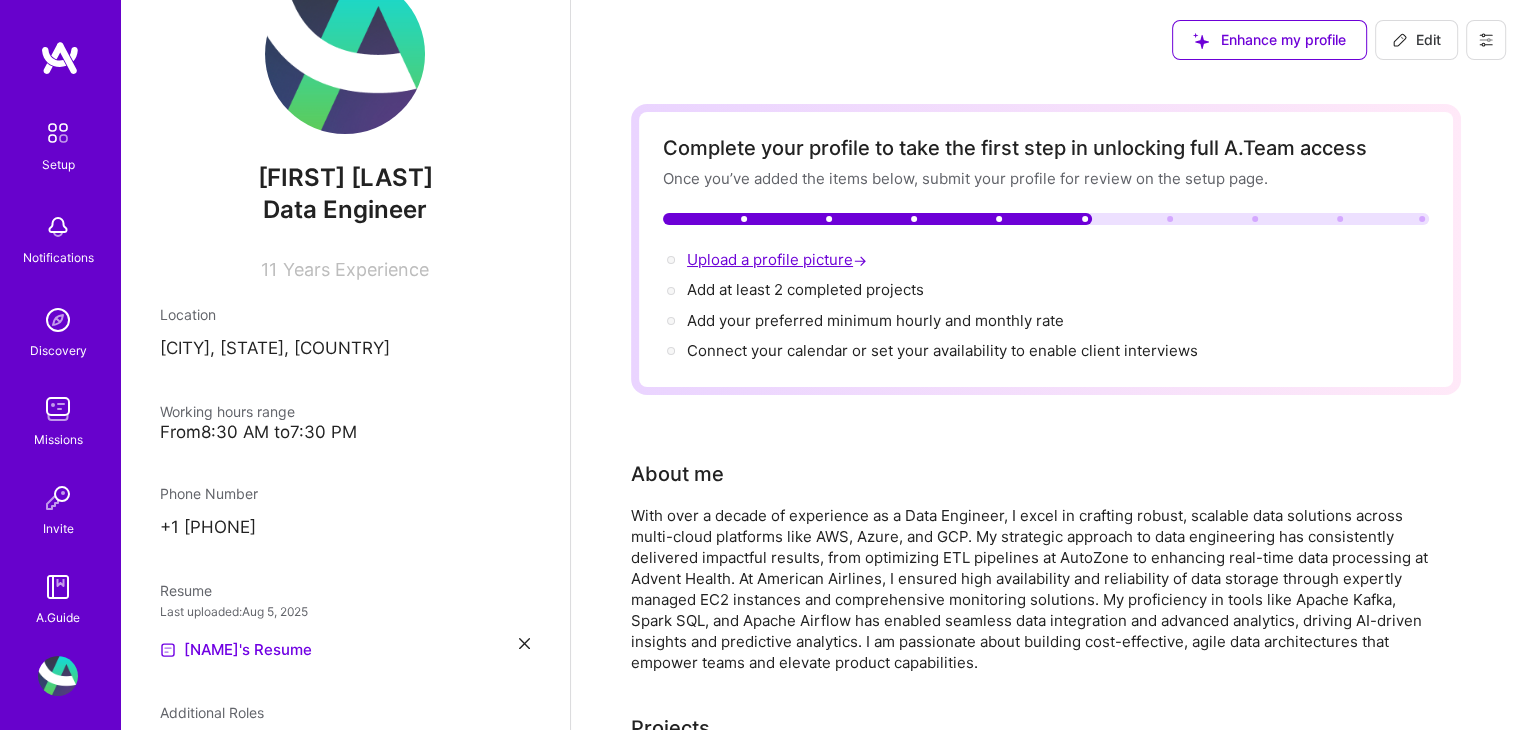 click on "Upload a profile picture  →" at bounding box center (779, 259) 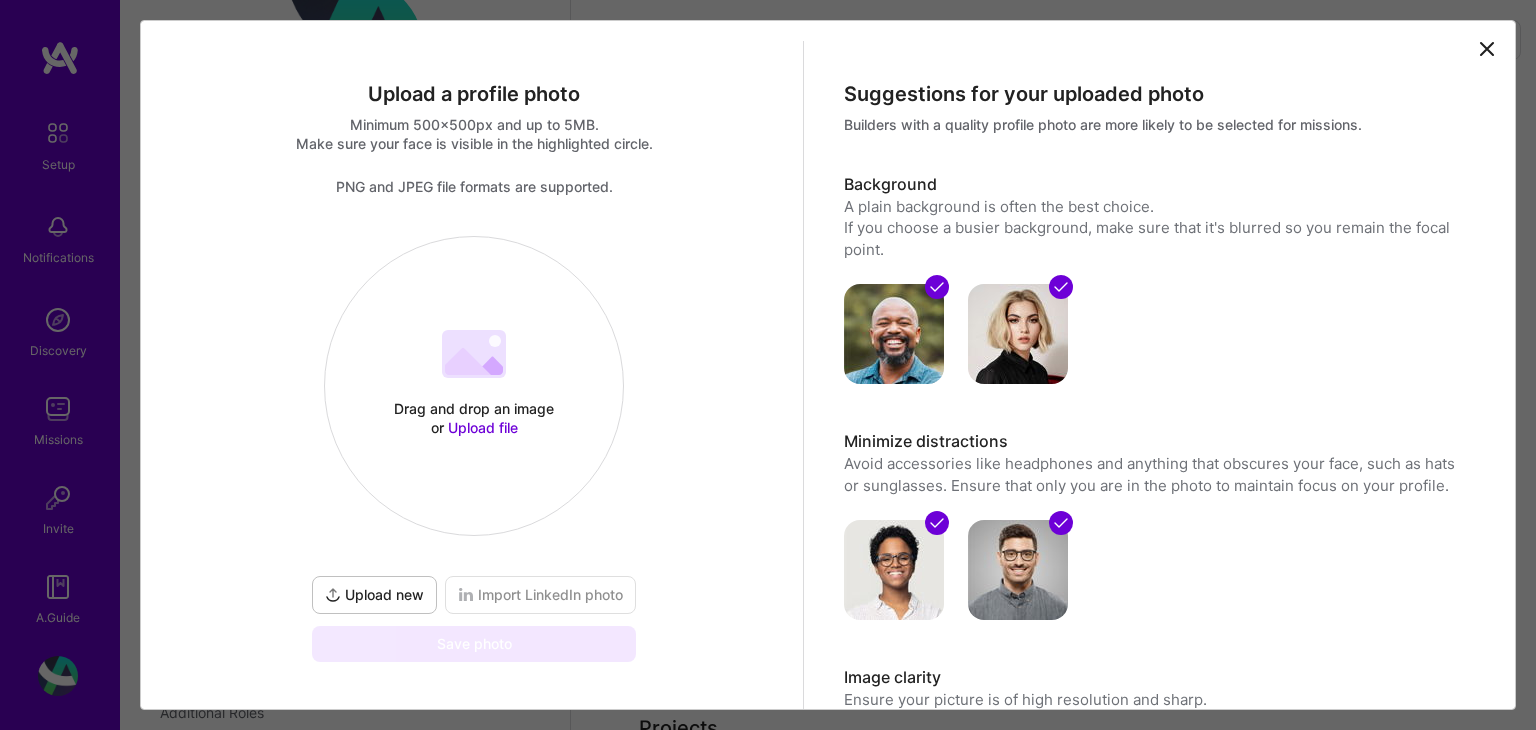 click on "Upload file" at bounding box center (483, 427) 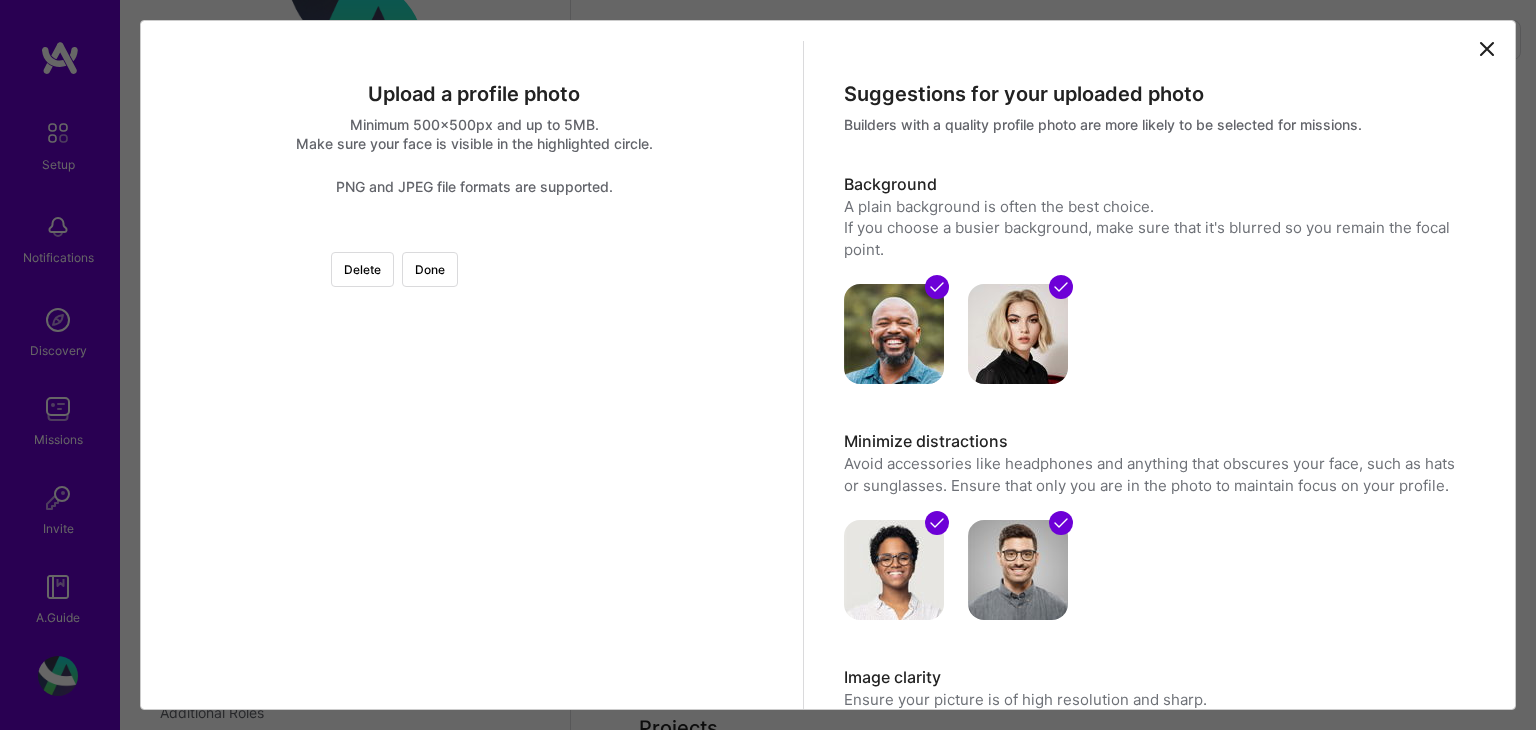 click at bounding box center [699, 531] 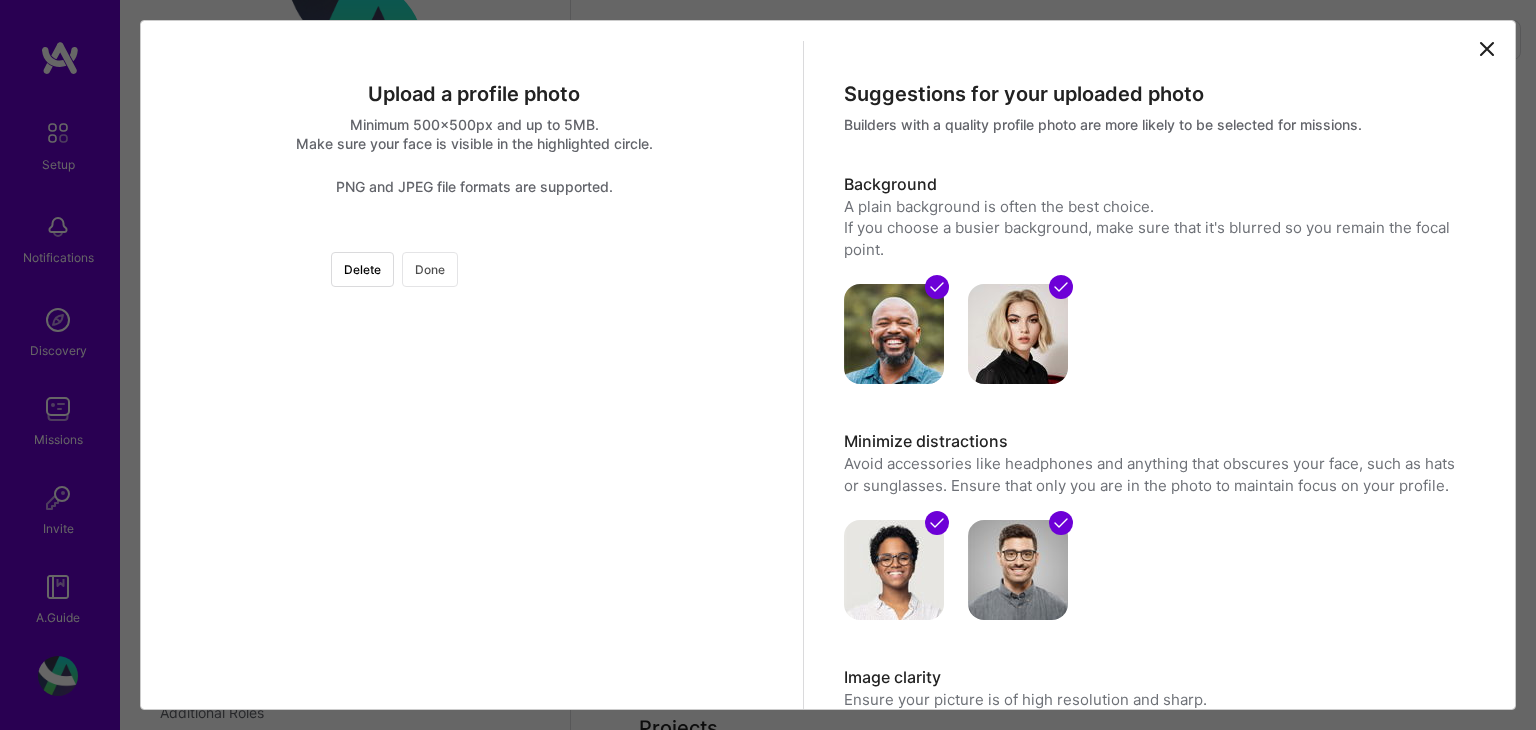 click on "Done" at bounding box center (430, 269) 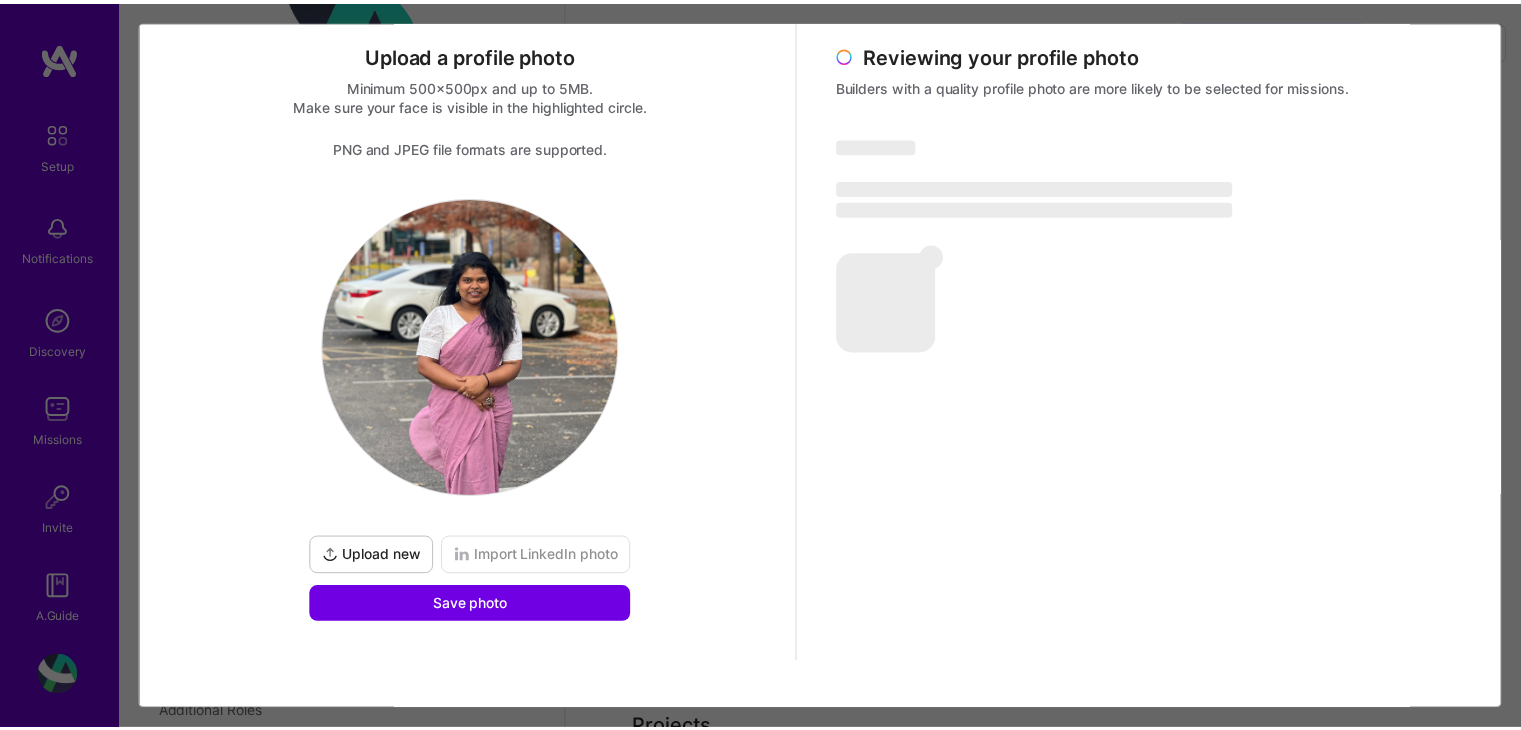 scroll, scrollTop: 0, scrollLeft: 0, axis: both 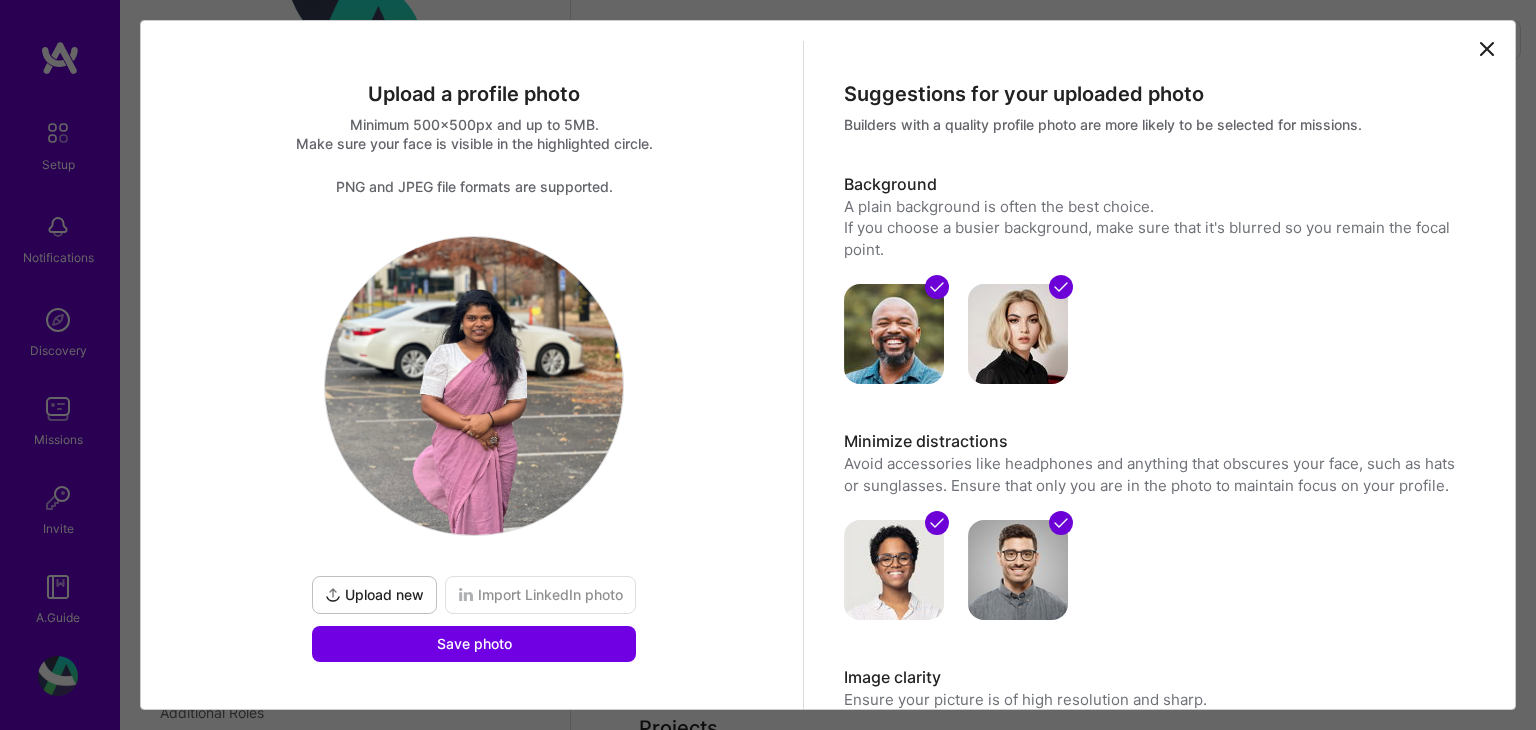 click 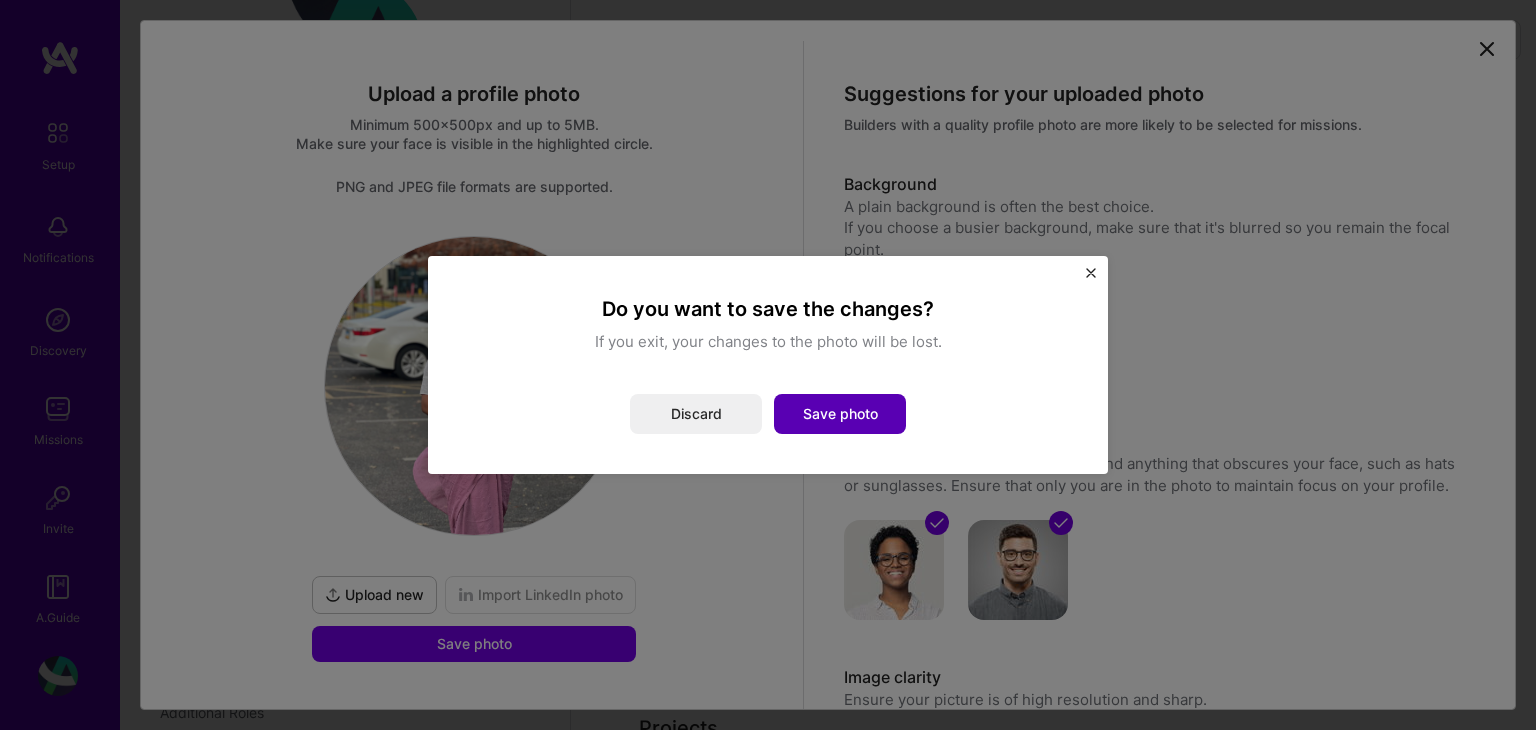 click on "Save photo" at bounding box center (840, 414) 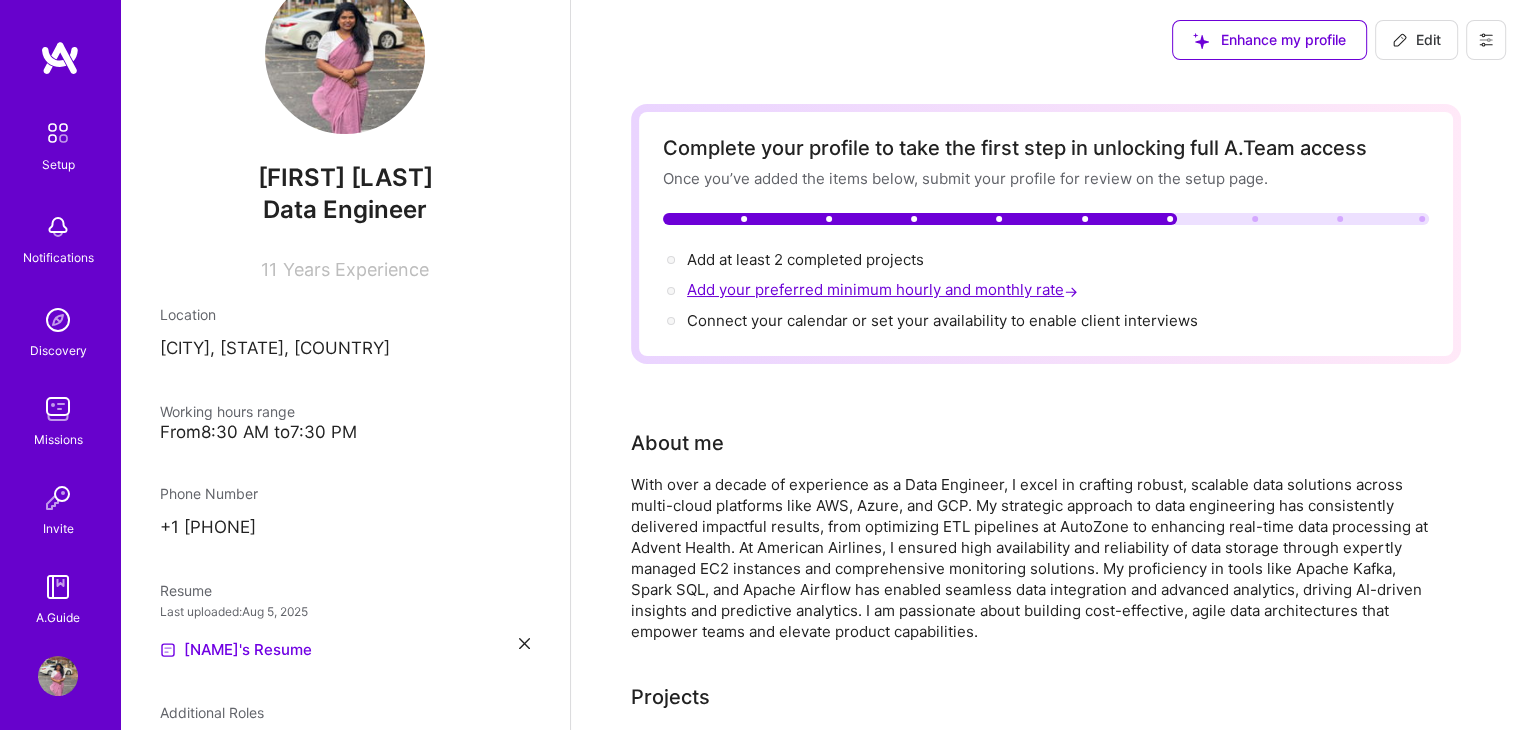 click on "Add your preferred minimum hourly and monthly rate  →" at bounding box center [884, 289] 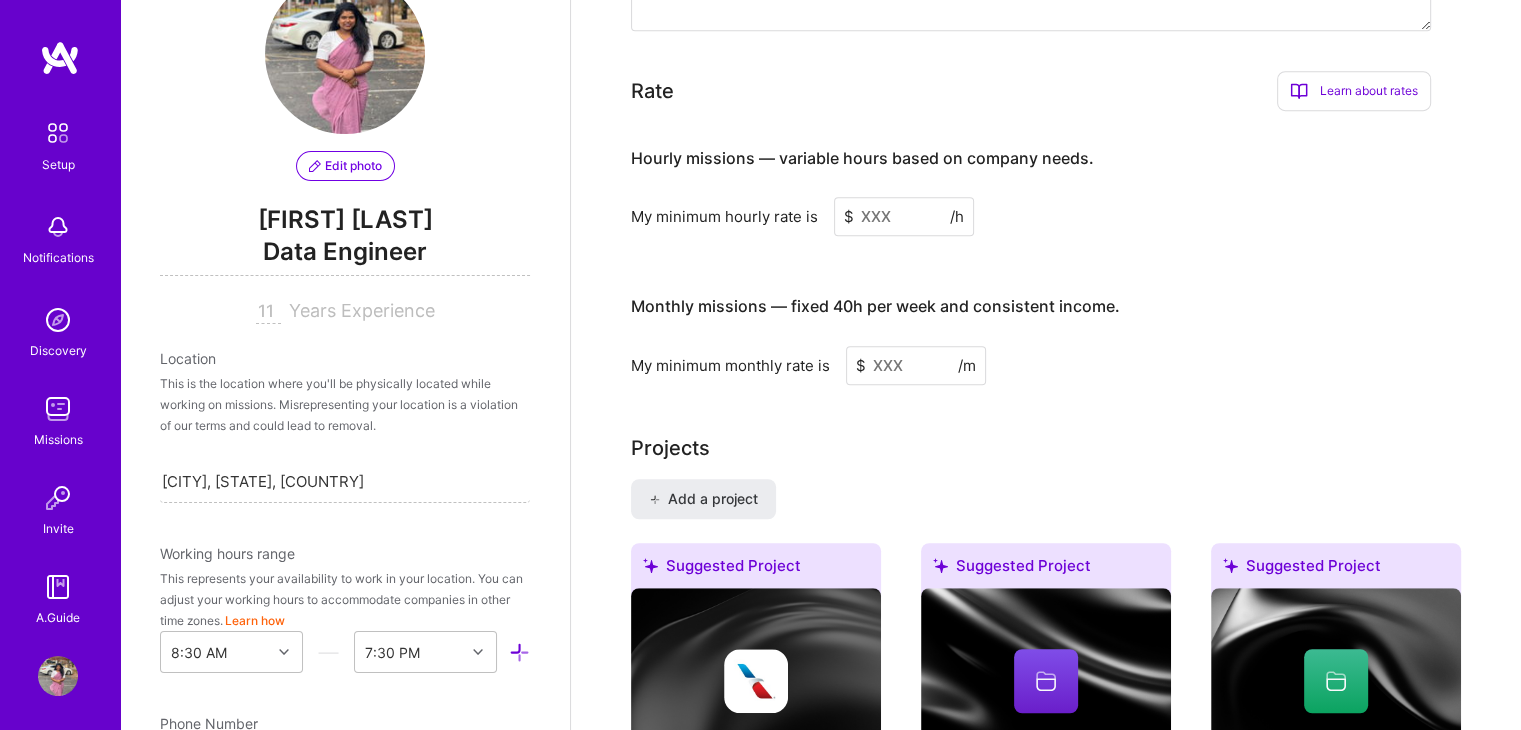 scroll, scrollTop: 1246, scrollLeft: 0, axis: vertical 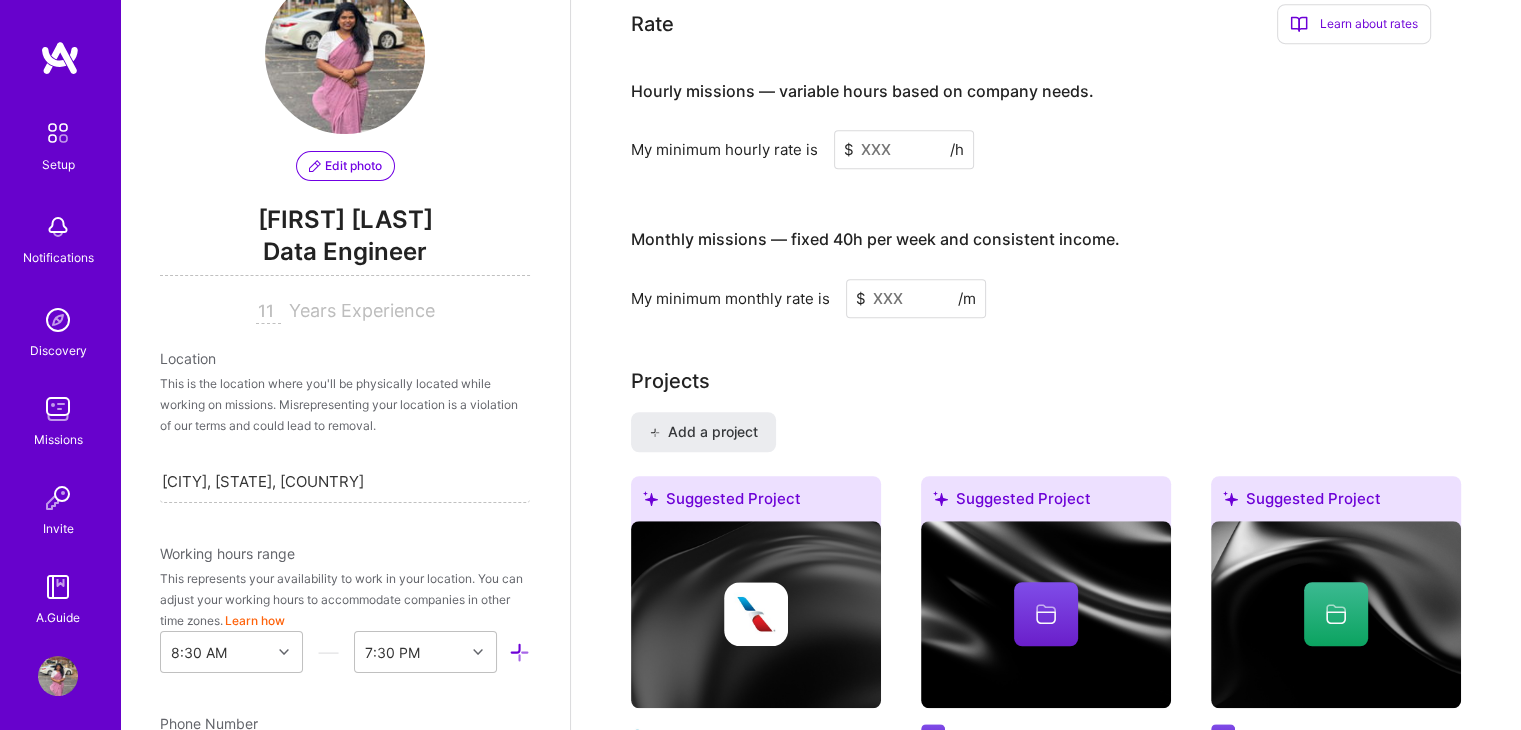 click at bounding box center [904, 149] 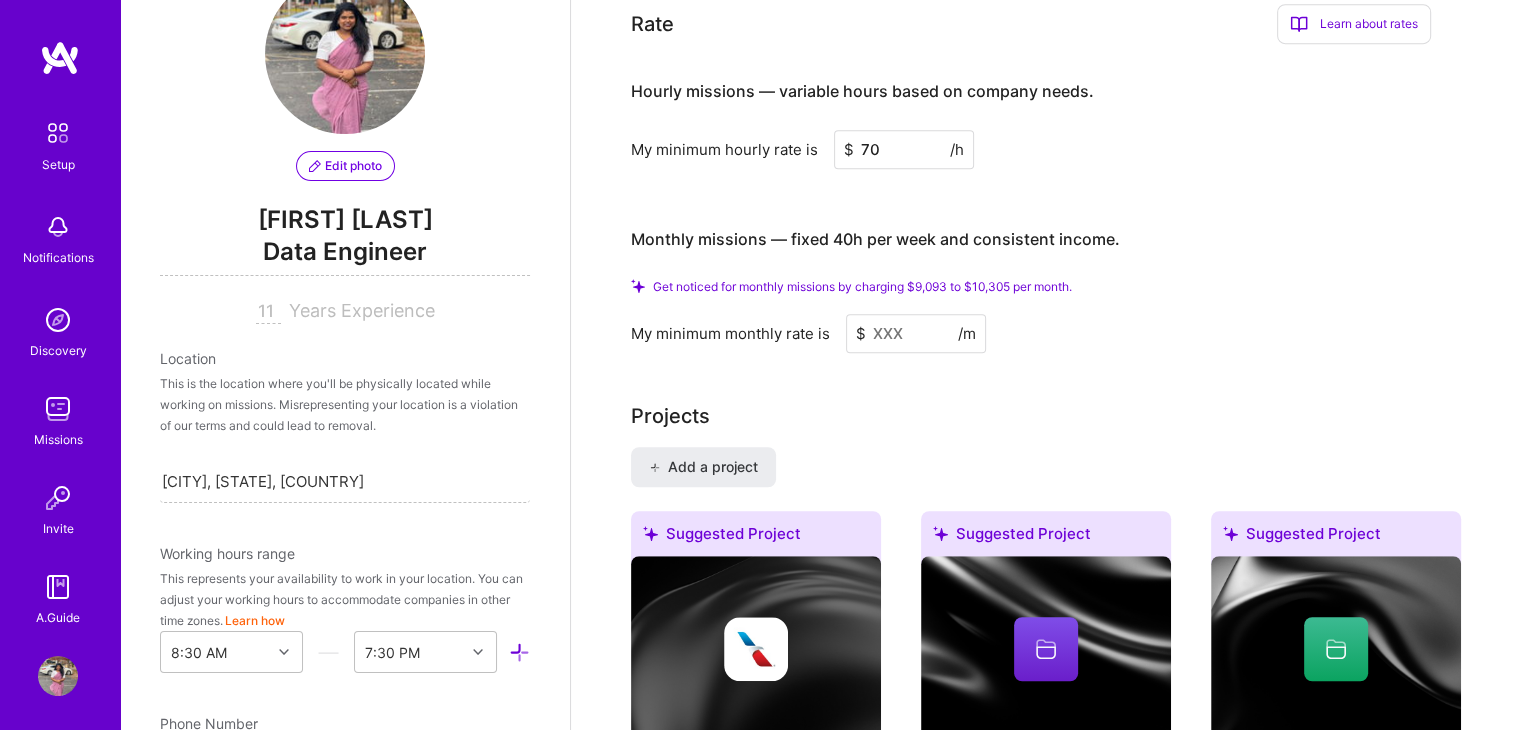 type on "70" 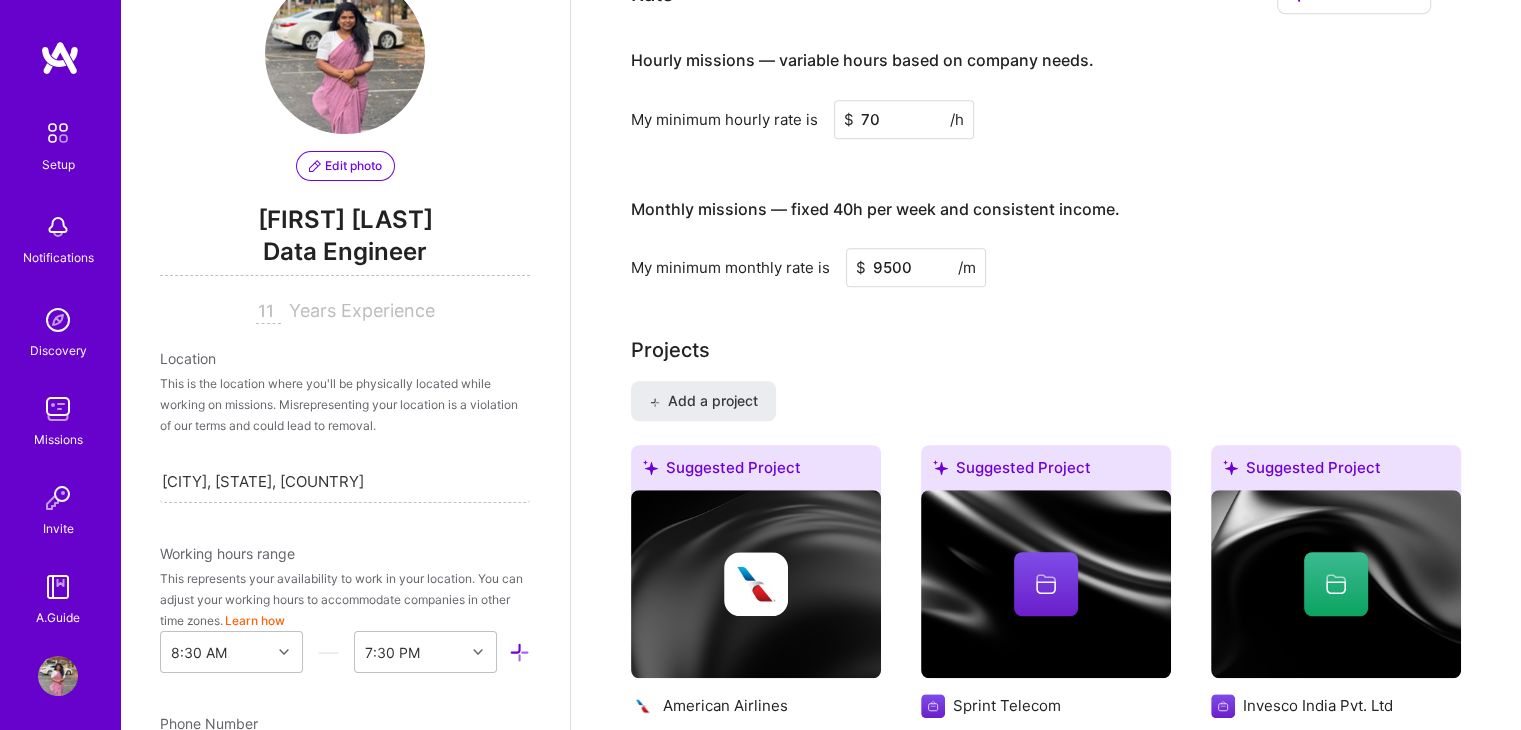 type on "9500" 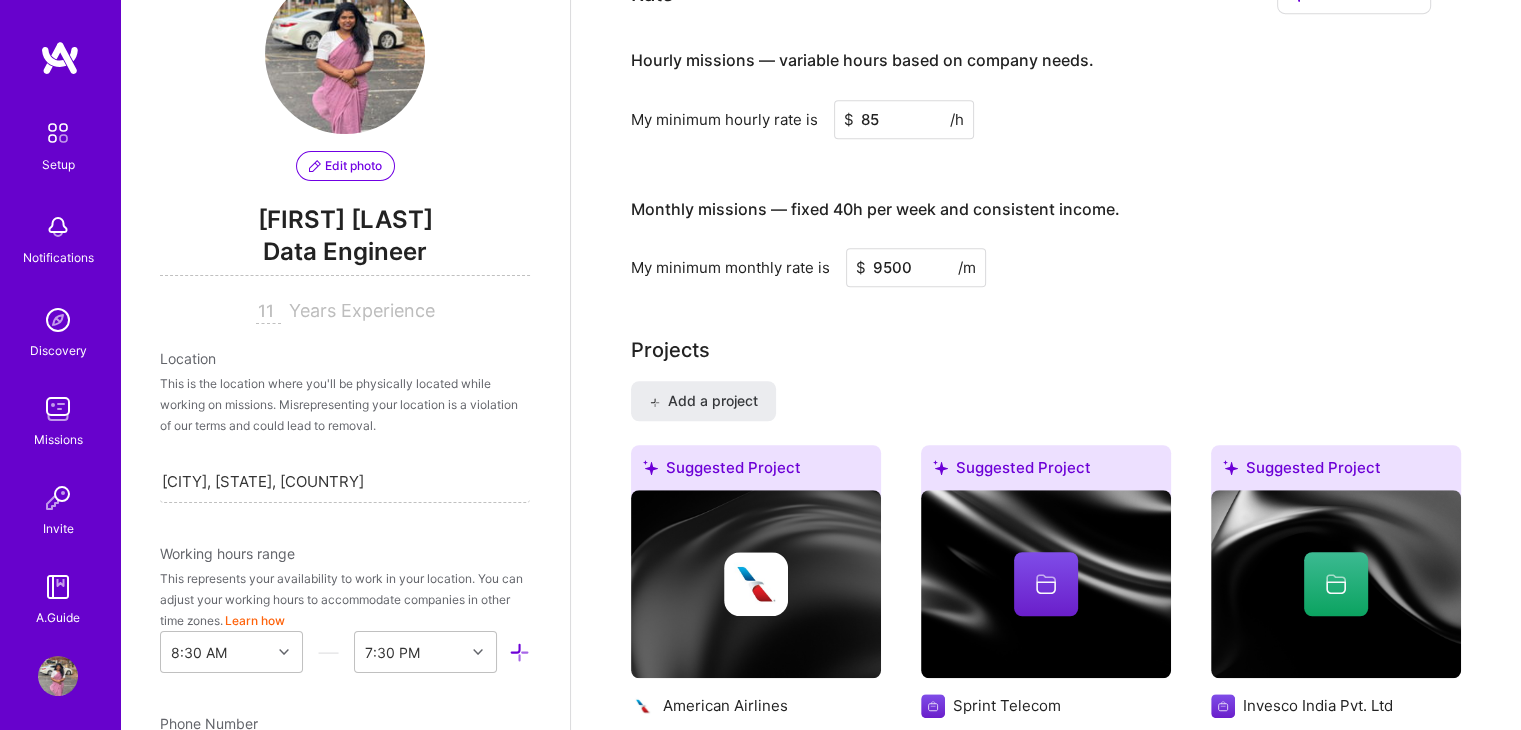 type on "85" 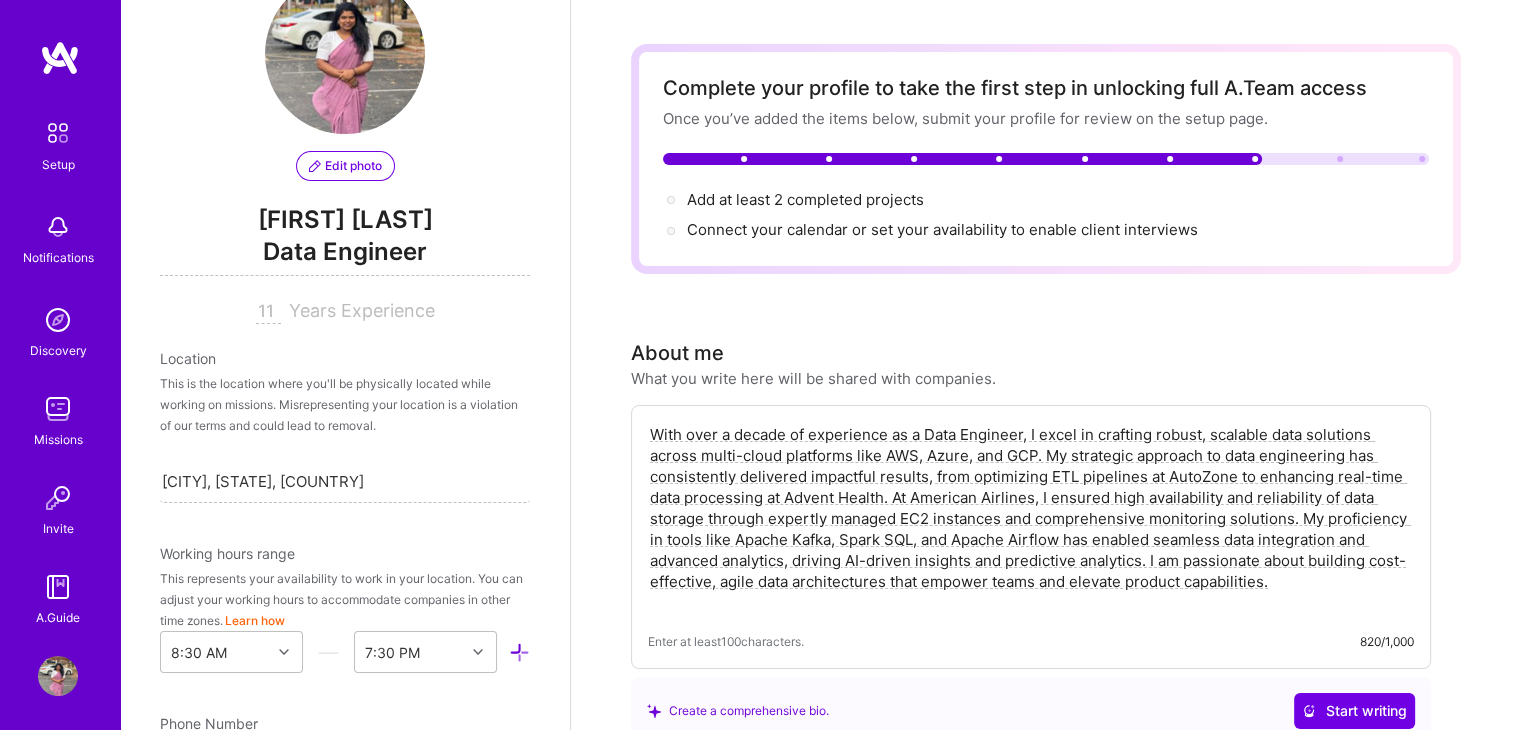 scroll, scrollTop: 0, scrollLeft: 0, axis: both 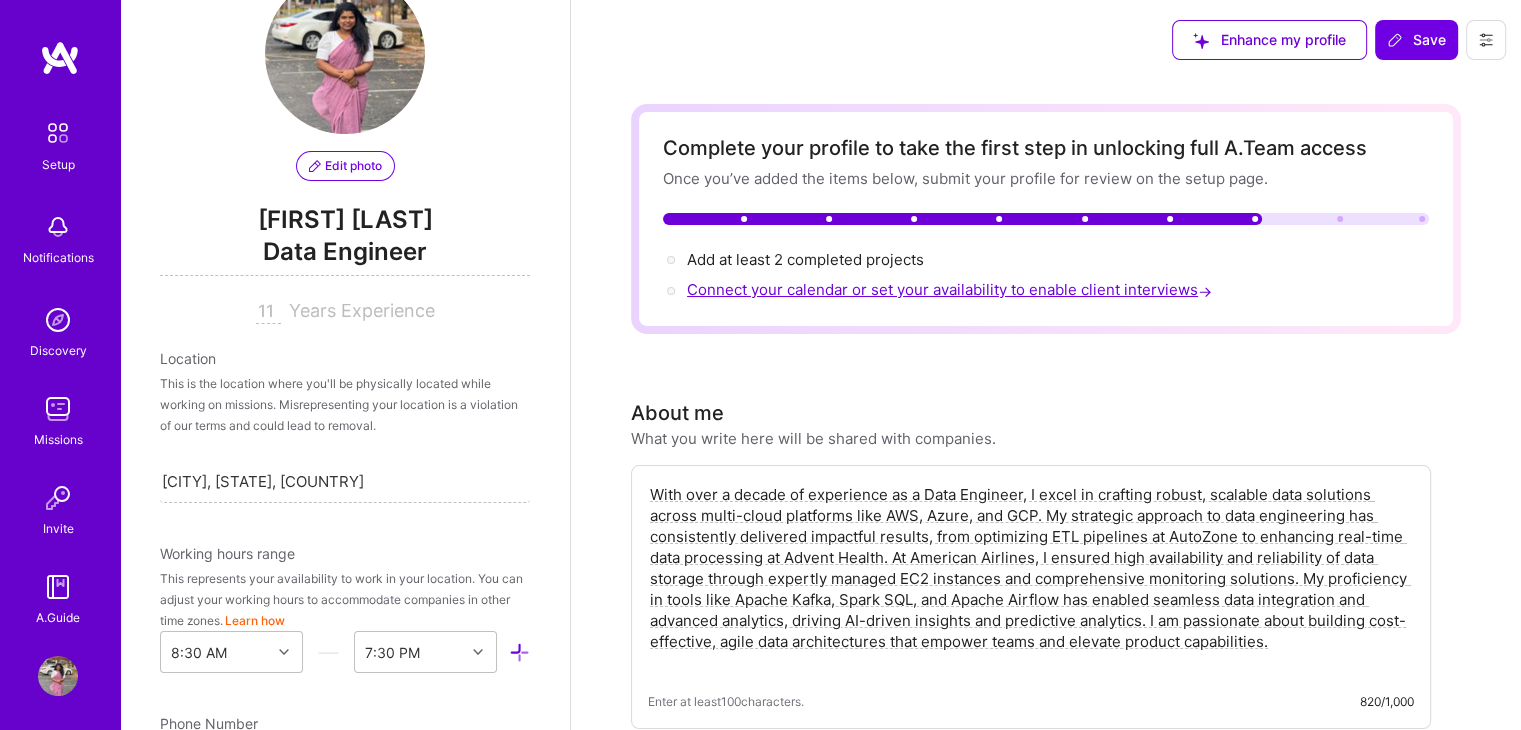 type on "11000" 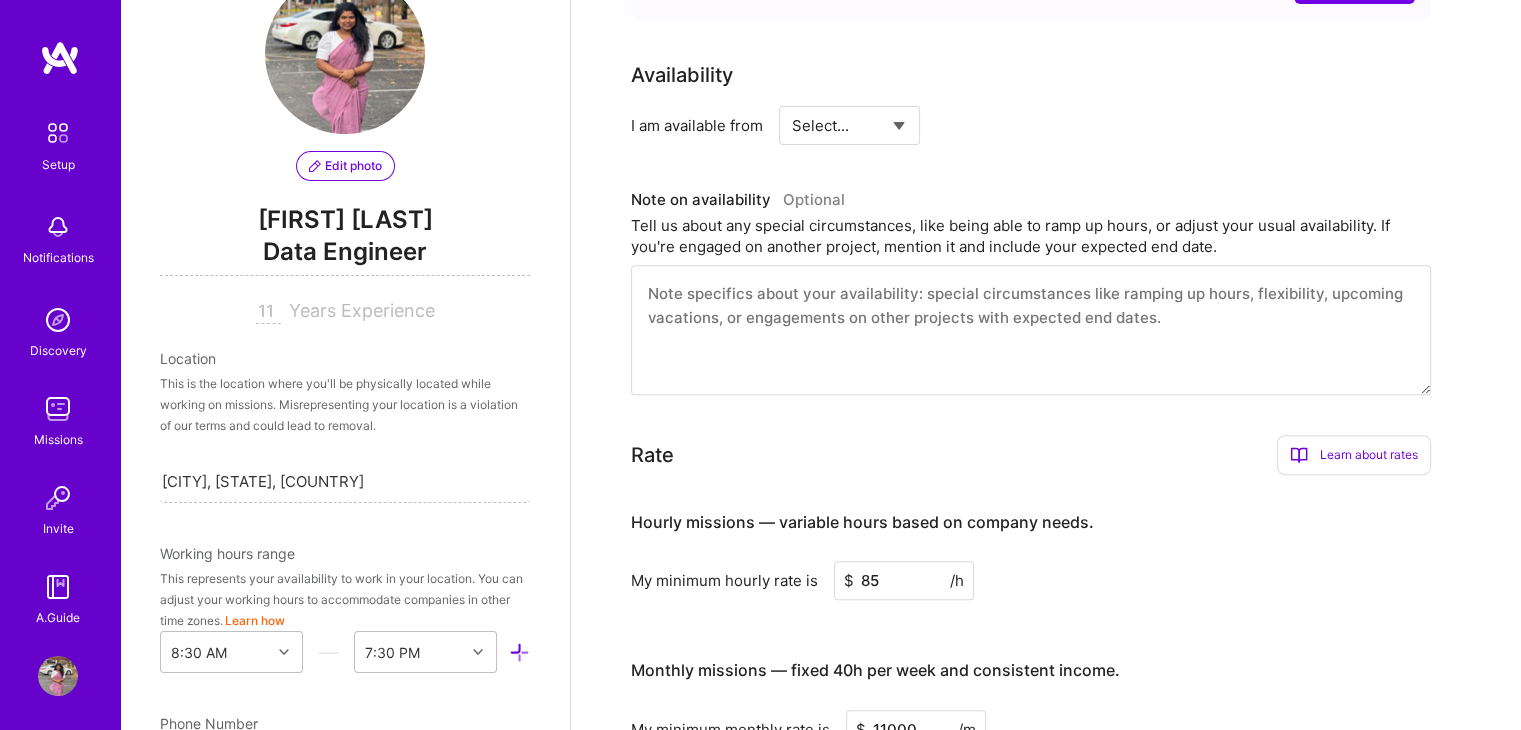 scroll, scrollTop: 768, scrollLeft: 0, axis: vertical 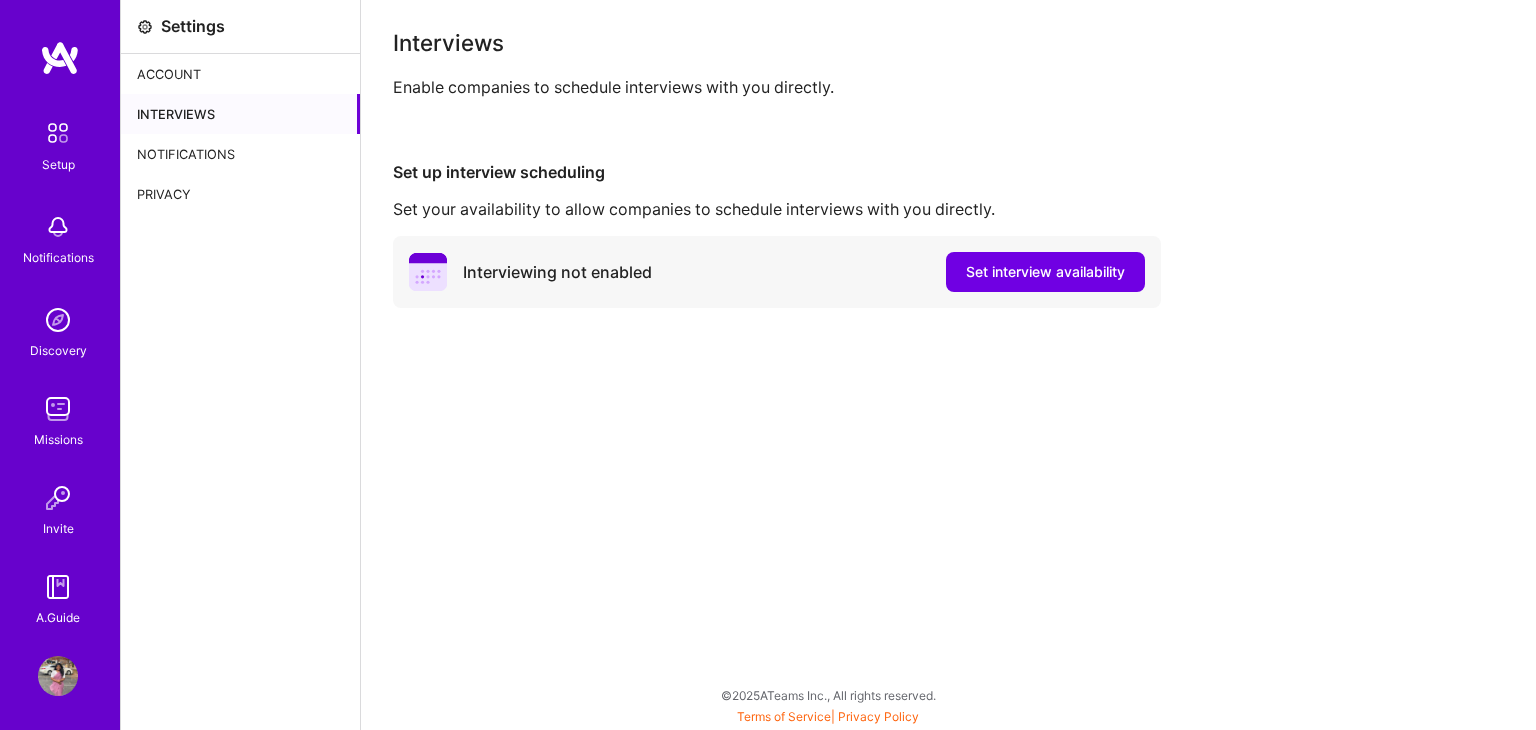 click on "Interviews Enable companies to schedule interviews with you directly. Set up interview scheduling Set your availability to allow companies to schedule interviews with you directly. Interviewing not enabled Set interview availability" at bounding box center (948, 170) 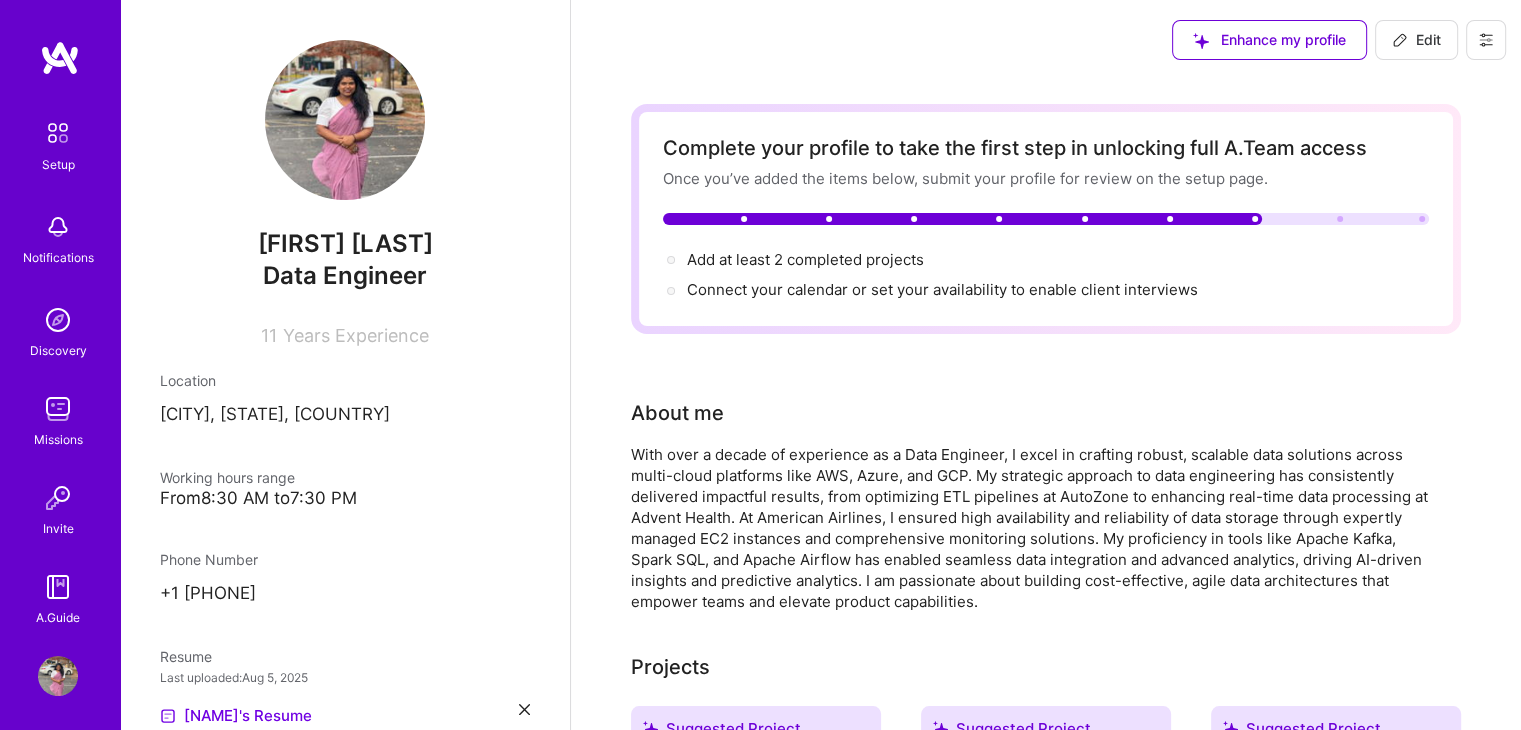 scroll, scrollTop: 0, scrollLeft: 0, axis: both 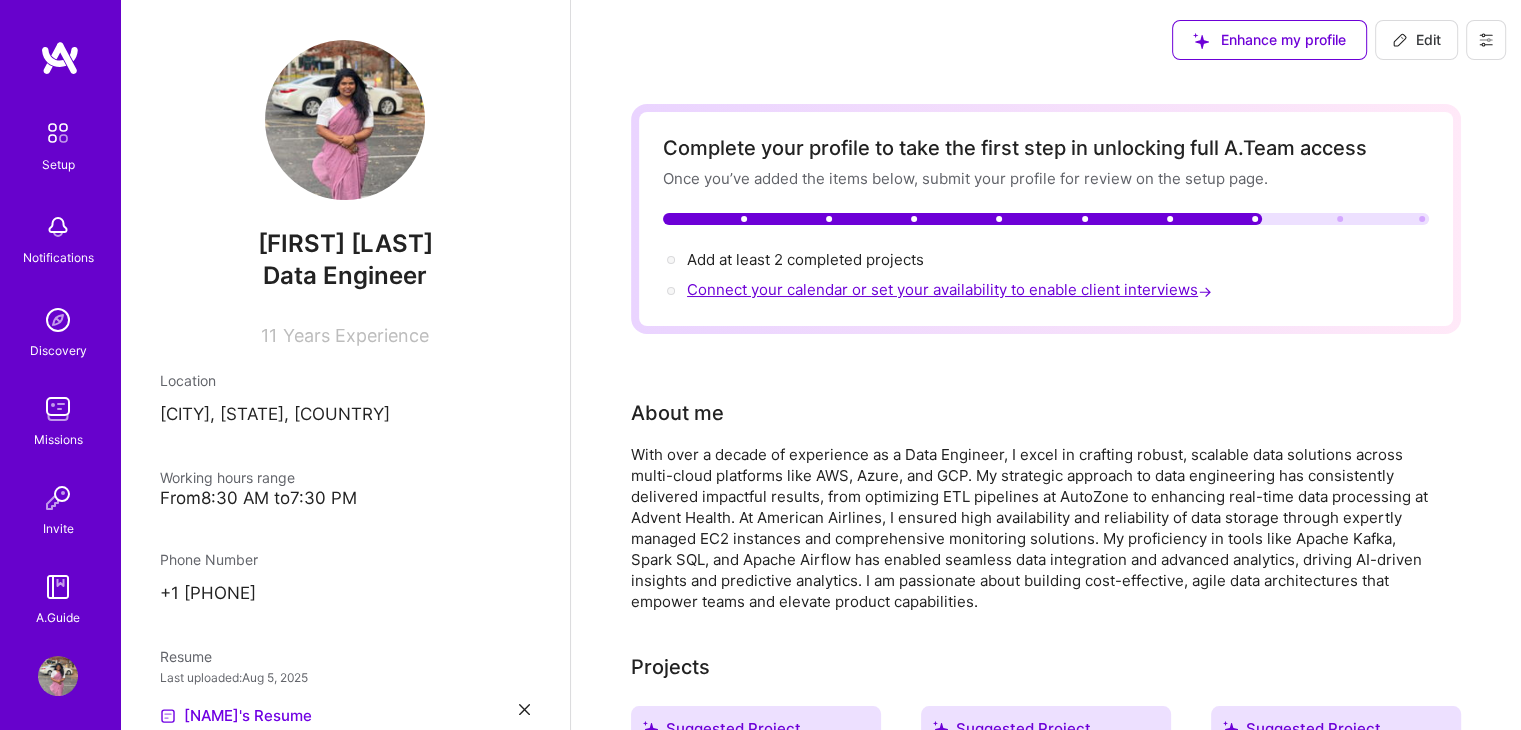 click on "Connect your calendar or set your availability to enable client interviews  →" at bounding box center [951, 289] 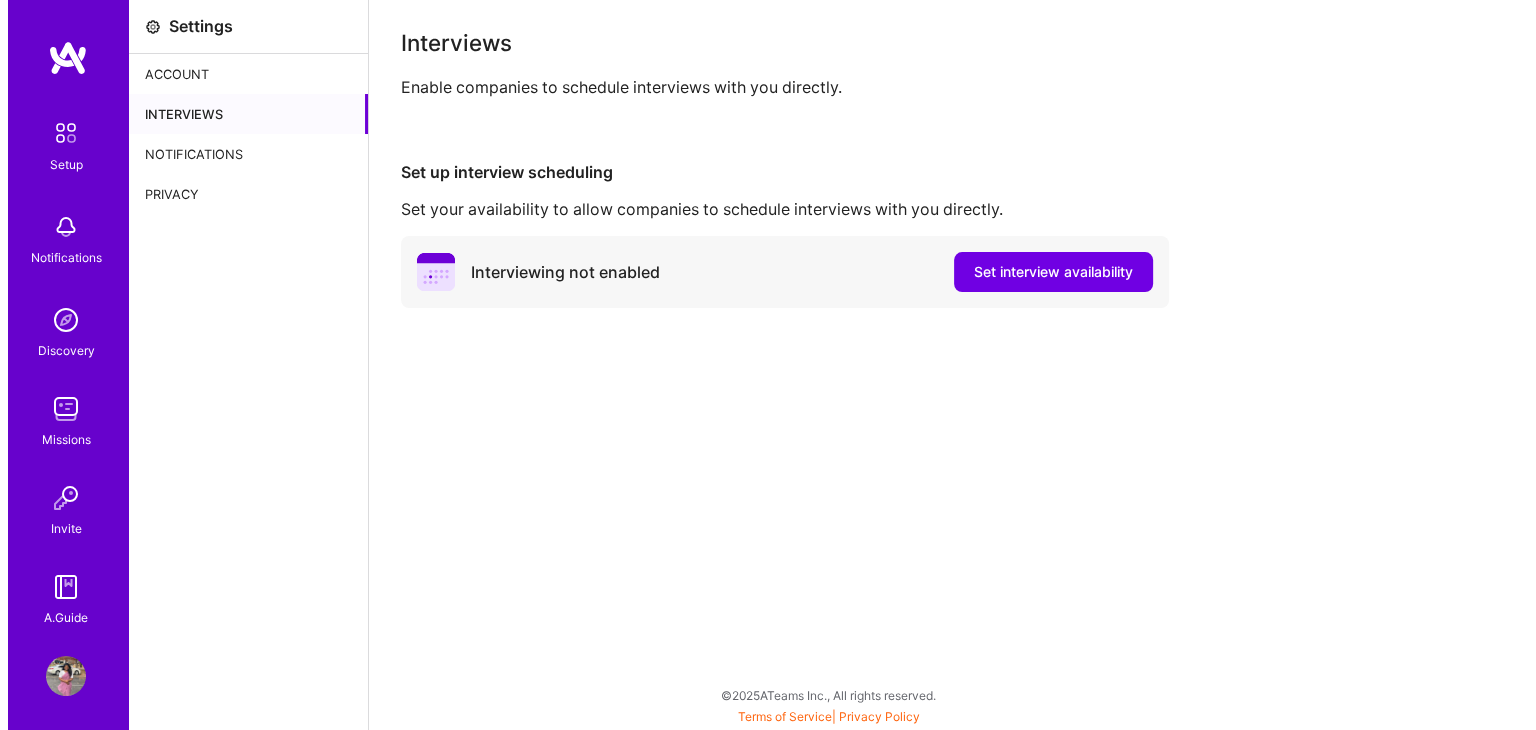 scroll, scrollTop: 0, scrollLeft: 0, axis: both 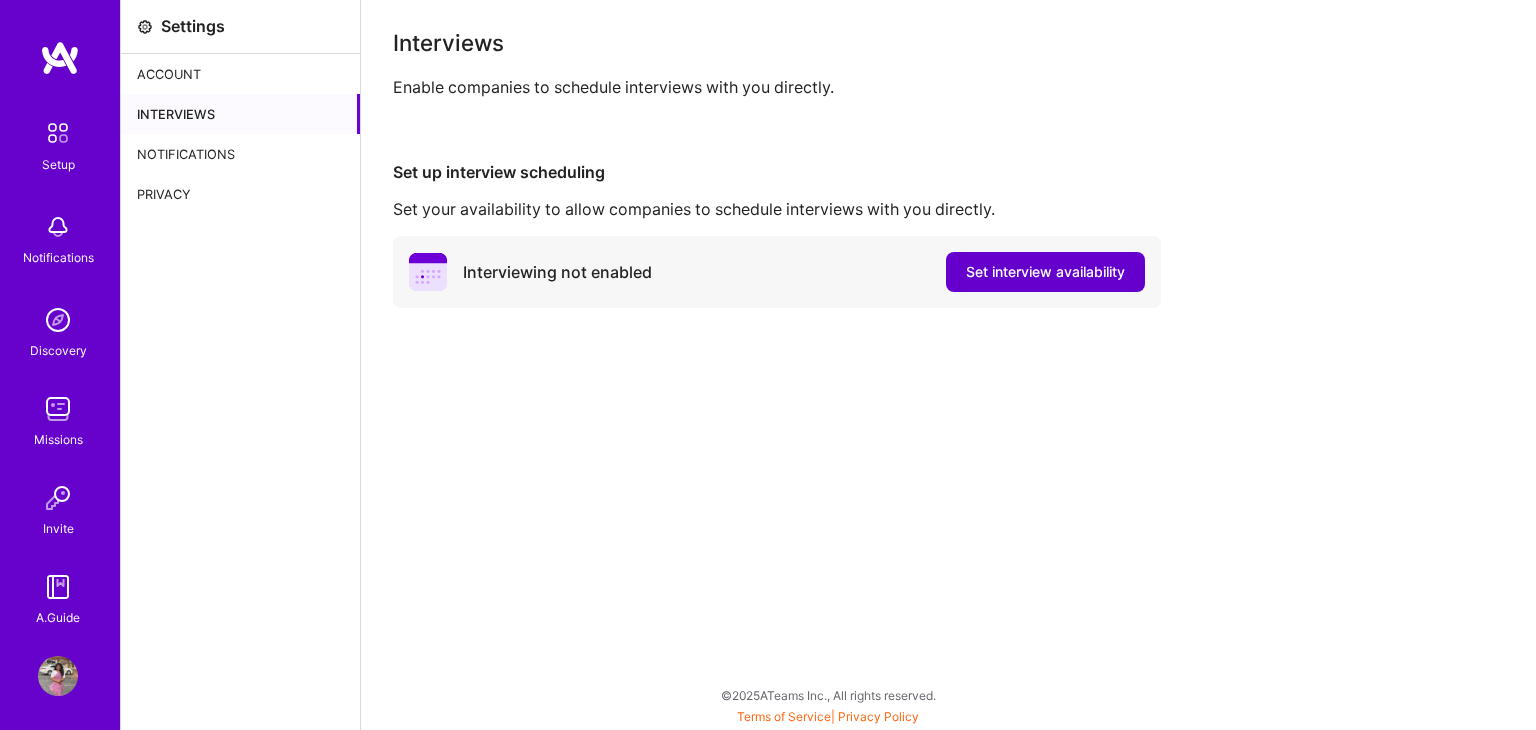 click on "Set interview availability" at bounding box center [1045, 272] 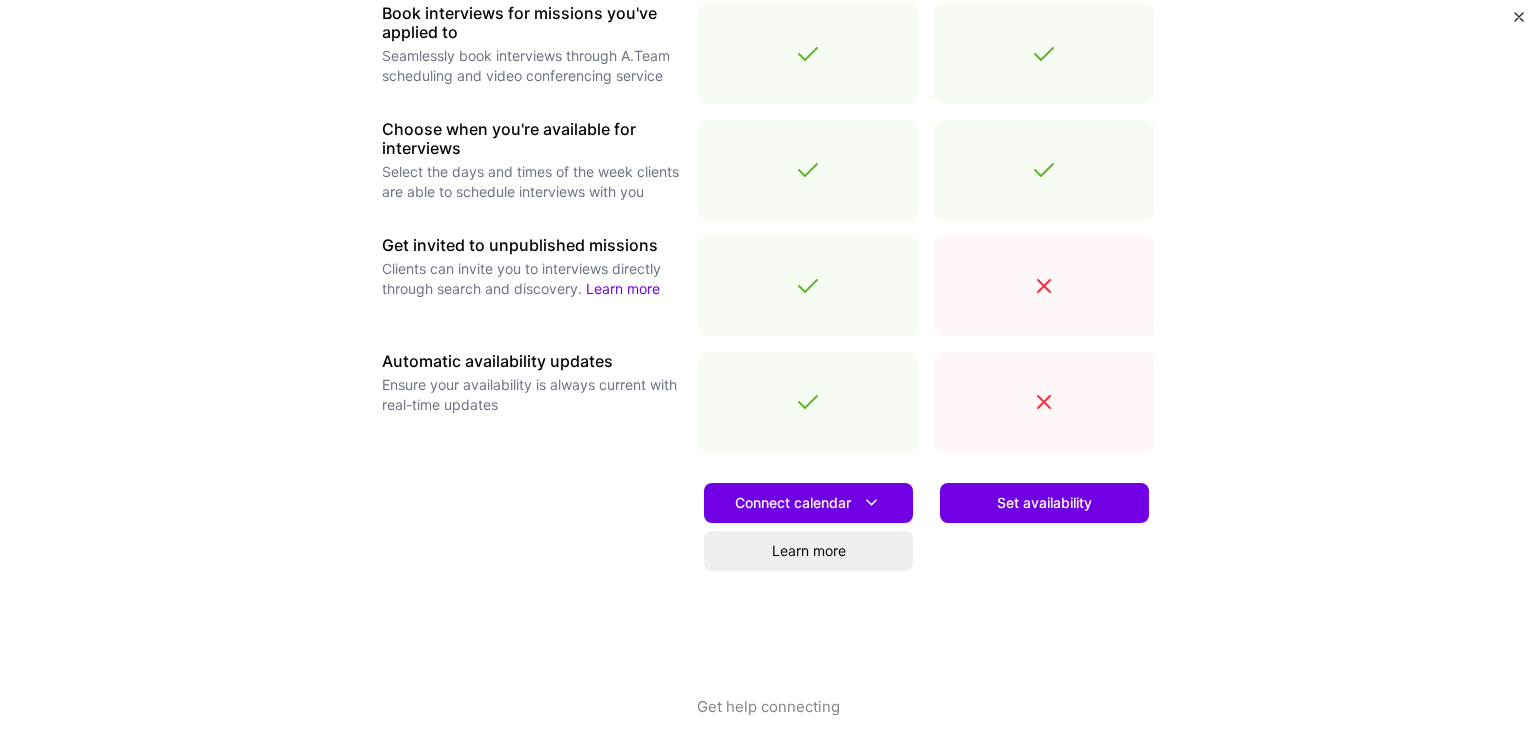 scroll, scrollTop: 644, scrollLeft: 0, axis: vertical 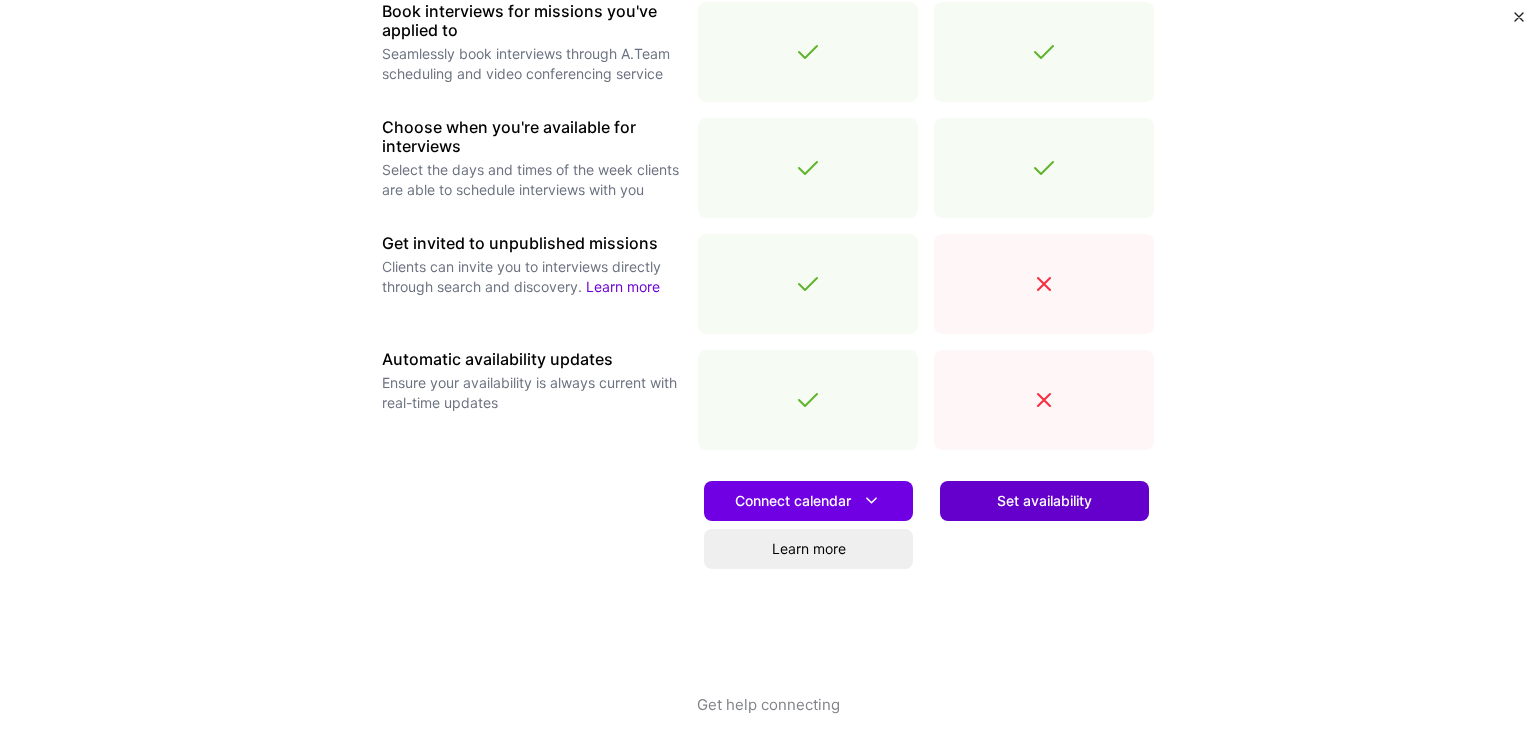 click on "Set availability" at bounding box center (1044, 501) 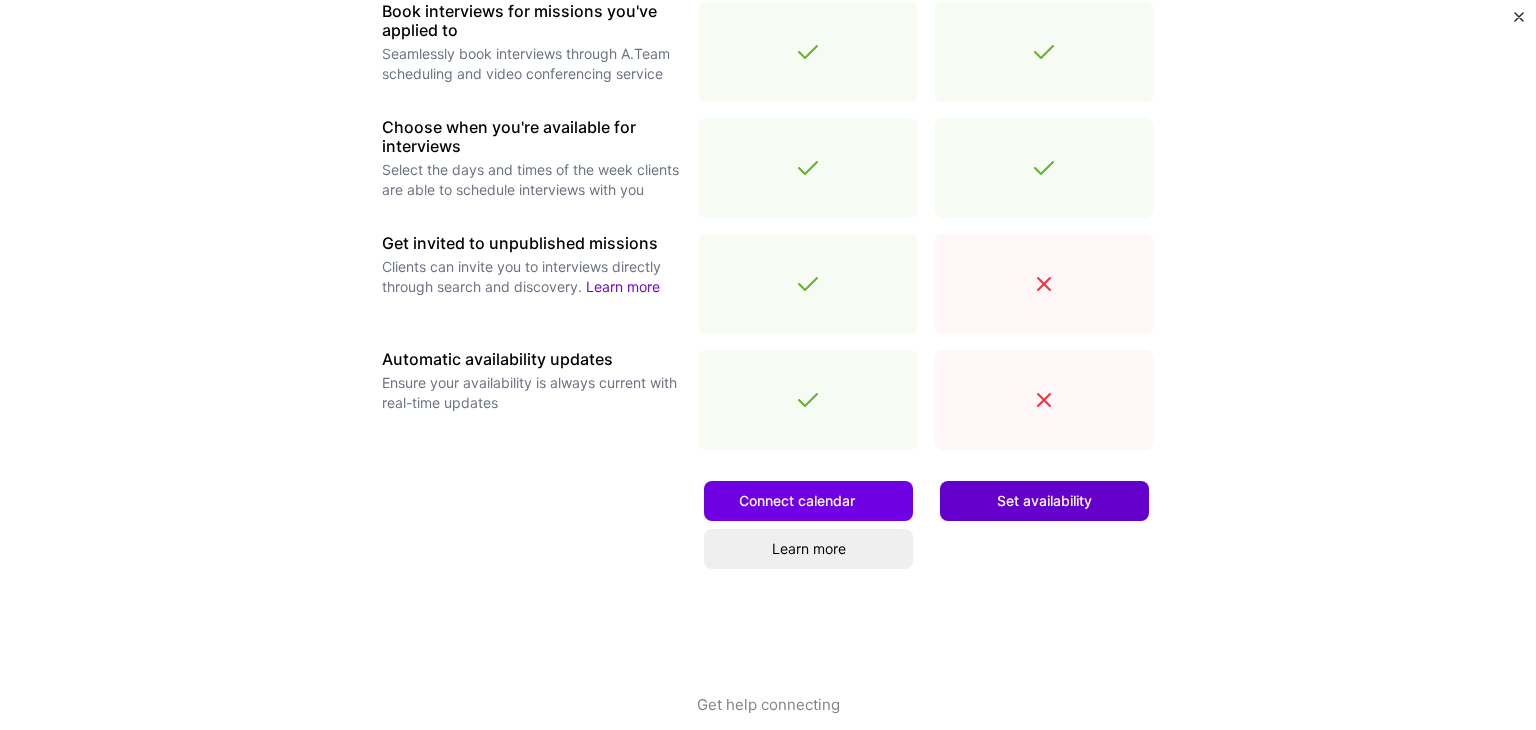 scroll, scrollTop: 0, scrollLeft: 0, axis: both 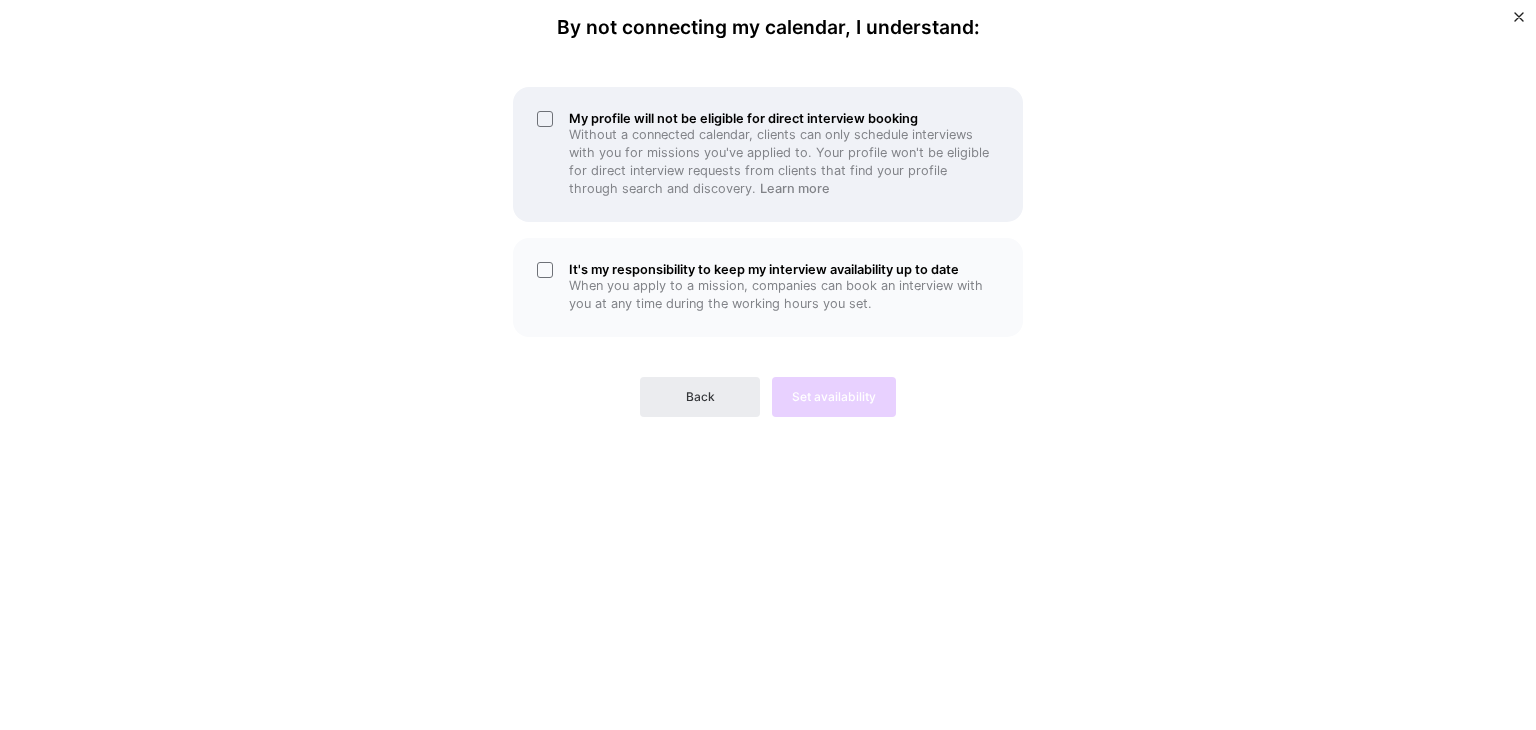 click on "My profile will not be eligible for direct interview booking Without a connected calendar, clients can only schedule interviews with you for missions you've applied to. Your profile won't be eligible for direct interview requests from clients that find your profile through search and discovery.   Learn more" at bounding box center [768, 154] 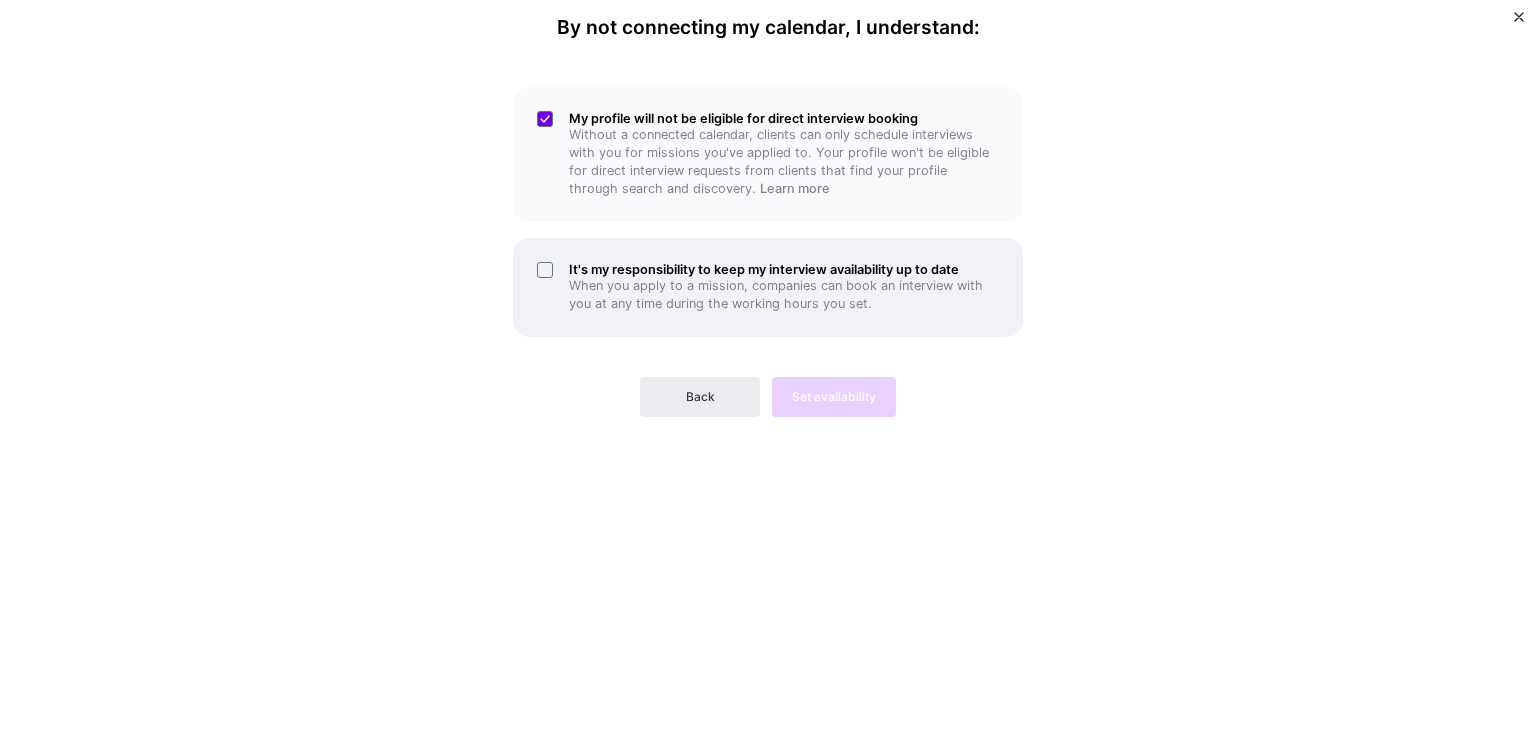 click on "It's my responsibility to keep my interview availability up to date When you apply to a mission, companies can book an interview with you at any time during the working hours you set." at bounding box center [768, 287] 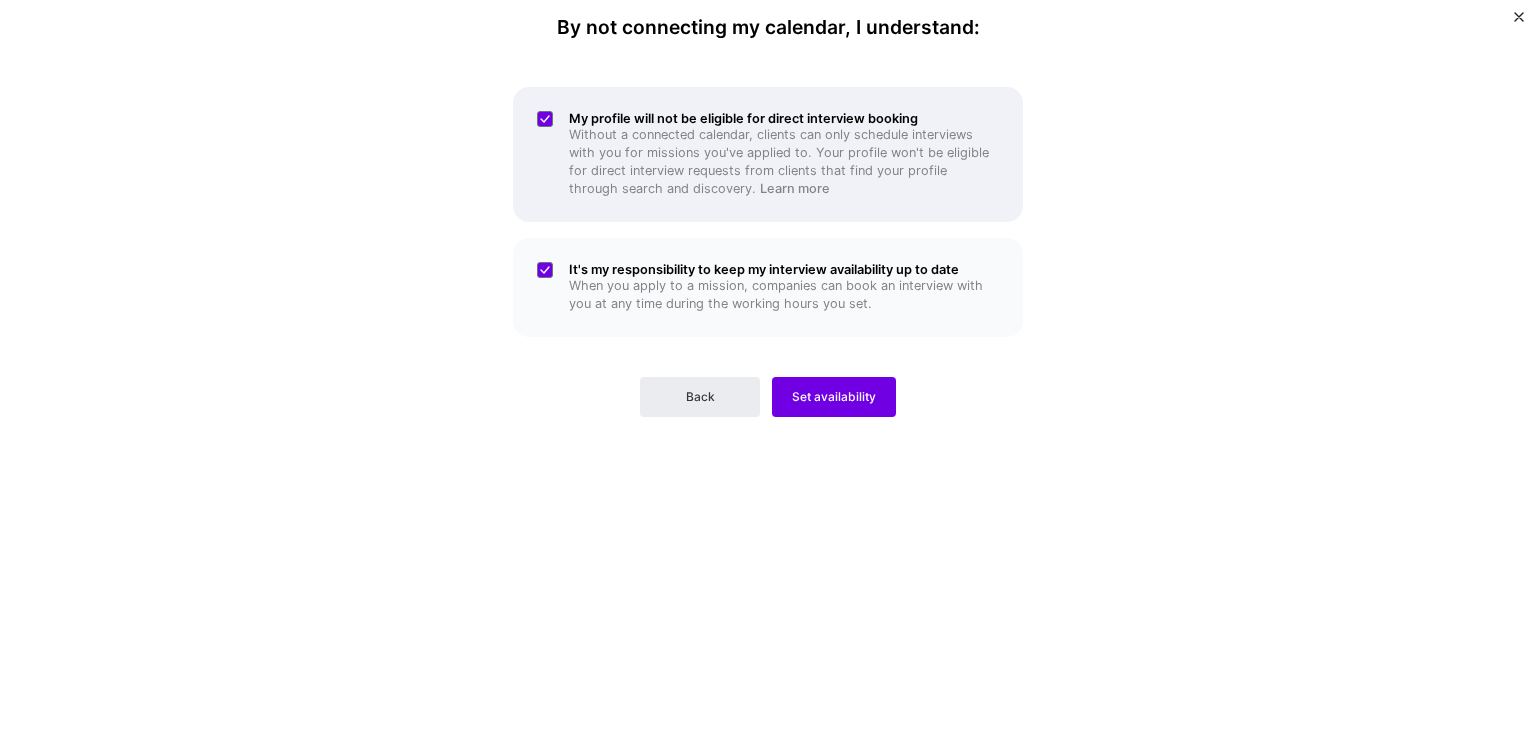 click on "My profile will not be eligible for direct interview booking Without a connected calendar, clients can only schedule interviews with you for missions you've applied to. Your profile won't be eligible for direct interview requests from clients that find your profile through search and discovery.   Learn more" at bounding box center (768, 154) 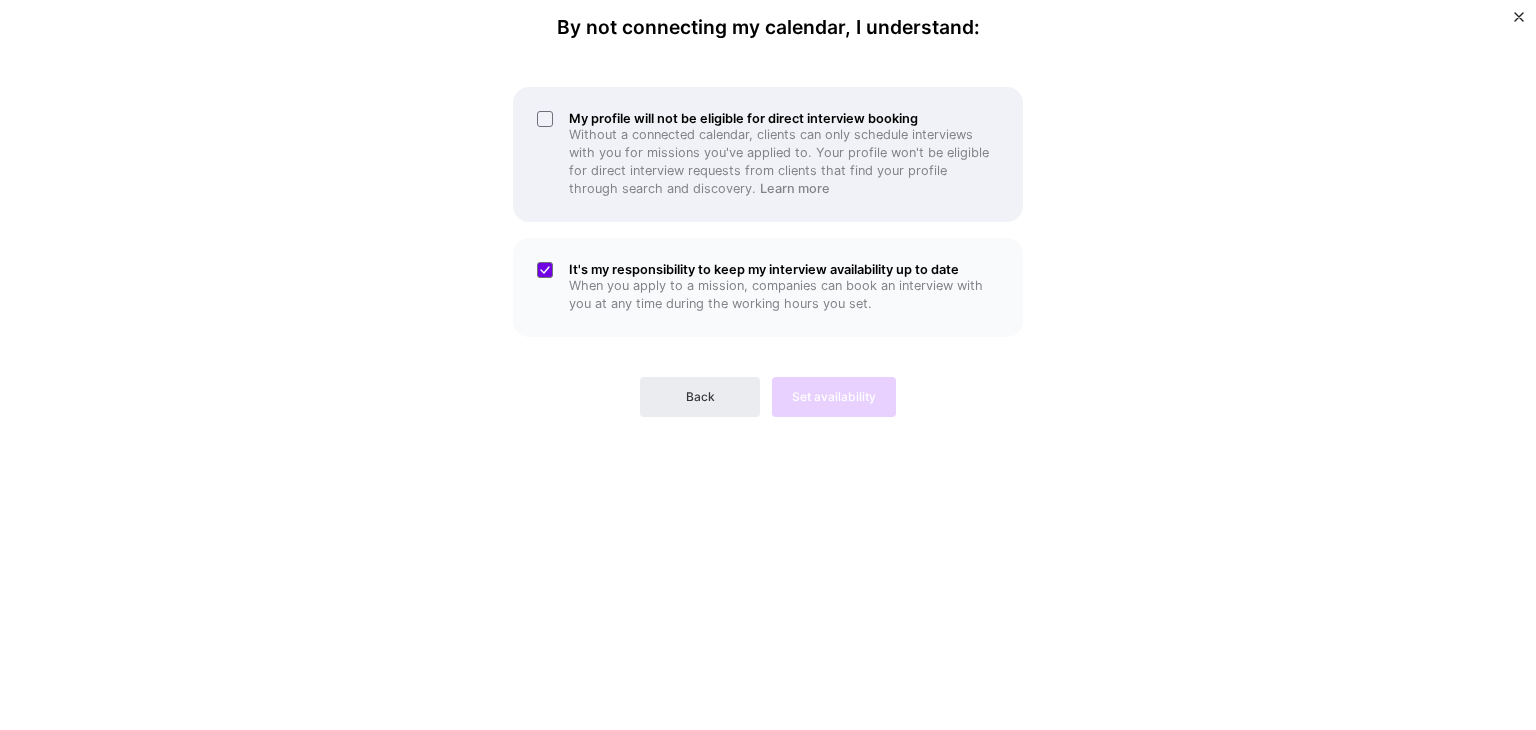 click on "My profile will not be eligible for direct interview booking Without a connected calendar, clients can only schedule interviews with you for missions you've applied to. Your profile won't be eligible for direct interview requests from clients that find your profile through search and discovery.   Learn more" at bounding box center [768, 154] 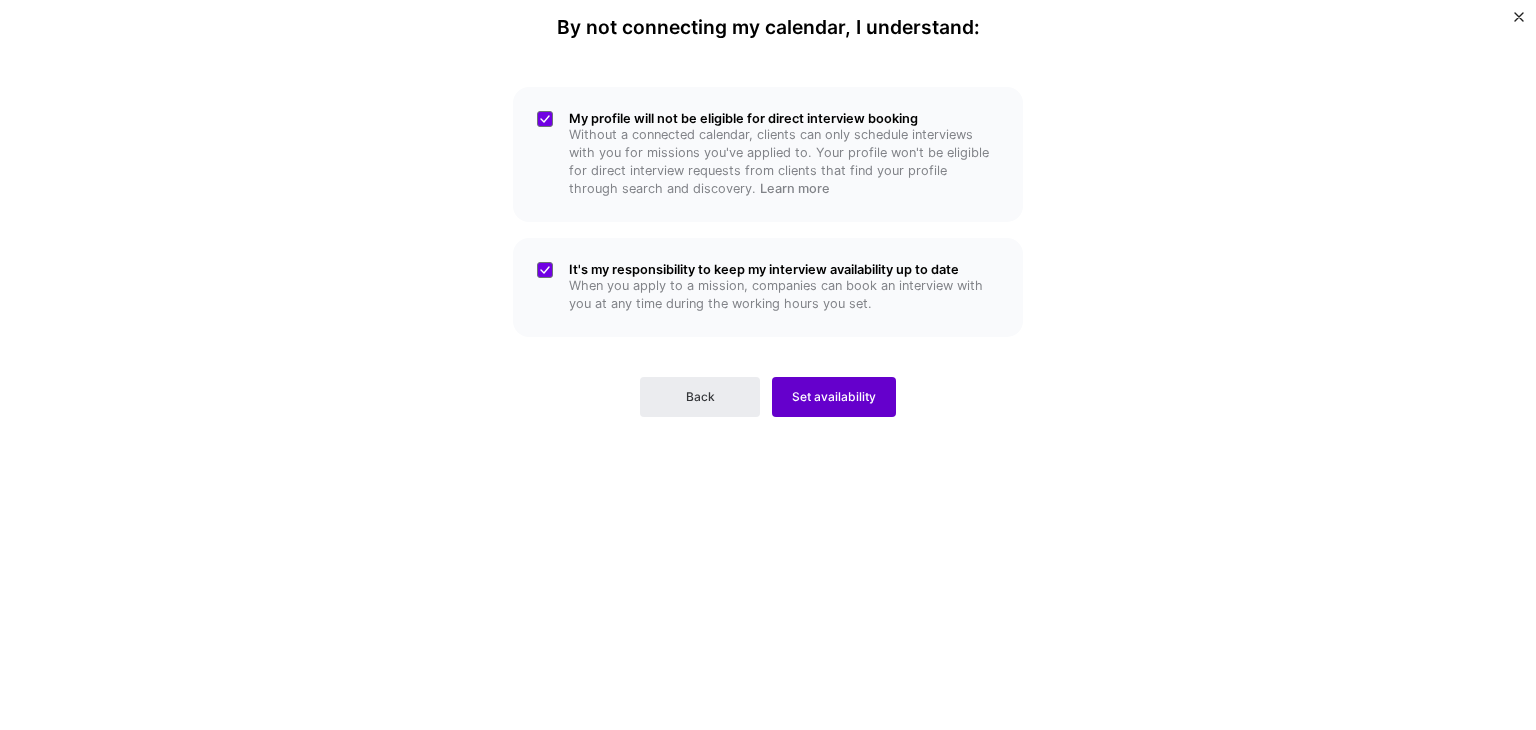click on "Set availability" at bounding box center [834, 397] 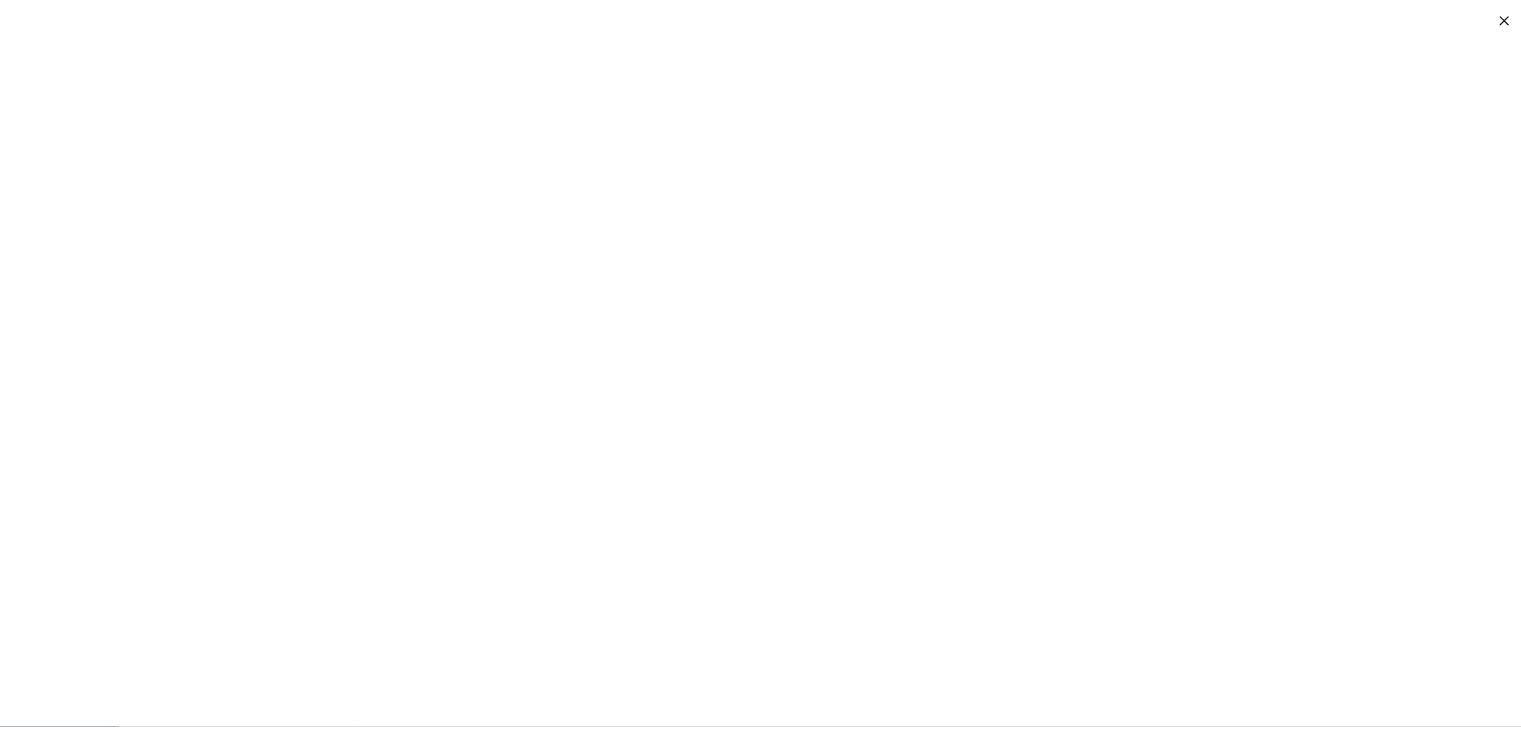 scroll, scrollTop: 0, scrollLeft: 0, axis: both 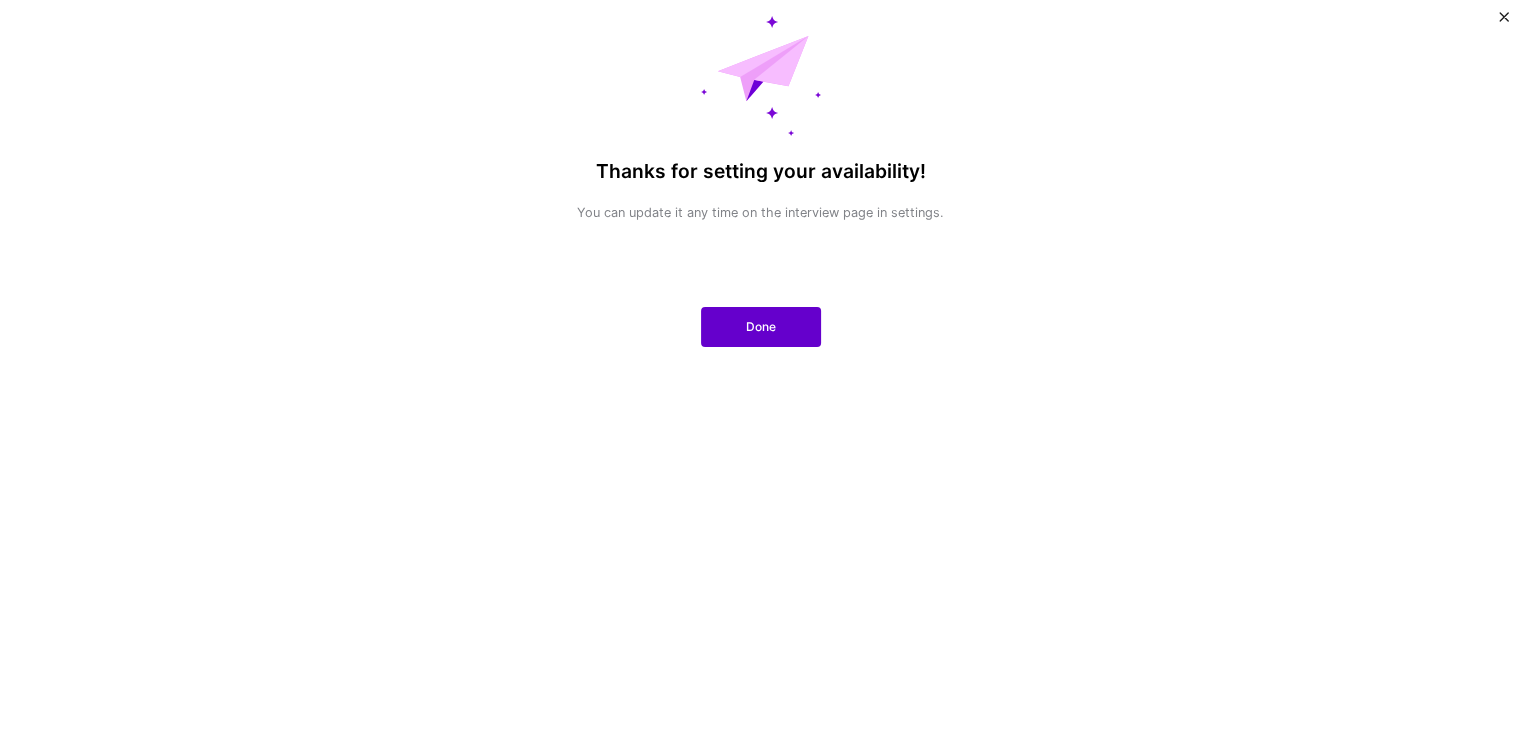 click on "Done" at bounding box center [761, 327] 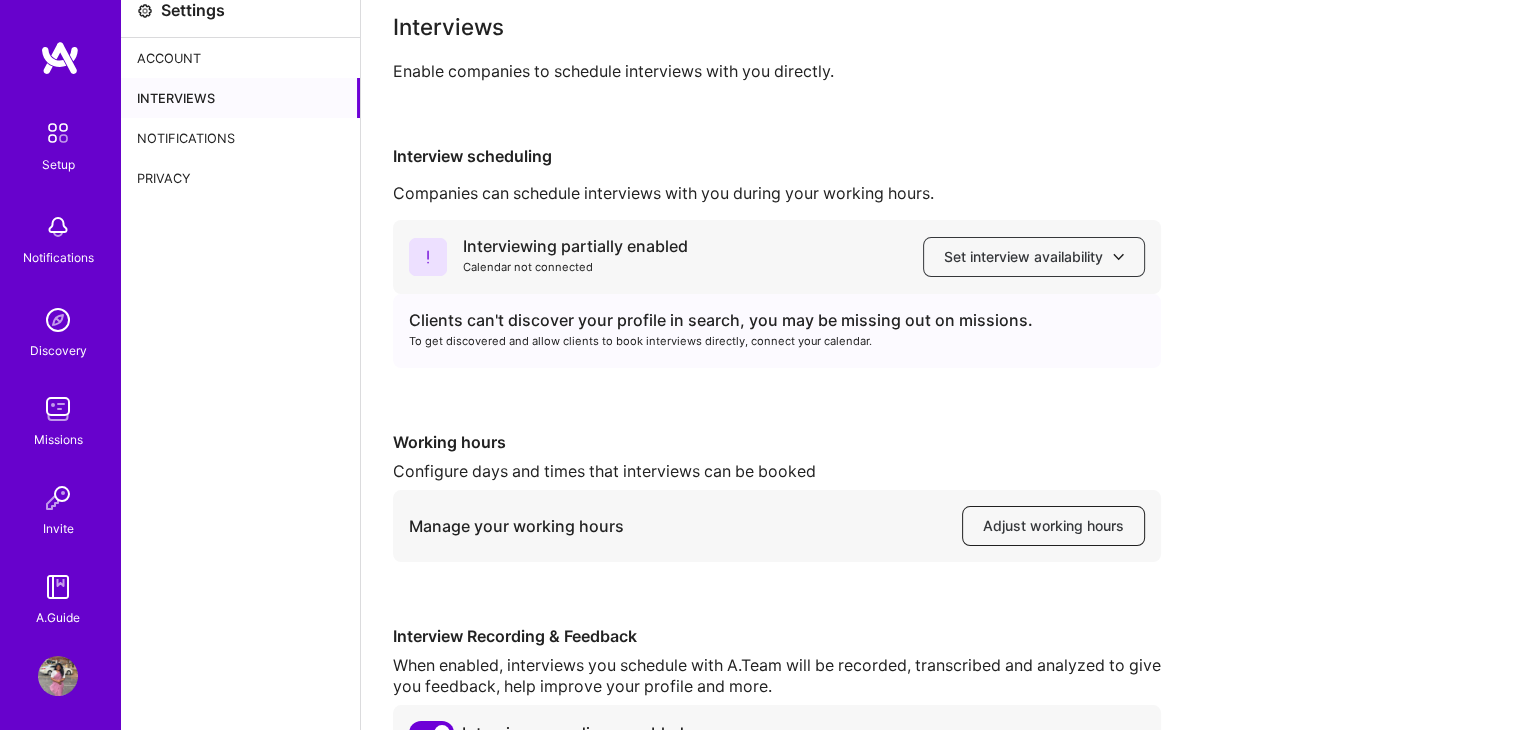 scroll, scrollTop: 0, scrollLeft: 0, axis: both 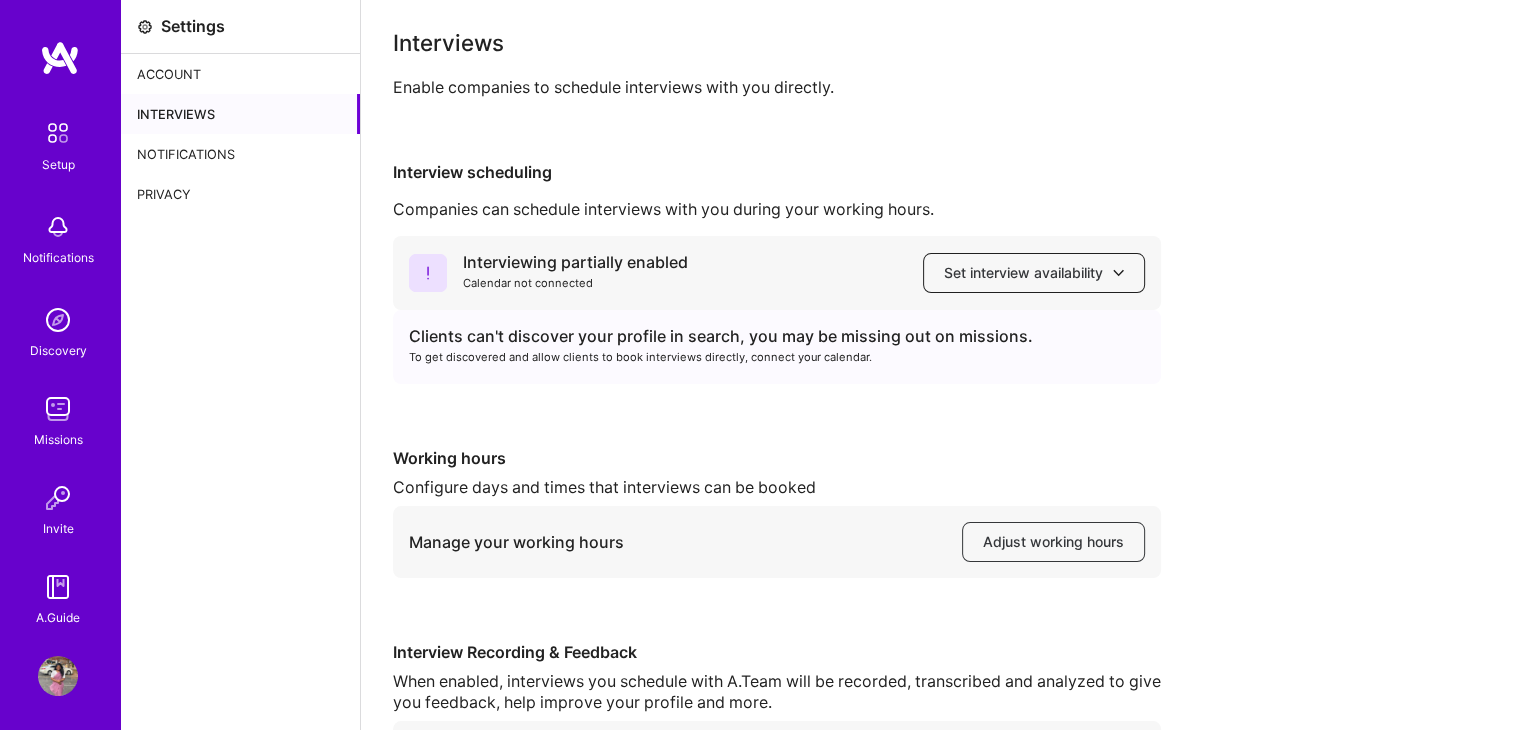 click on "Set interview availability" at bounding box center (1034, 273) 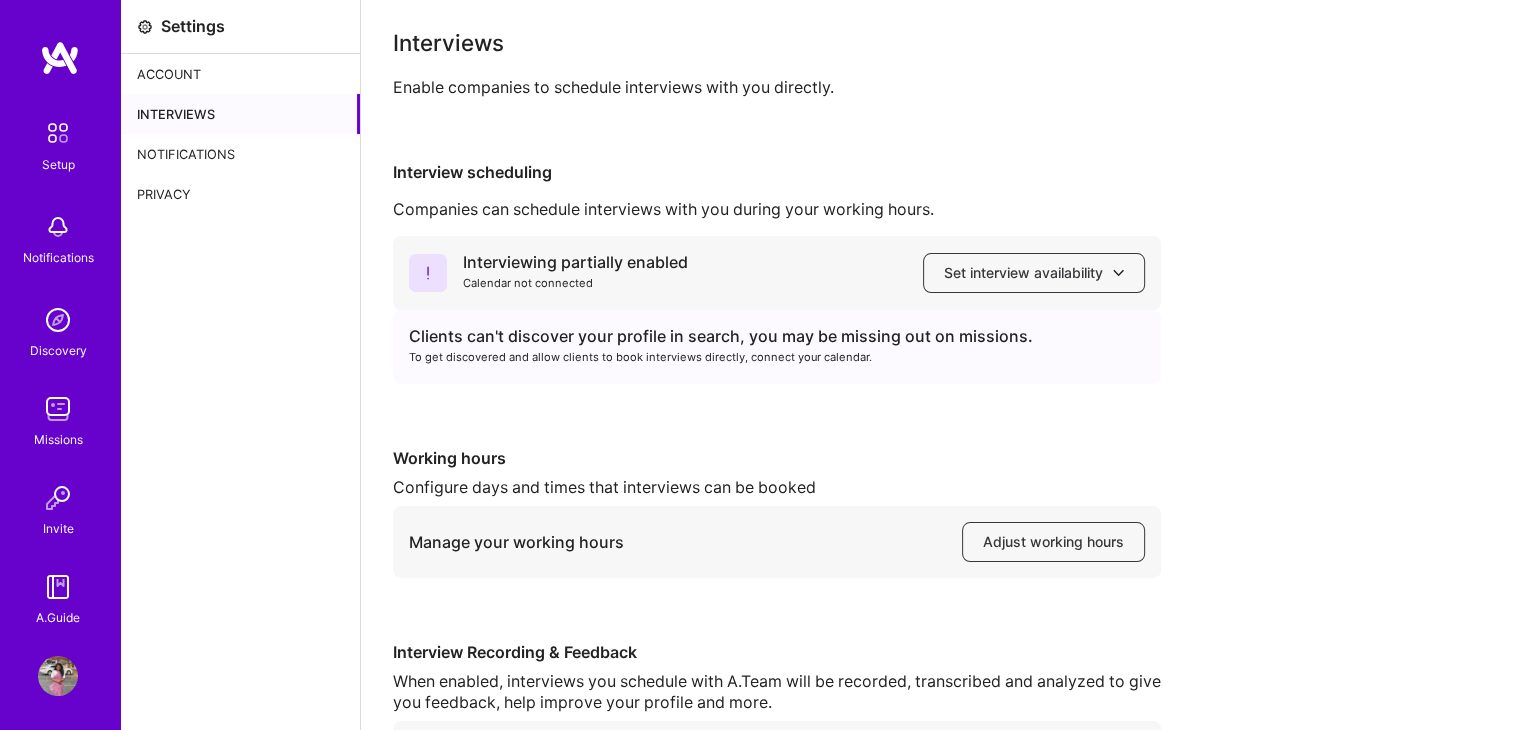 click on "Interviewing partially enabled Calendar not connected Set interview availability" at bounding box center (777, 273) 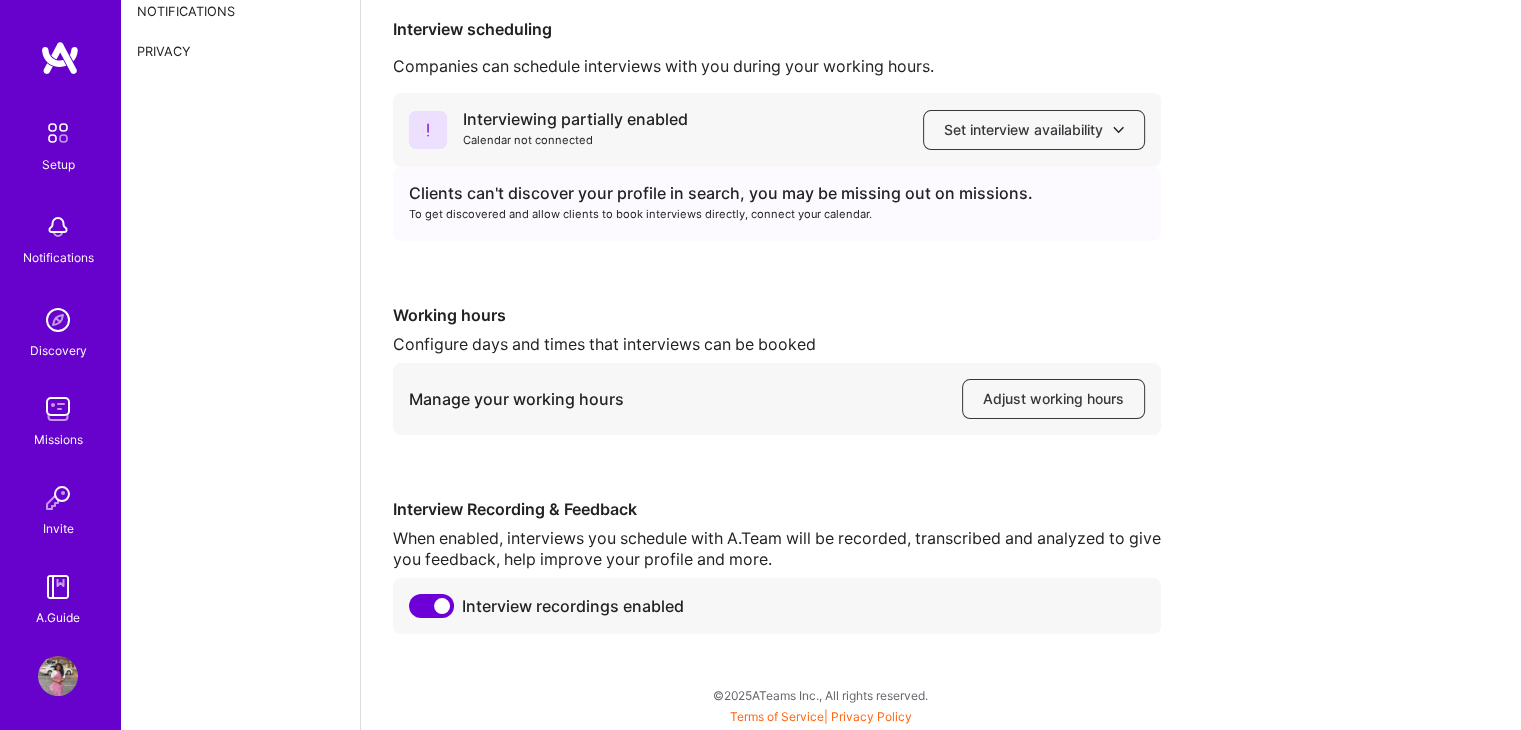 scroll, scrollTop: 0, scrollLeft: 0, axis: both 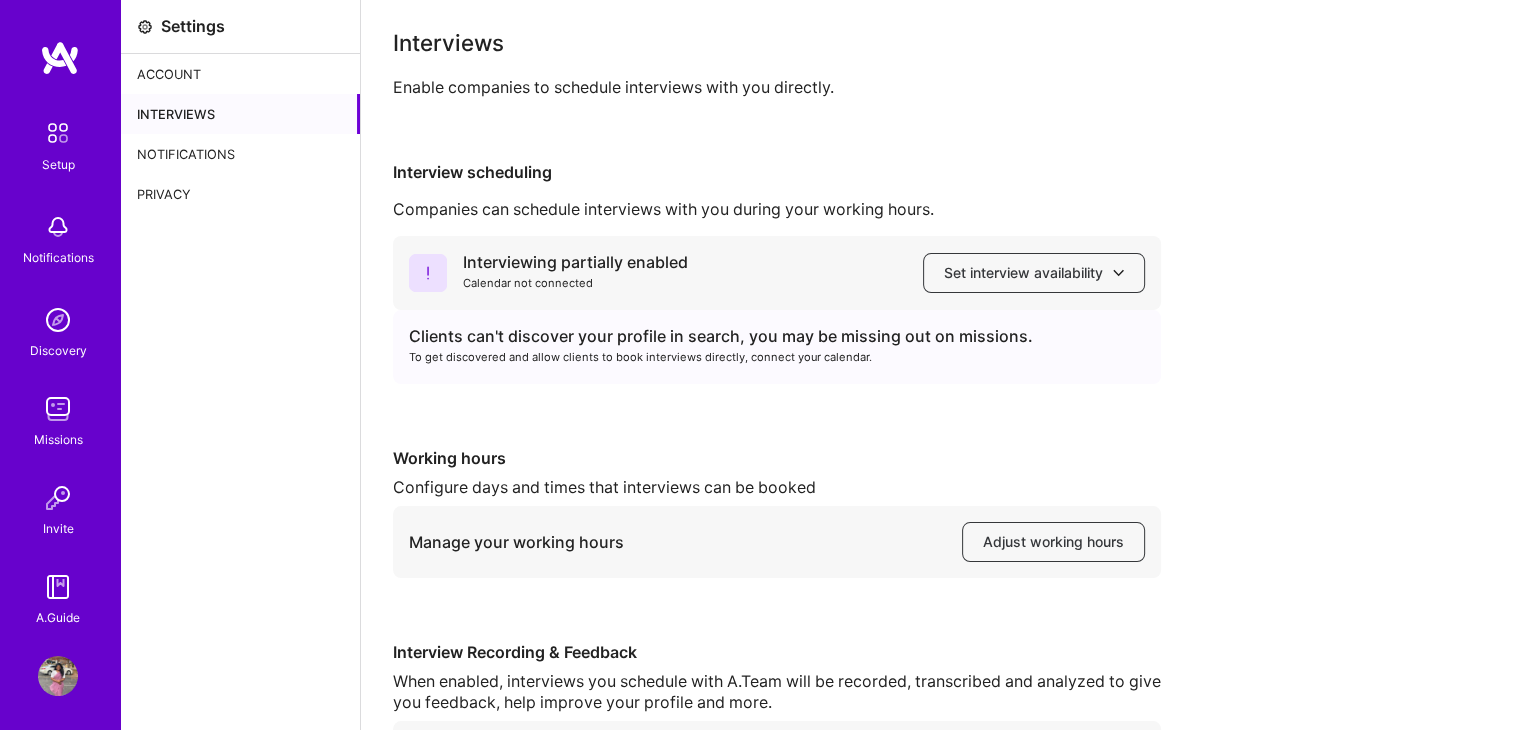 click on "Account" at bounding box center [240, 74] 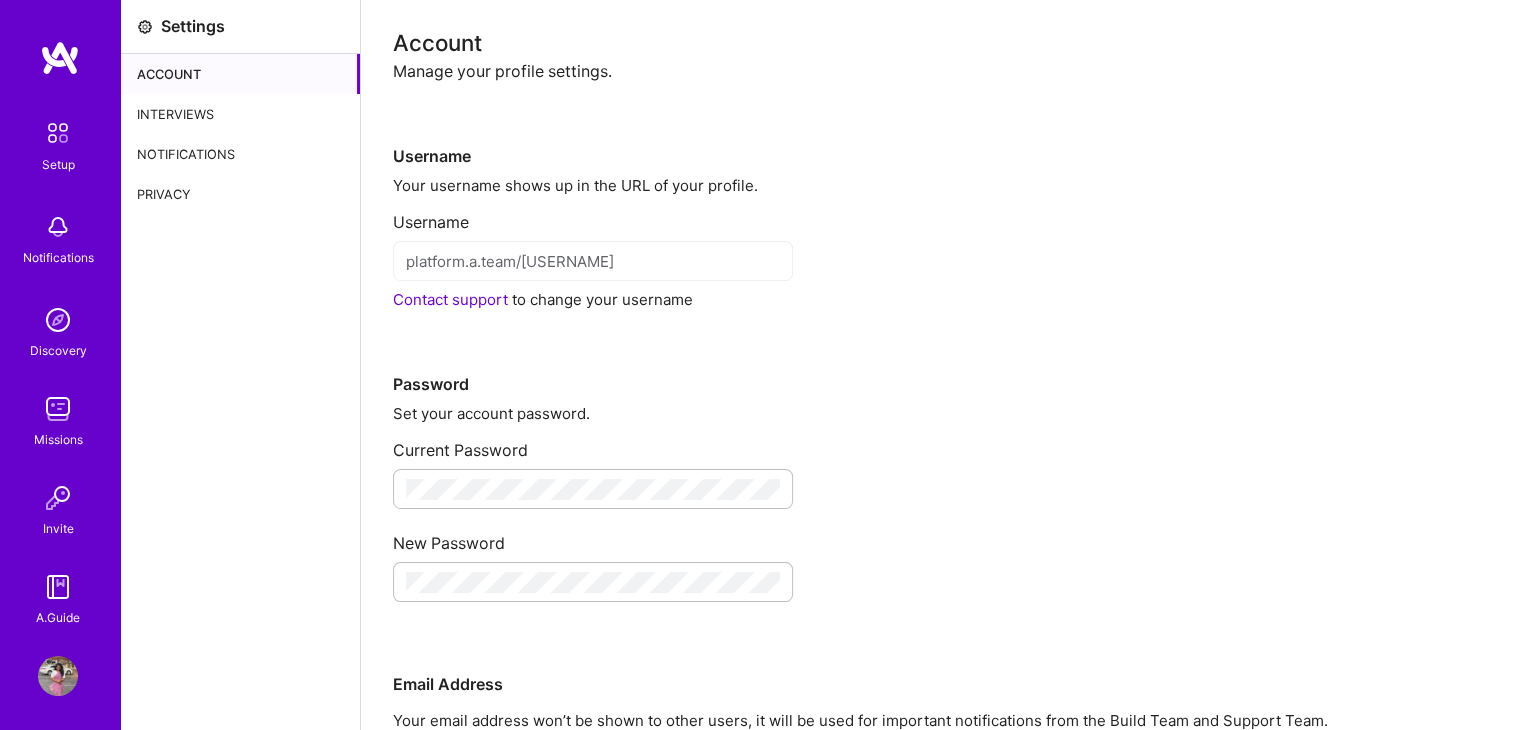 scroll, scrollTop: 0, scrollLeft: 0, axis: both 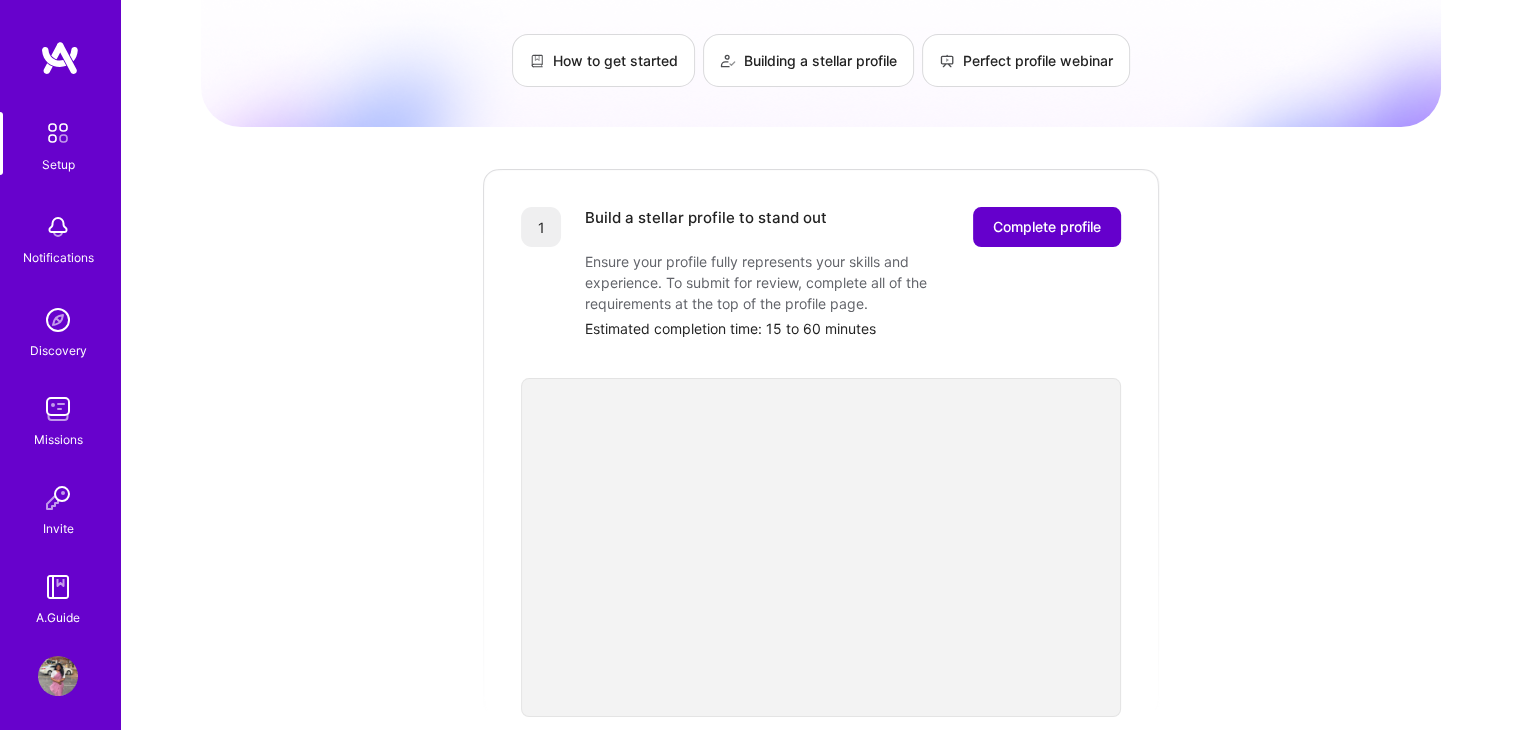 click on "Complete profile" at bounding box center (1047, 227) 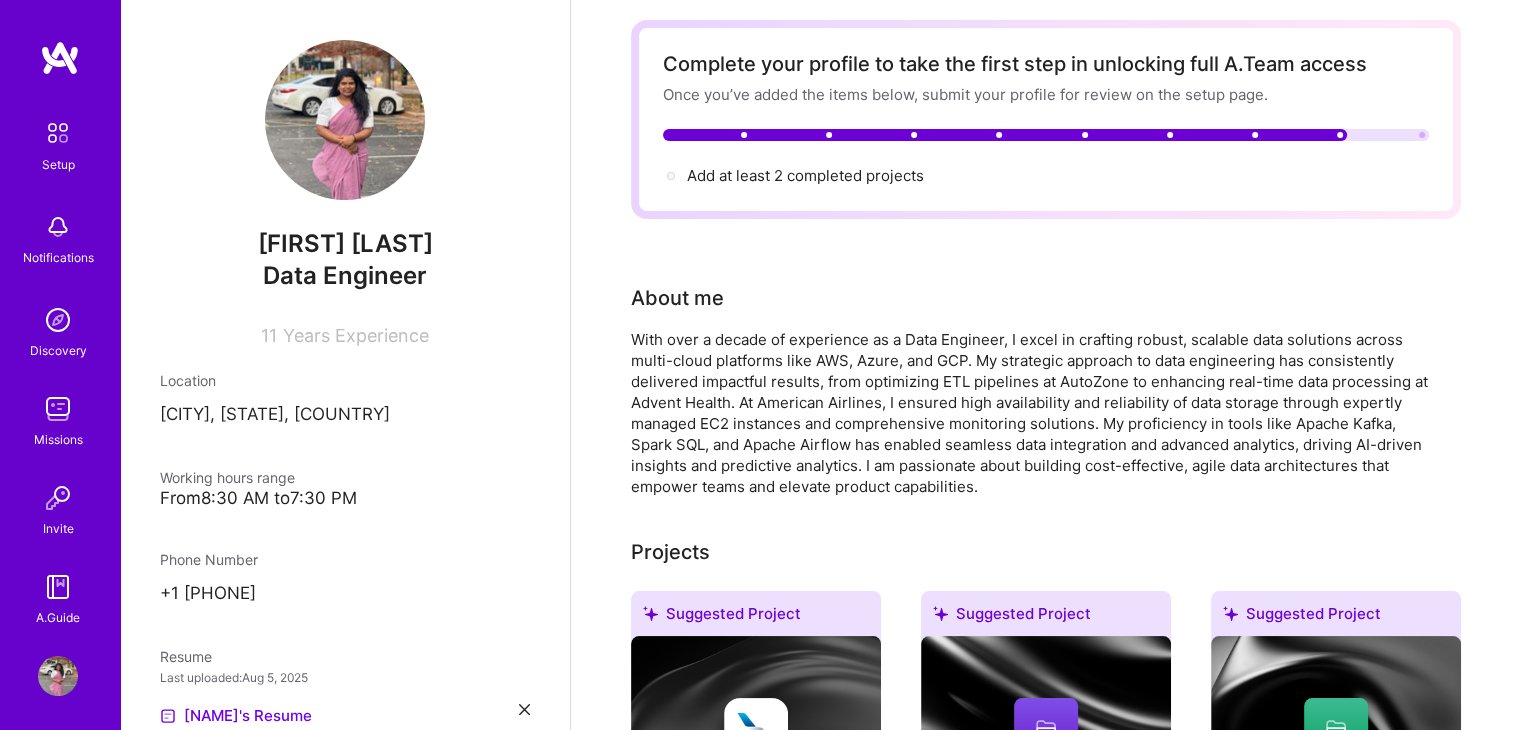 scroll, scrollTop: 88, scrollLeft: 0, axis: vertical 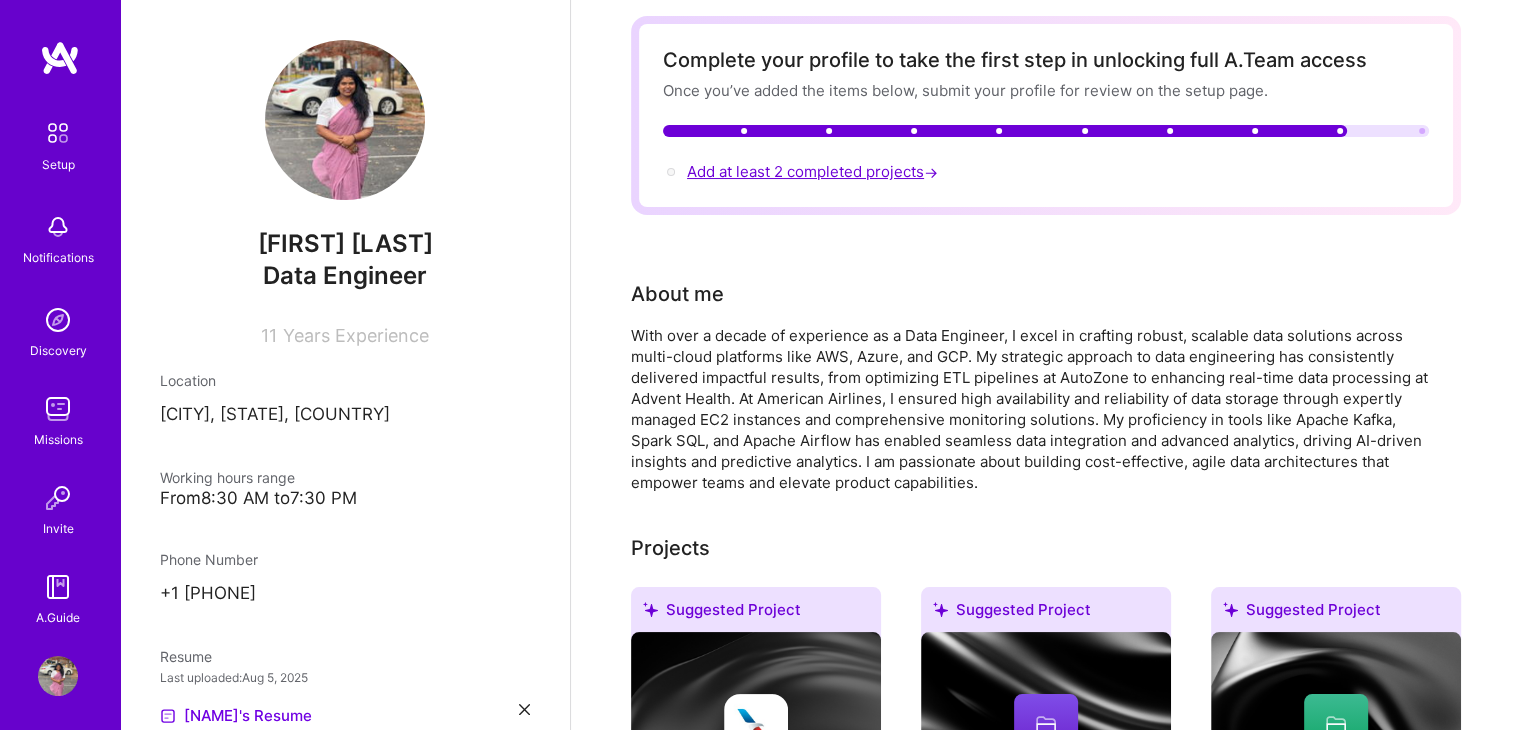 drag, startPoint x: 847, startPoint y: 182, endPoint x: 850, endPoint y: 170, distance: 12.369317 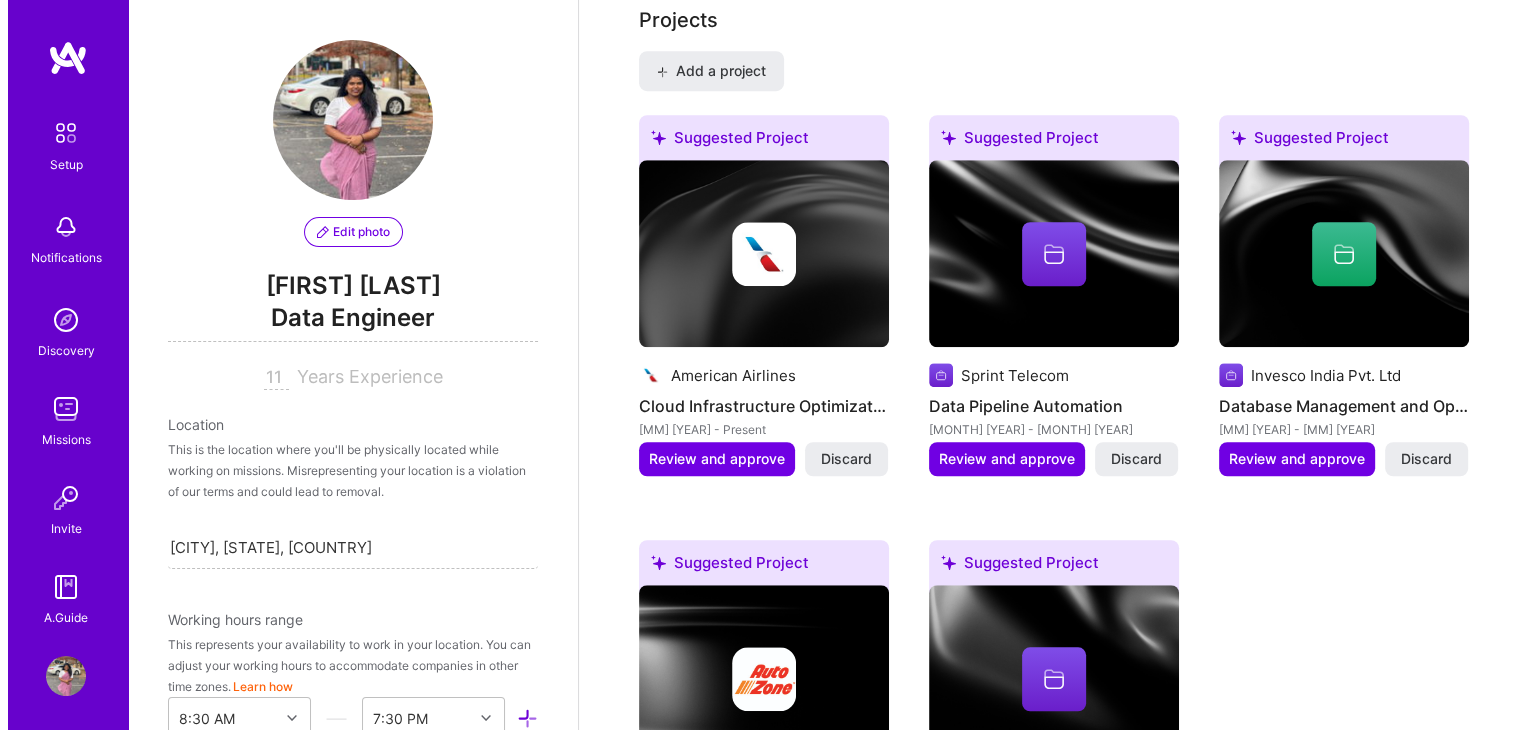 scroll, scrollTop: 1548, scrollLeft: 0, axis: vertical 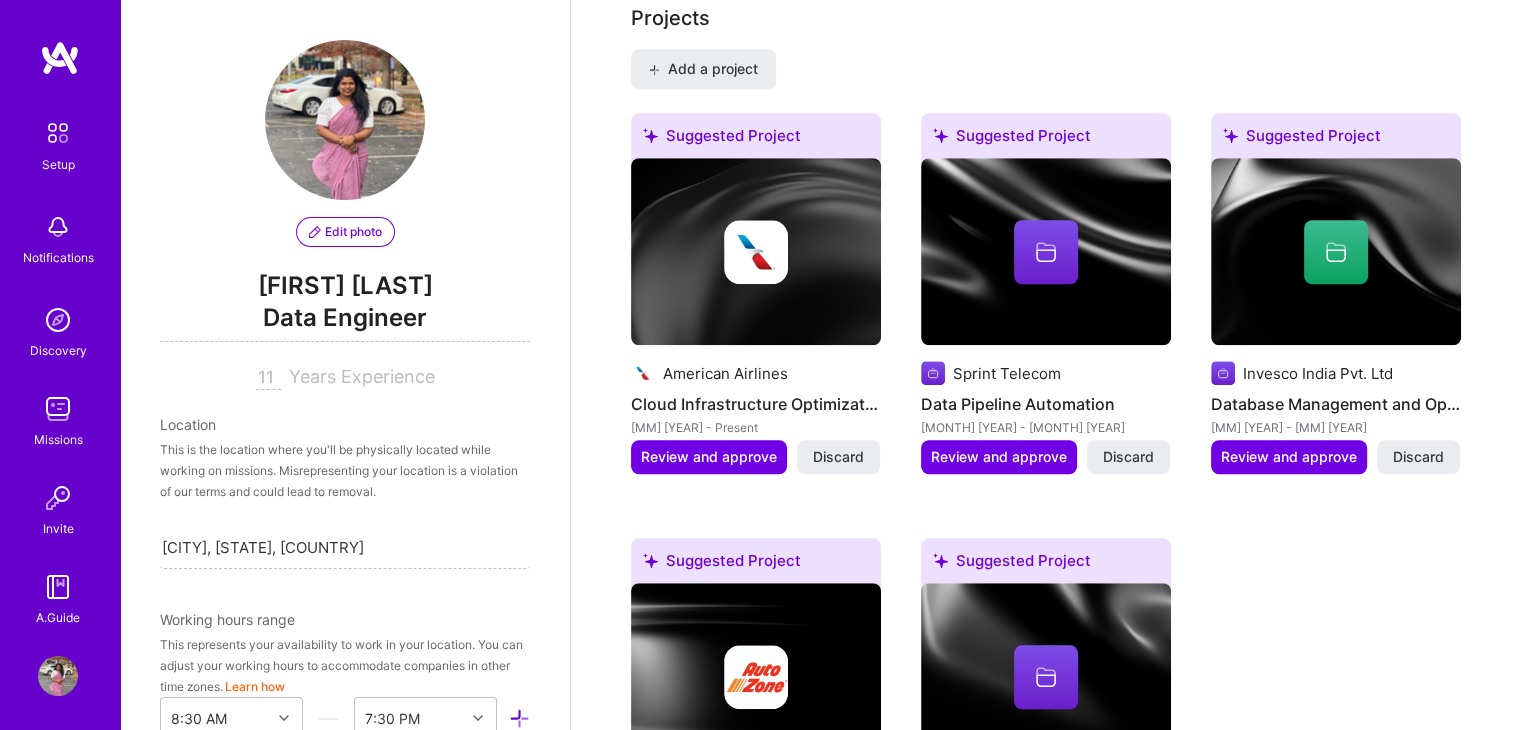 click at bounding box center [756, 252] 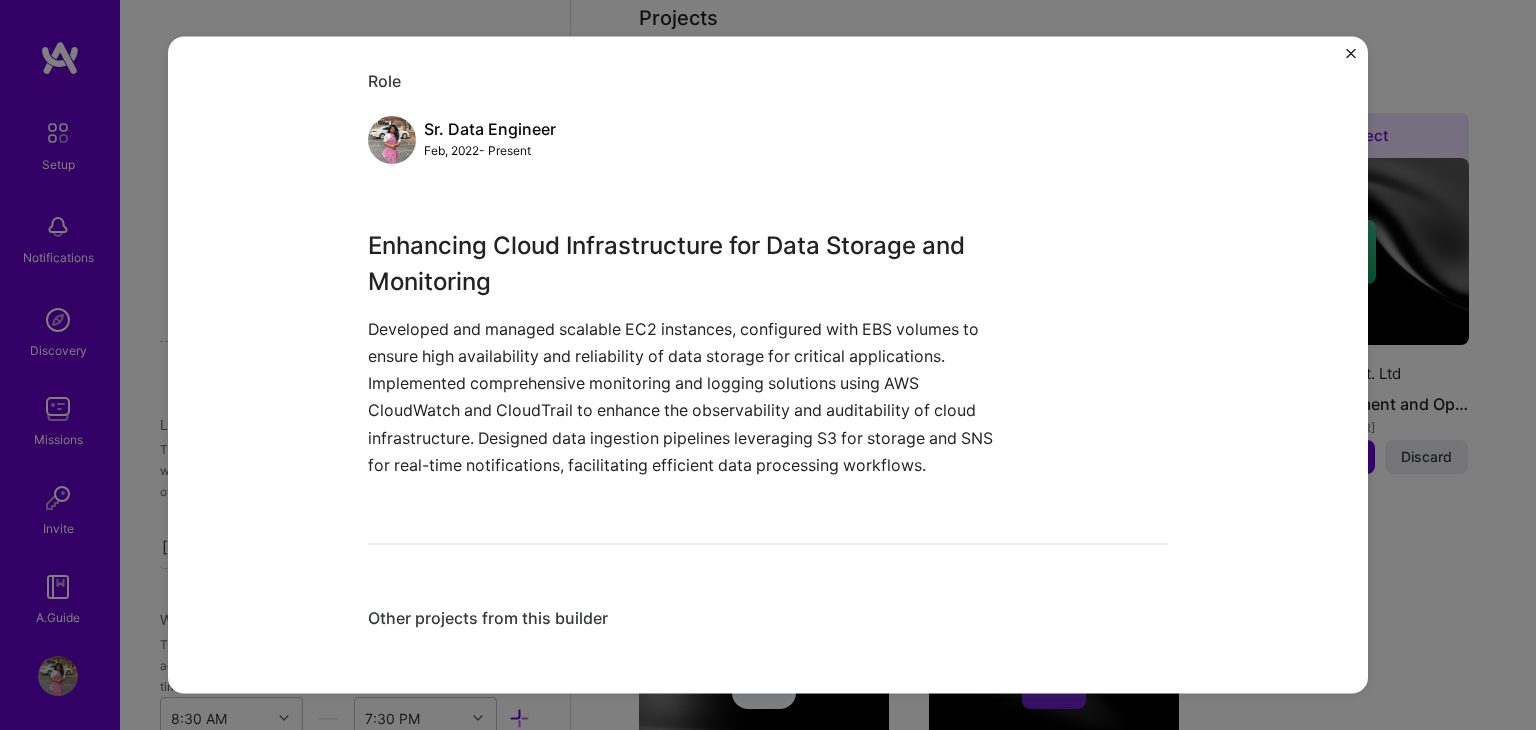 scroll, scrollTop: 0, scrollLeft: 0, axis: both 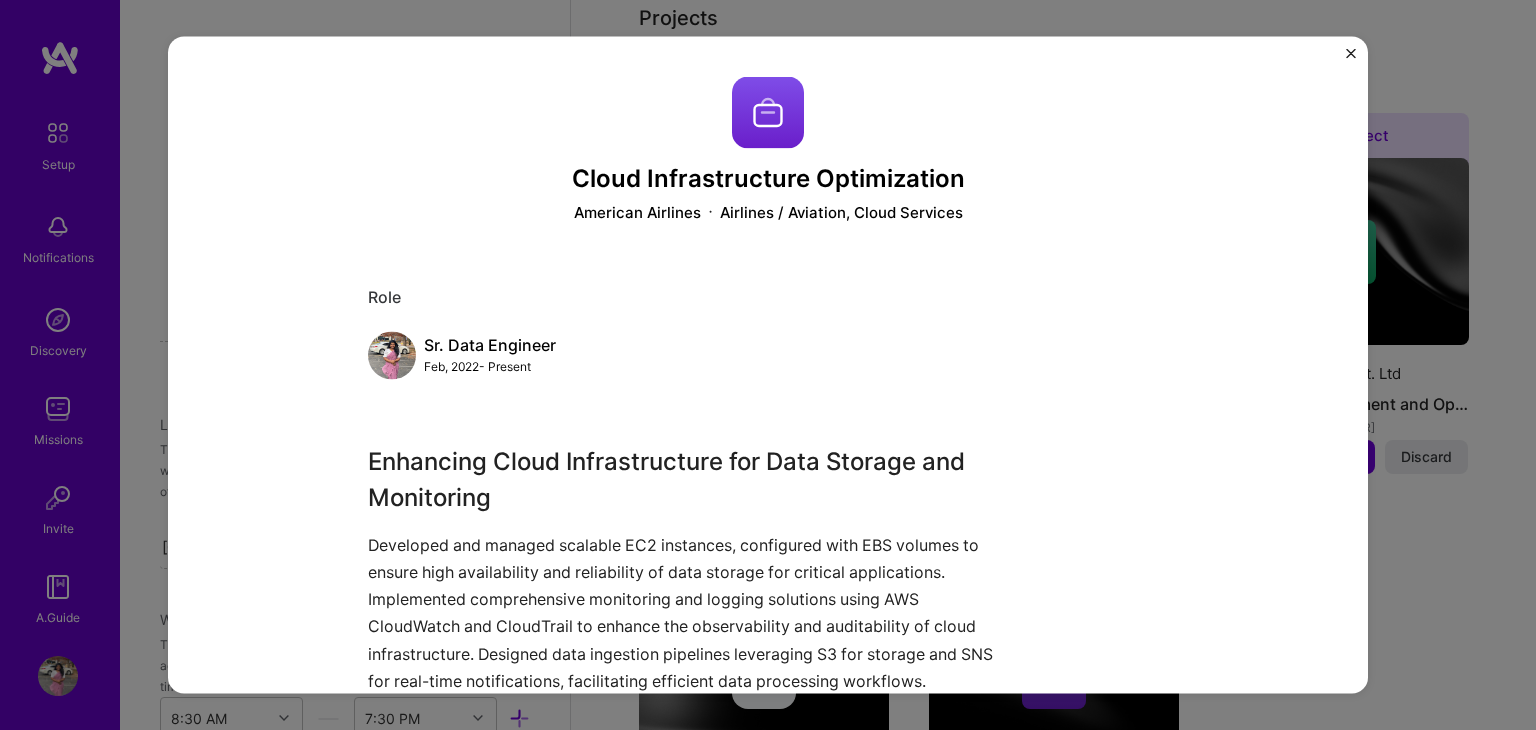 click at bounding box center [1351, 59] 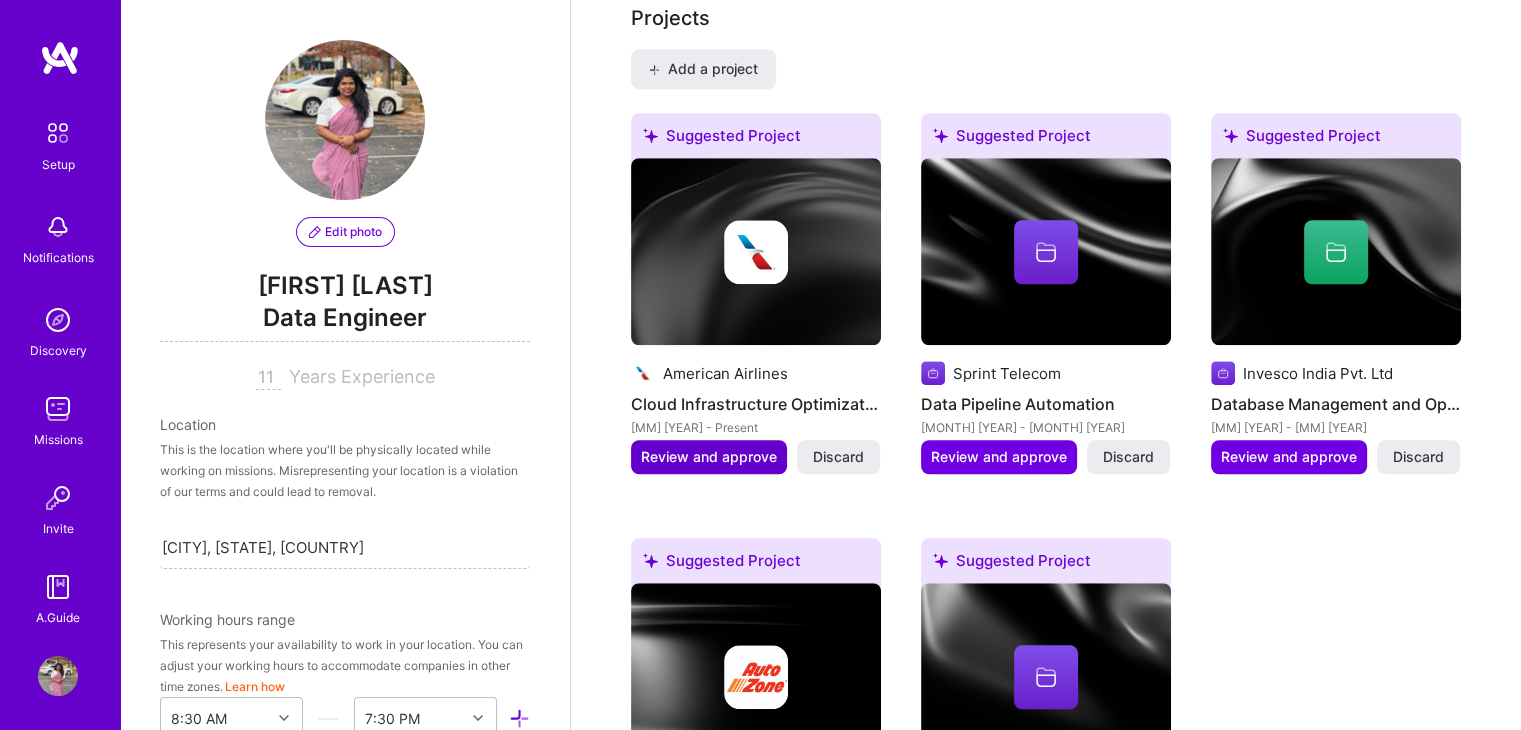 click on "Review and approve" at bounding box center [709, 457] 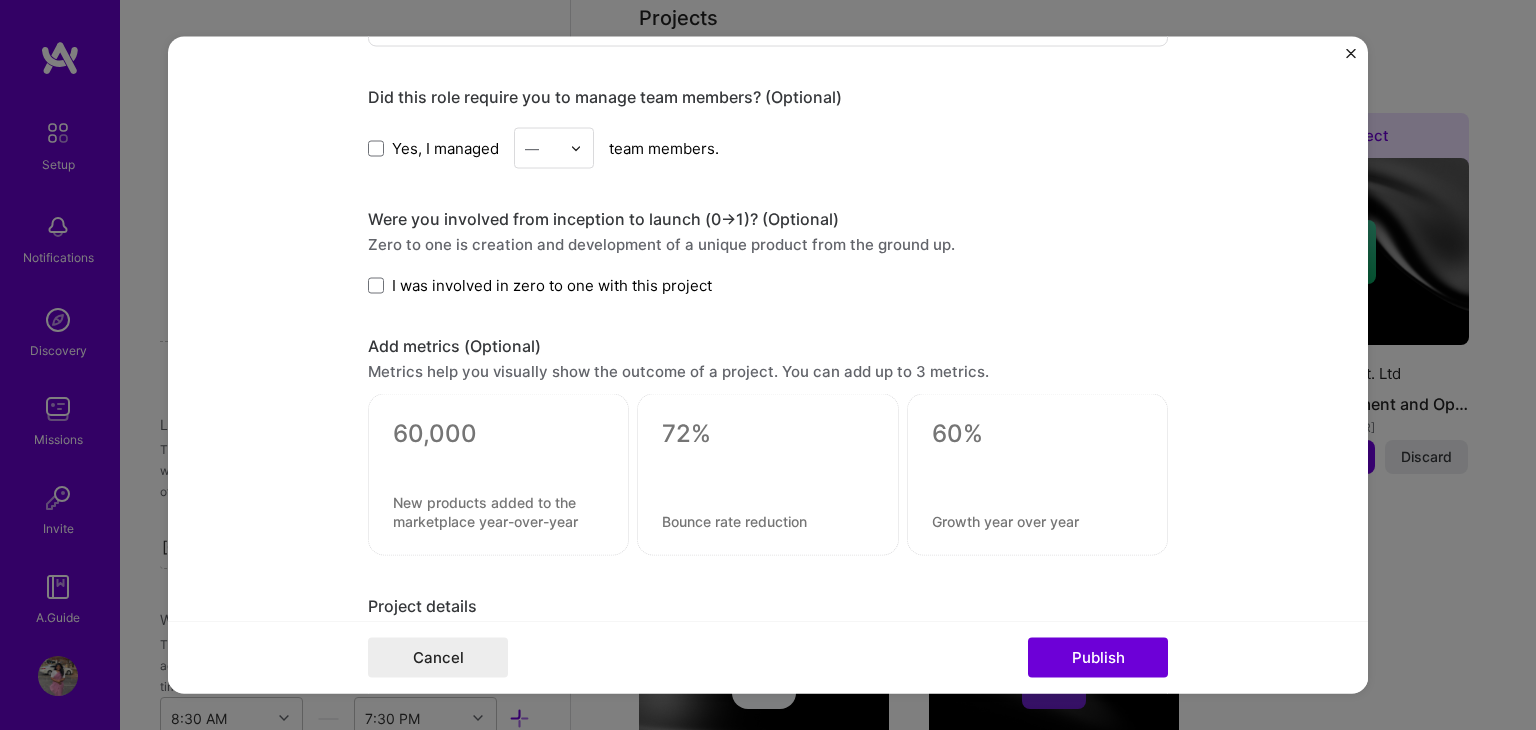 scroll, scrollTop: 1112, scrollLeft: 0, axis: vertical 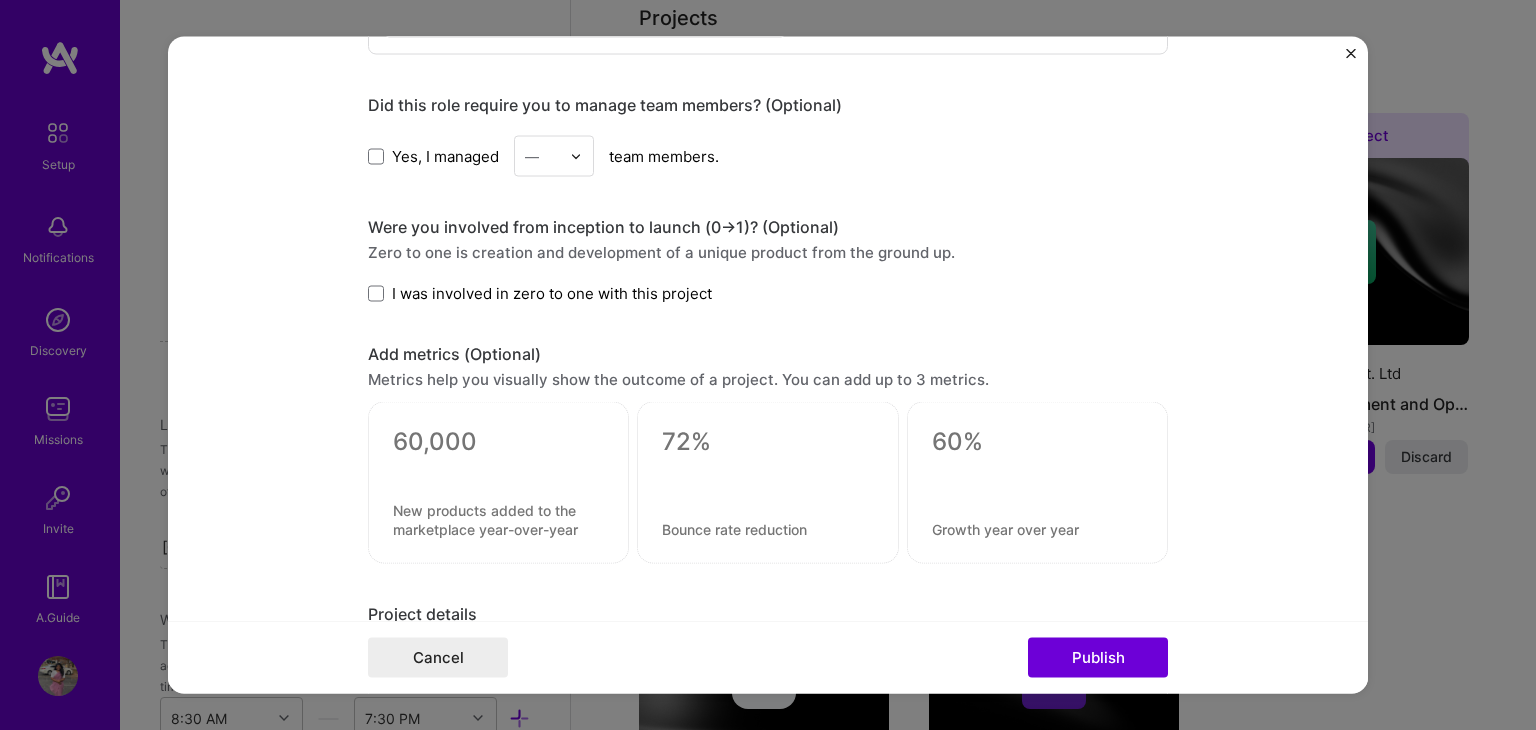 click on "I was involved in zero to one with this project" at bounding box center (540, 293) 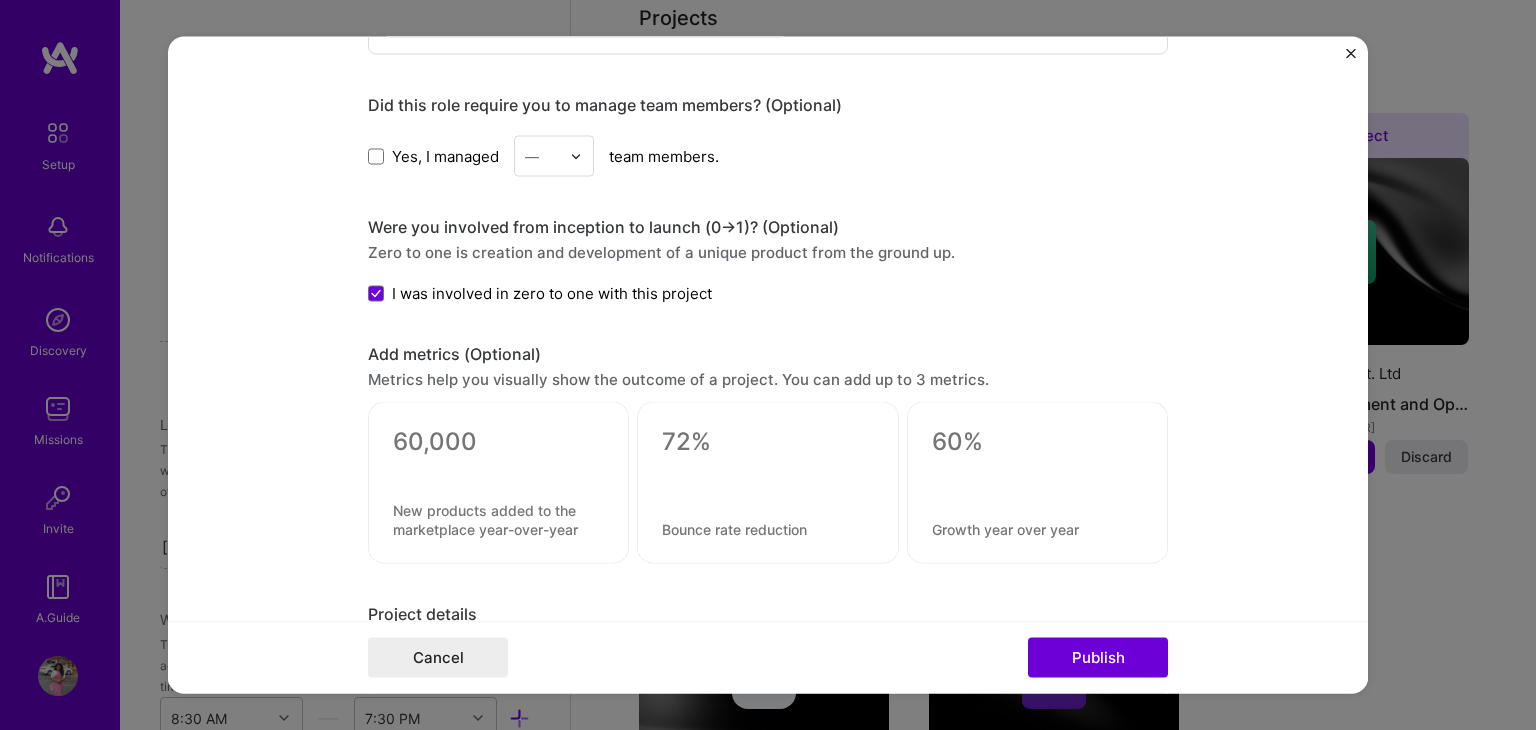 click on "I was involved in zero to one with this project" at bounding box center [540, 293] 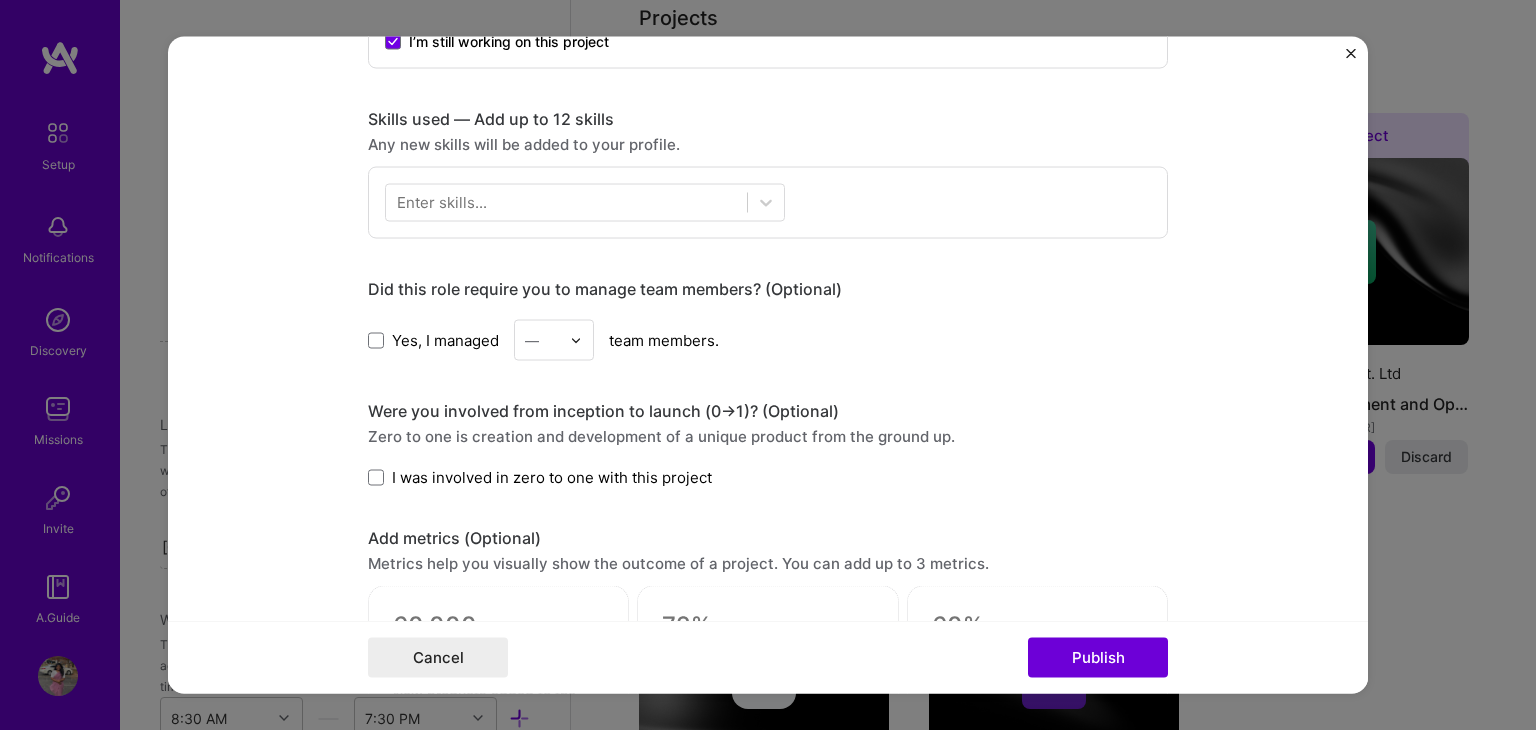 scroll, scrollTop: 864, scrollLeft: 0, axis: vertical 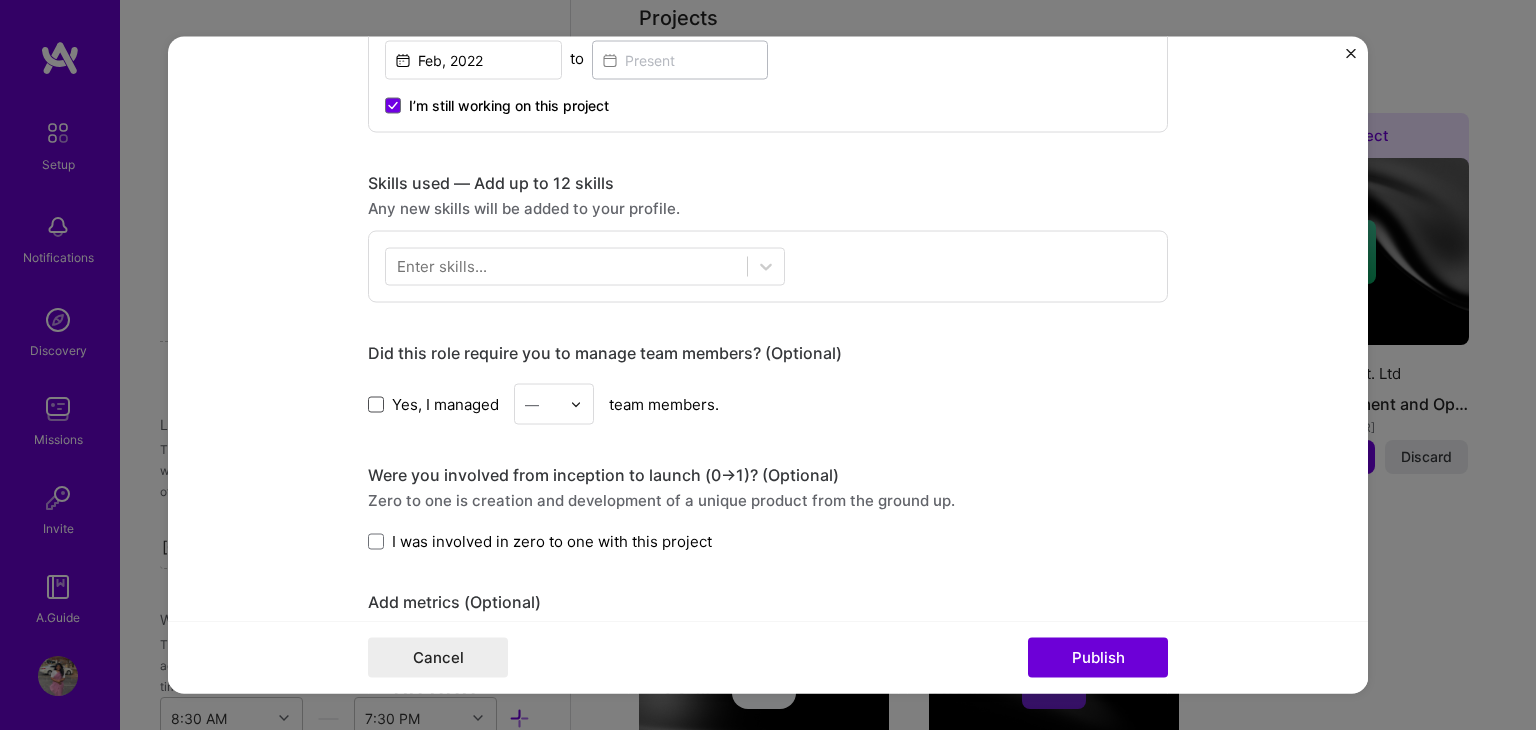 click at bounding box center (376, 404) 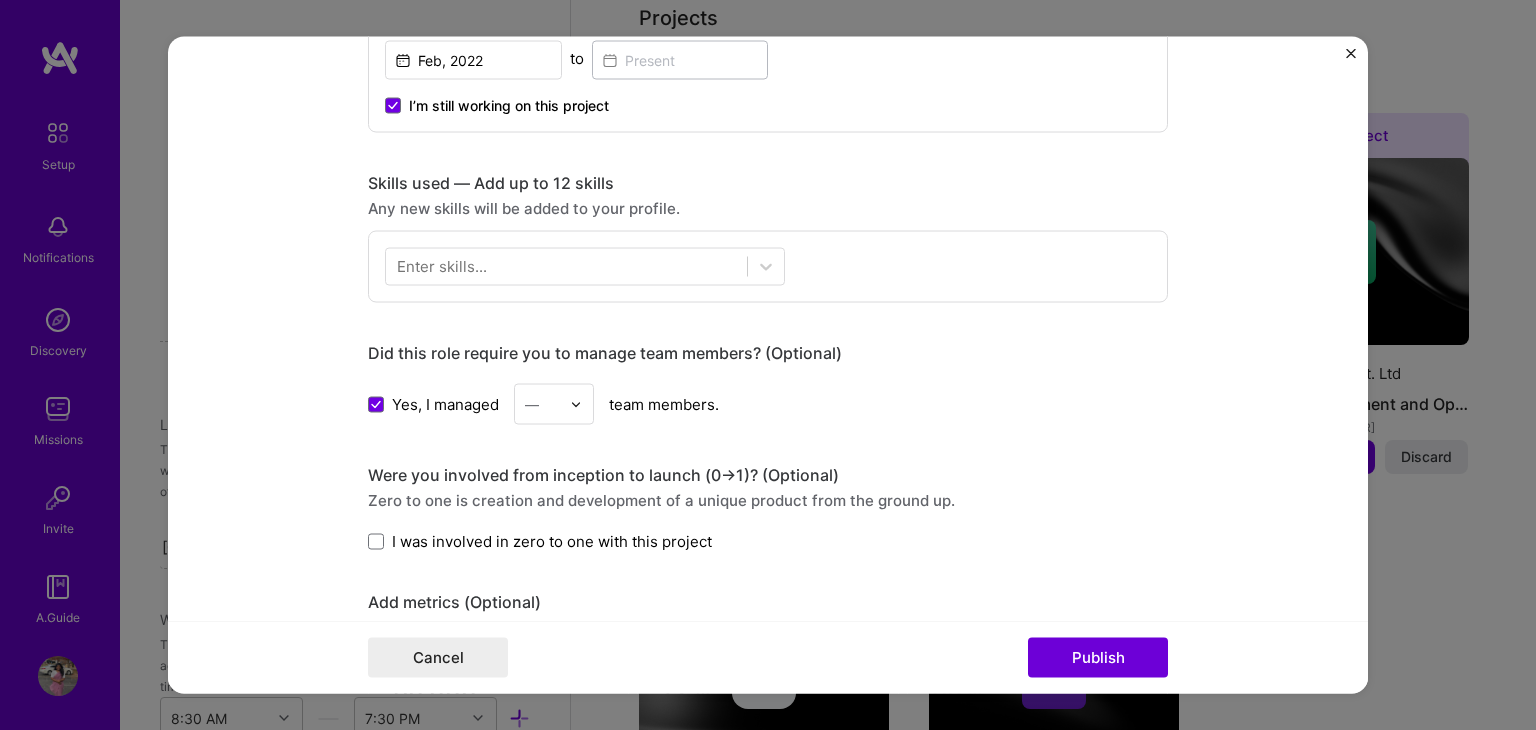 click at bounding box center (581, 404) 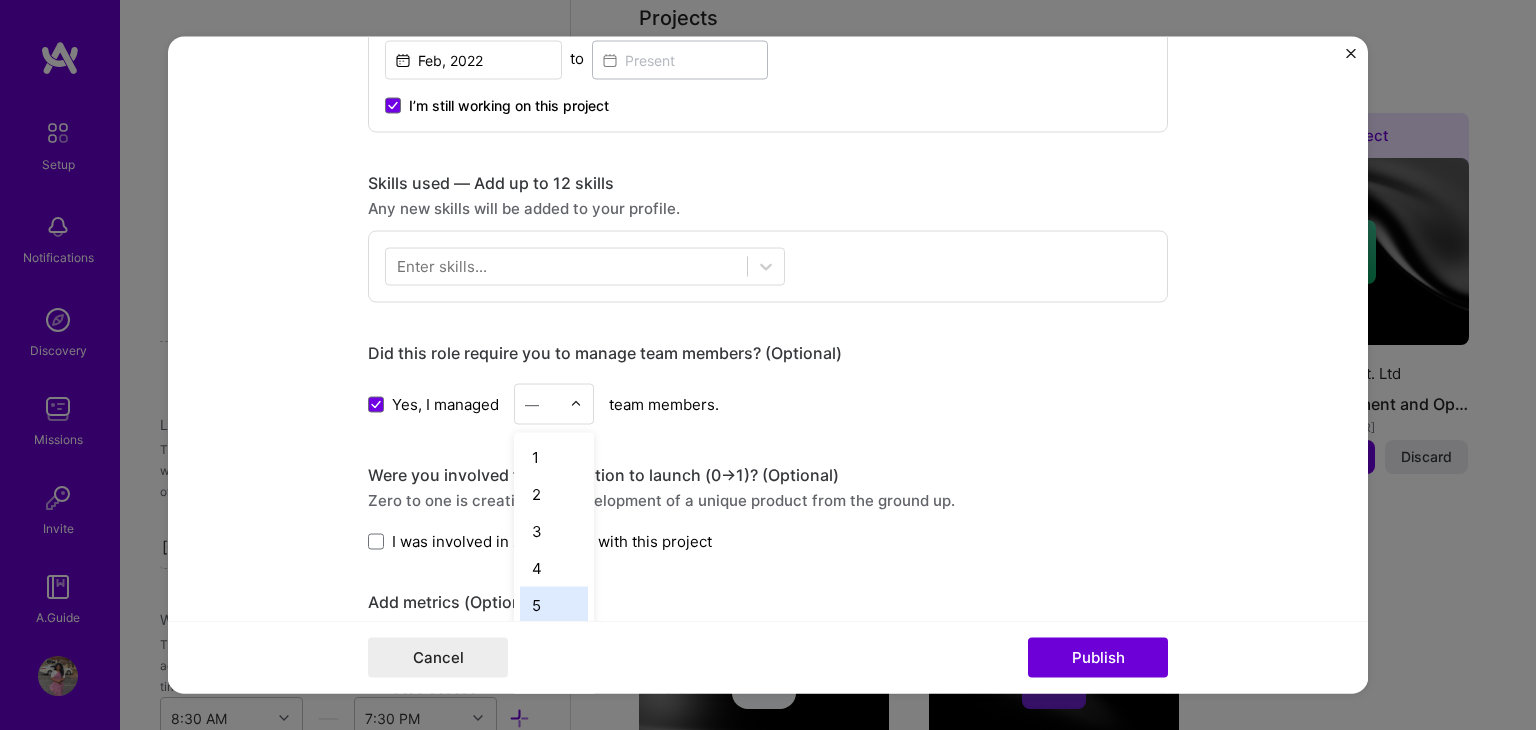 click on "5" at bounding box center [554, 605] 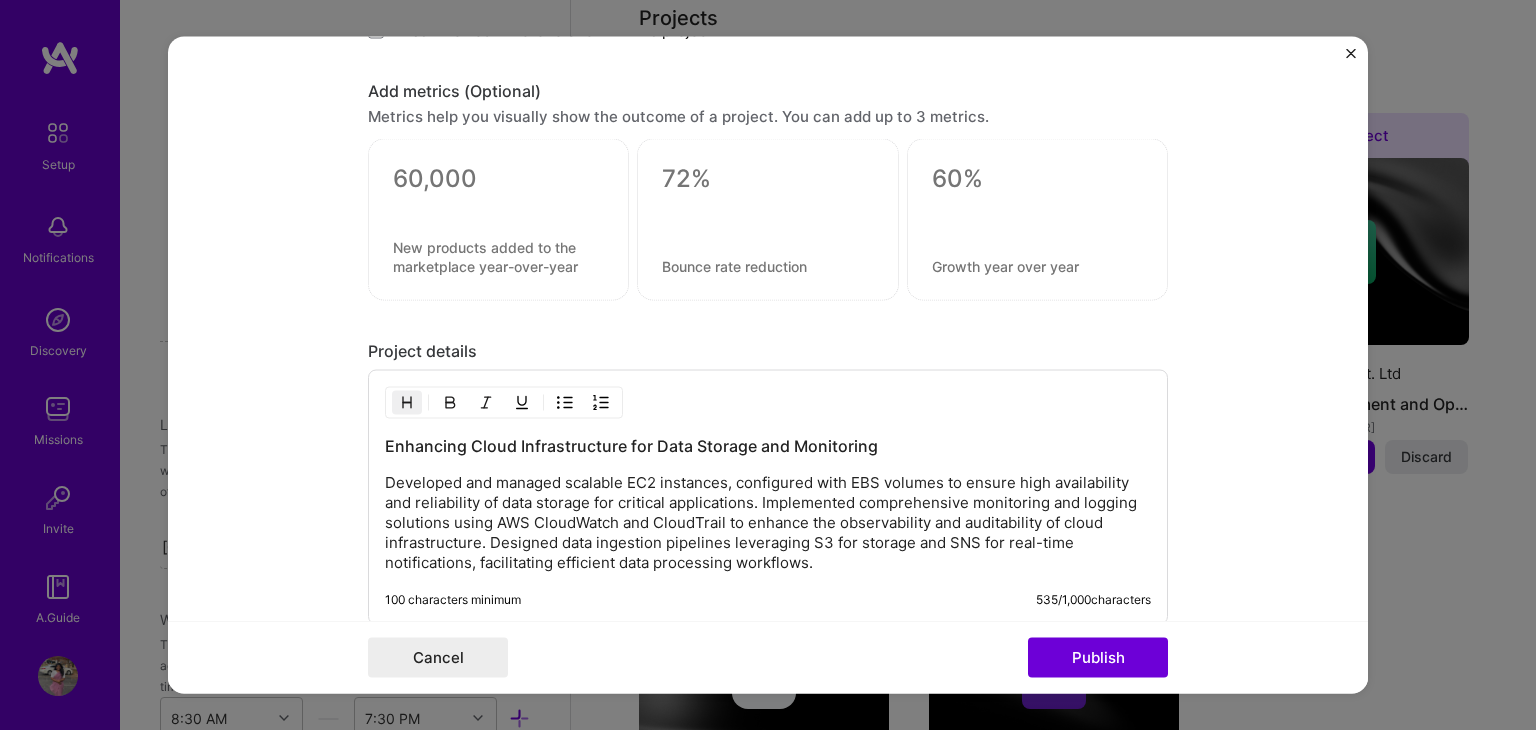 scroll, scrollTop: 1623, scrollLeft: 0, axis: vertical 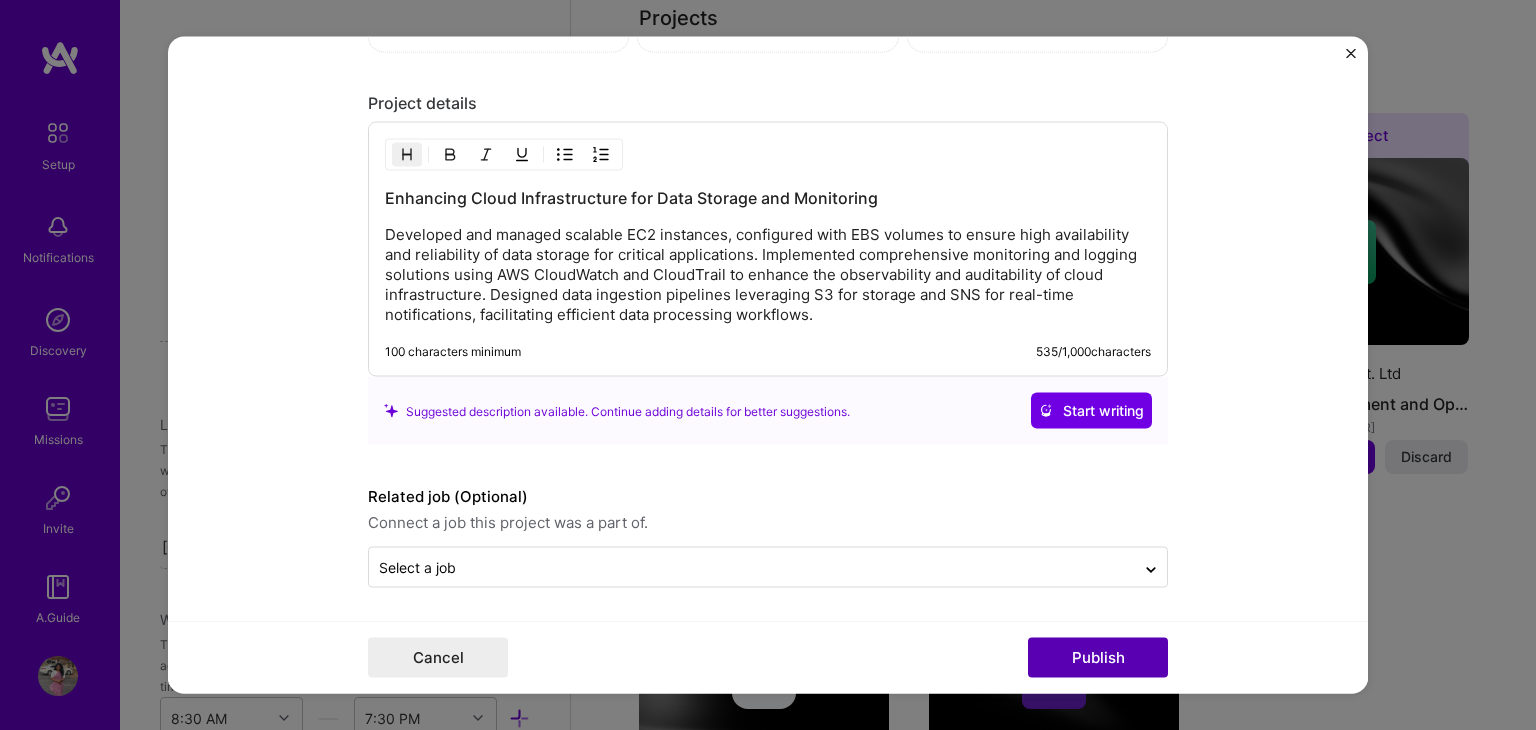 click on "Publish" at bounding box center [1098, 658] 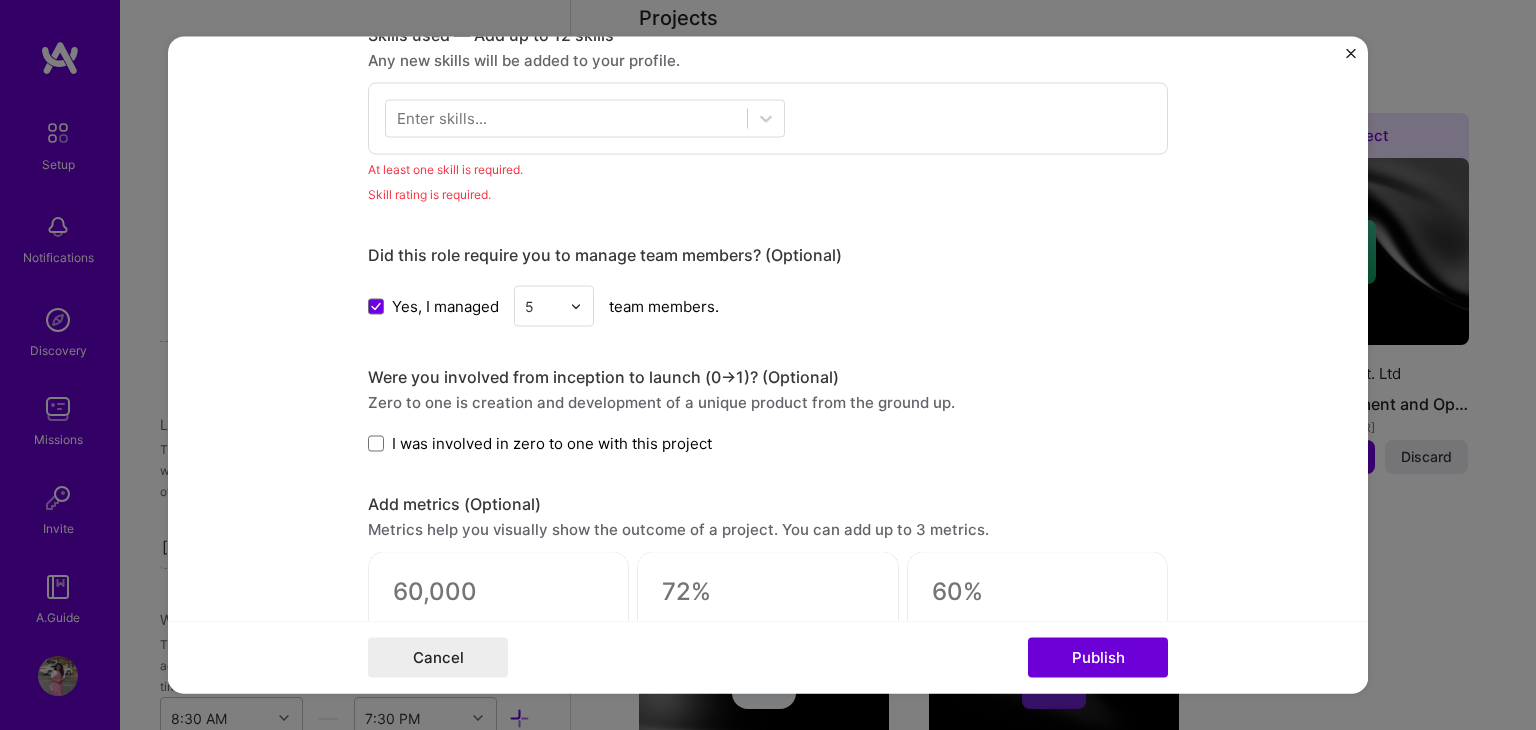 scroll, scrollTop: 997, scrollLeft: 0, axis: vertical 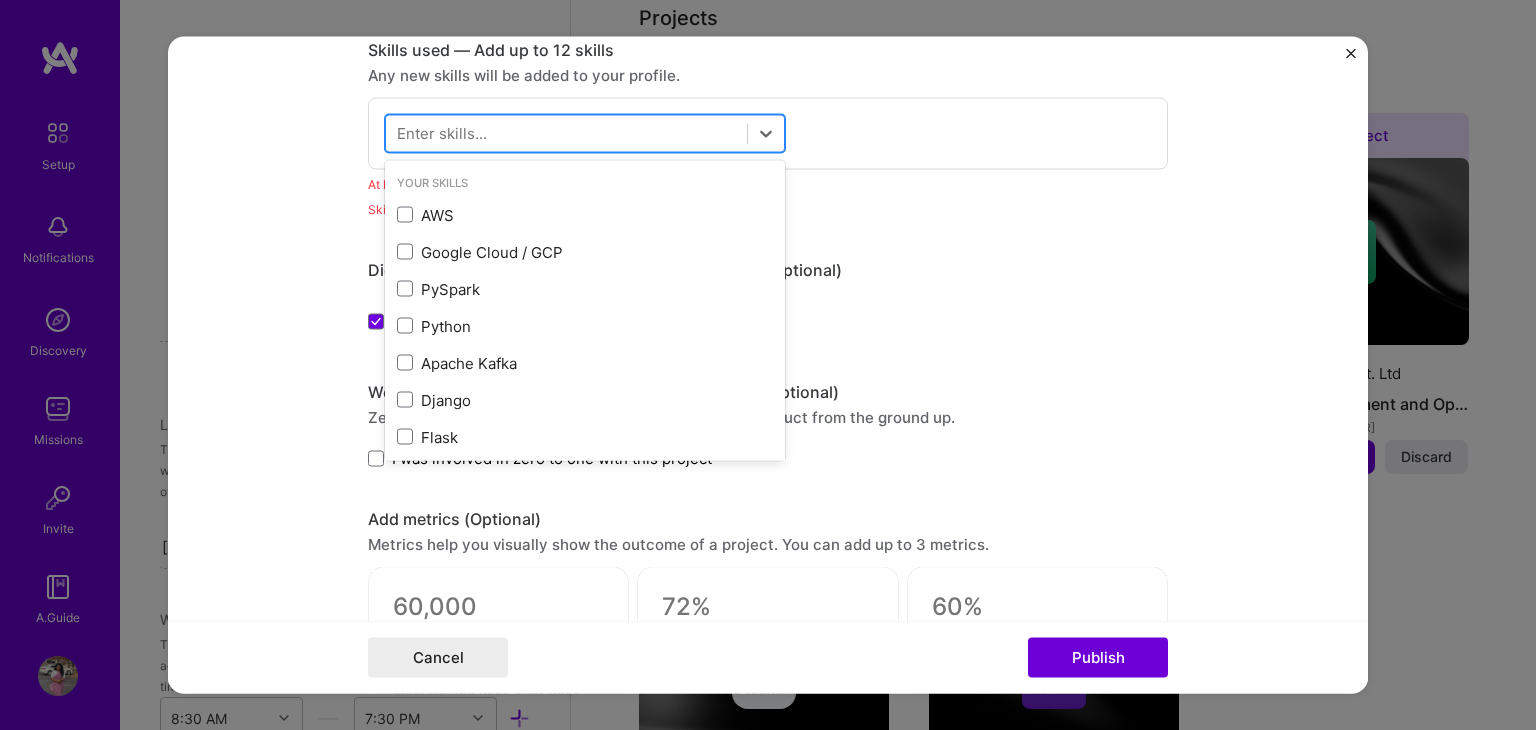 click at bounding box center (566, 133) 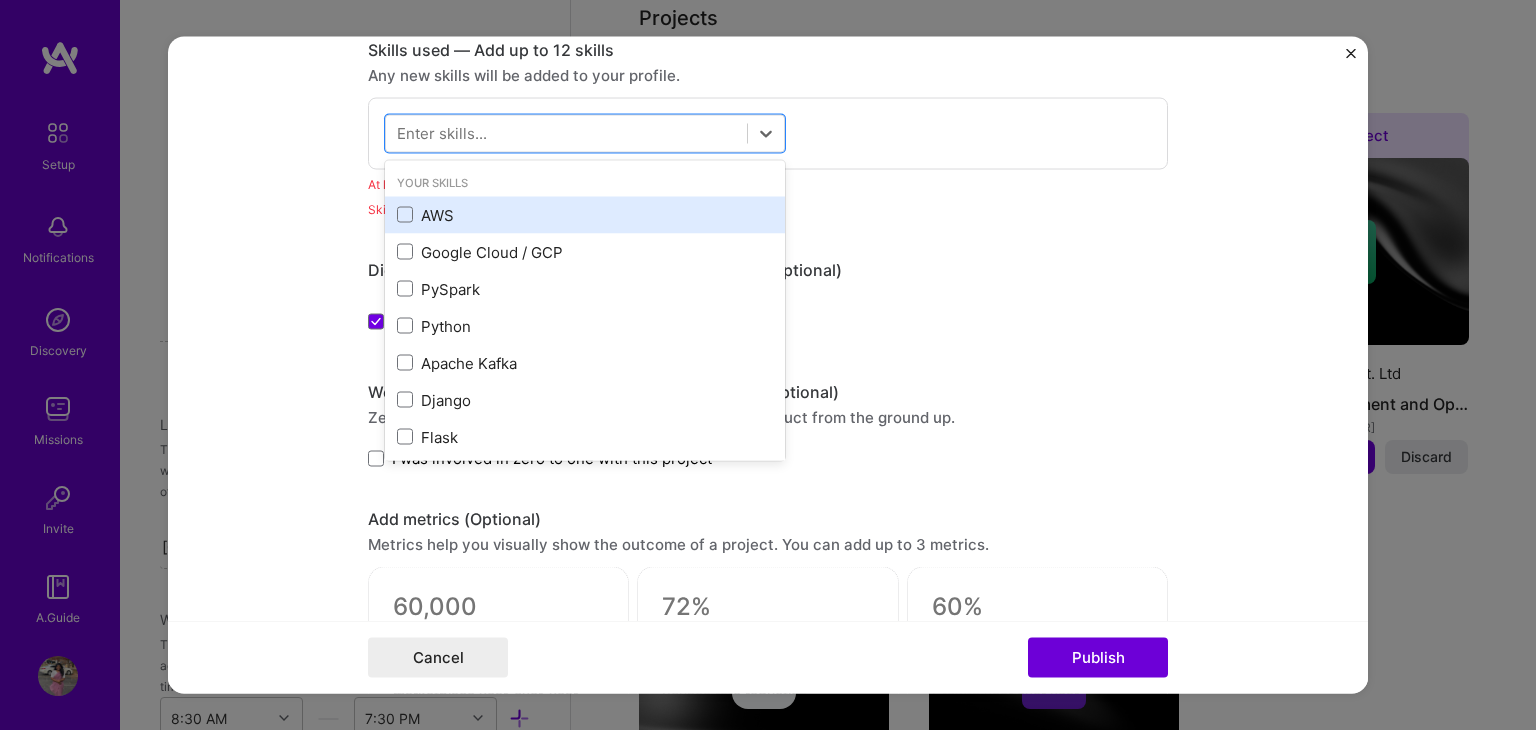 click on "AWS" at bounding box center (585, 214) 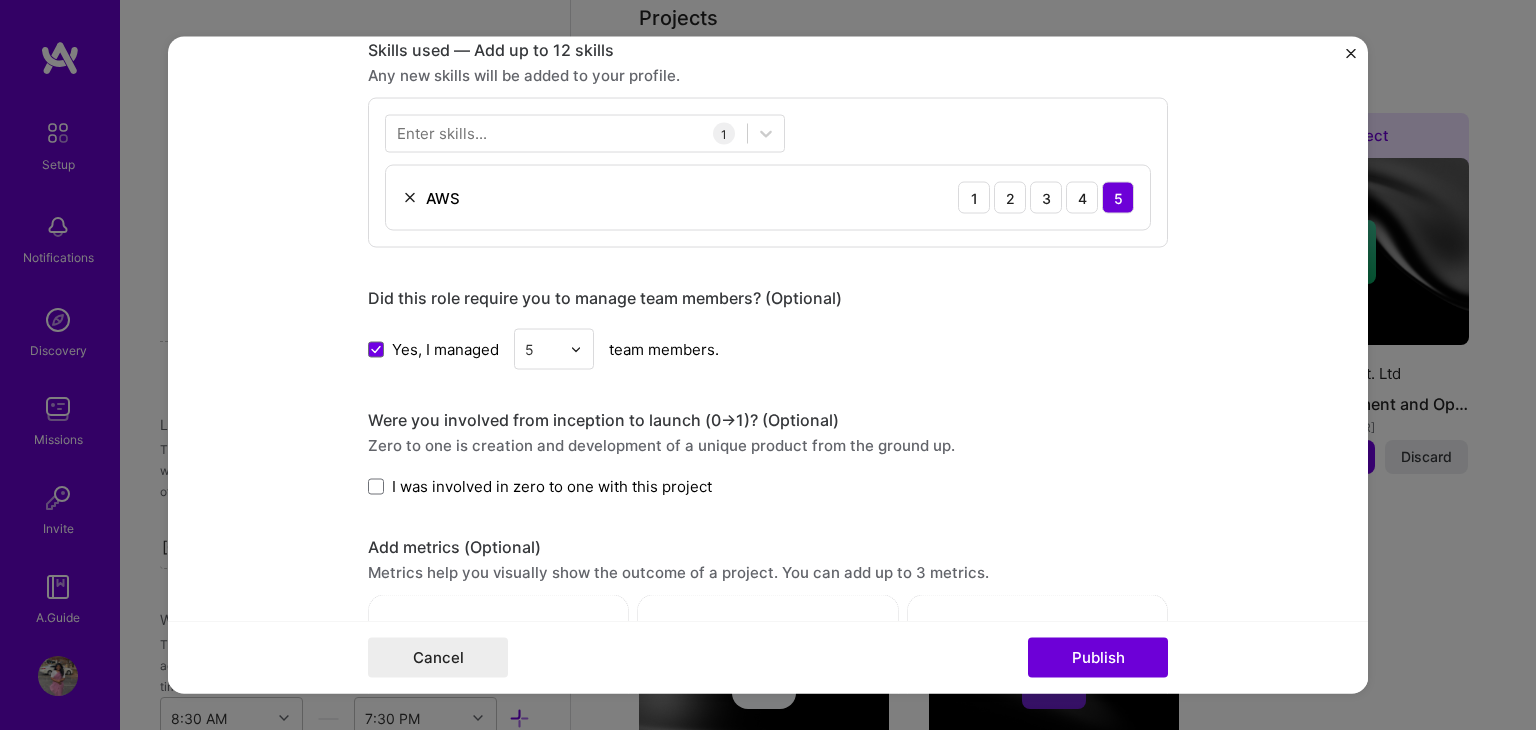 click on "Did this role require you to manage team members? (Optional) Yes, I managed 5 team members." at bounding box center [768, 329] 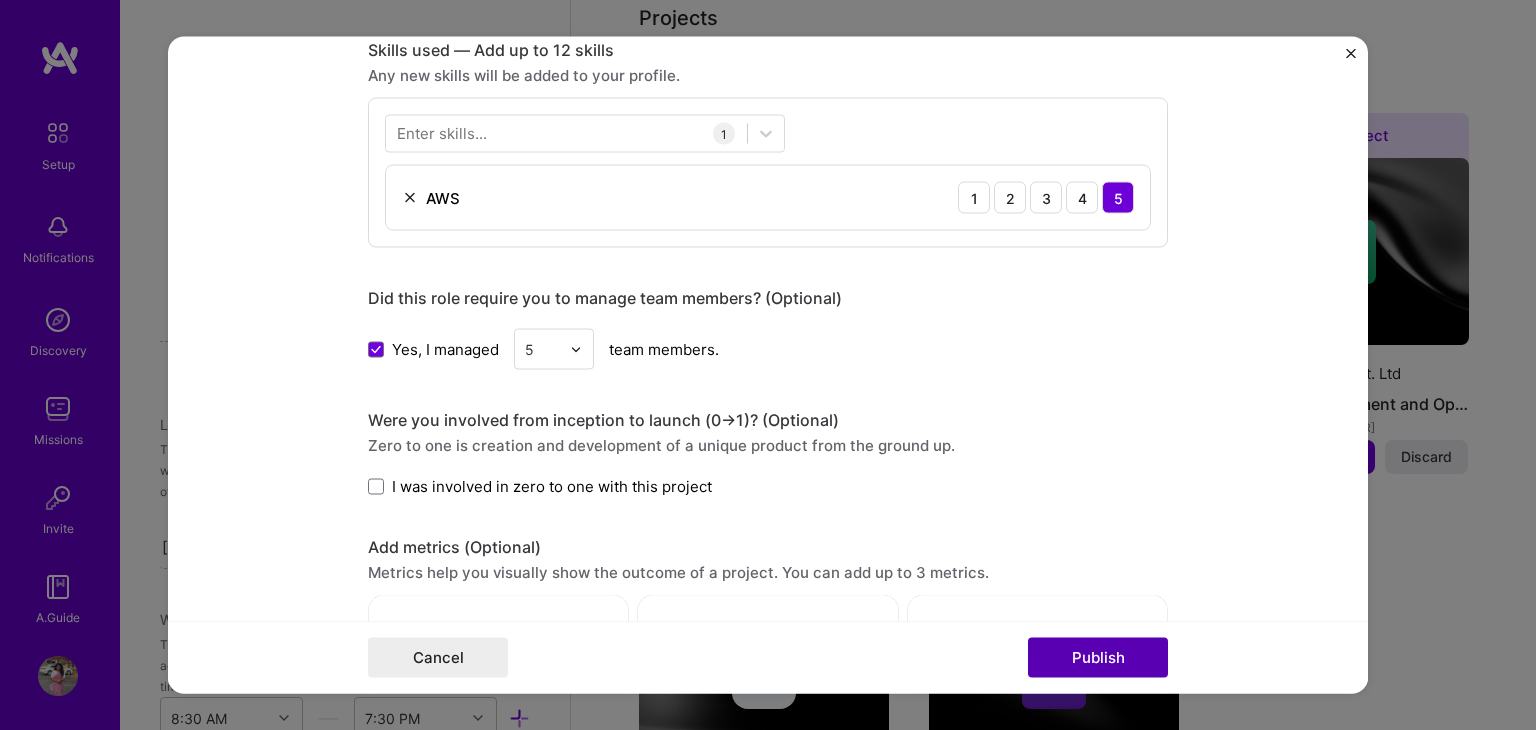 click on "Publish" at bounding box center (1098, 658) 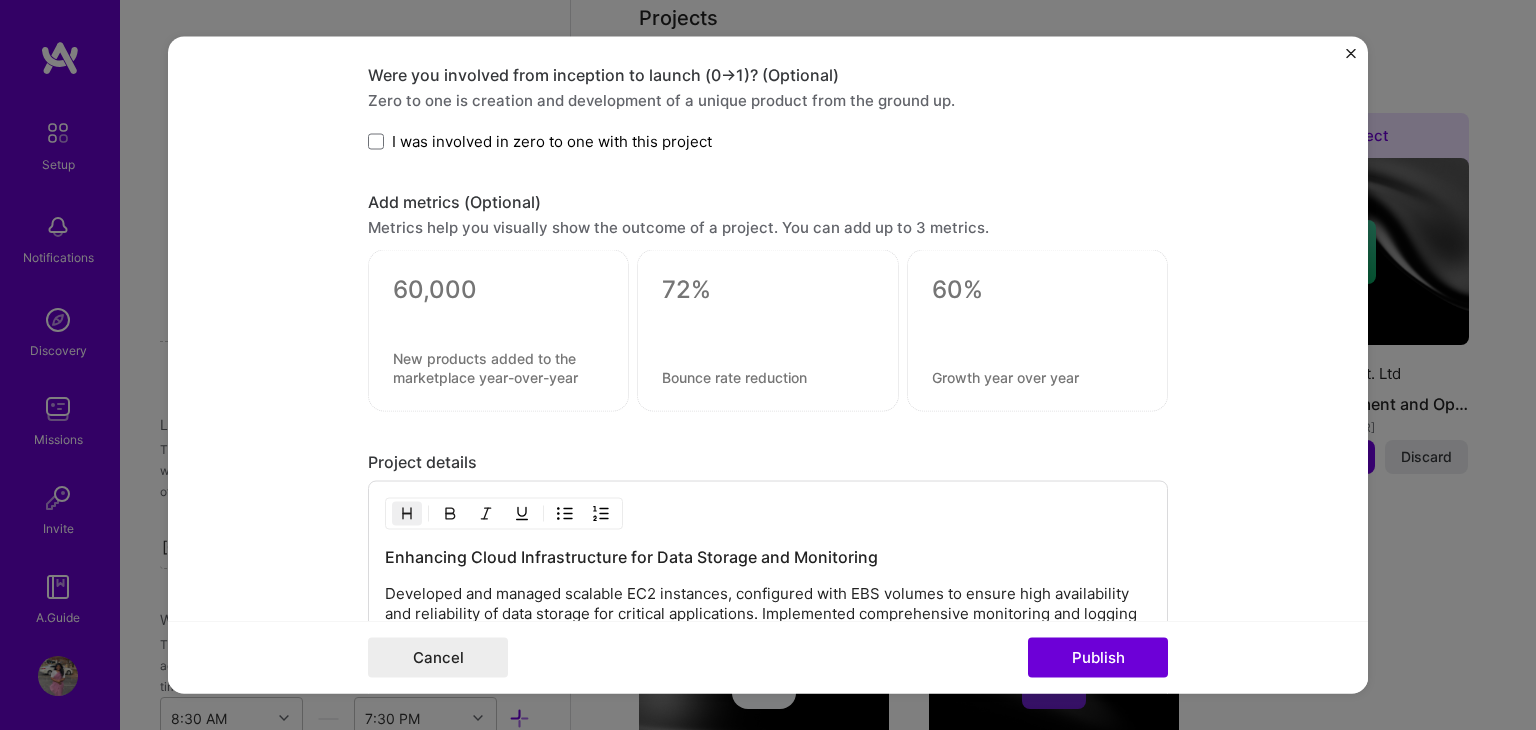 type 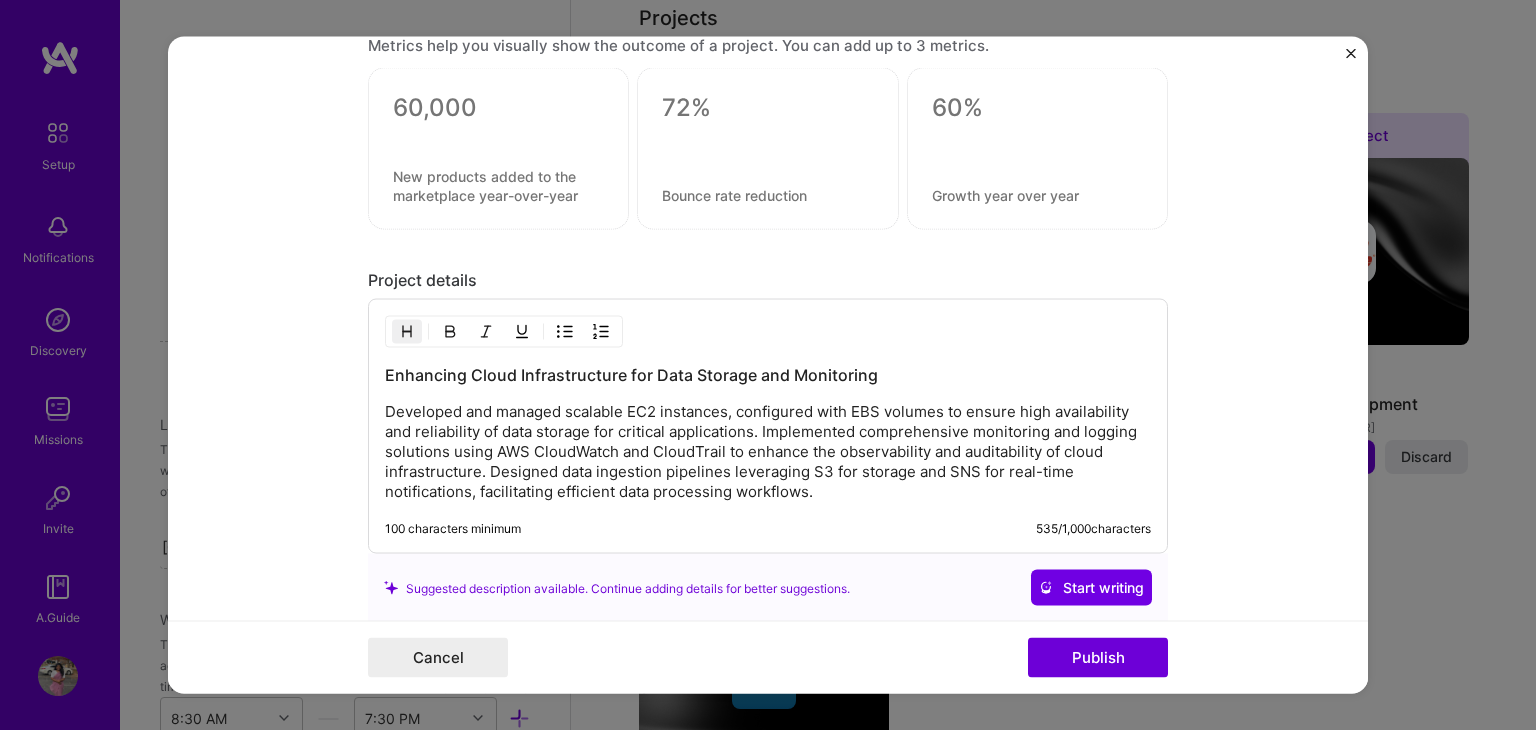 scroll, scrollTop: 1609, scrollLeft: 0, axis: vertical 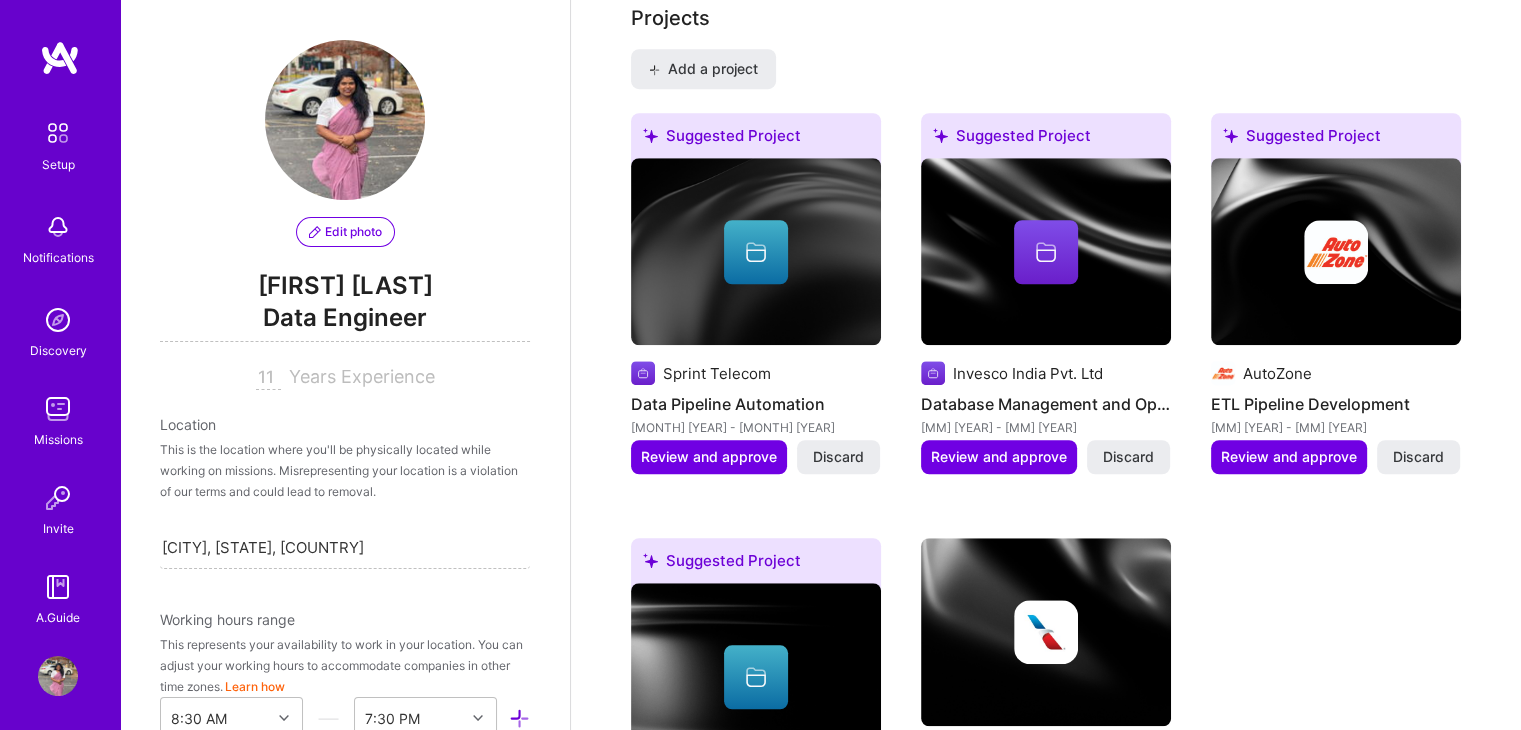 click at bounding box center [1336, 252] 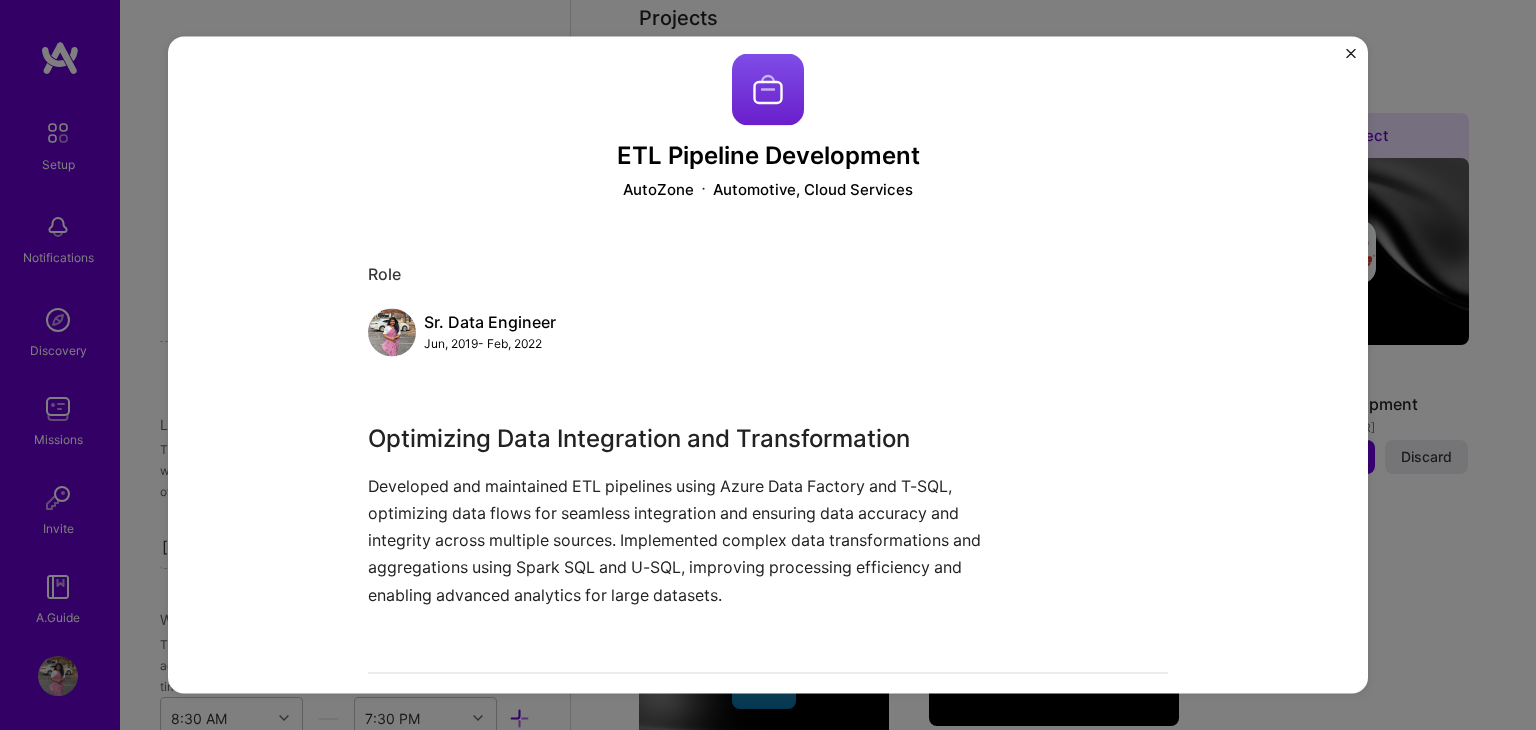 scroll, scrollTop: 0, scrollLeft: 0, axis: both 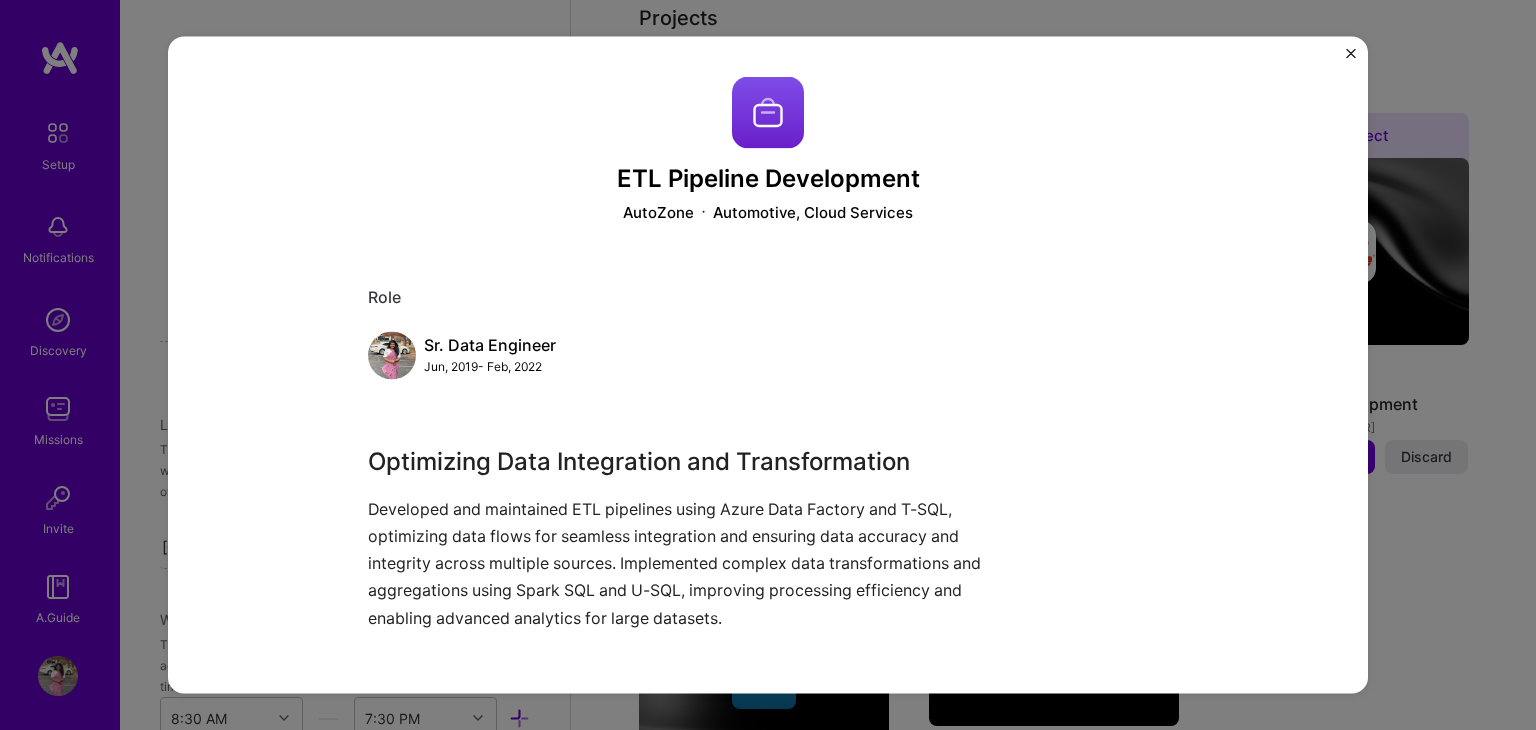 click at bounding box center (1351, 54) 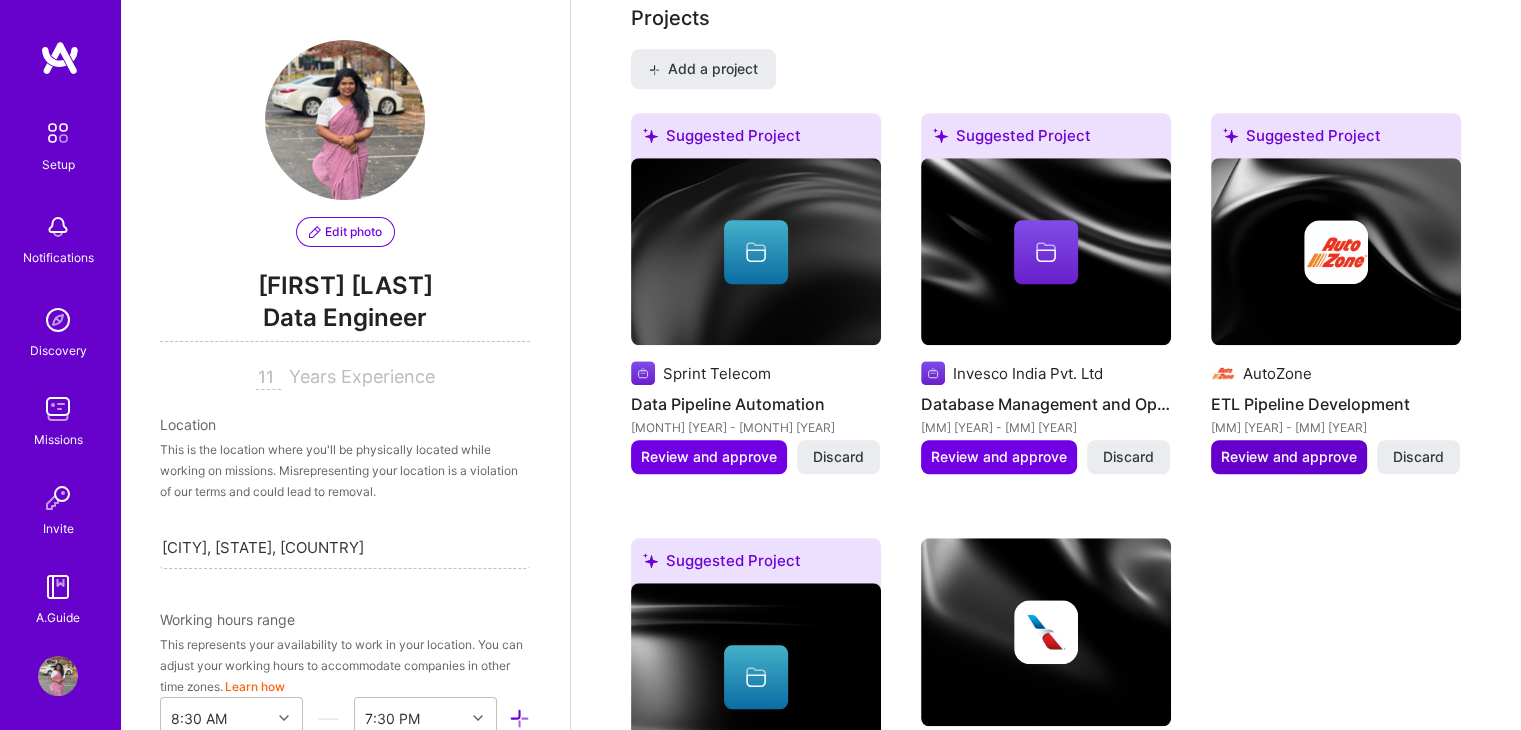 click on "Review and approve" at bounding box center [1289, 457] 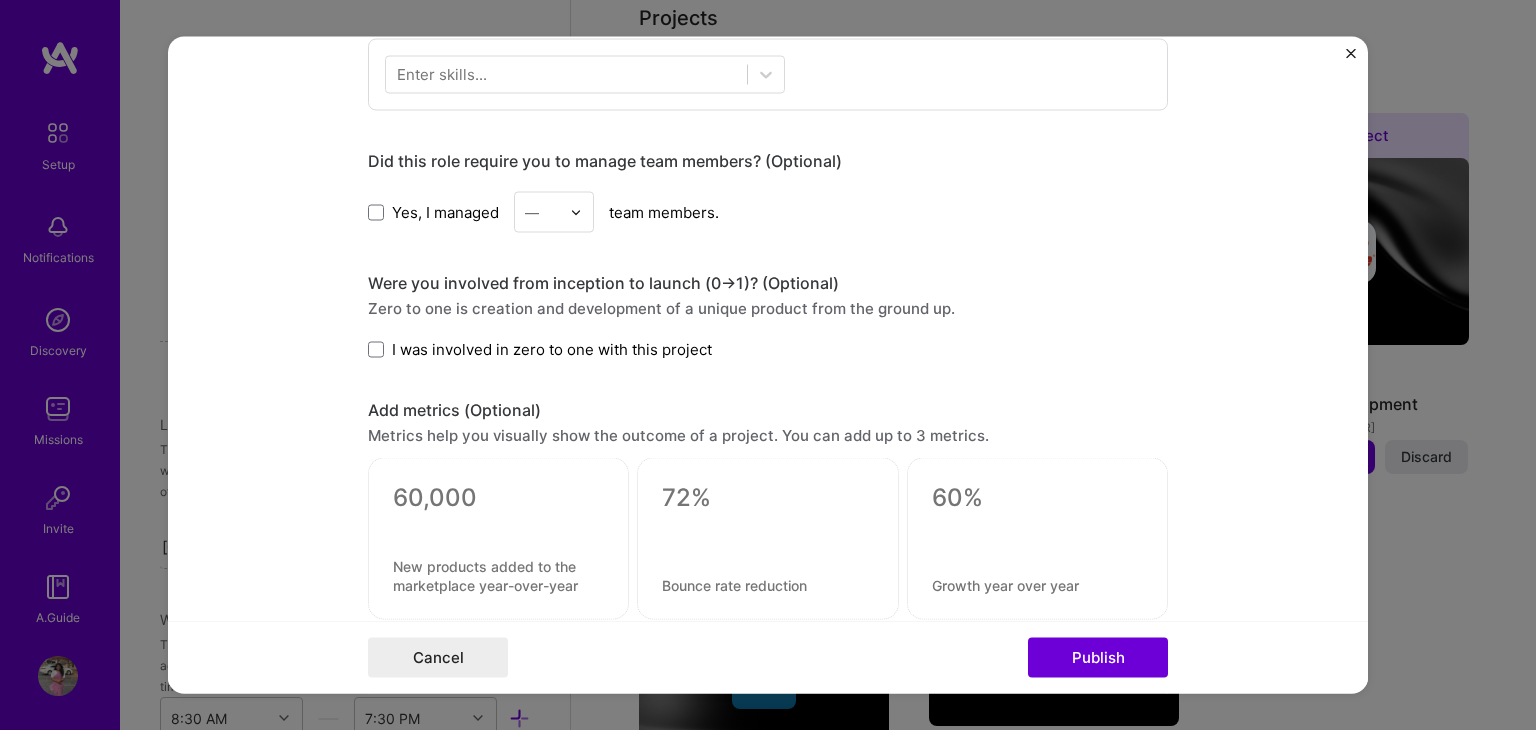 scroll, scrollTop: 1095, scrollLeft: 0, axis: vertical 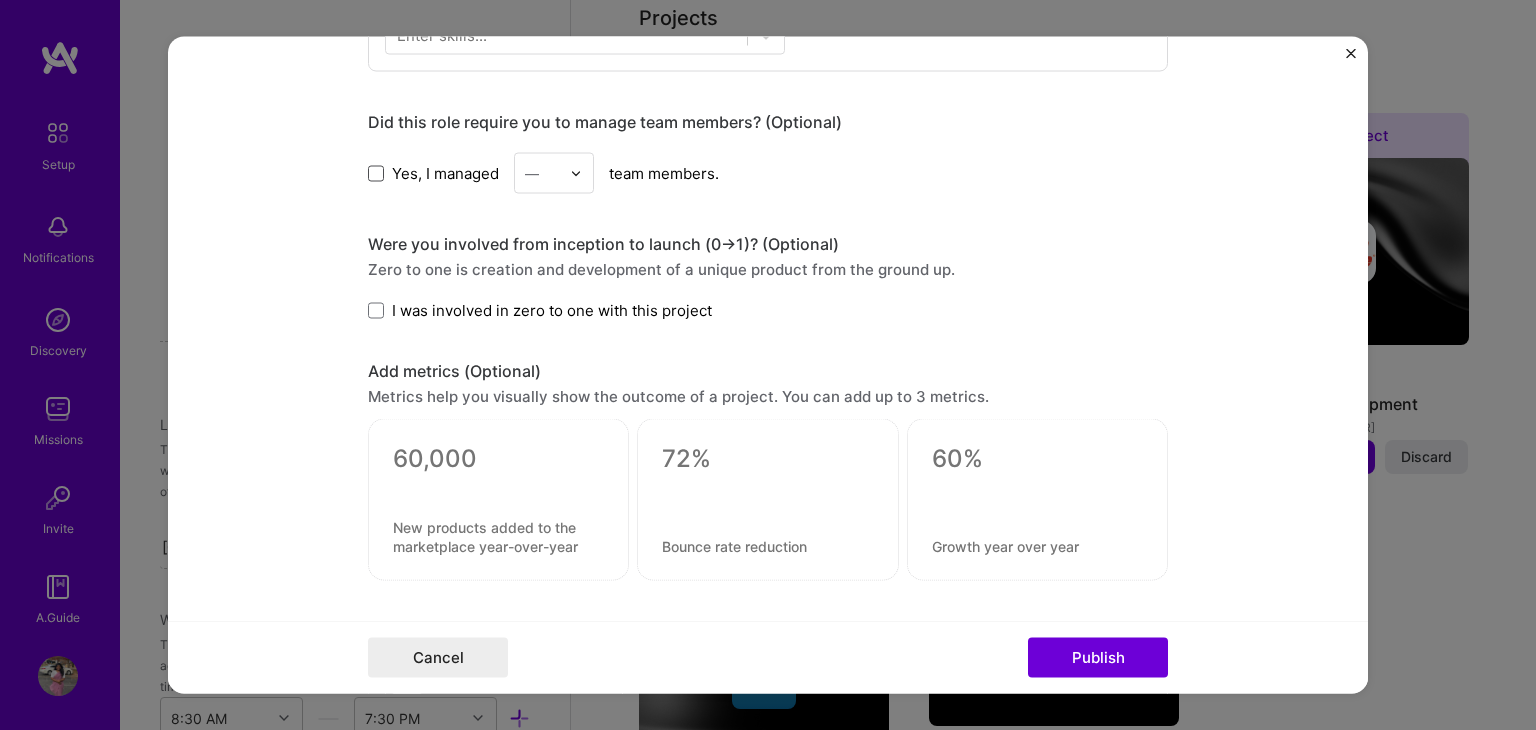 click at bounding box center [376, 173] 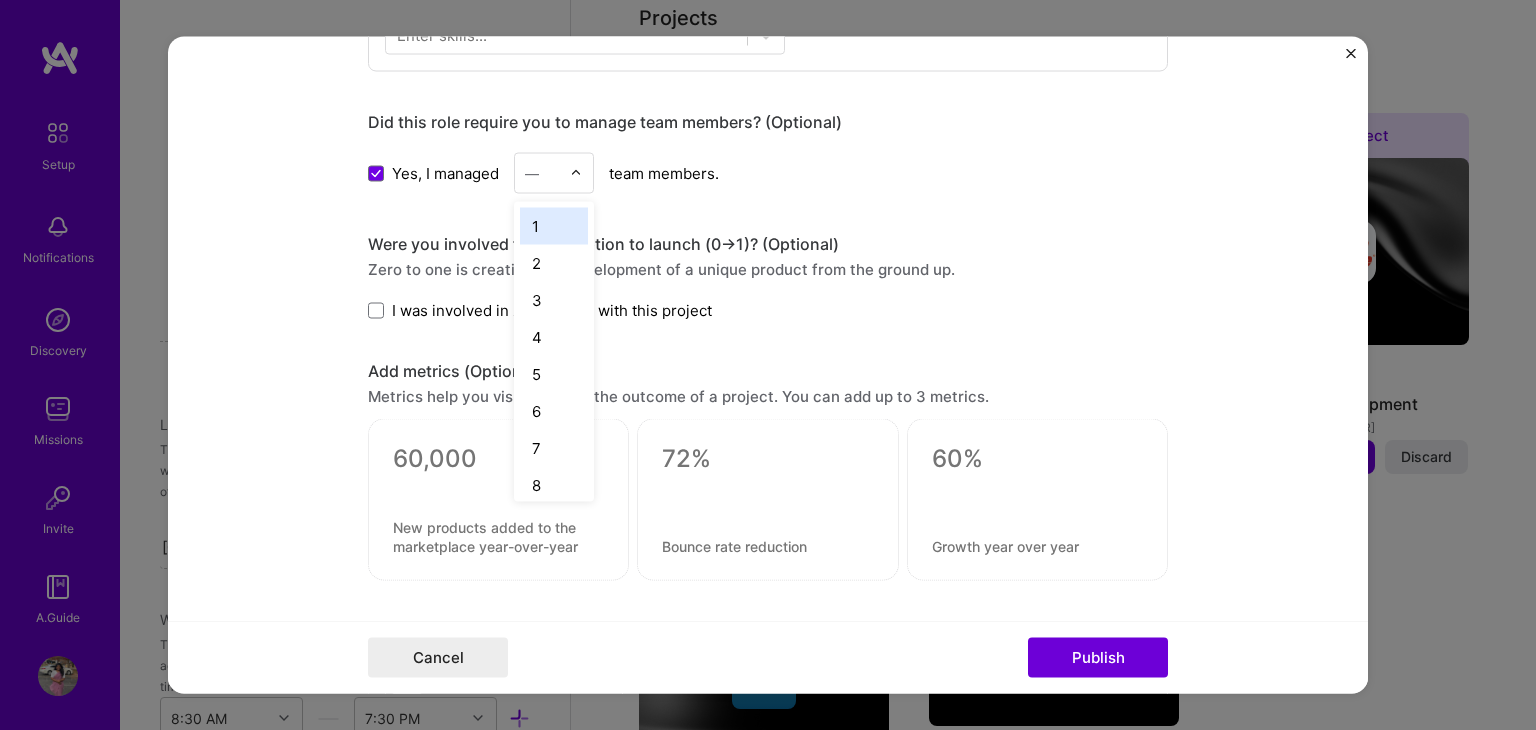 click at bounding box center (581, 173) 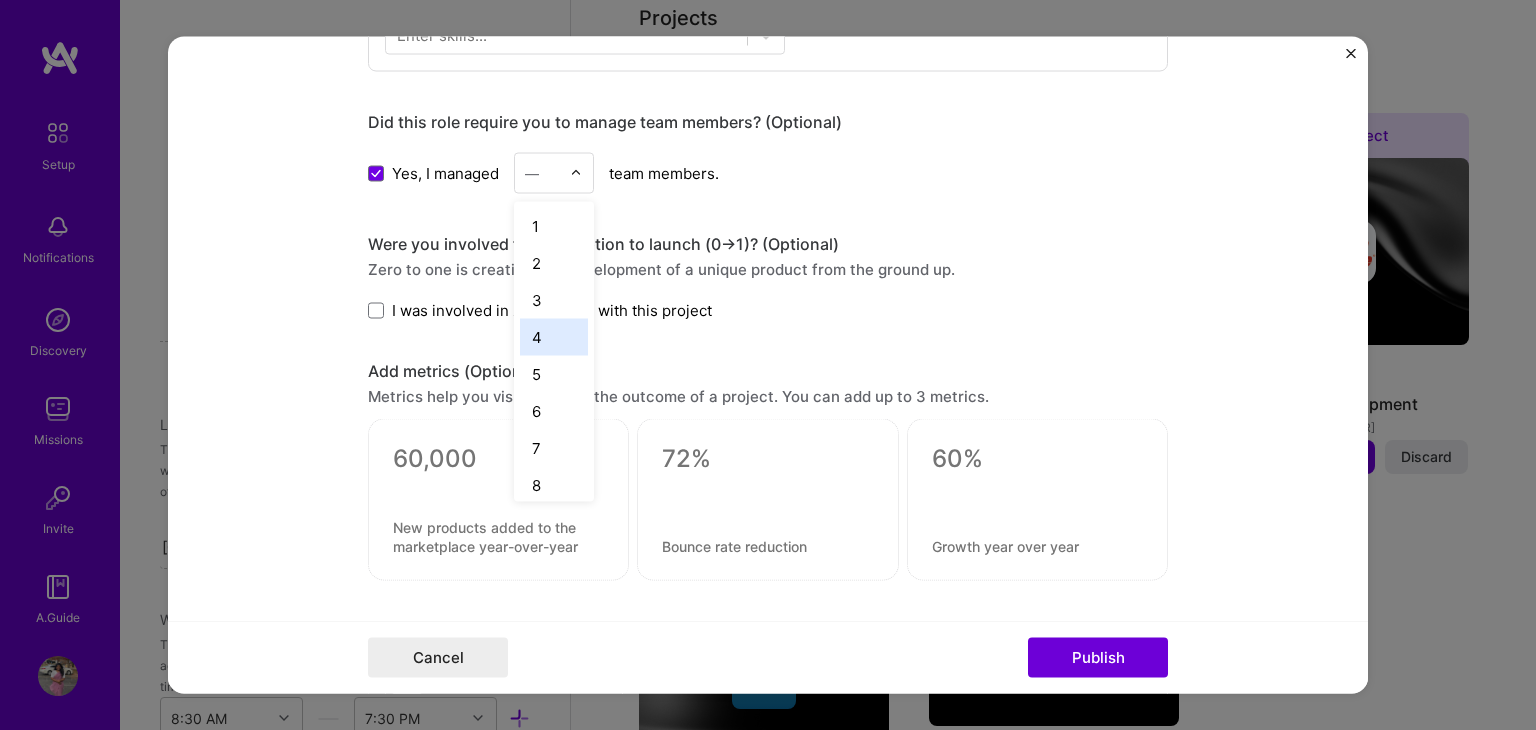 click on "4" at bounding box center [554, 337] 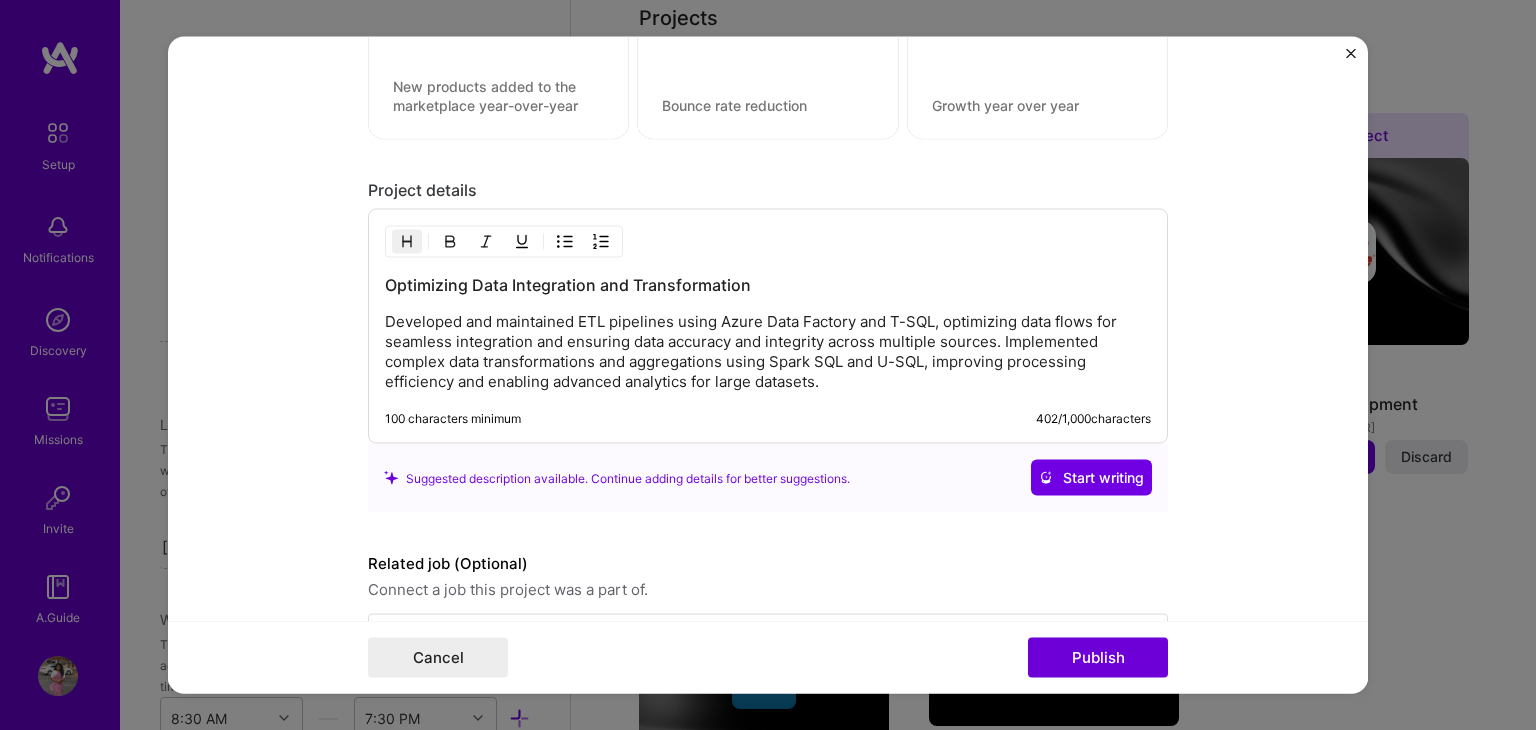 scroll, scrollTop: 1603, scrollLeft: 0, axis: vertical 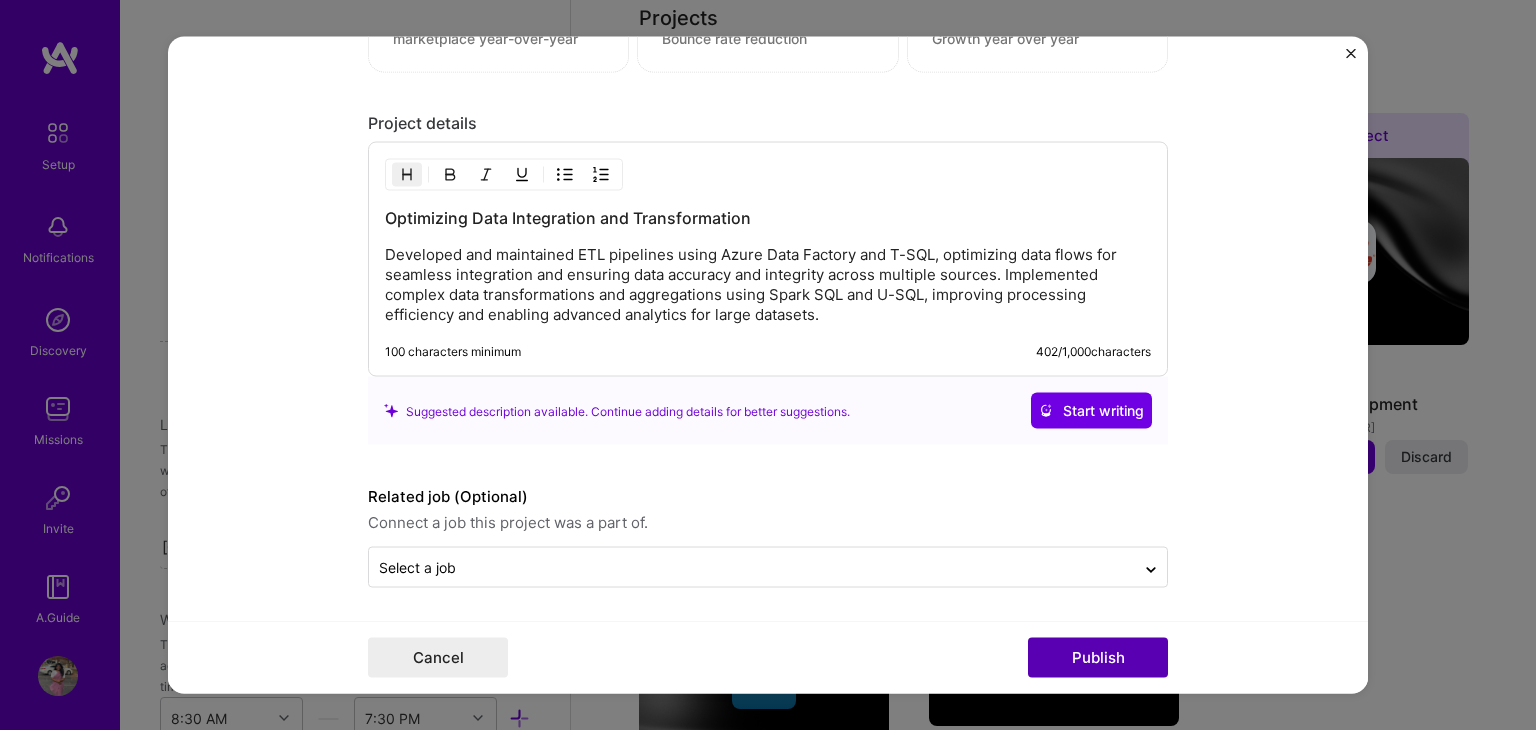 click on "Publish" at bounding box center (1098, 658) 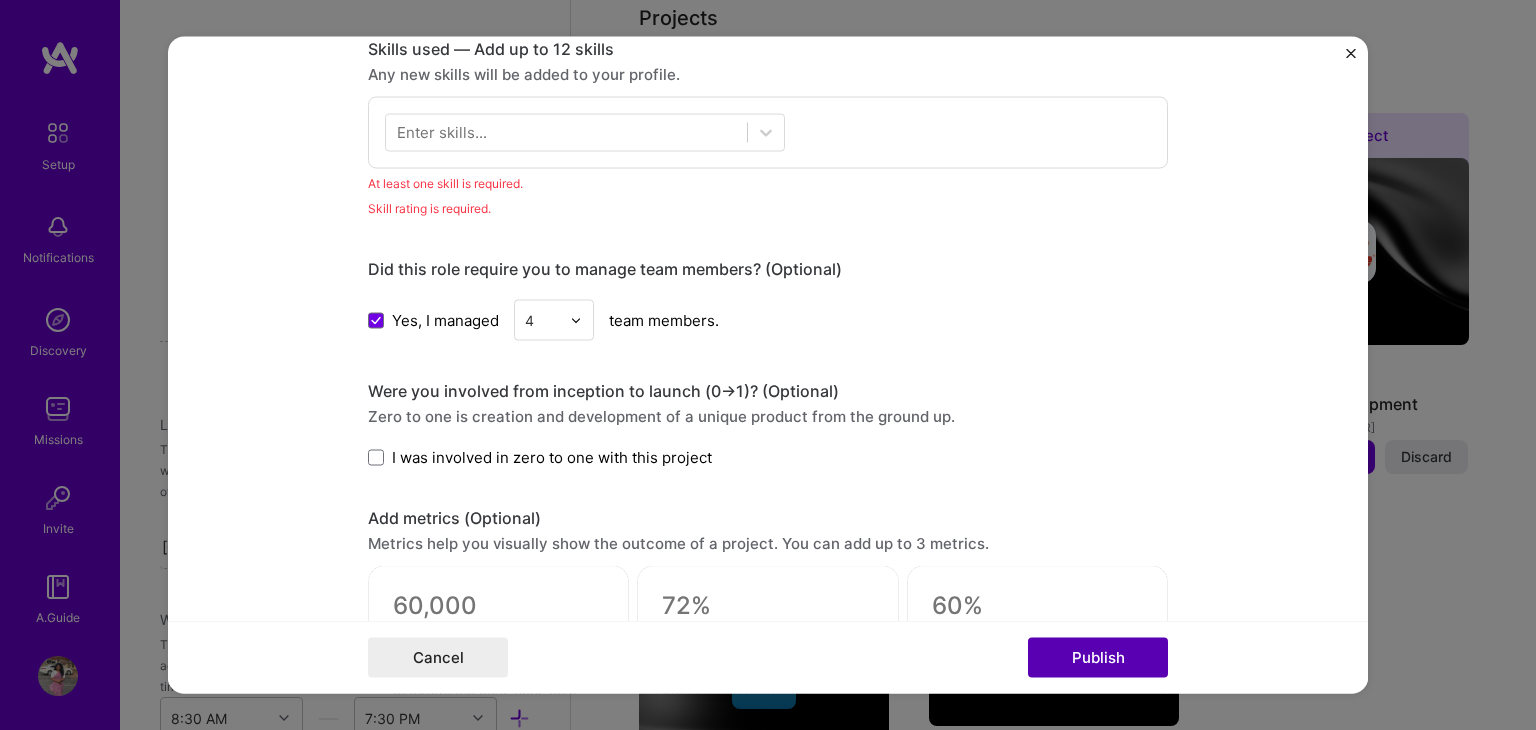 scroll, scrollTop: 997, scrollLeft: 0, axis: vertical 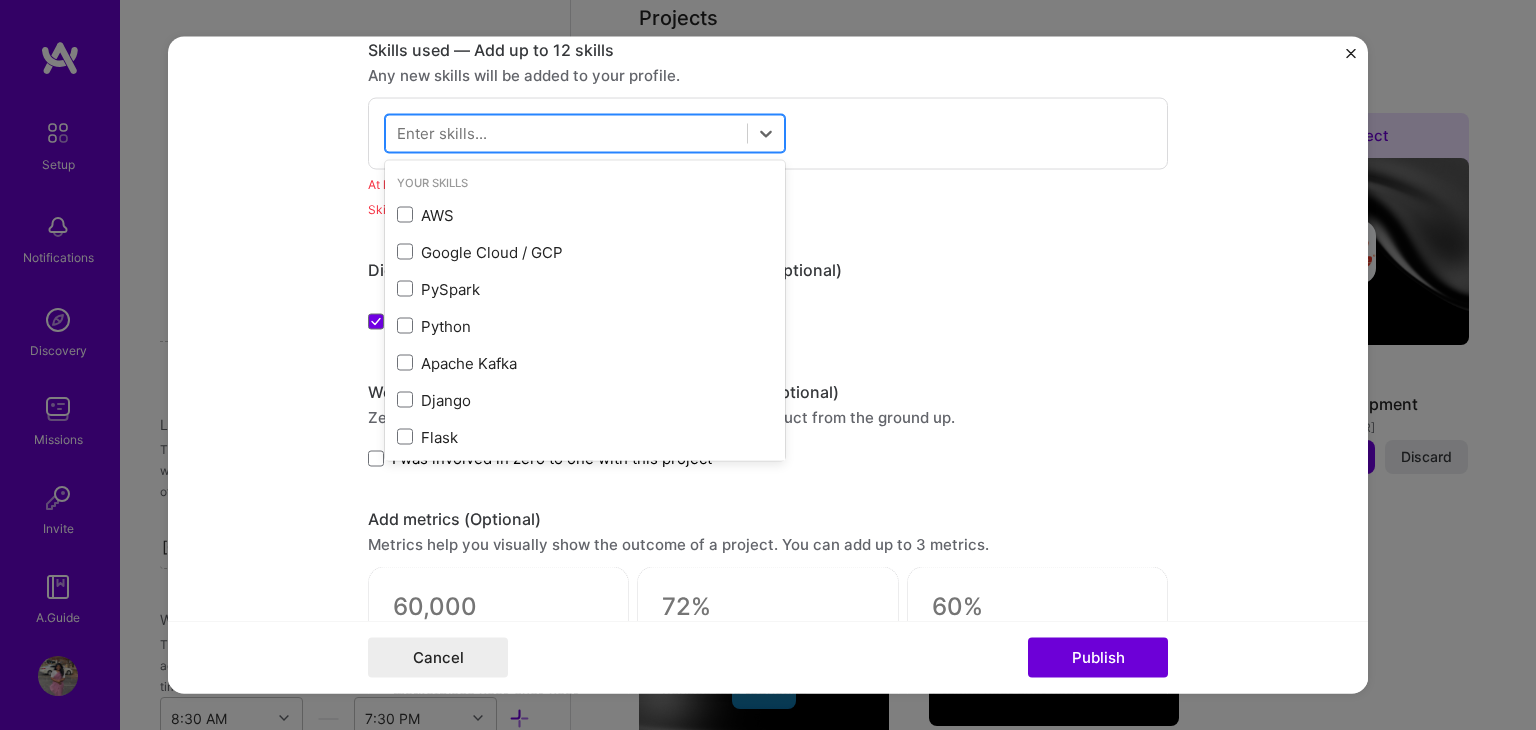 click at bounding box center [566, 133] 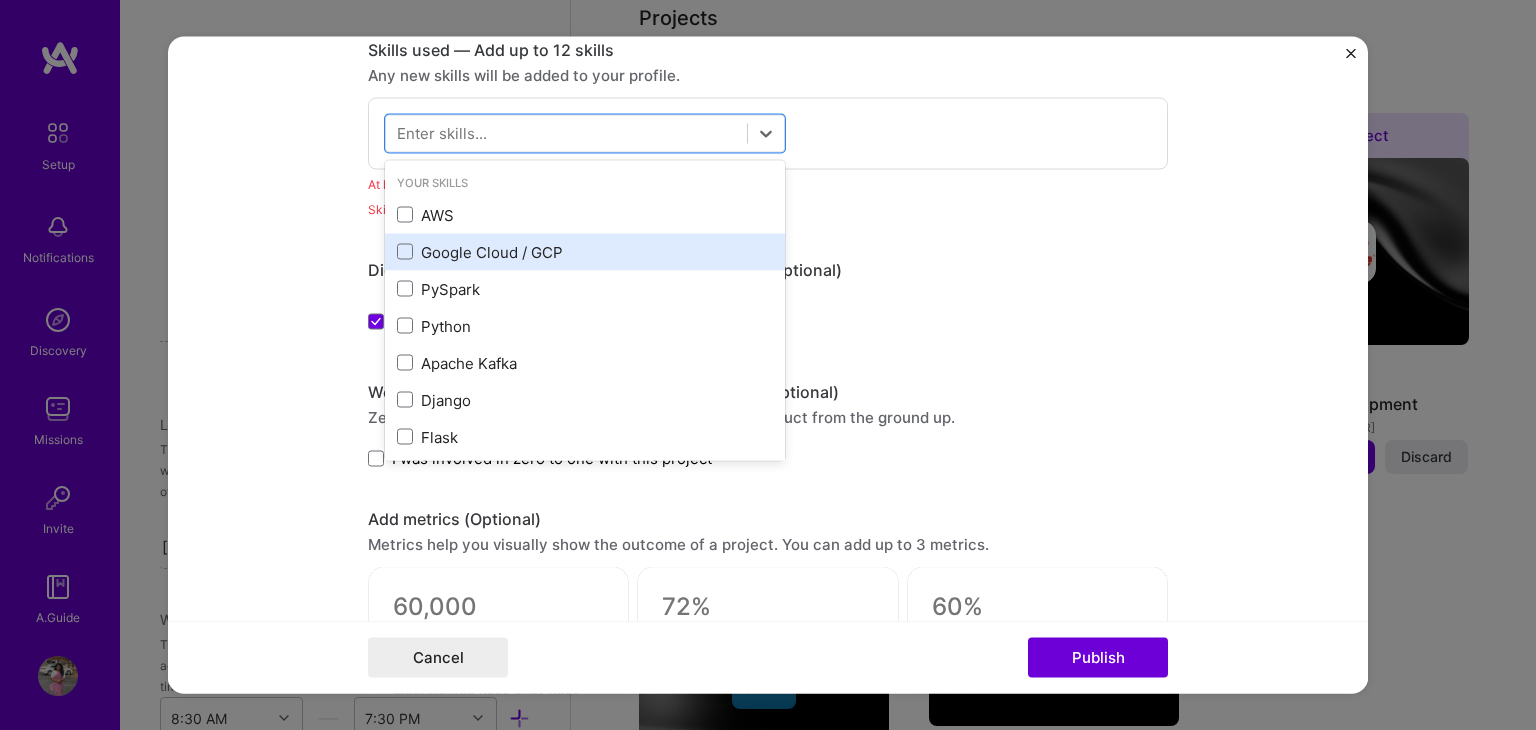 click on "Google Cloud / GCP" at bounding box center [585, 251] 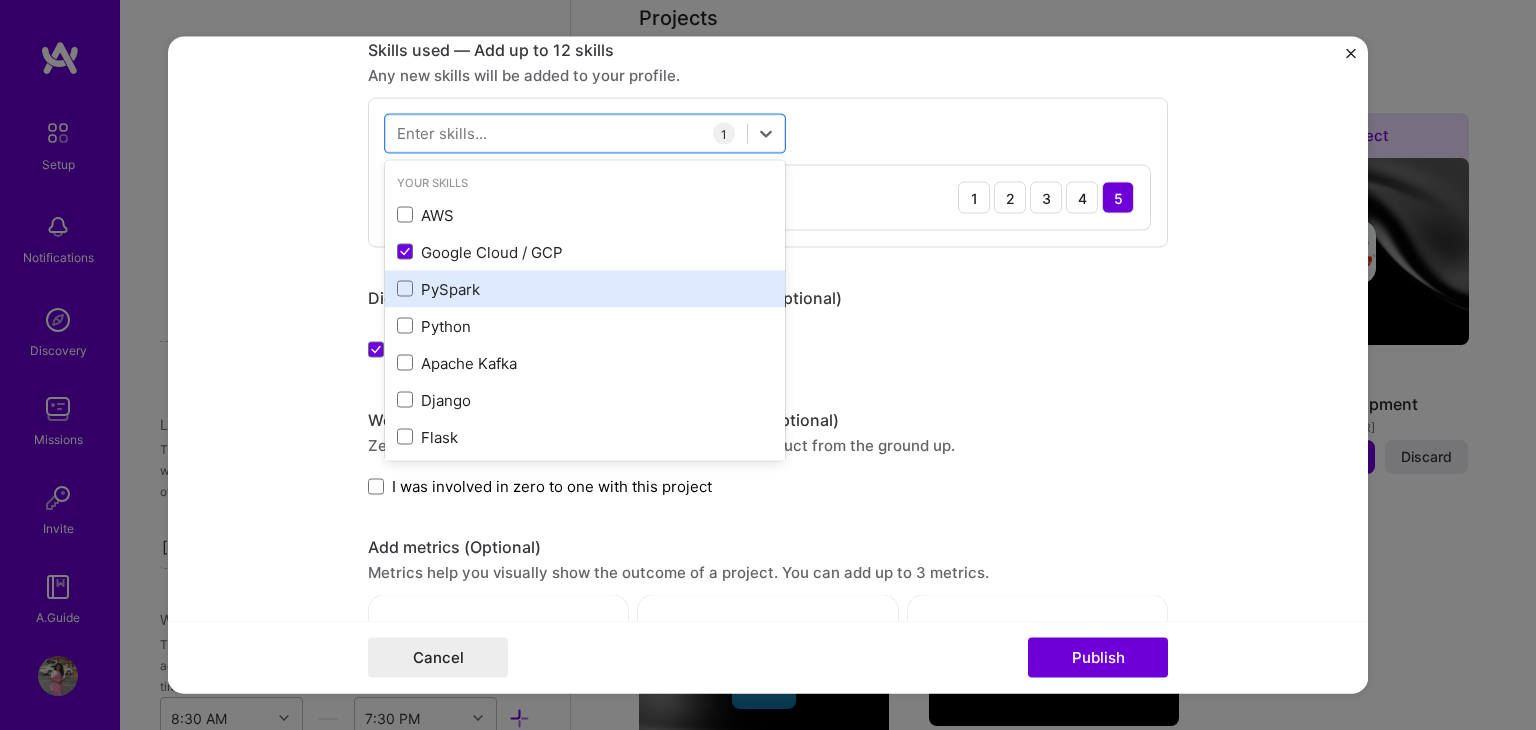 click on "PySpark" at bounding box center [585, 288] 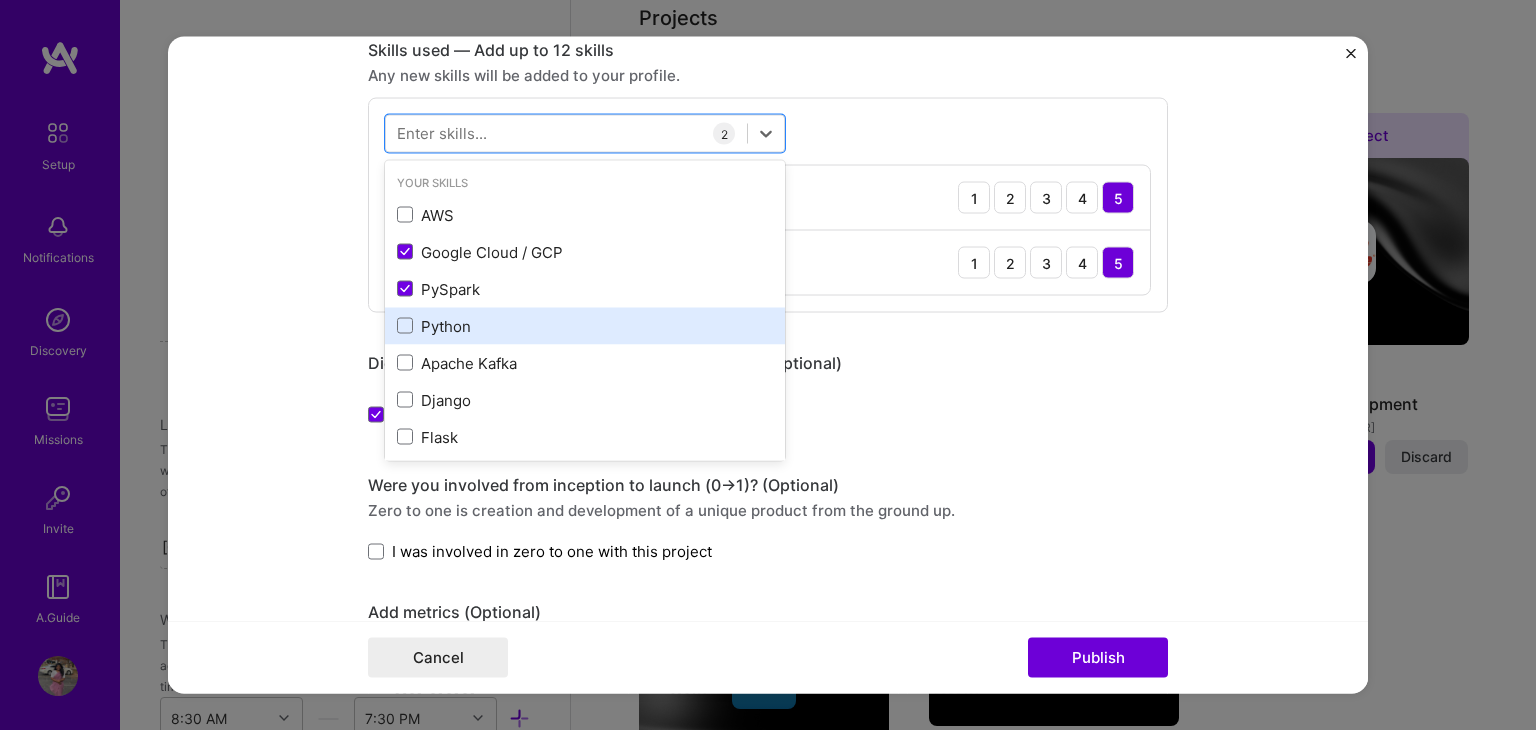 click on "Python" at bounding box center (585, 325) 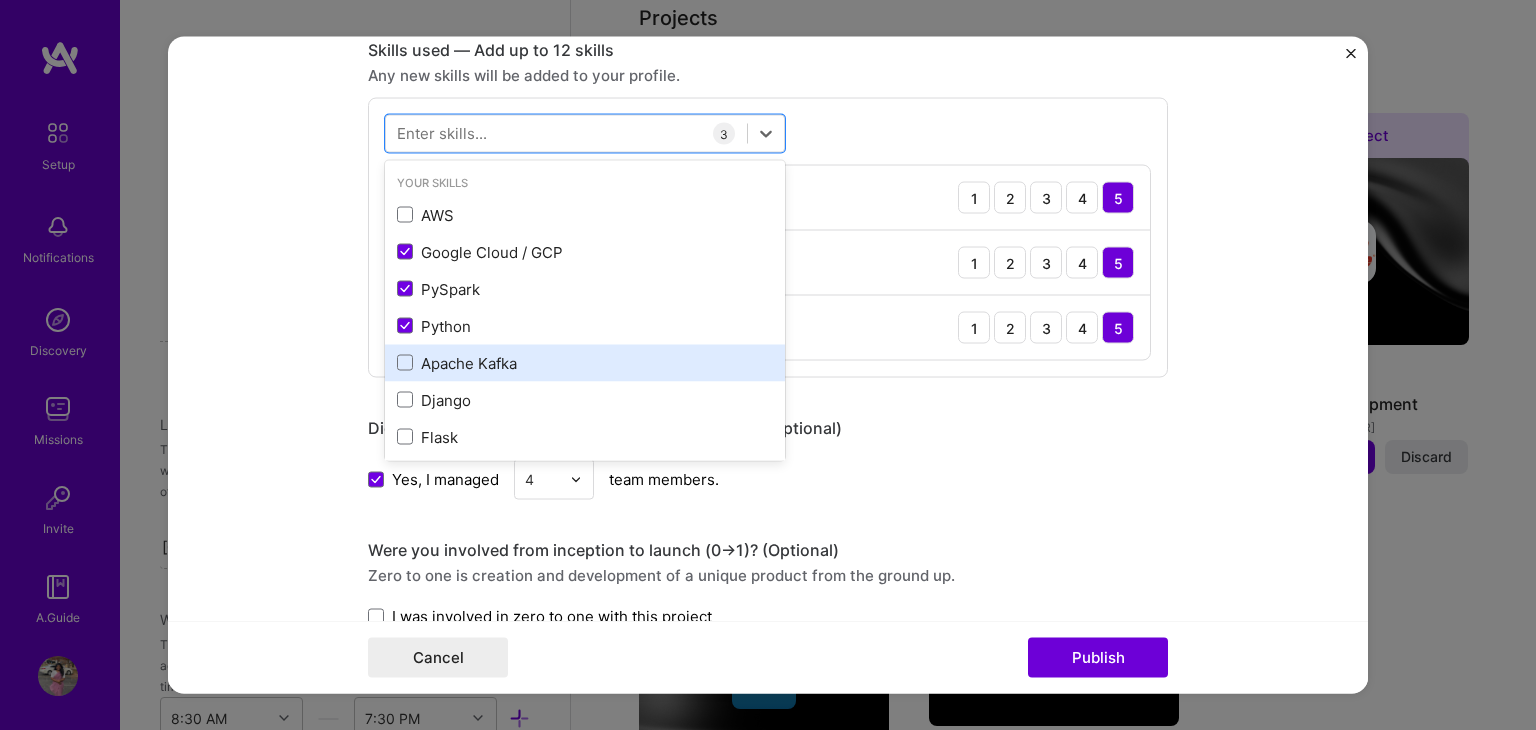 click on "Apache Kafka" at bounding box center (585, 362) 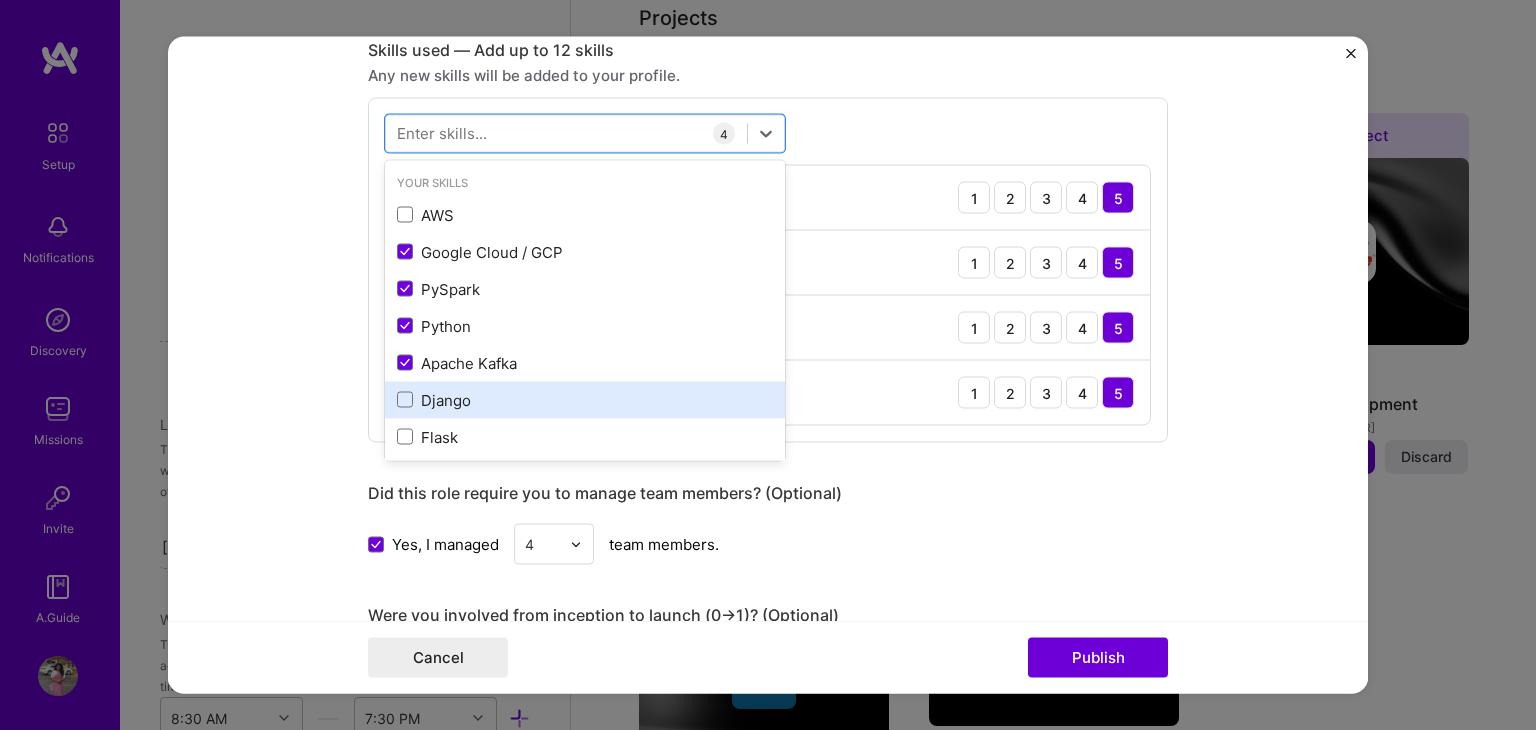 click on "Django" at bounding box center (585, 399) 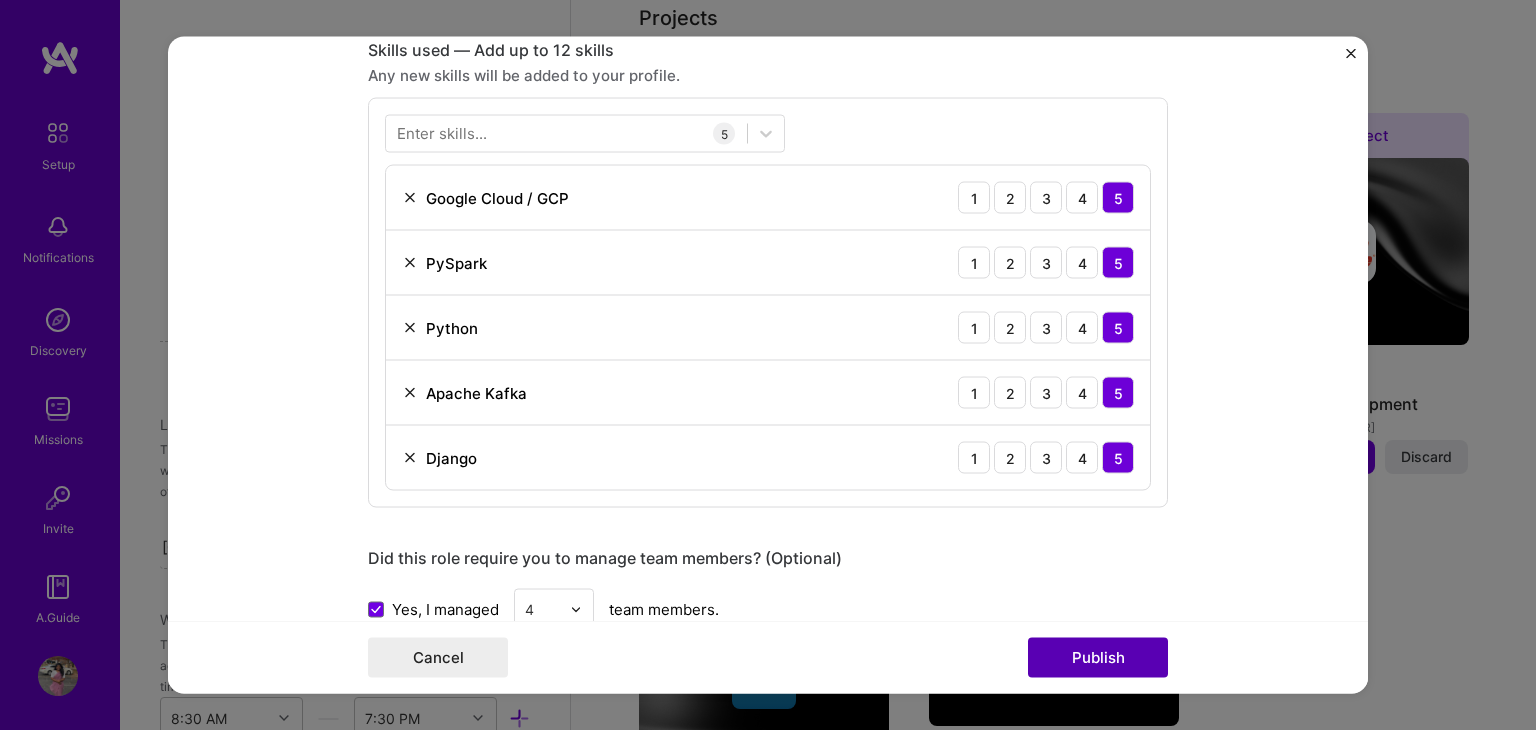 click on "Publish" at bounding box center (1098, 658) 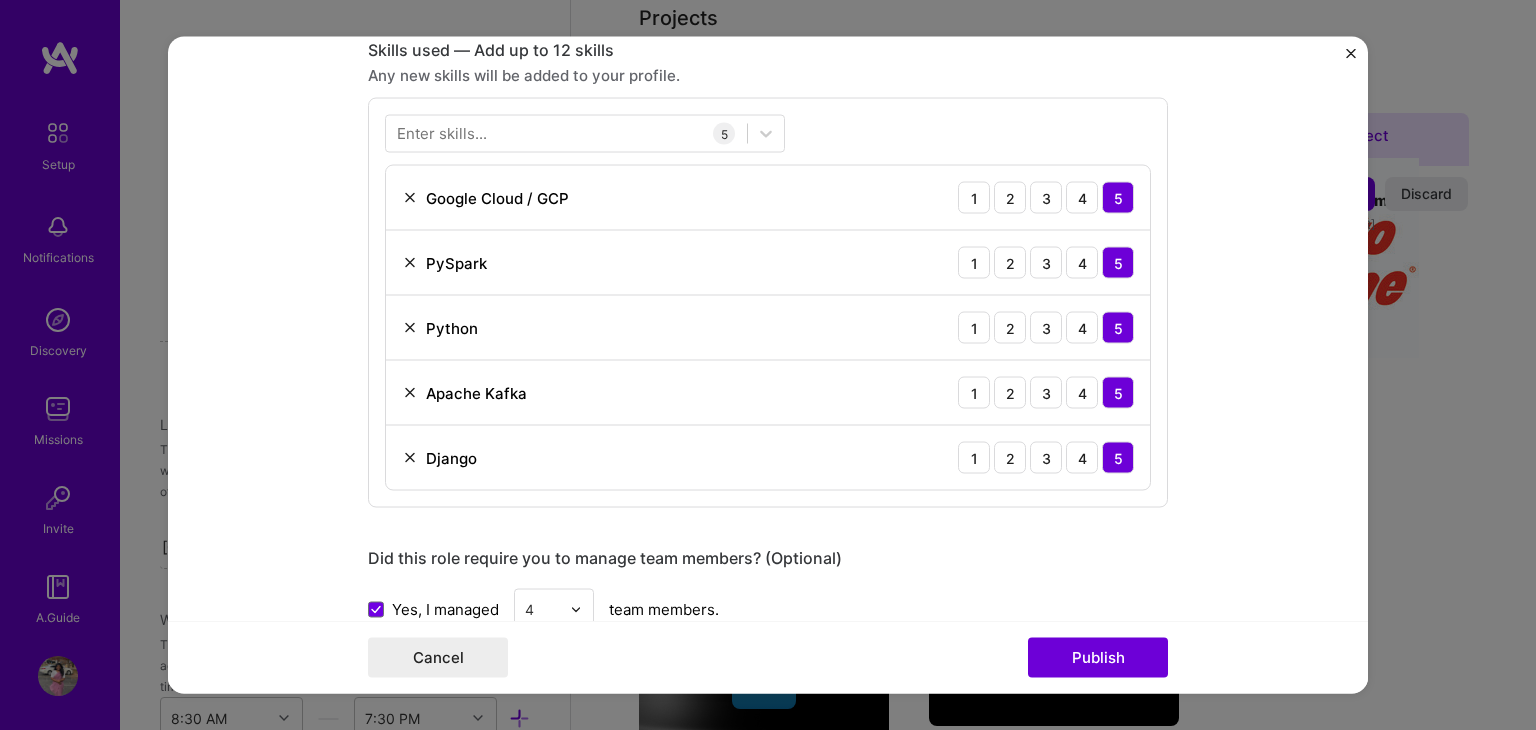 type 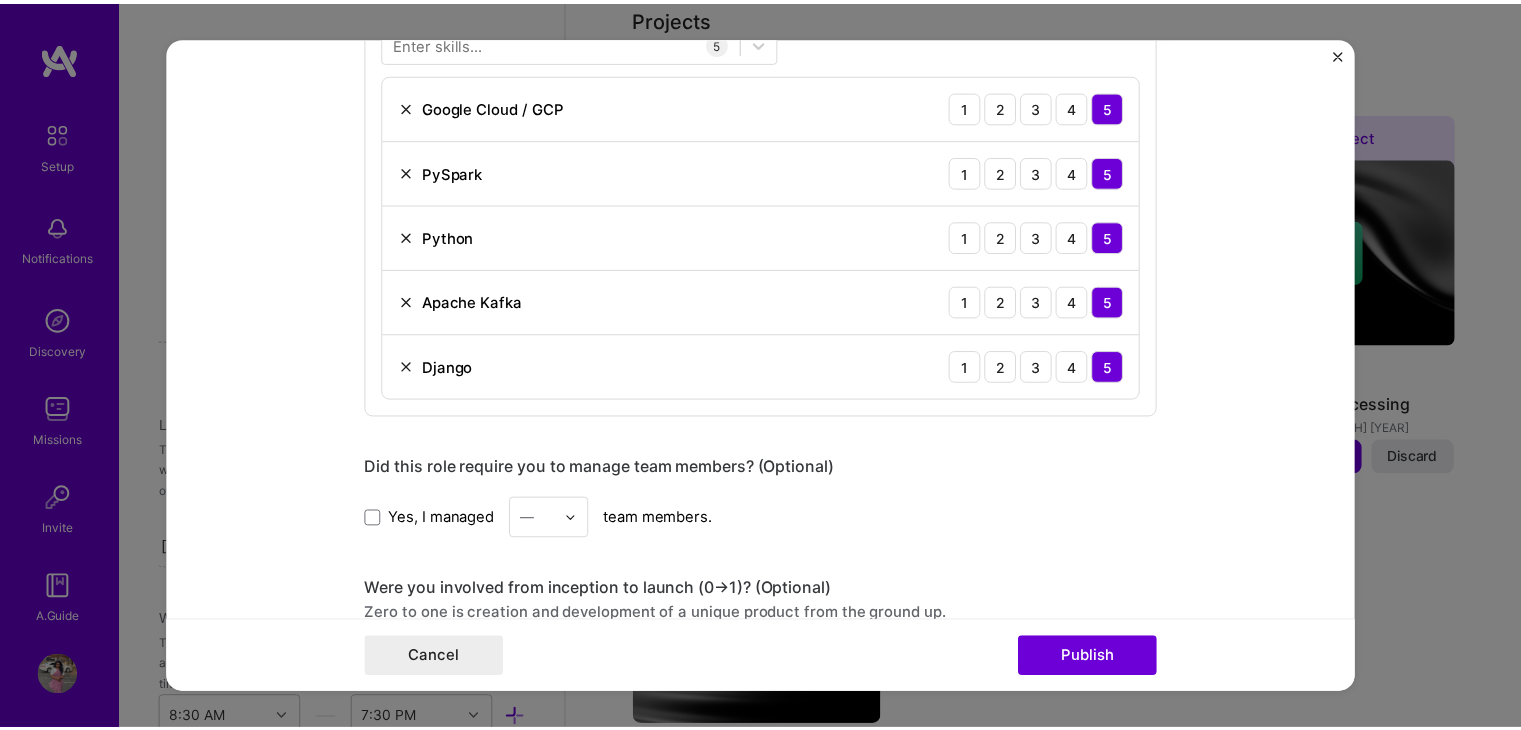 scroll, scrollTop: 907, scrollLeft: 0, axis: vertical 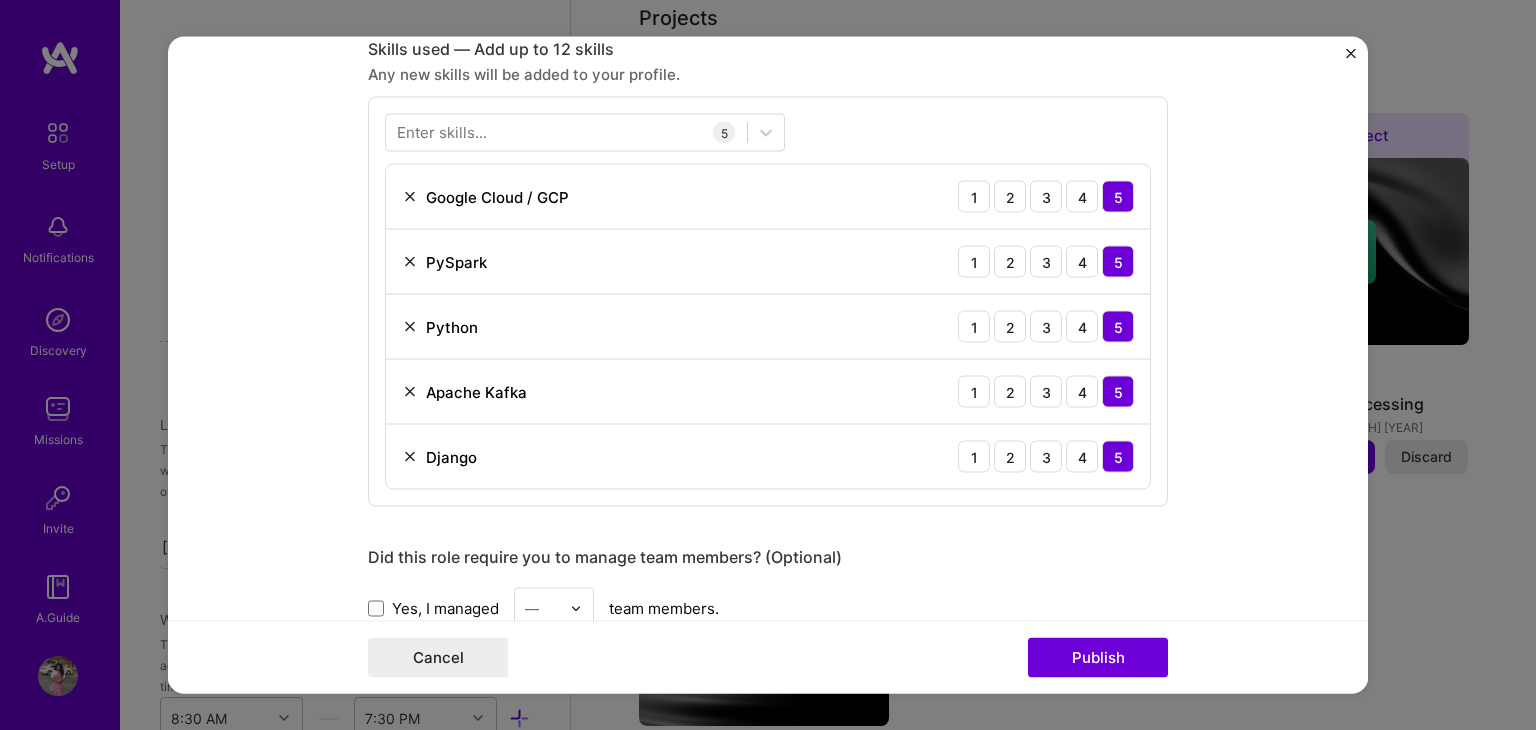 click at bounding box center [1351, 54] 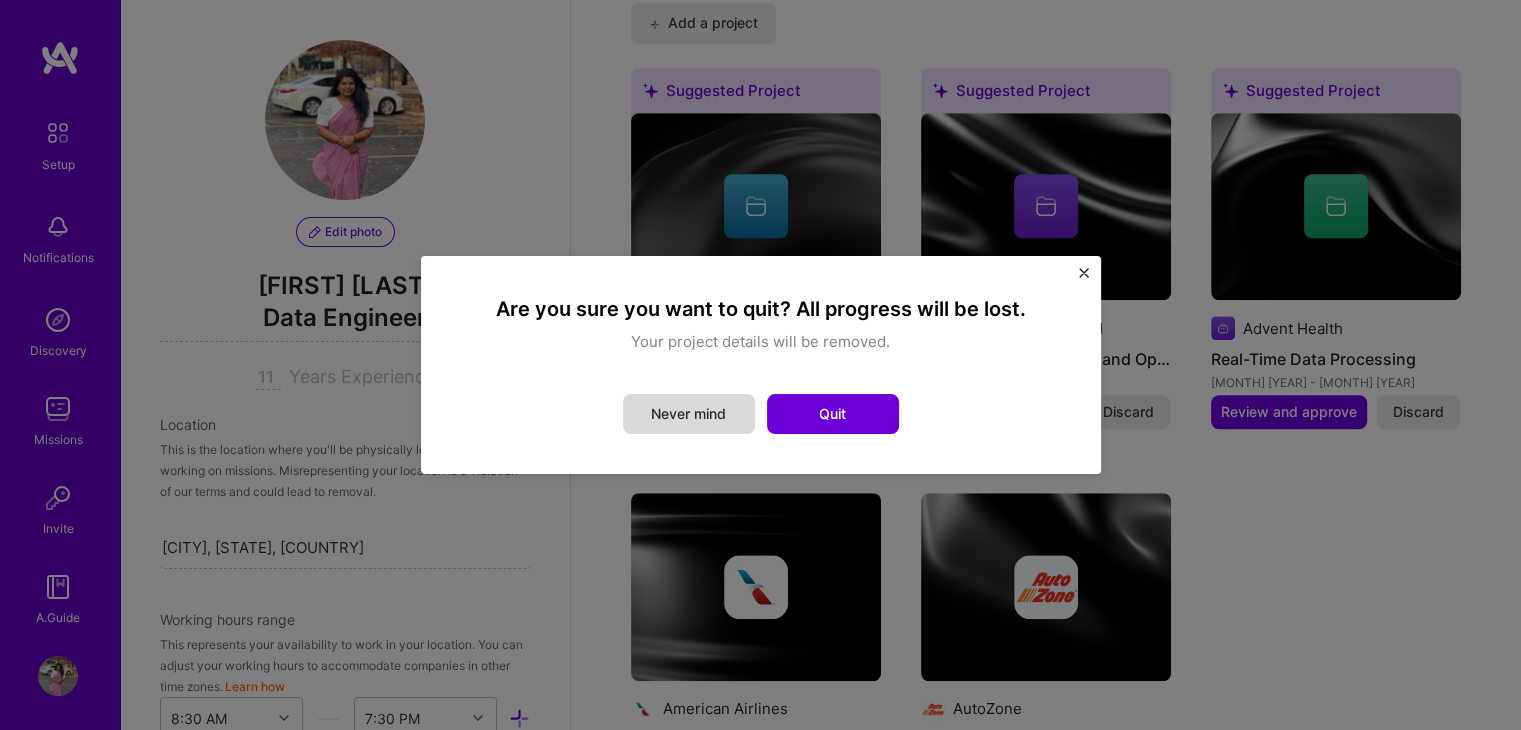 click on "Never mind" at bounding box center [689, 414] 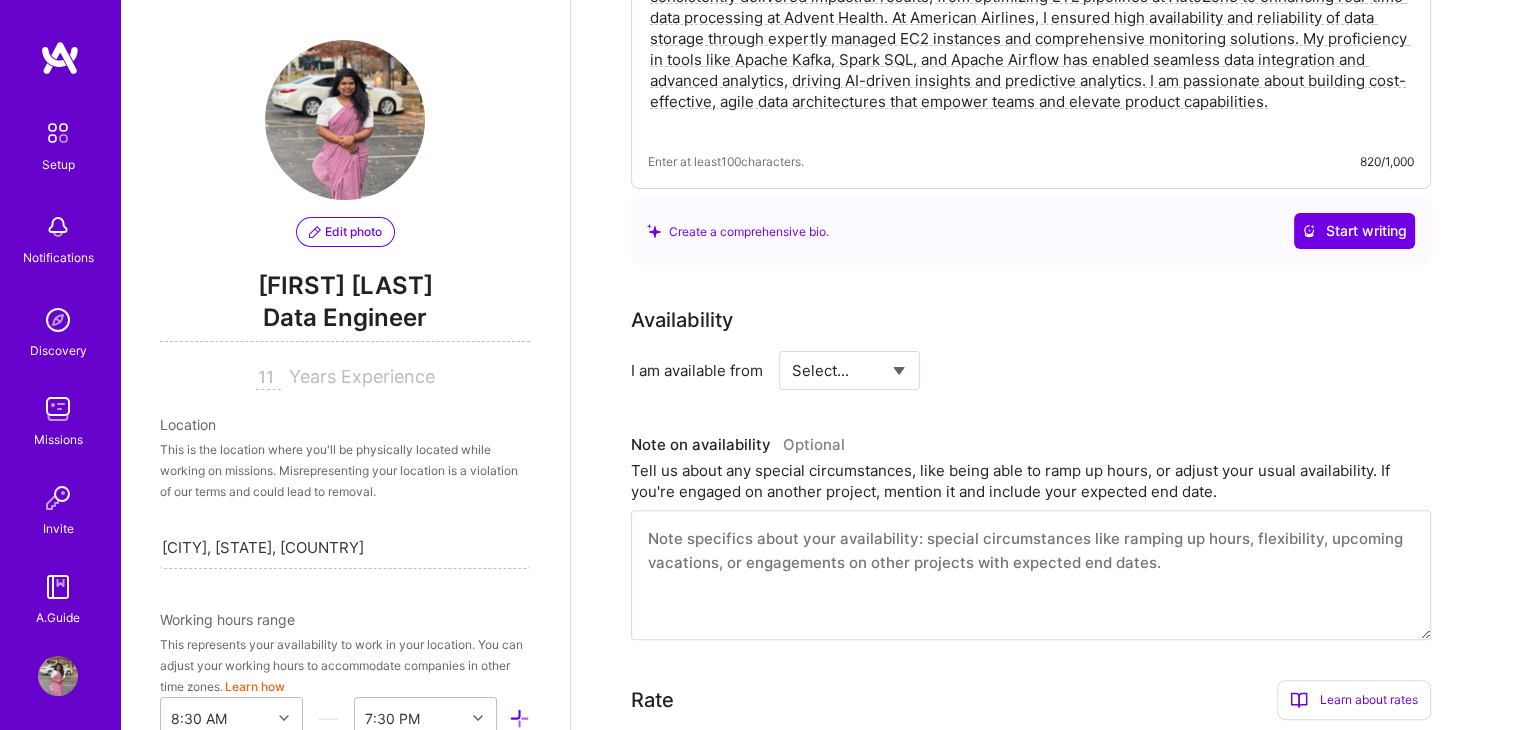 scroll, scrollTop: 0, scrollLeft: 0, axis: both 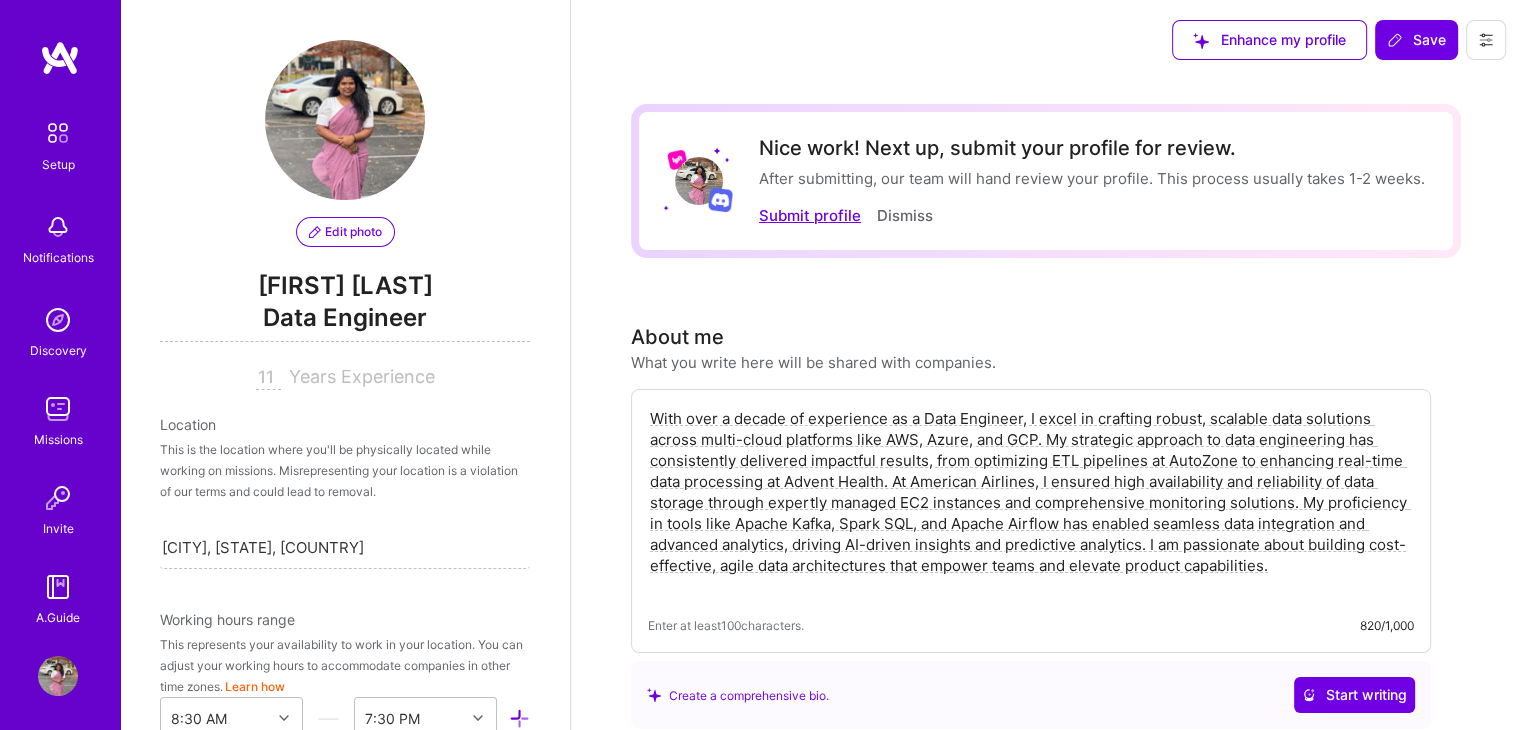 click on "Submit profile" at bounding box center [810, 215] 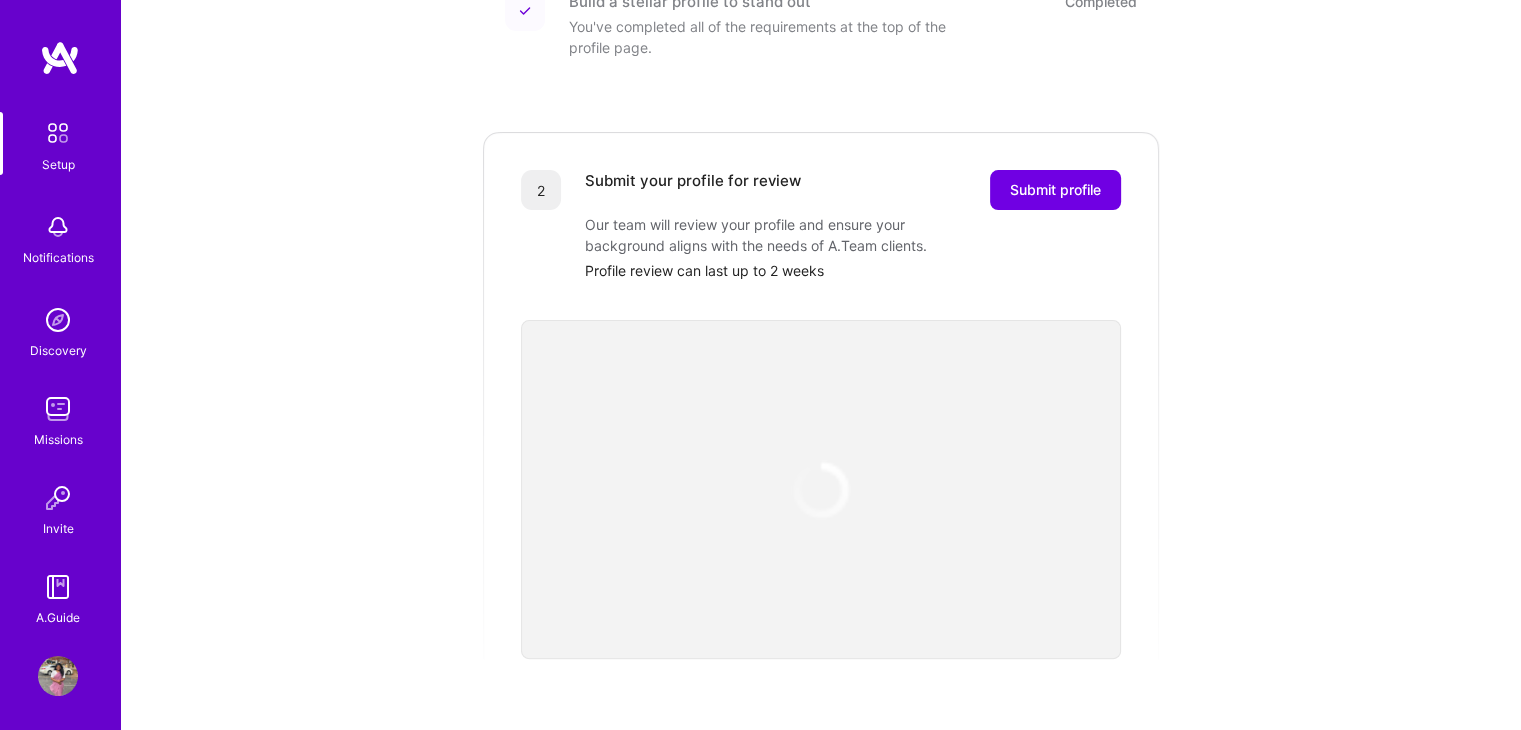 scroll, scrollTop: 312, scrollLeft: 0, axis: vertical 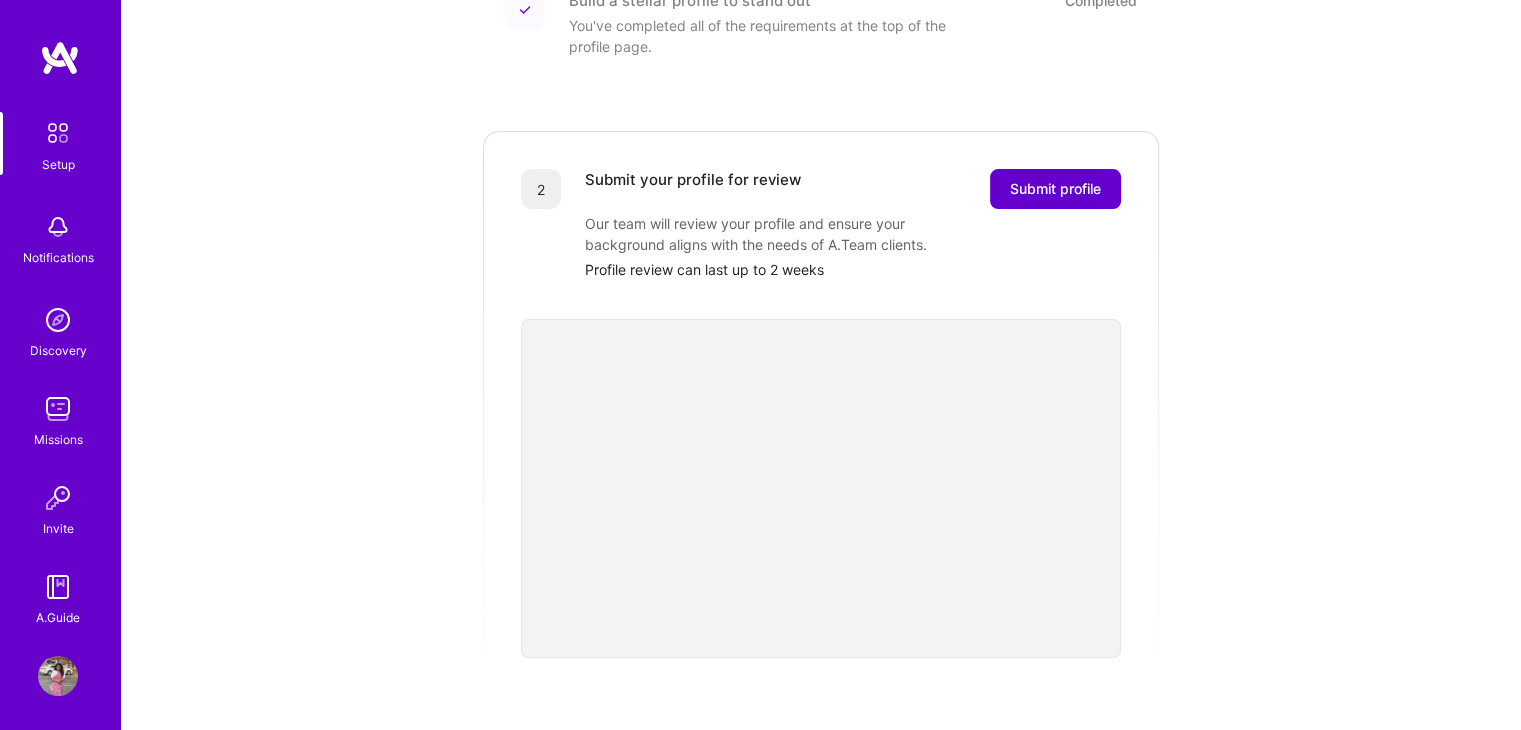 click on "Submit profile" at bounding box center (1055, 189) 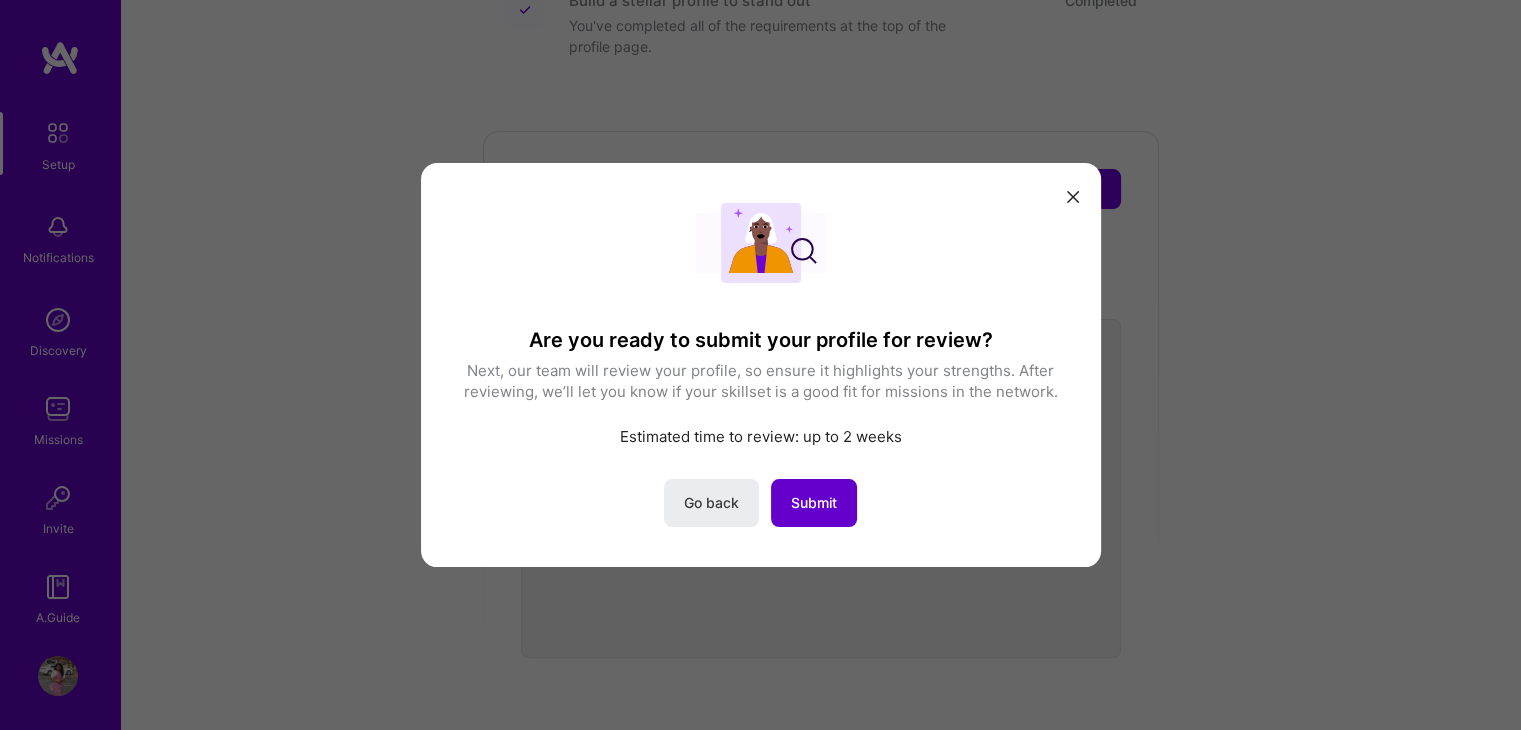 click on "Submit" at bounding box center (814, 503) 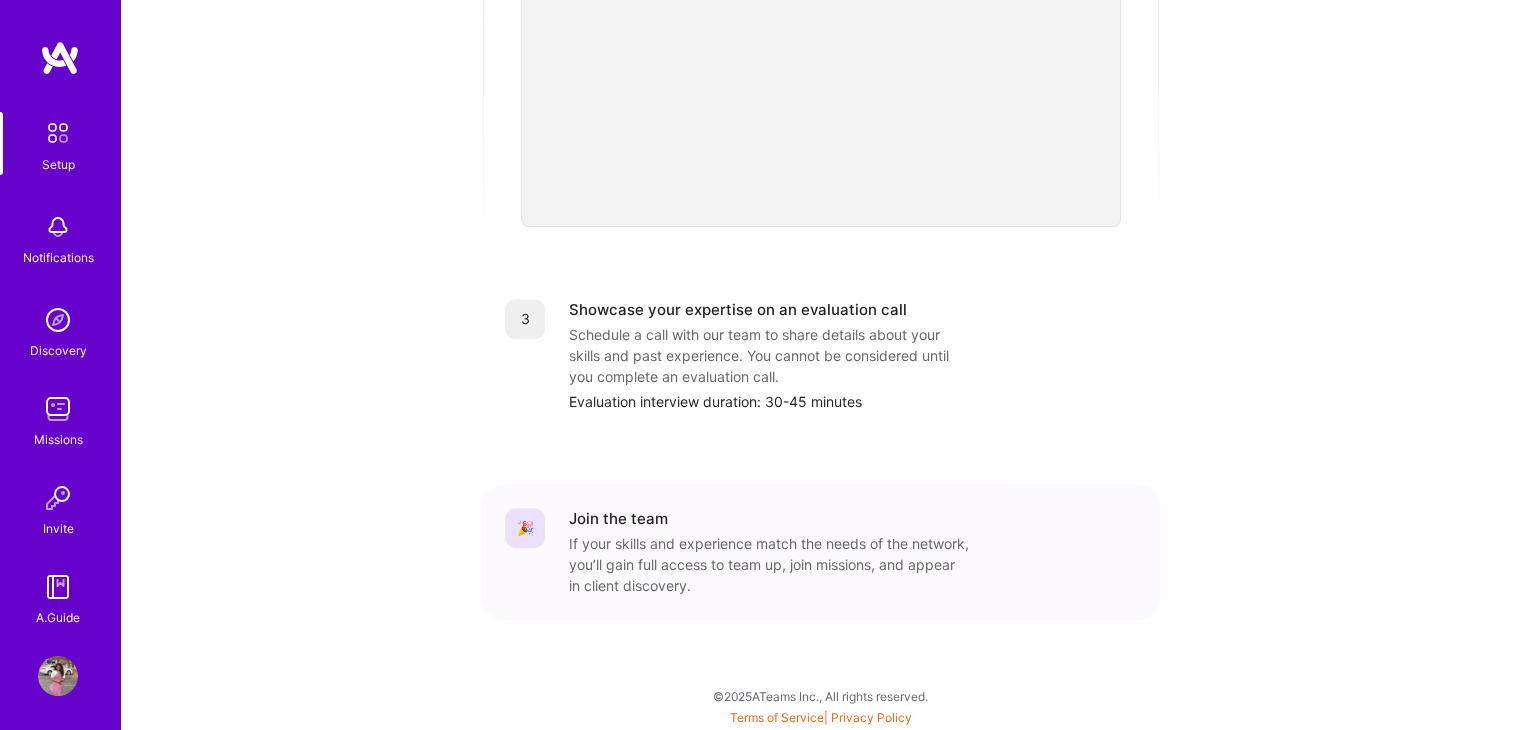 scroll, scrollTop: 0, scrollLeft: 0, axis: both 